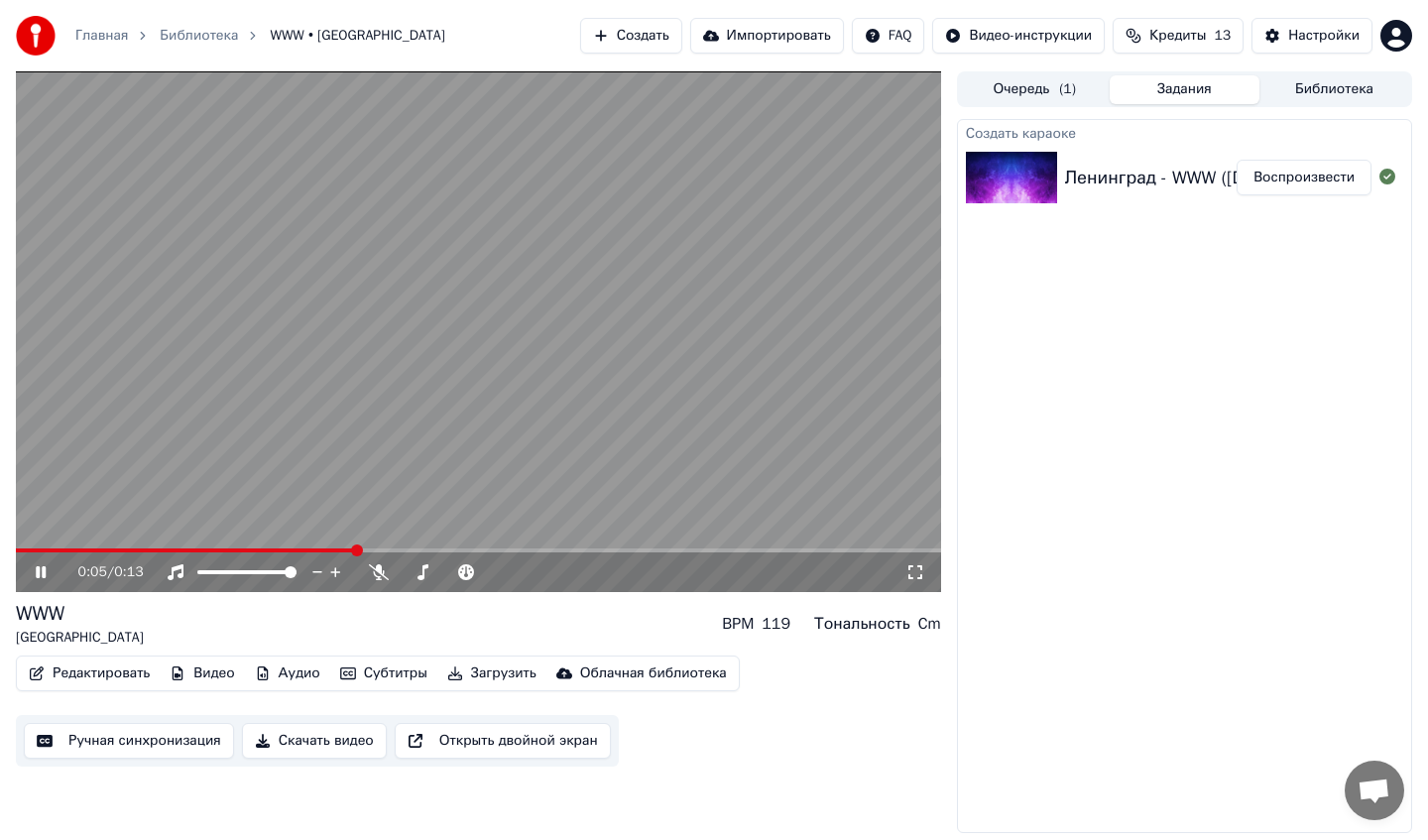 scroll, scrollTop: 0, scrollLeft: 0, axis: both 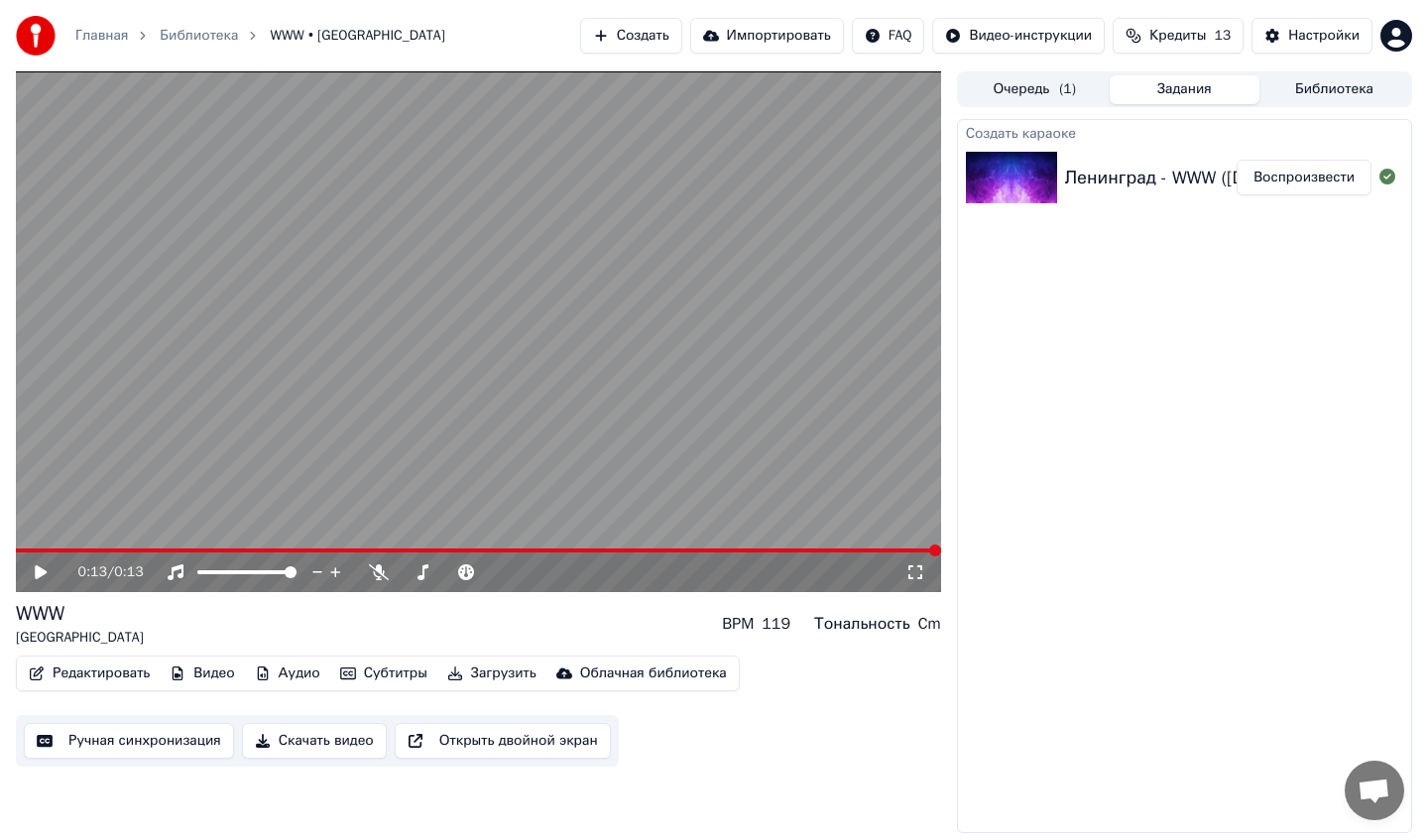 click on "Создать" at bounding box center (631, 36) 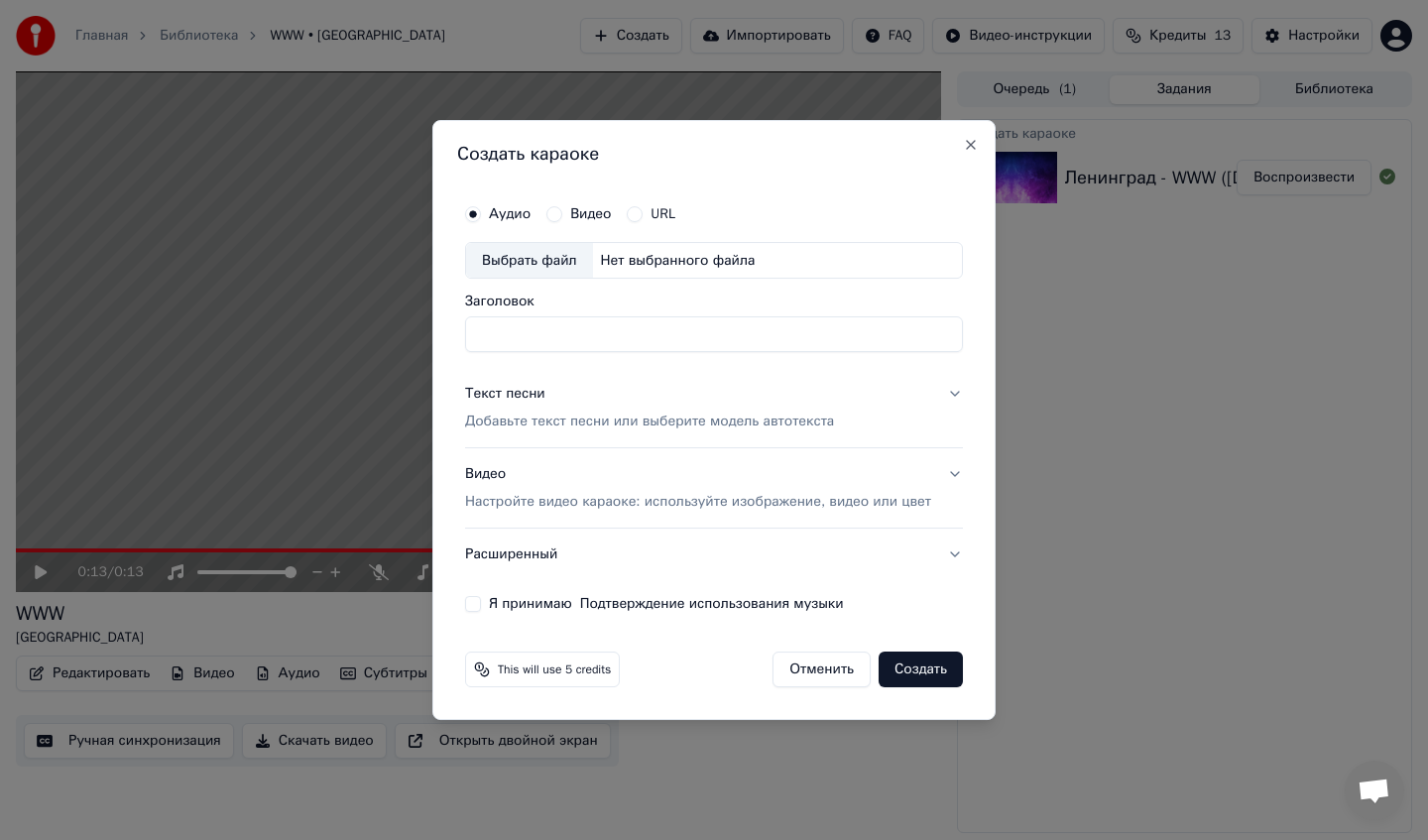 click on "Выбрать файл" at bounding box center (530, 261) 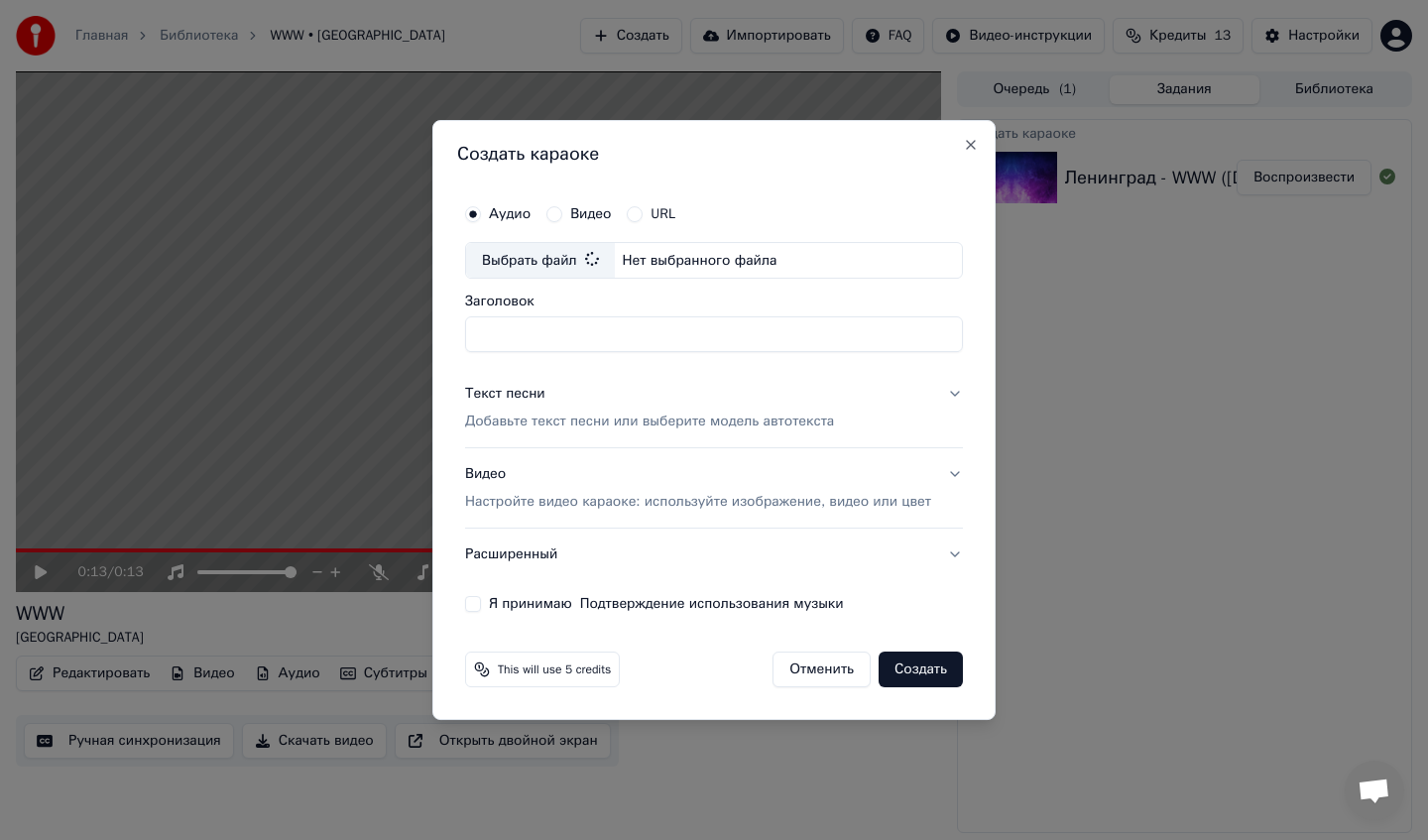 type on "**********" 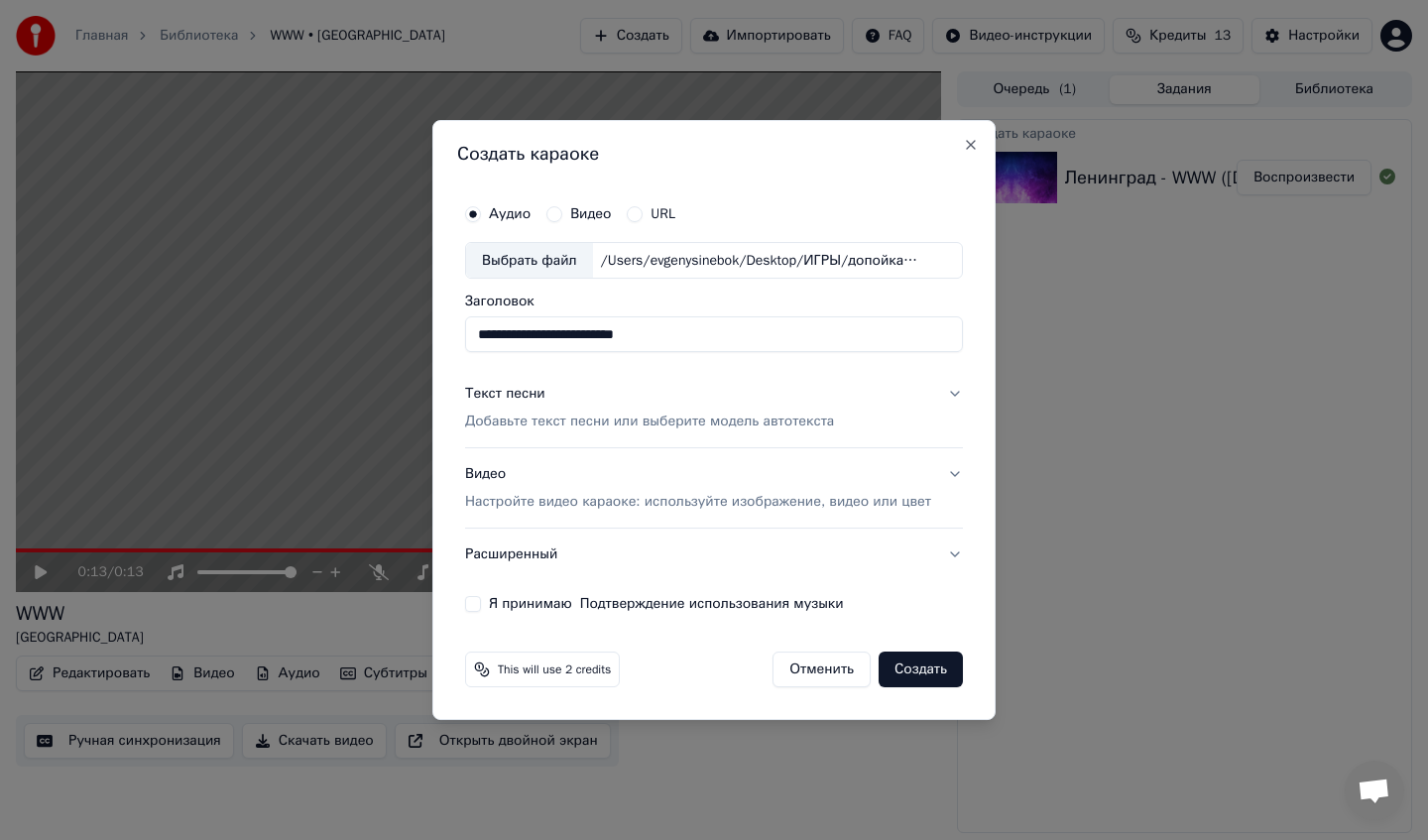 click on "Расширенный" at bounding box center (714, 554) 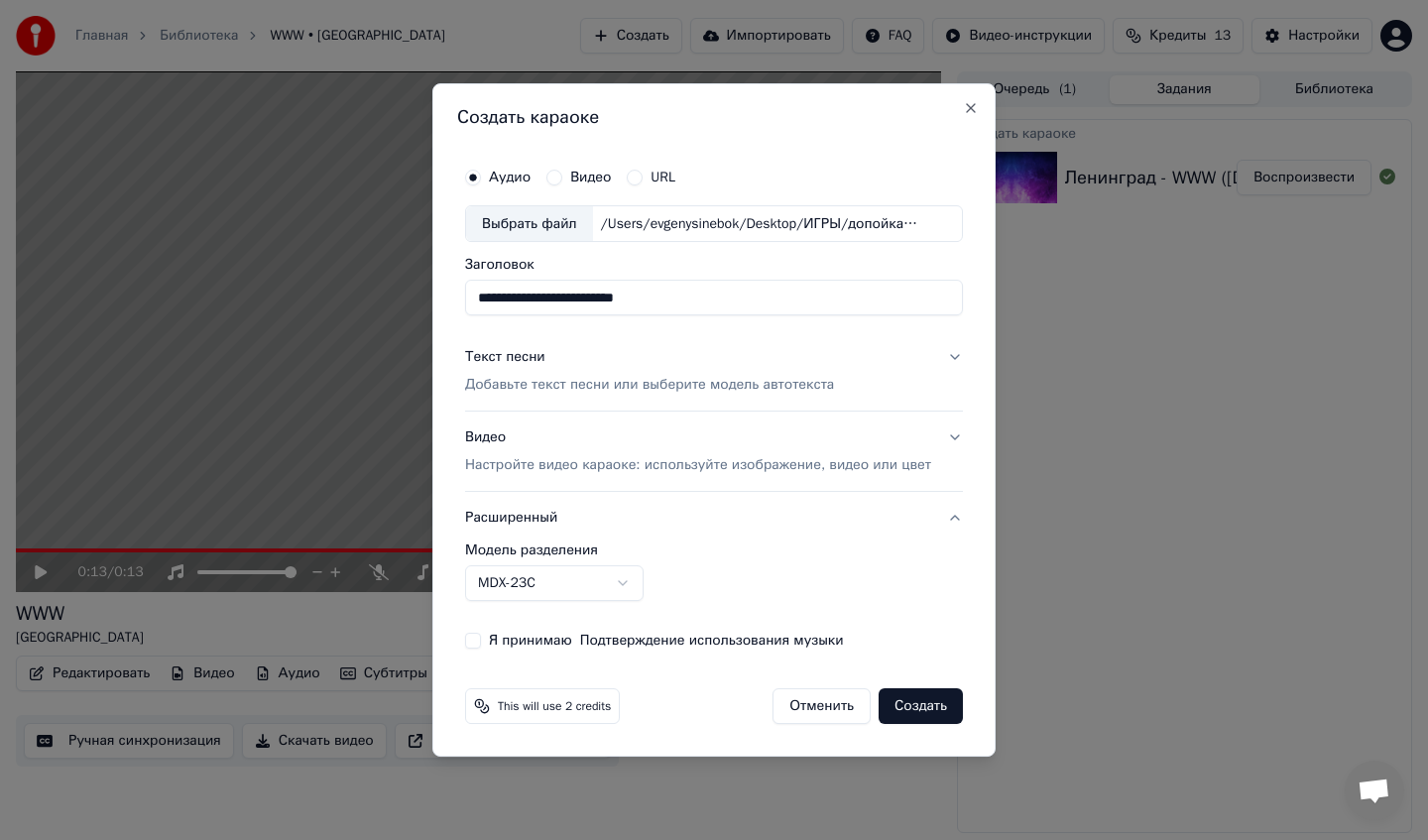 click on "**********" at bounding box center [714, 420] 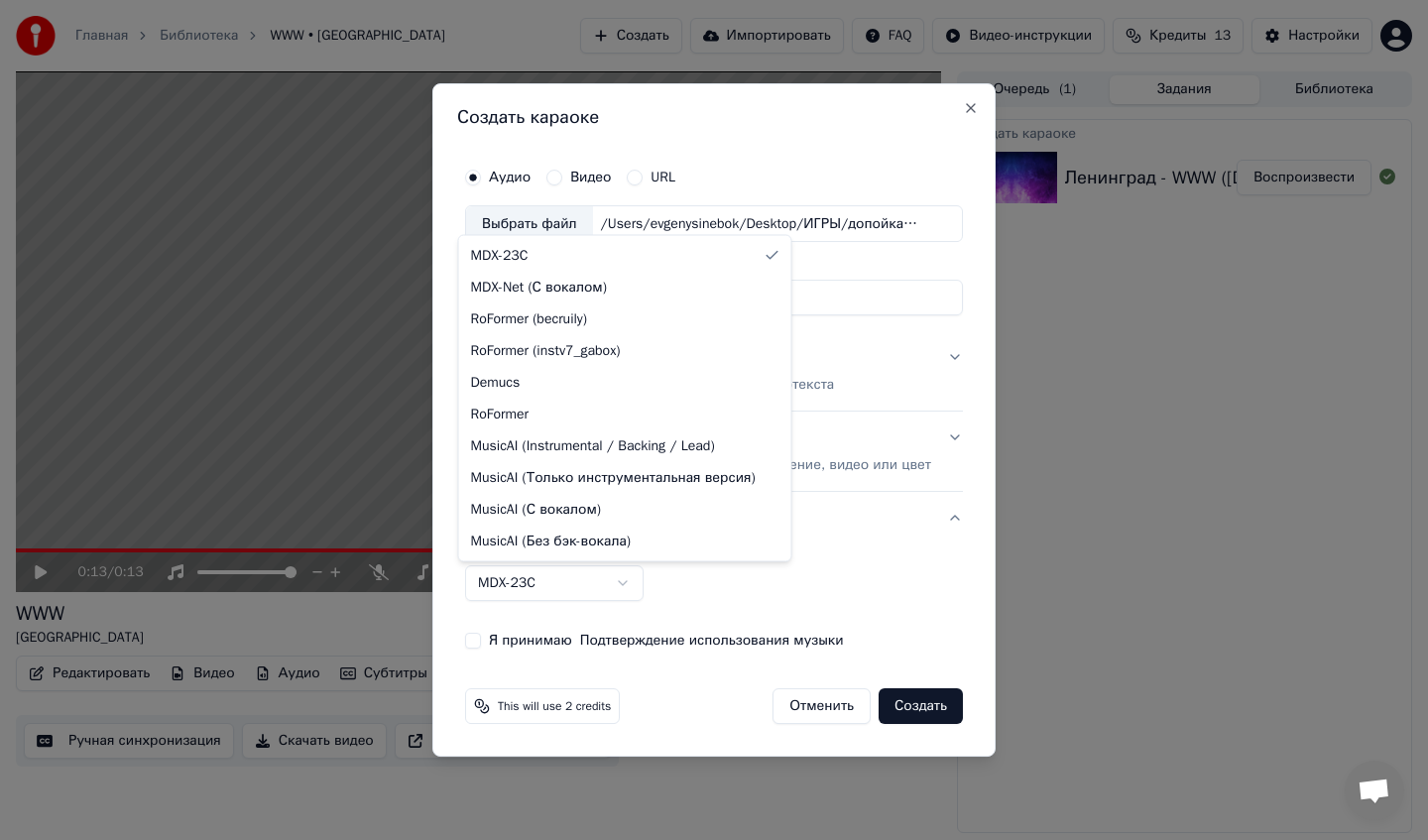 select on "**********" 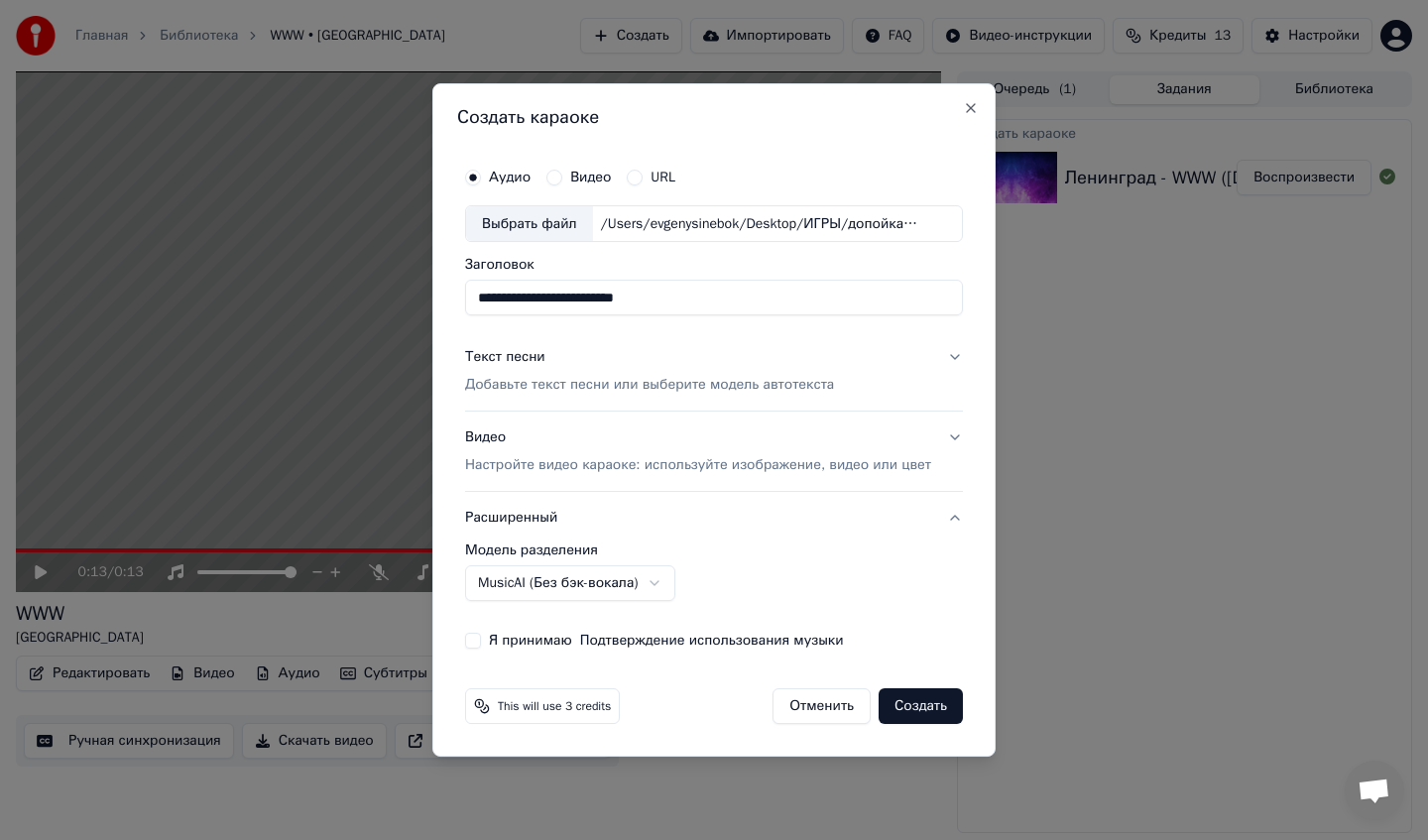 click on "Добавьте текст песни или выберите модель автотекста" at bounding box center (650, 386) 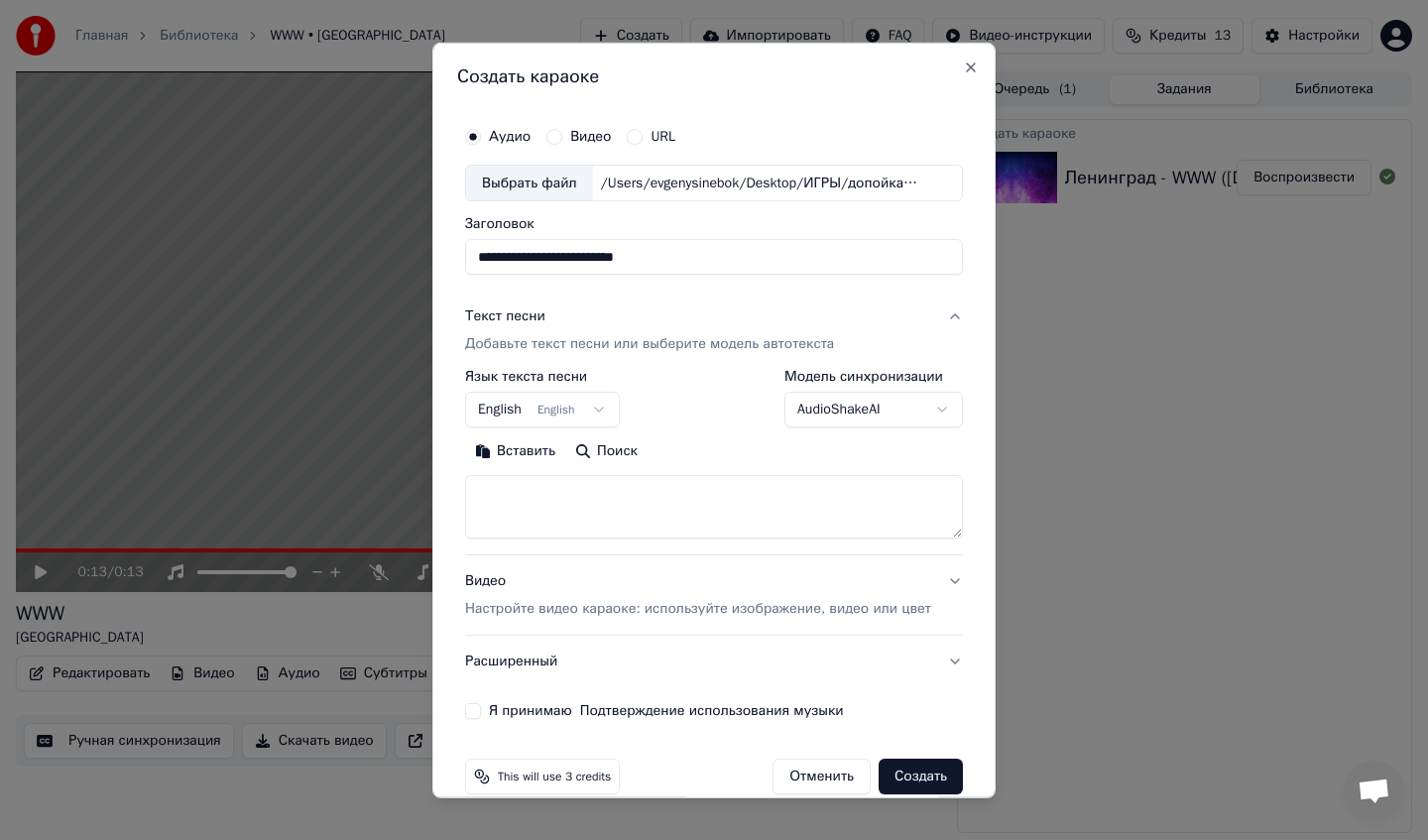 click at bounding box center [714, 507] 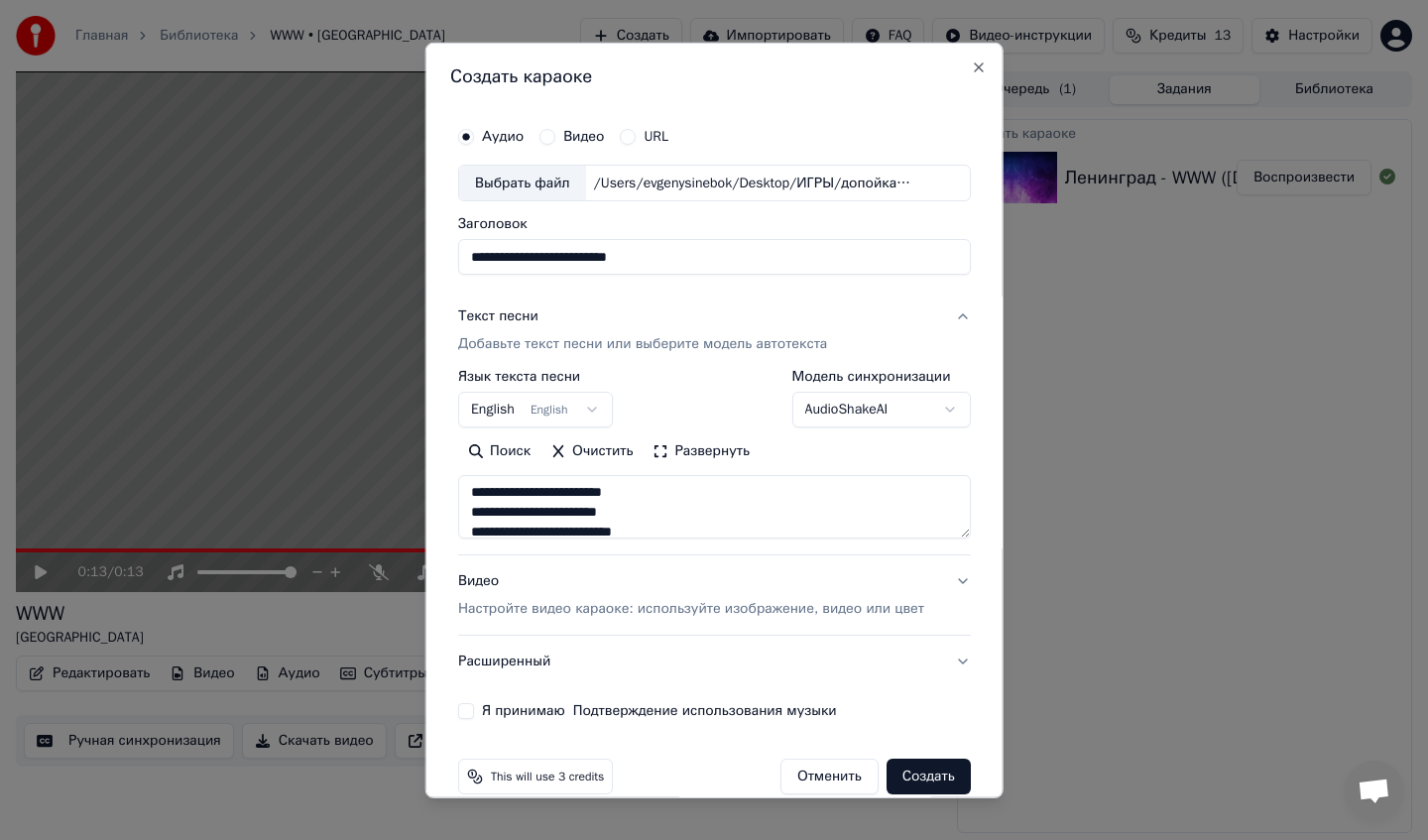 scroll, scrollTop: 0, scrollLeft: 0, axis: both 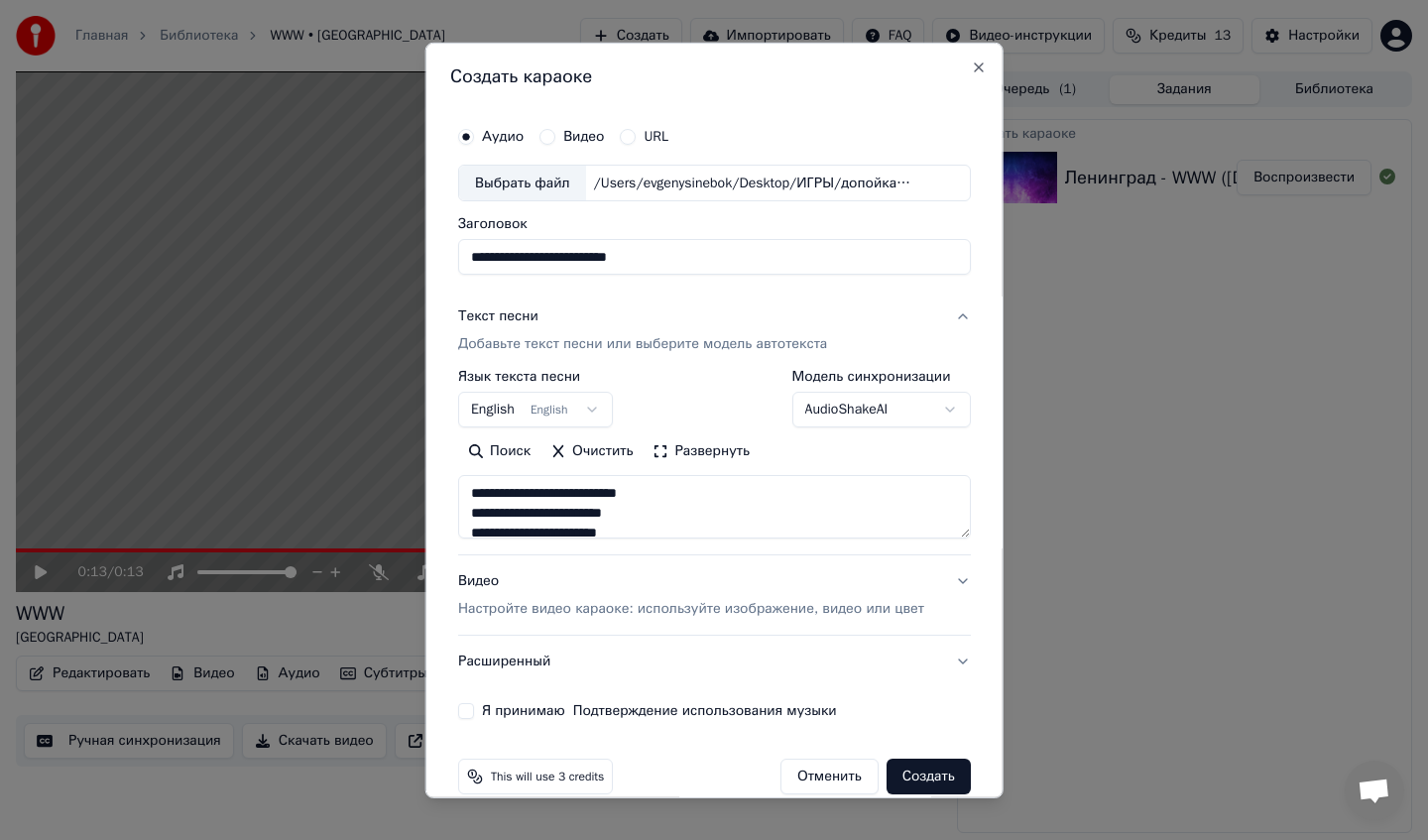 type on "**********" 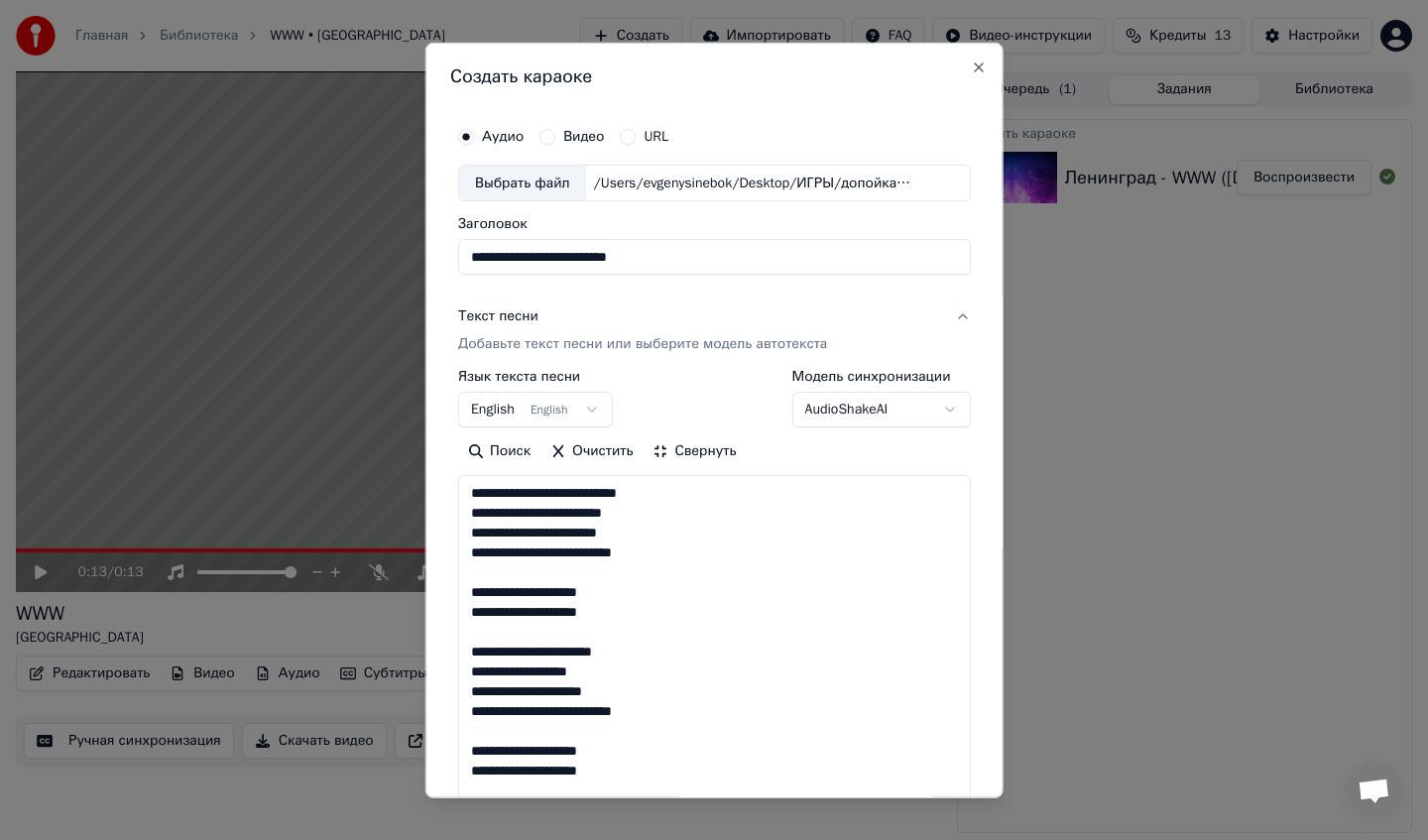 click on "**********" at bounding box center [714, 420] 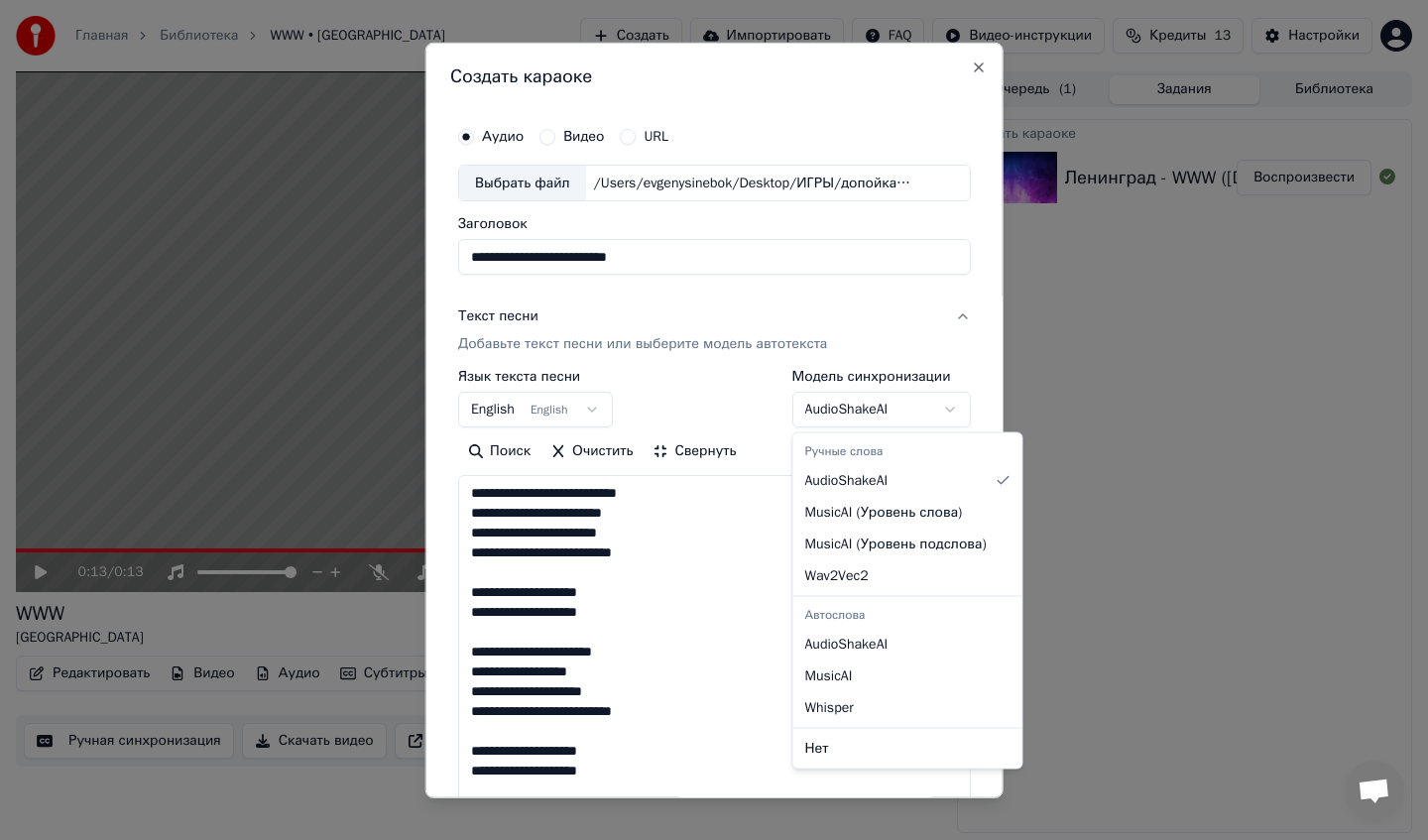select on "**********" 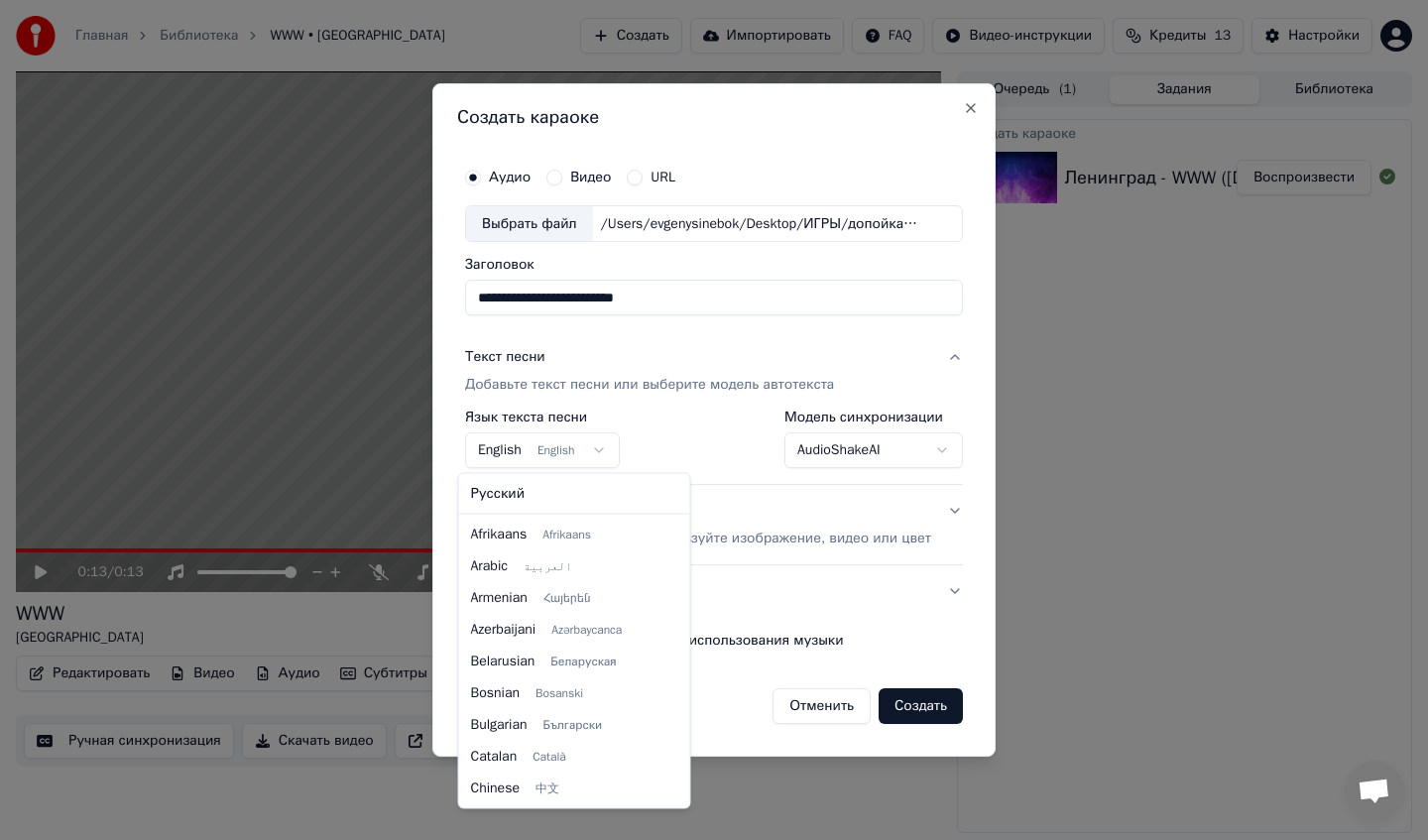 click on "**********" at bounding box center [714, 420] 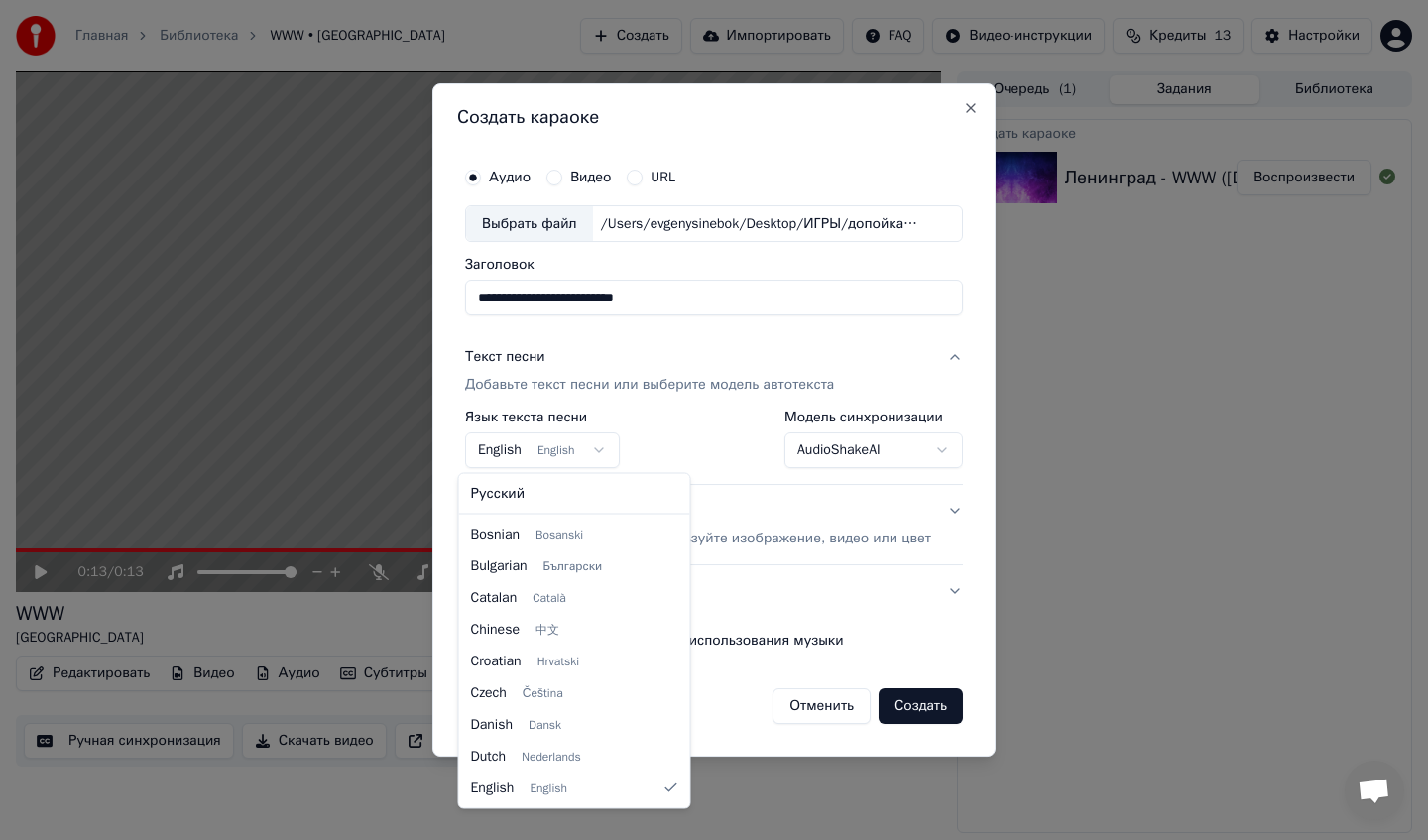select on "**" 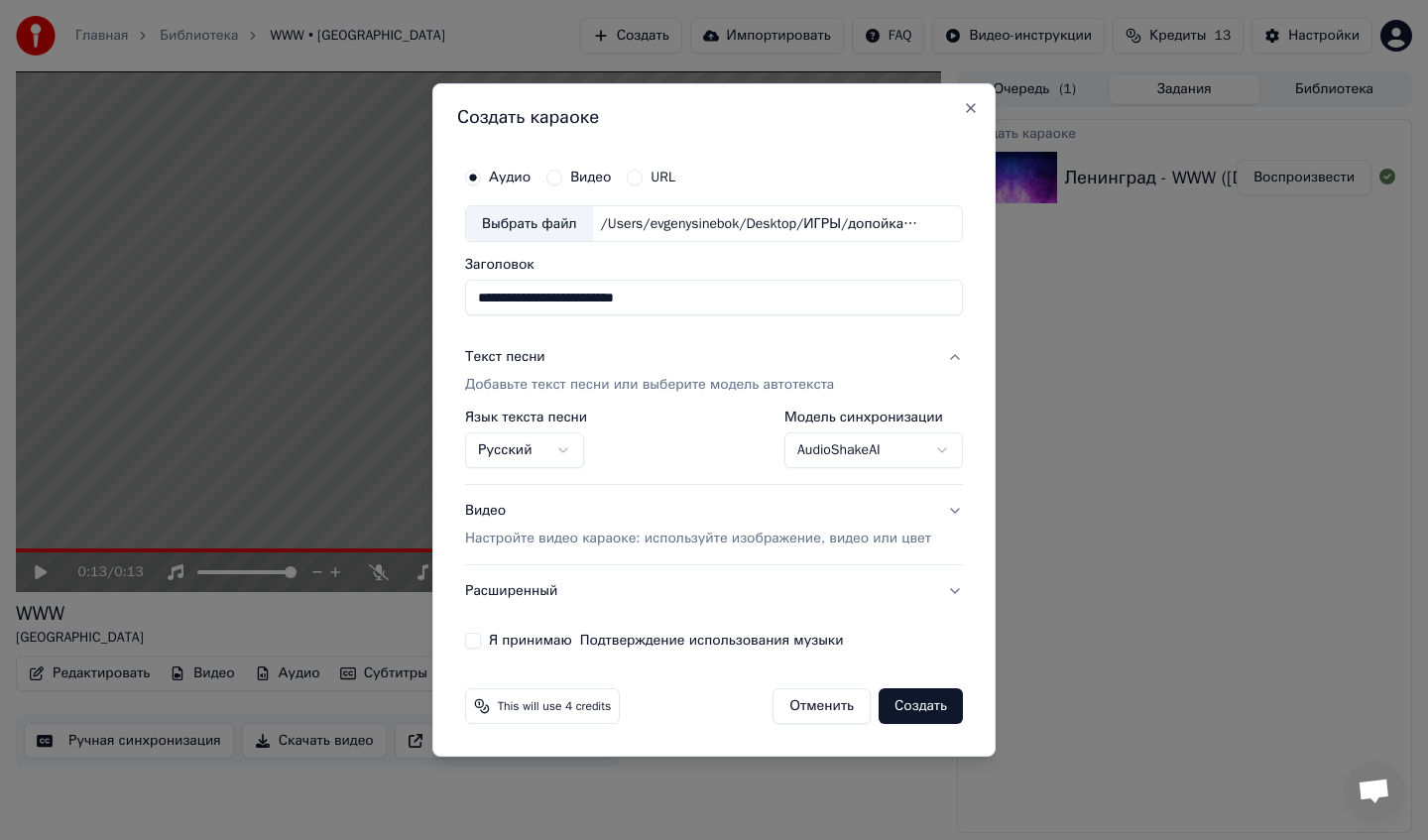 click on "Настройте видео караоке: используйте изображение, видео или цвет" at bounding box center (698, 539) 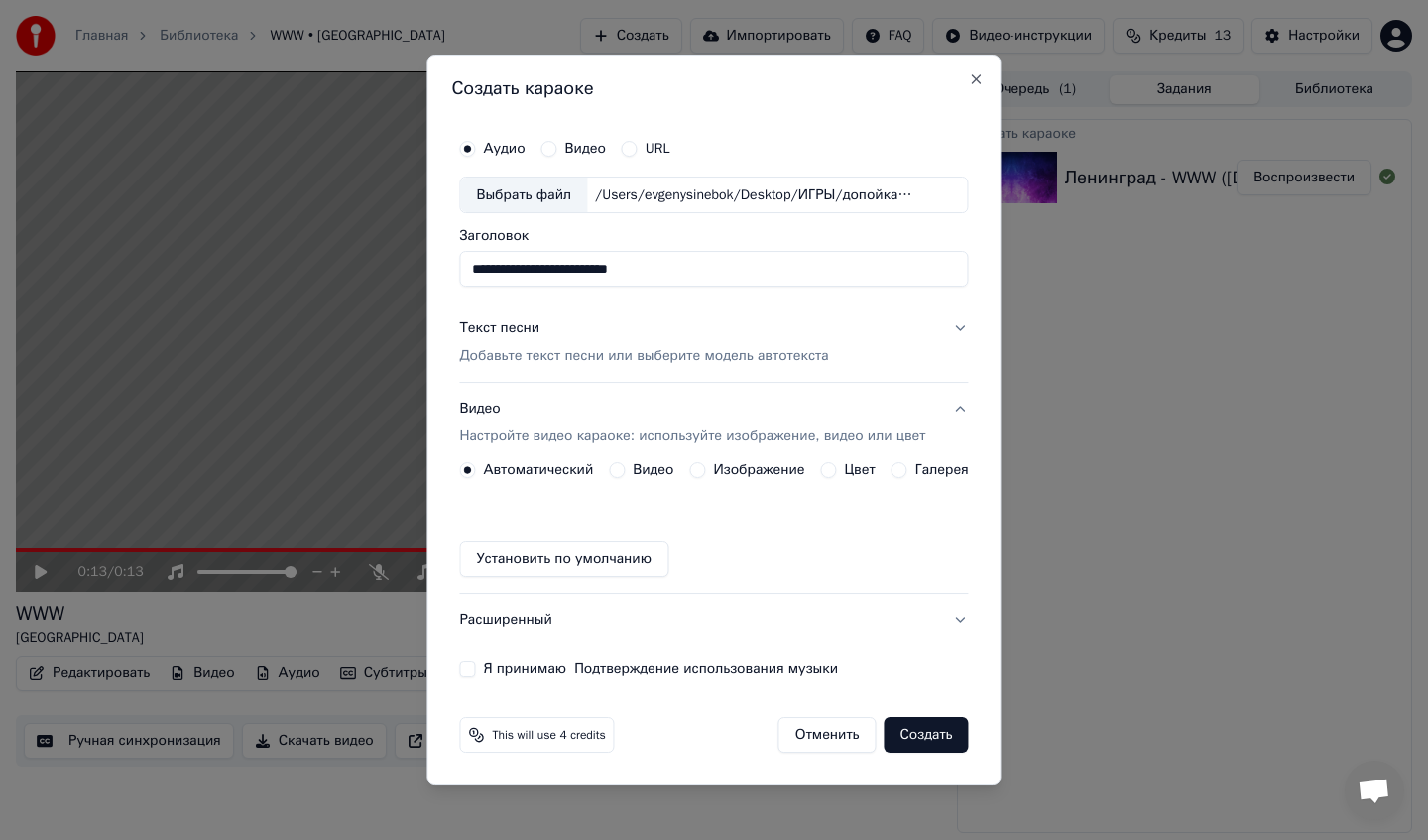 click on "Видео" at bounding box center [653, 470] 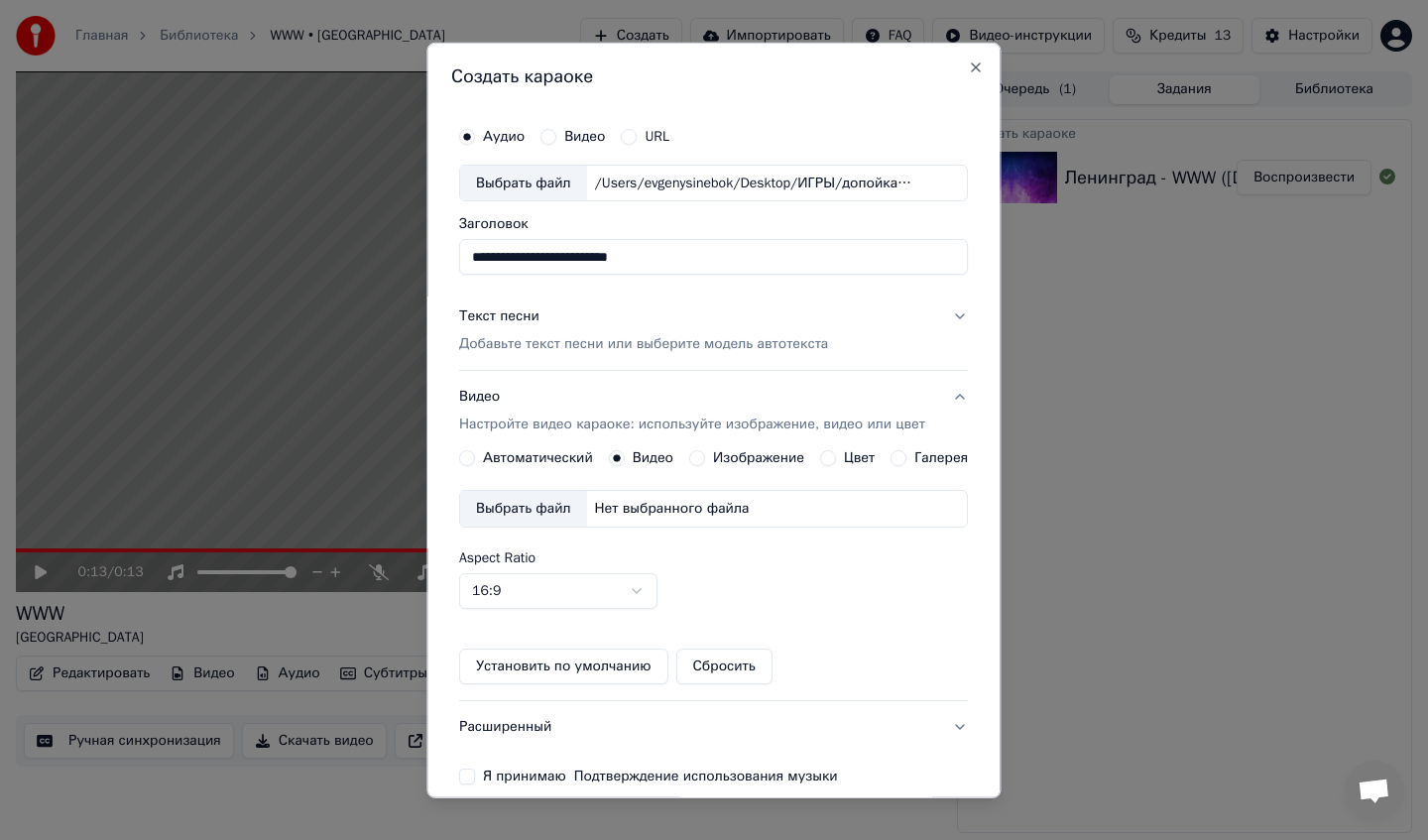 click on "Установить по умолчанию" at bounding box center (563, 666) 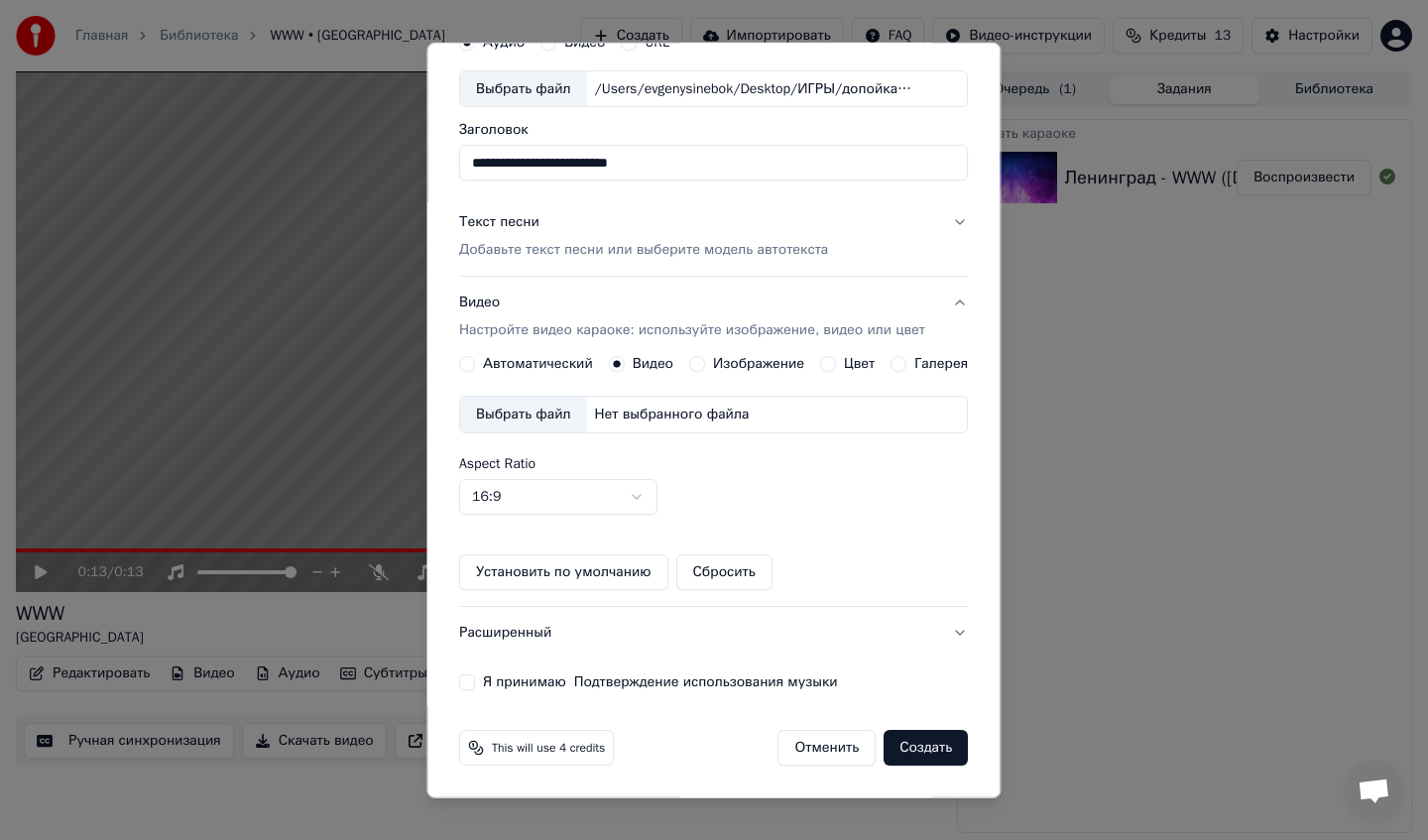 click on "Создать" at bounding box center [926, 748] 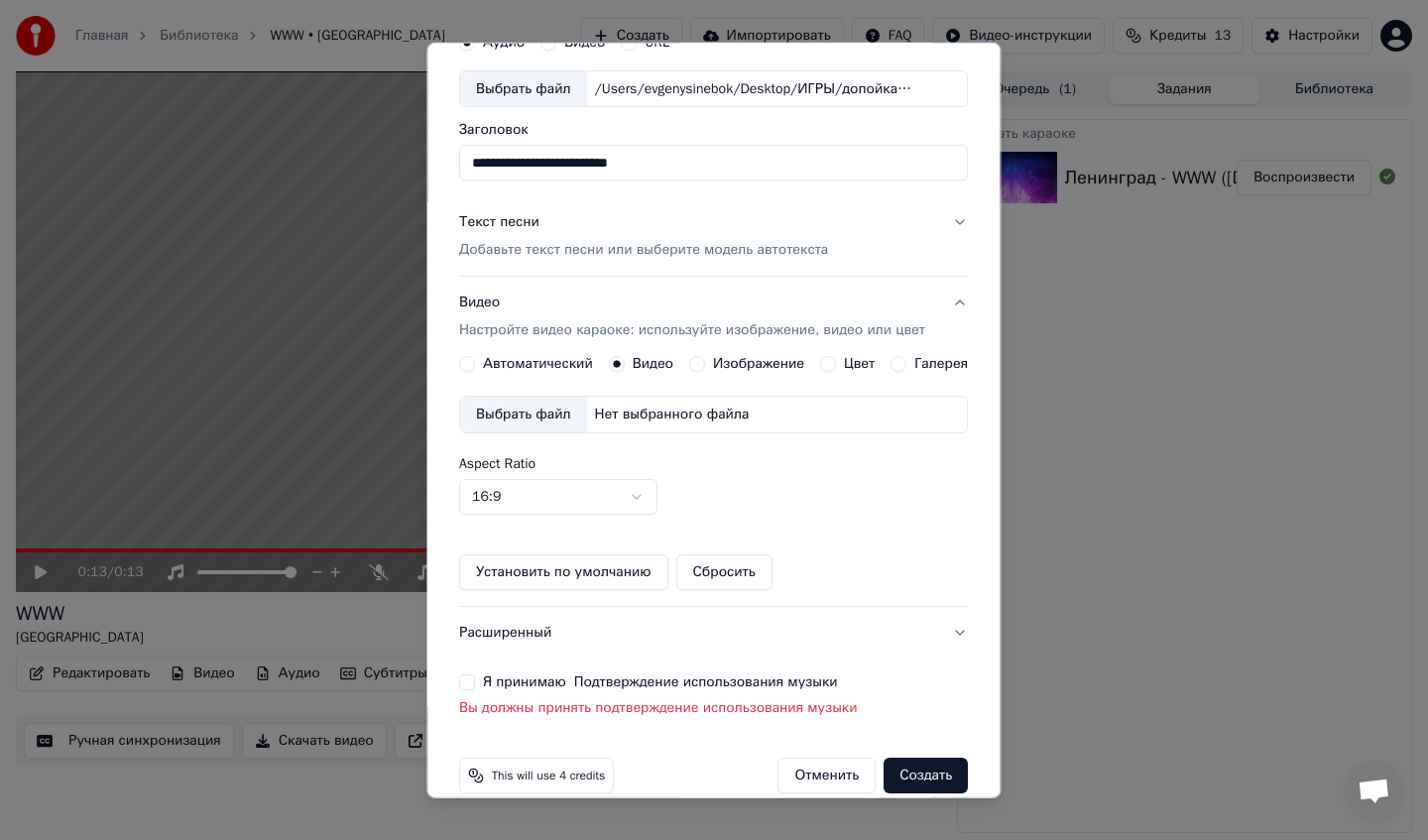 click on "Я принимаю   Подтверждение использования музыки" at bounding box center (660, 682) 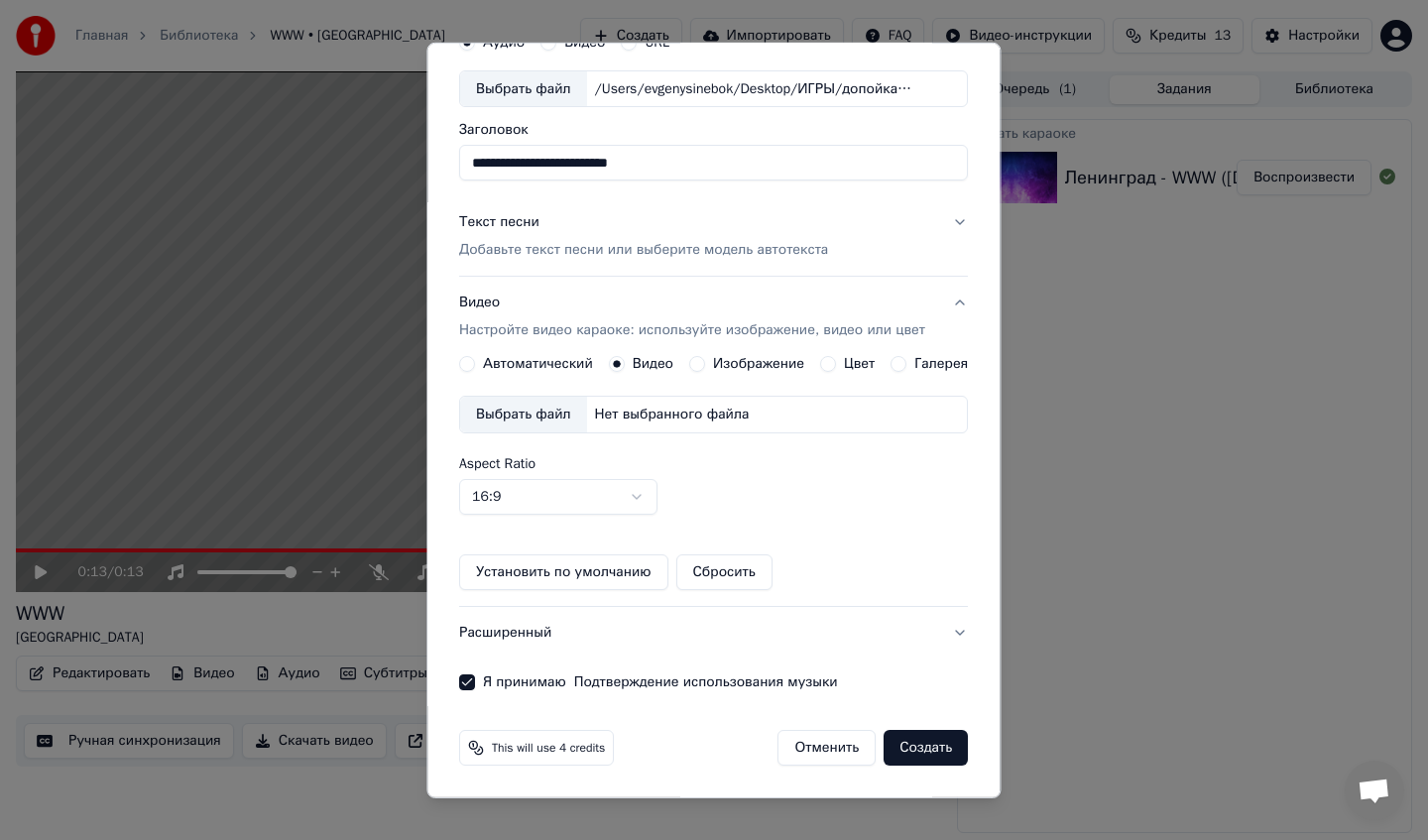click on "Создать" at bounding box center (926, 748) 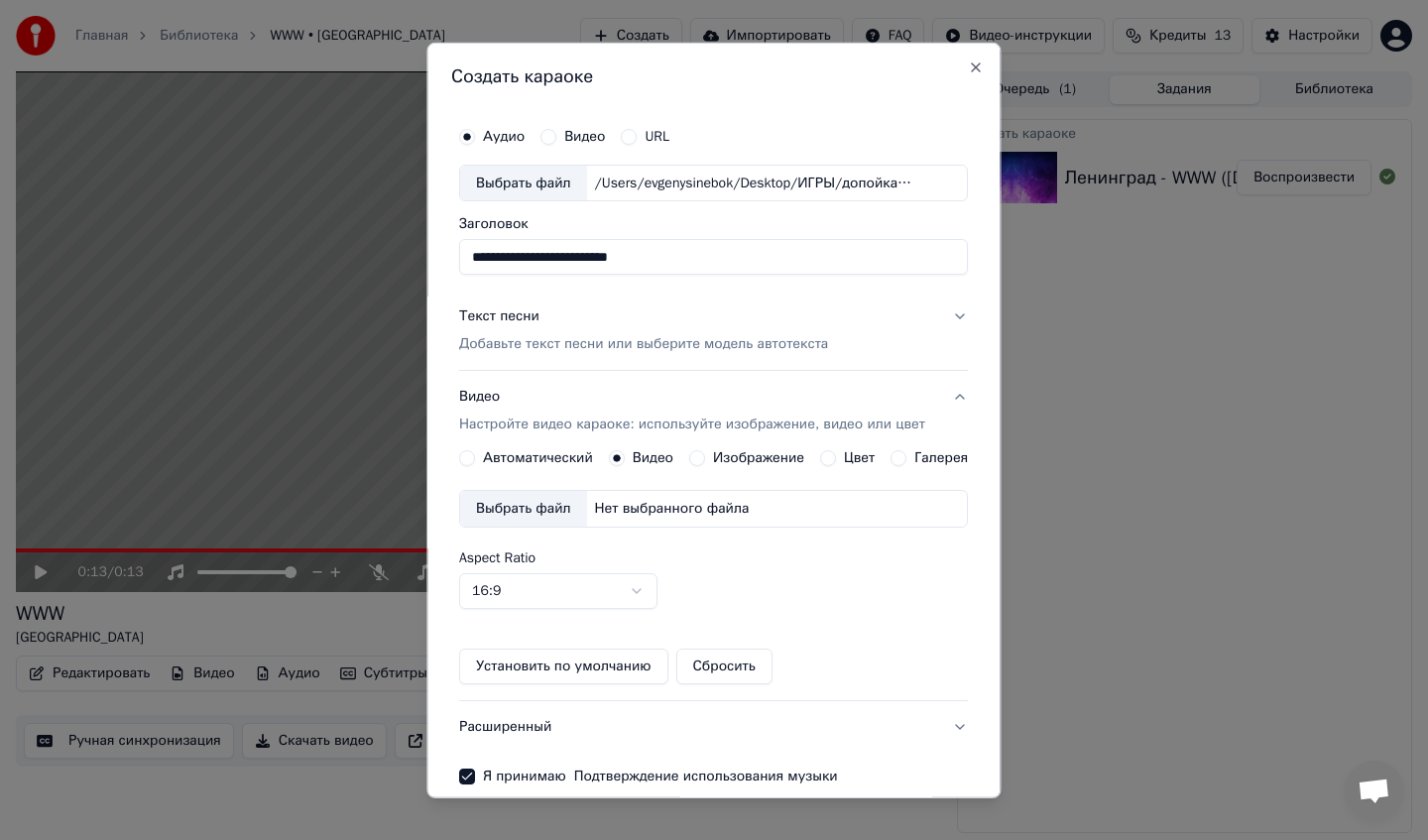 scroll, scrollTop: 94, scrollLeft: 0, axis: vertical 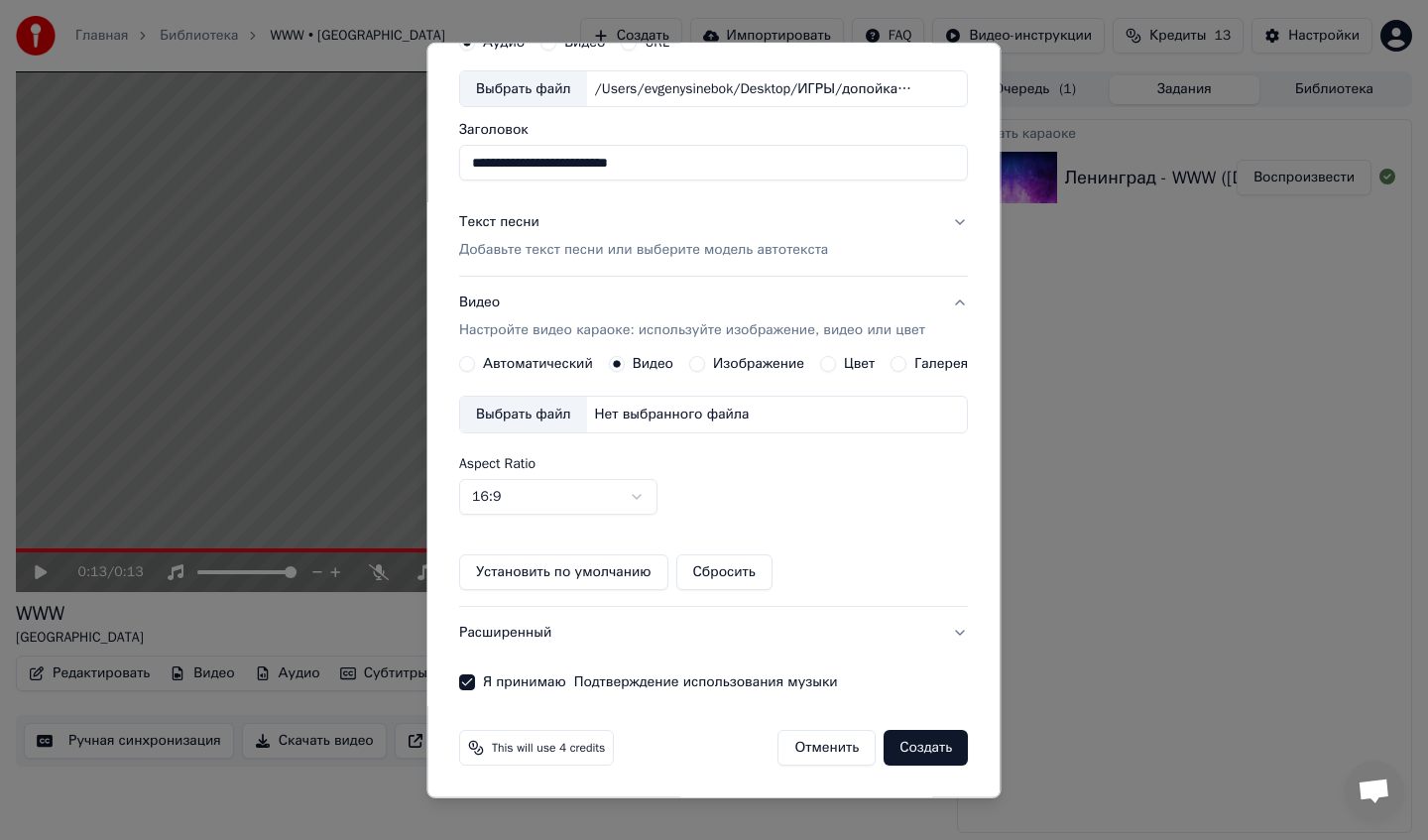 click on "Создать" at bounding box center [926, 748] 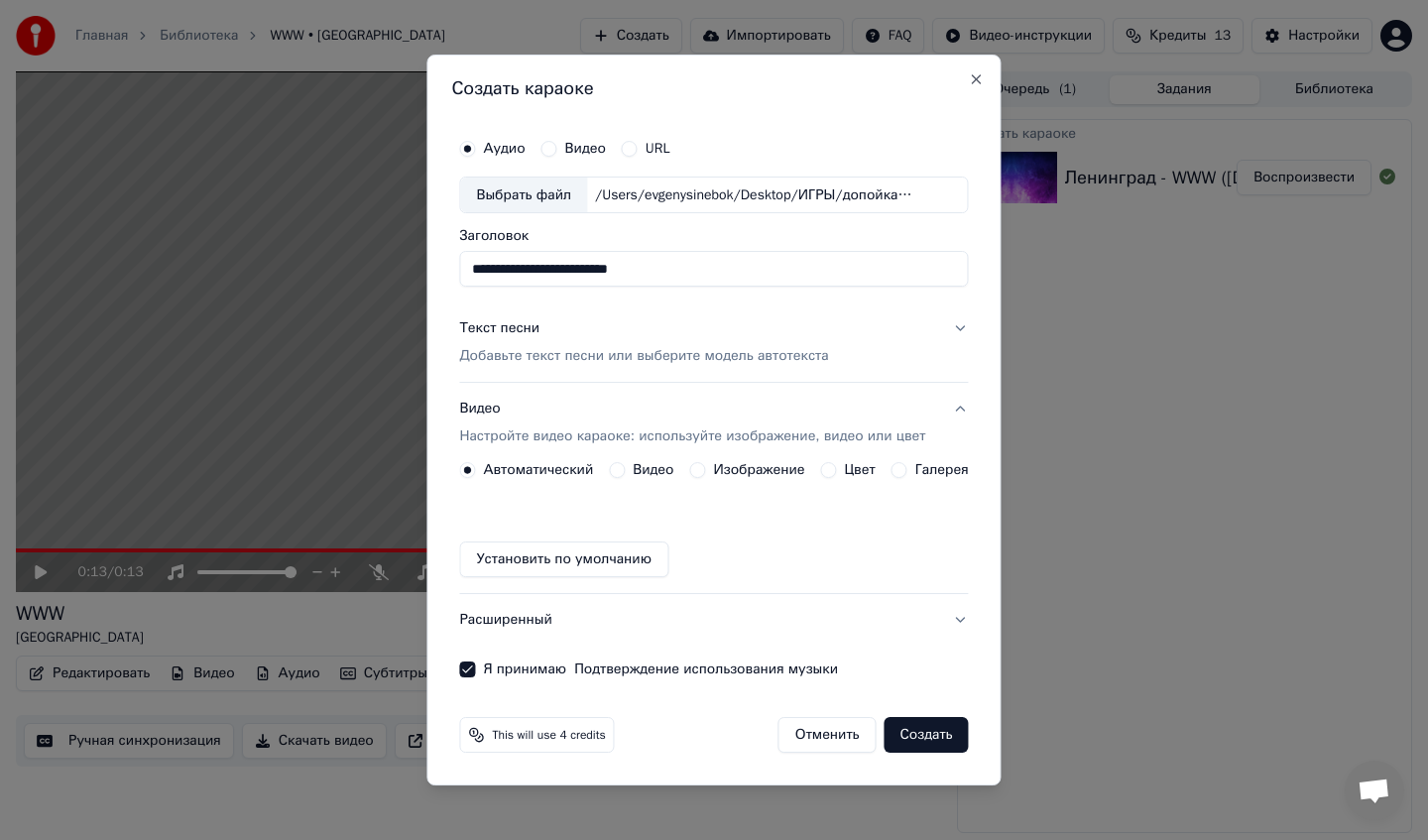 click on "Добавьте текст песни или выберите модель автотекста" at bounding box center [644, 357] 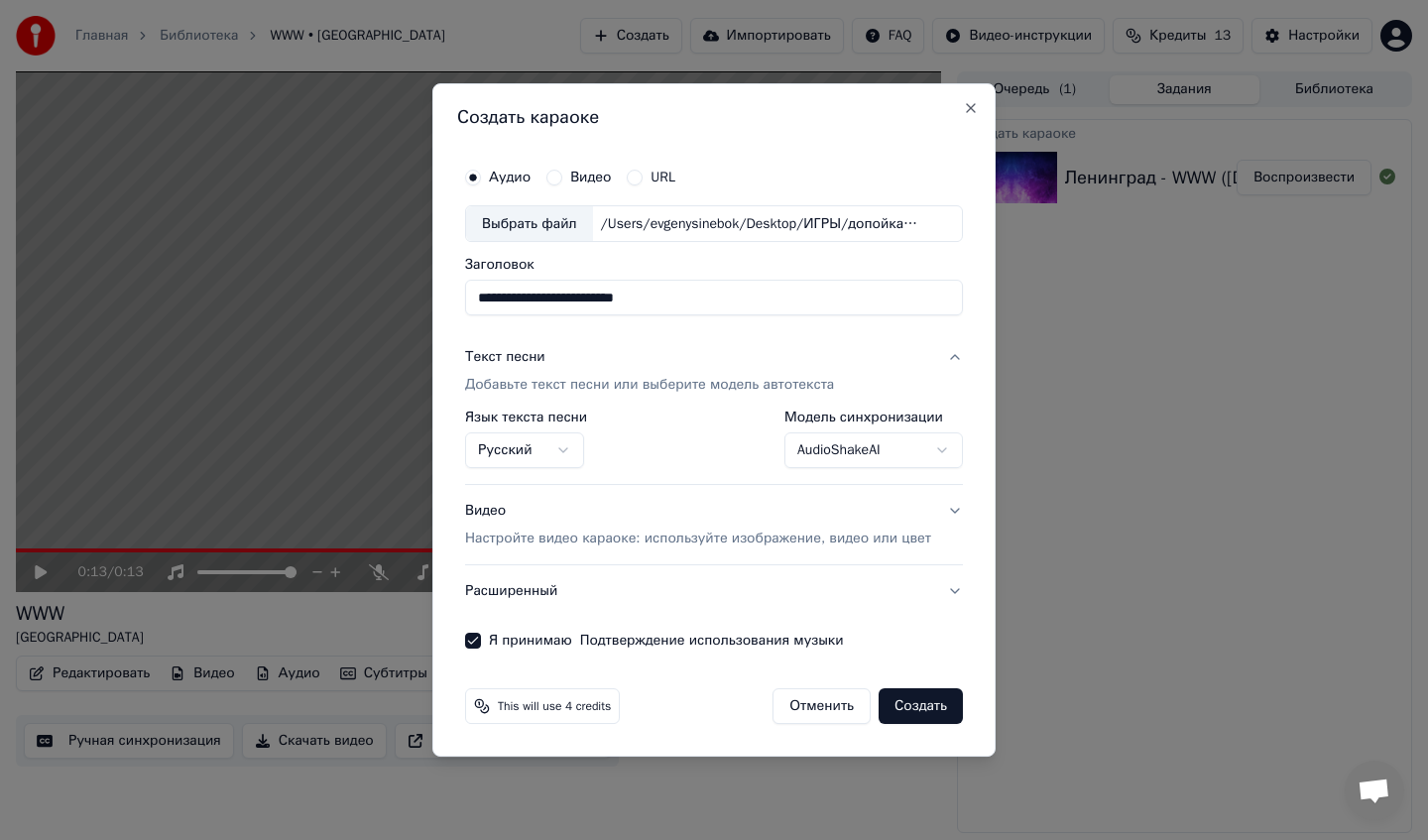 click on "Добавьте текст песни или выберите модель автотекста" at bounding box center [650, 386] 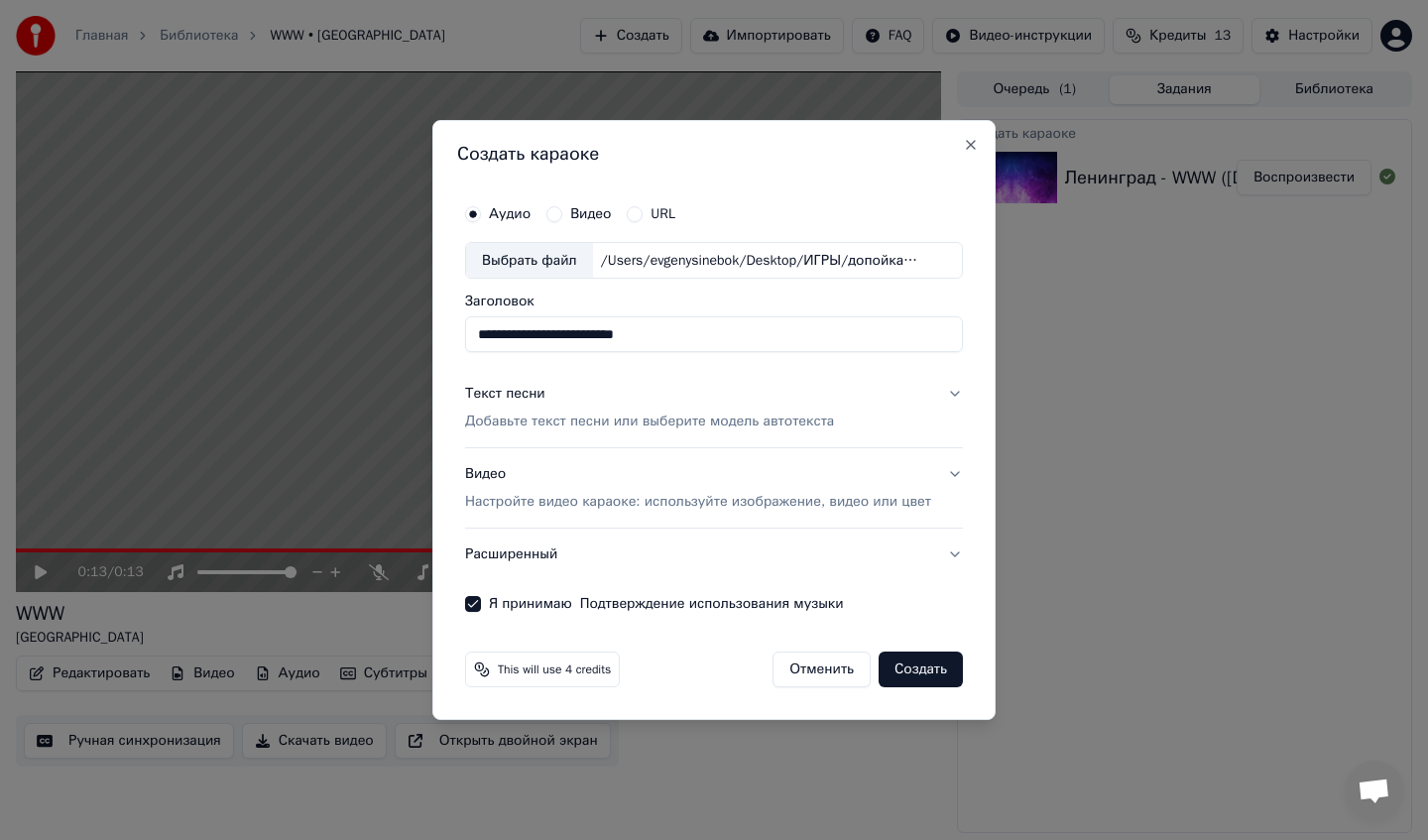 click on "Добавьте текст песни или выберите модель автотекста" at bounding box center [650, 422] 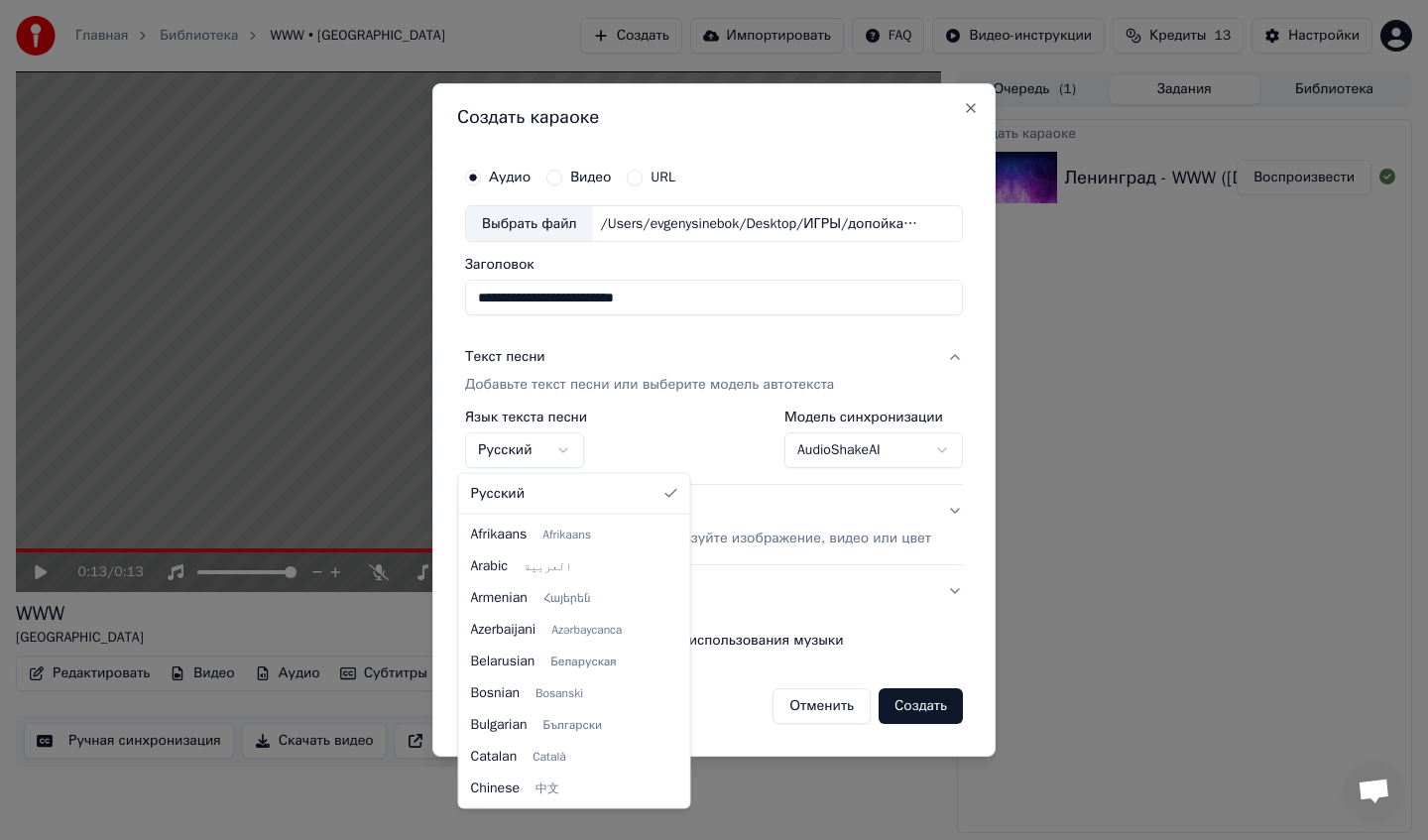 click on "**********" at bounding box center (714, 420) 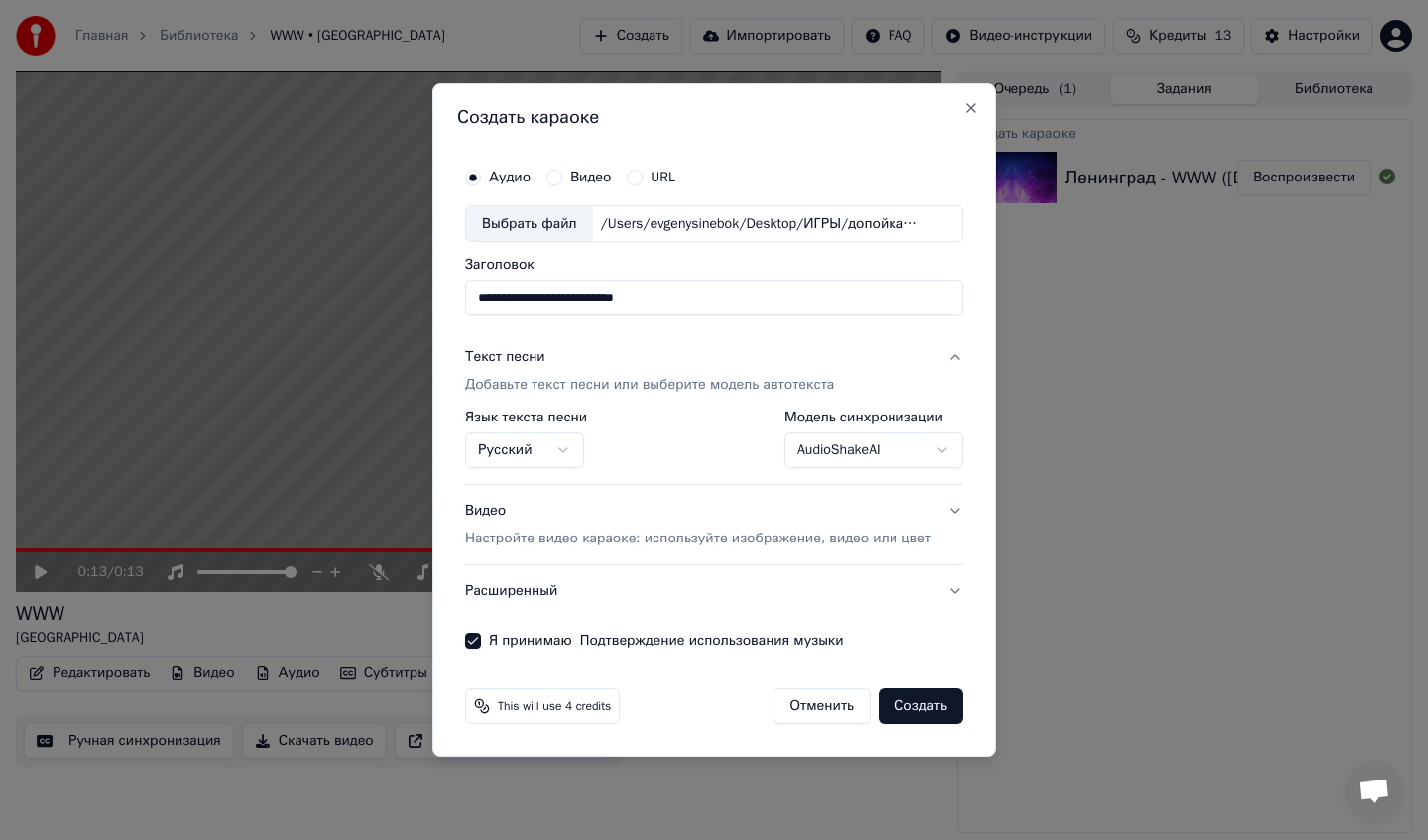 click on "Создать" at bounding box center [920, 706] 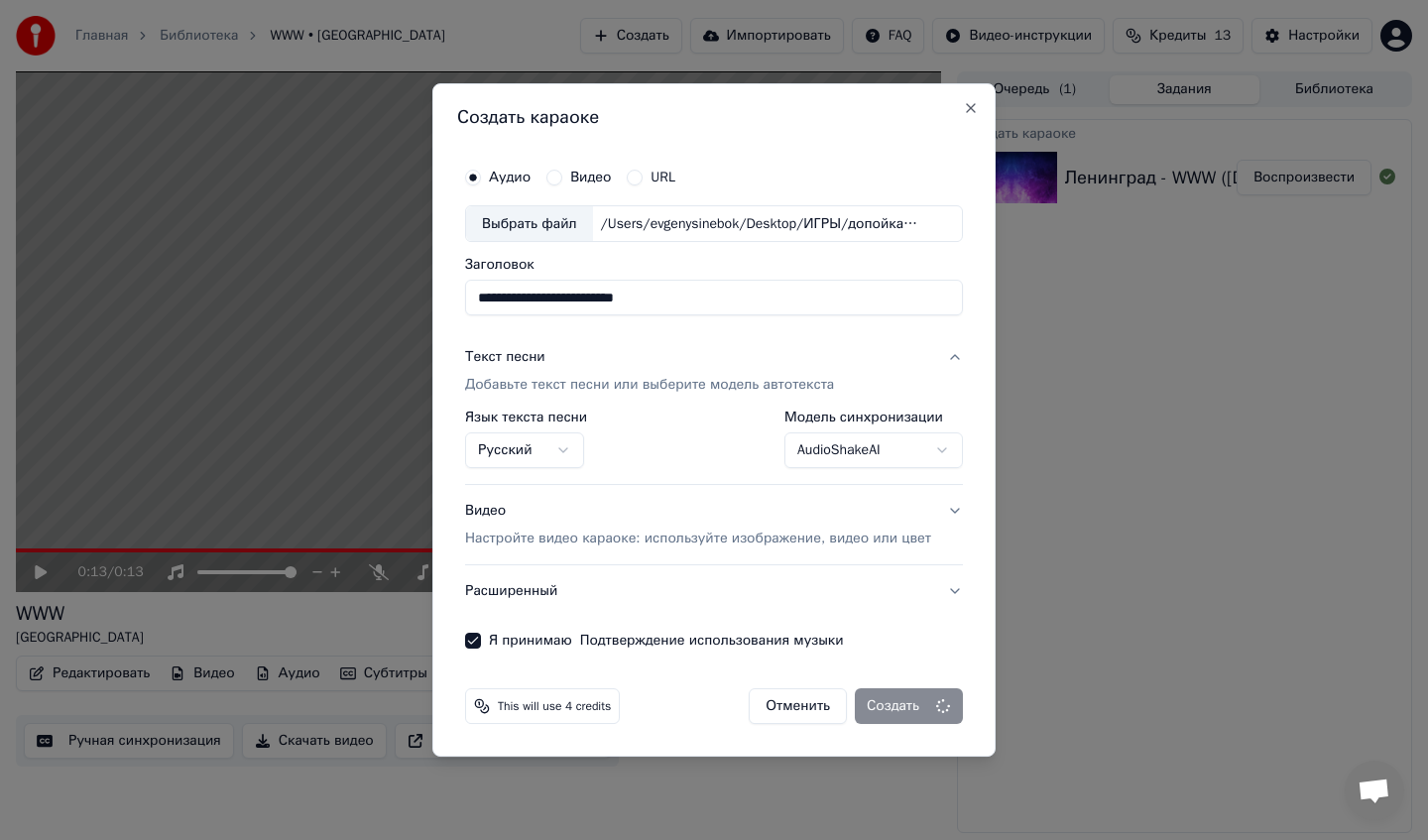 select on "**********" 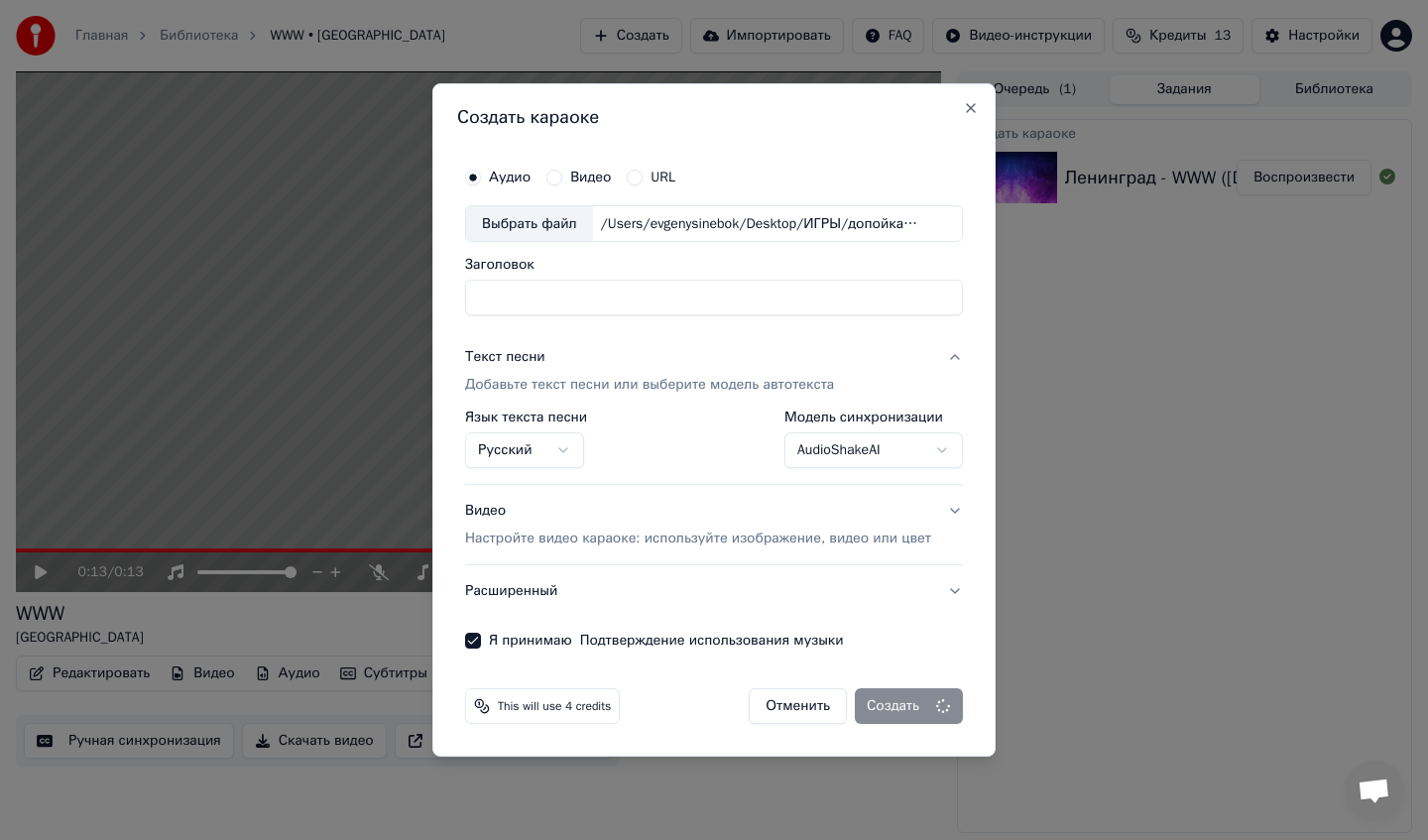 select 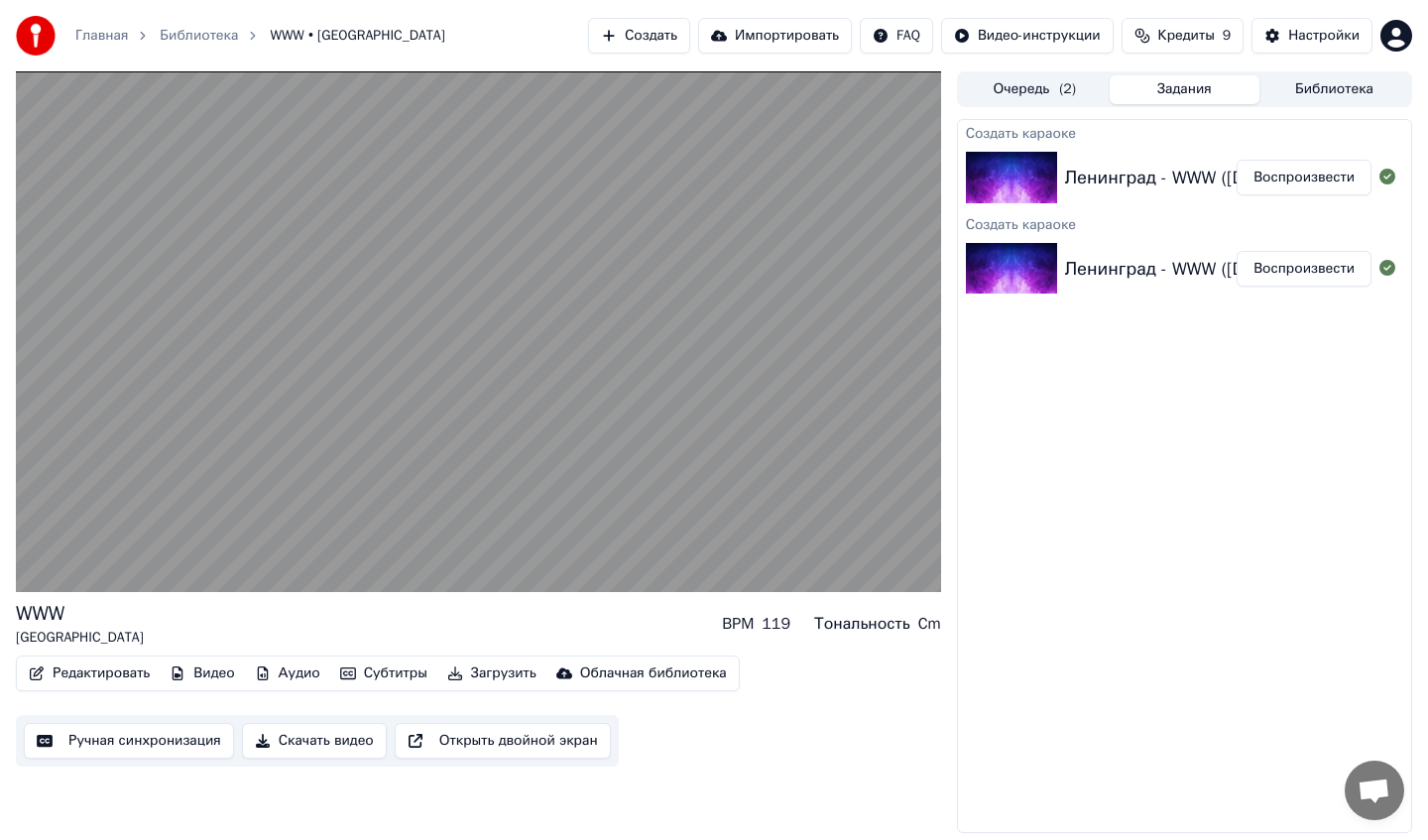 click on "Cm" at bounding box center (929, 624) 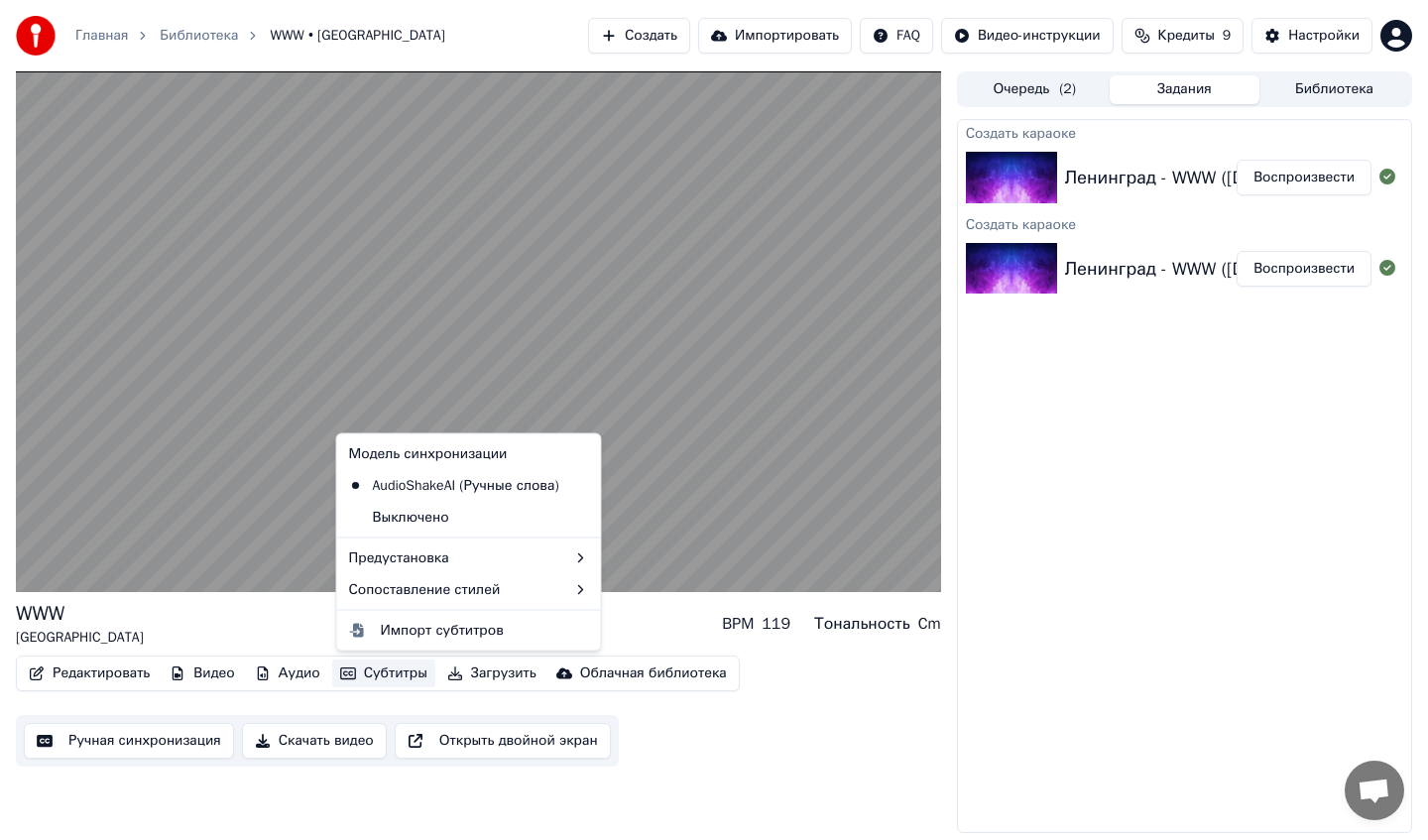 click on "Субтитры" at bounding box center (384, 673) 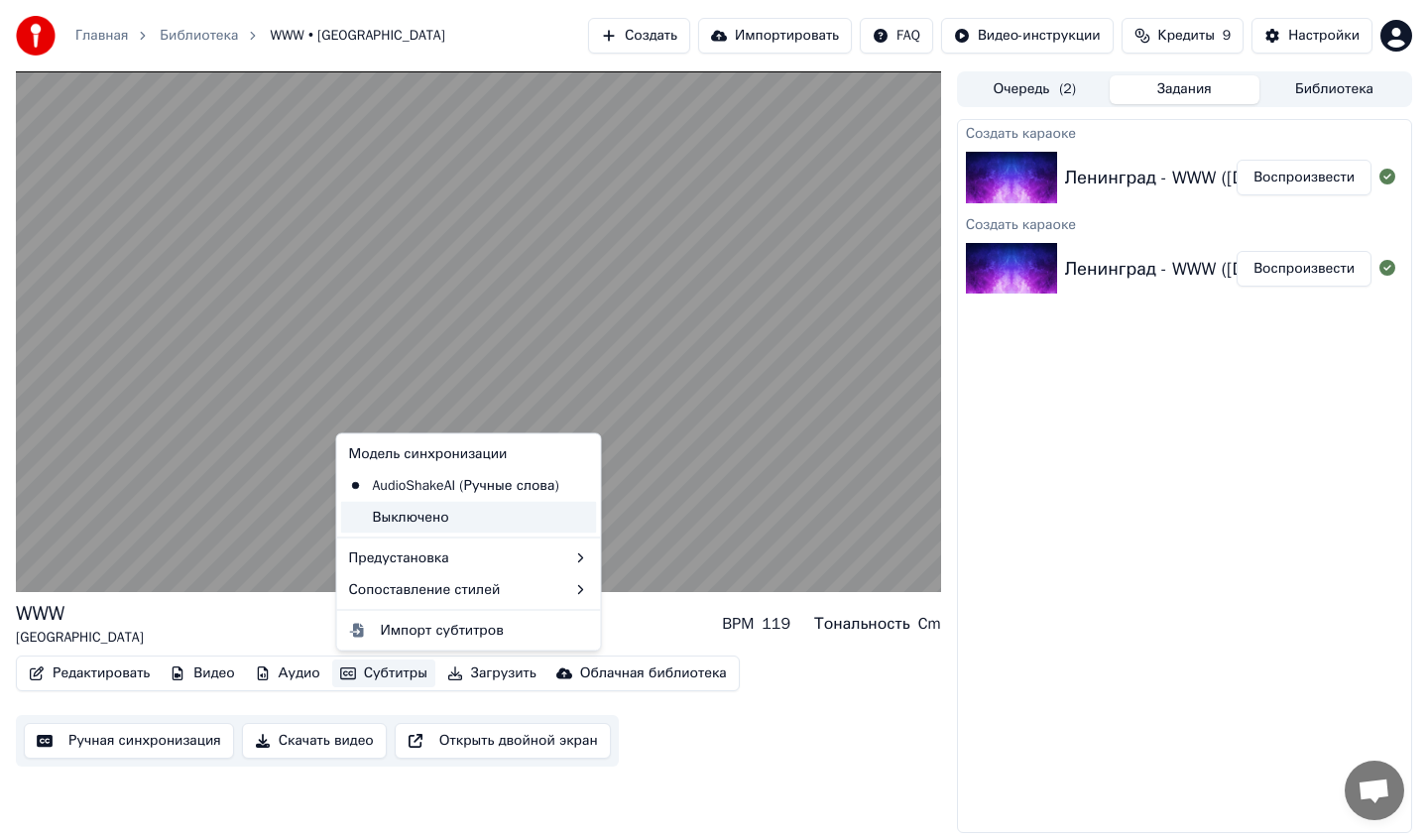 click on "Выключено" at bounding box center (469, 517) 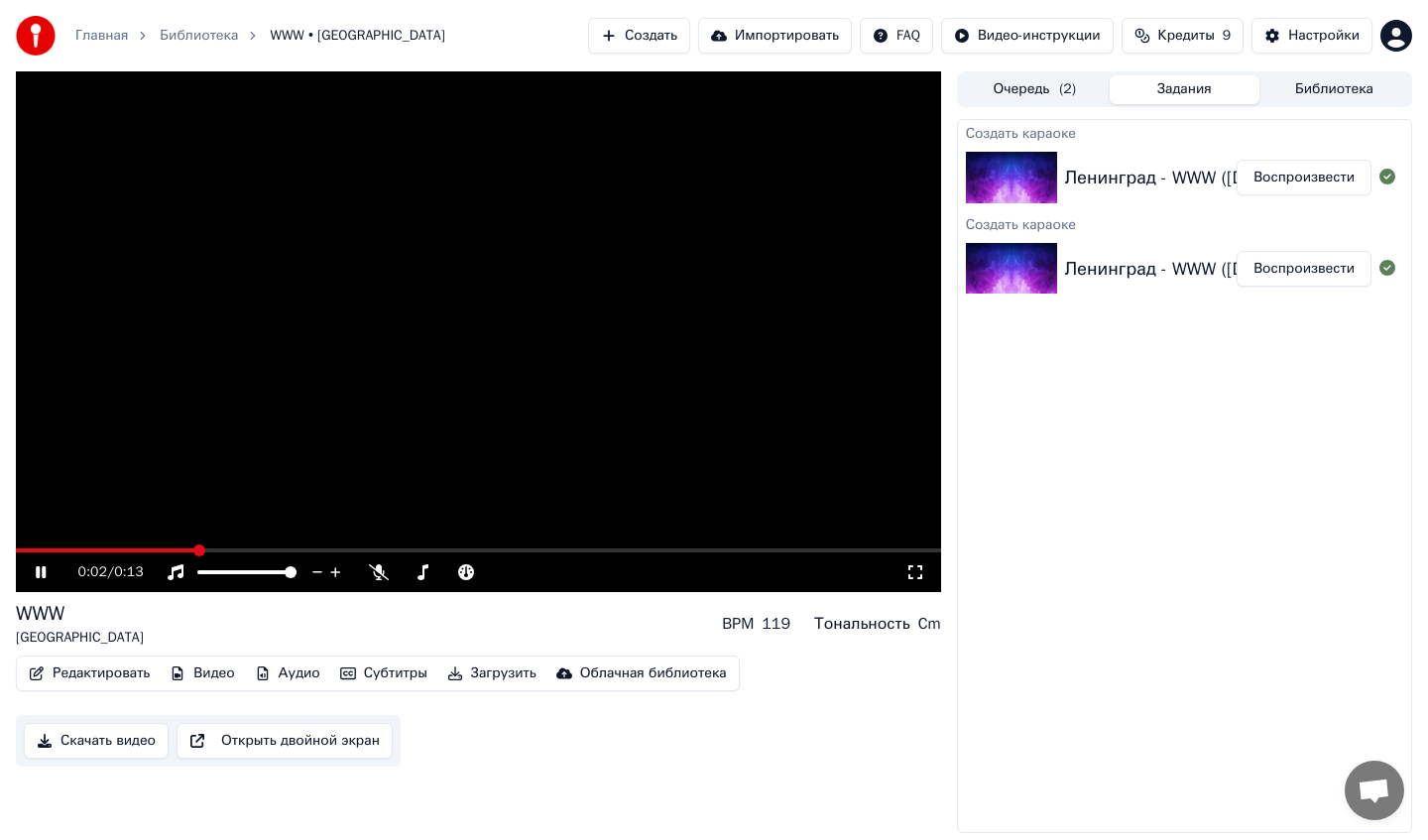 click on "Субтитры" at bounding box center [384, 673] 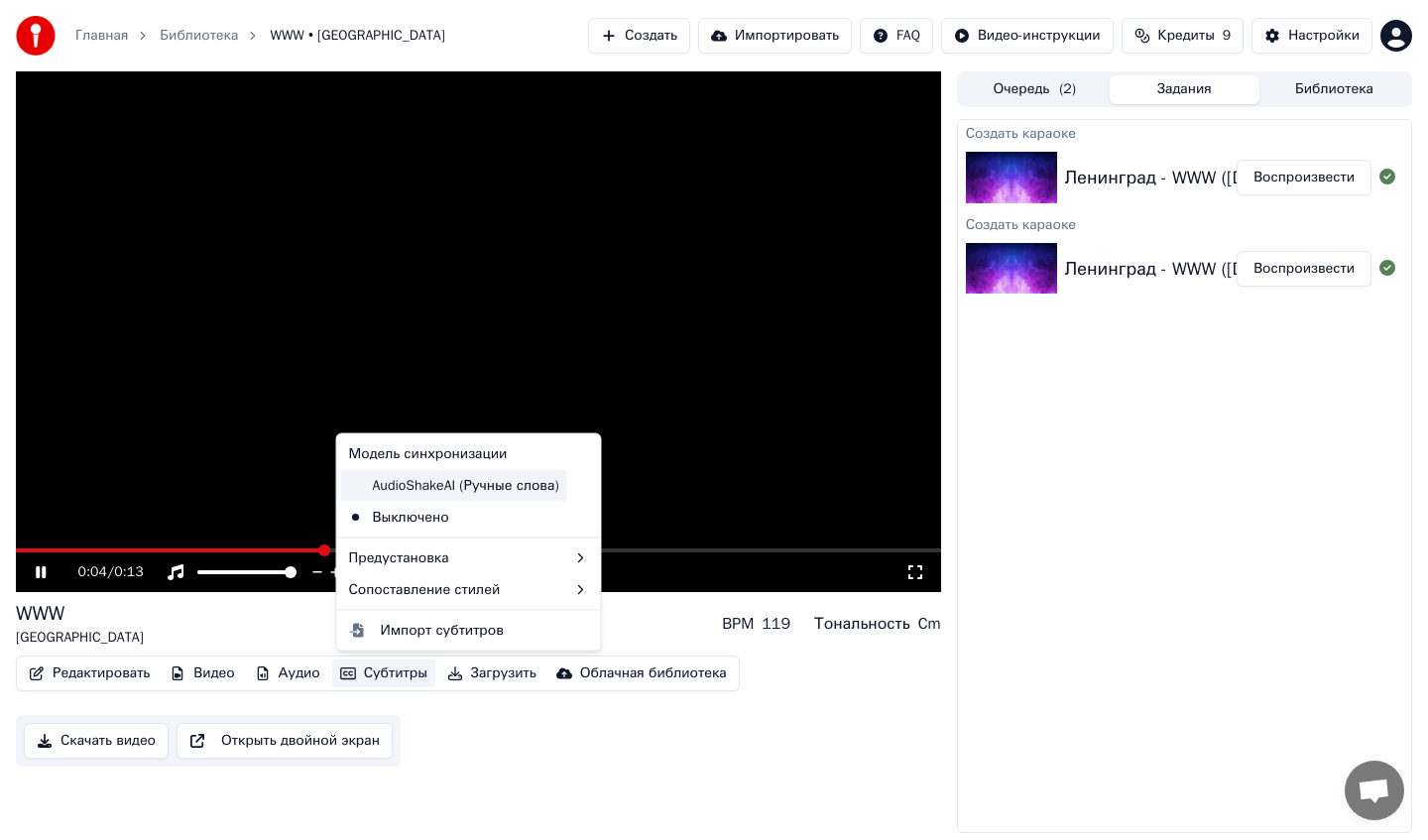 click on "AudioShakeAI (Ручные слова)" at bounding box center [454, 485] 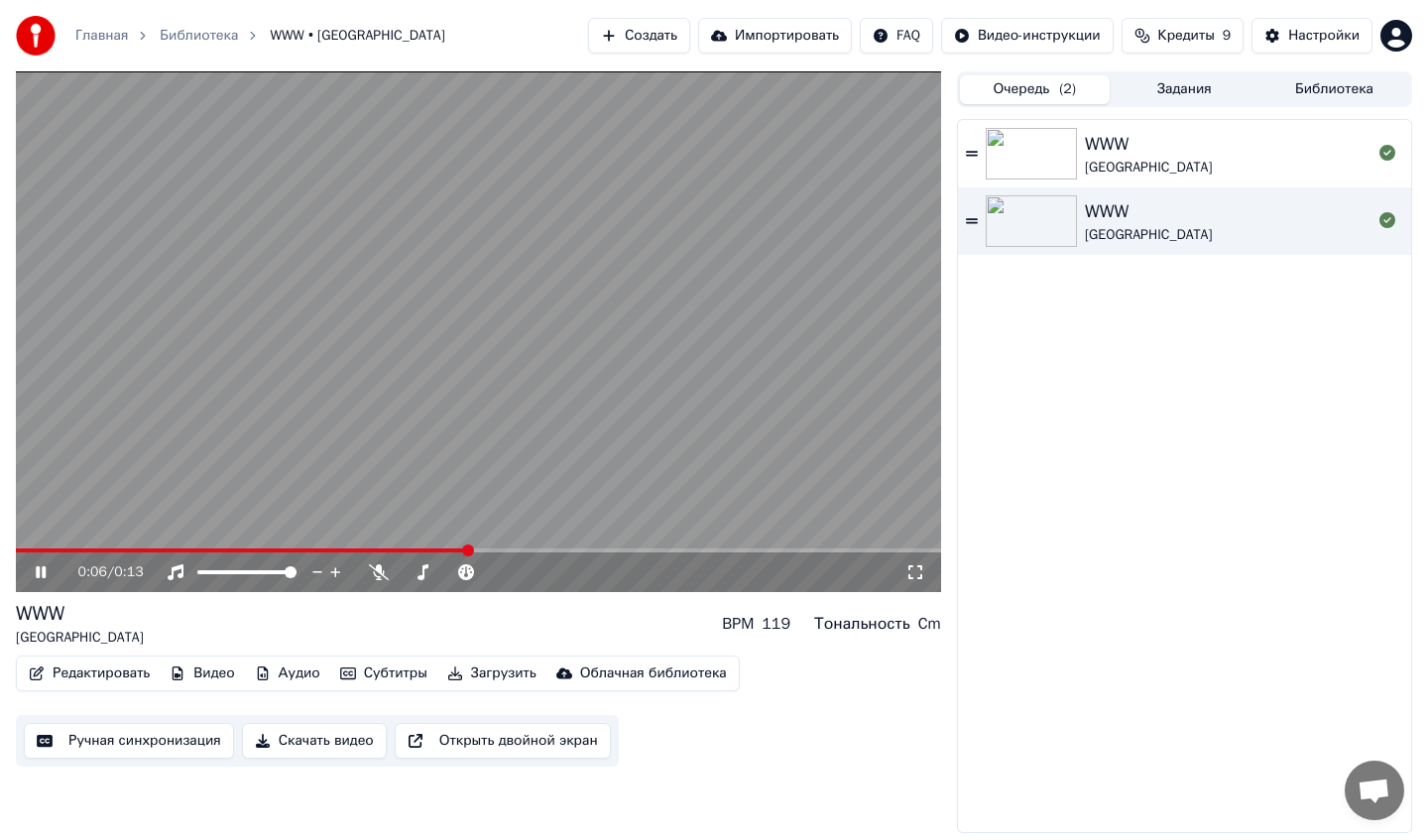 click on "Очередь ( 2 )" at bounding box center [1034, 89] 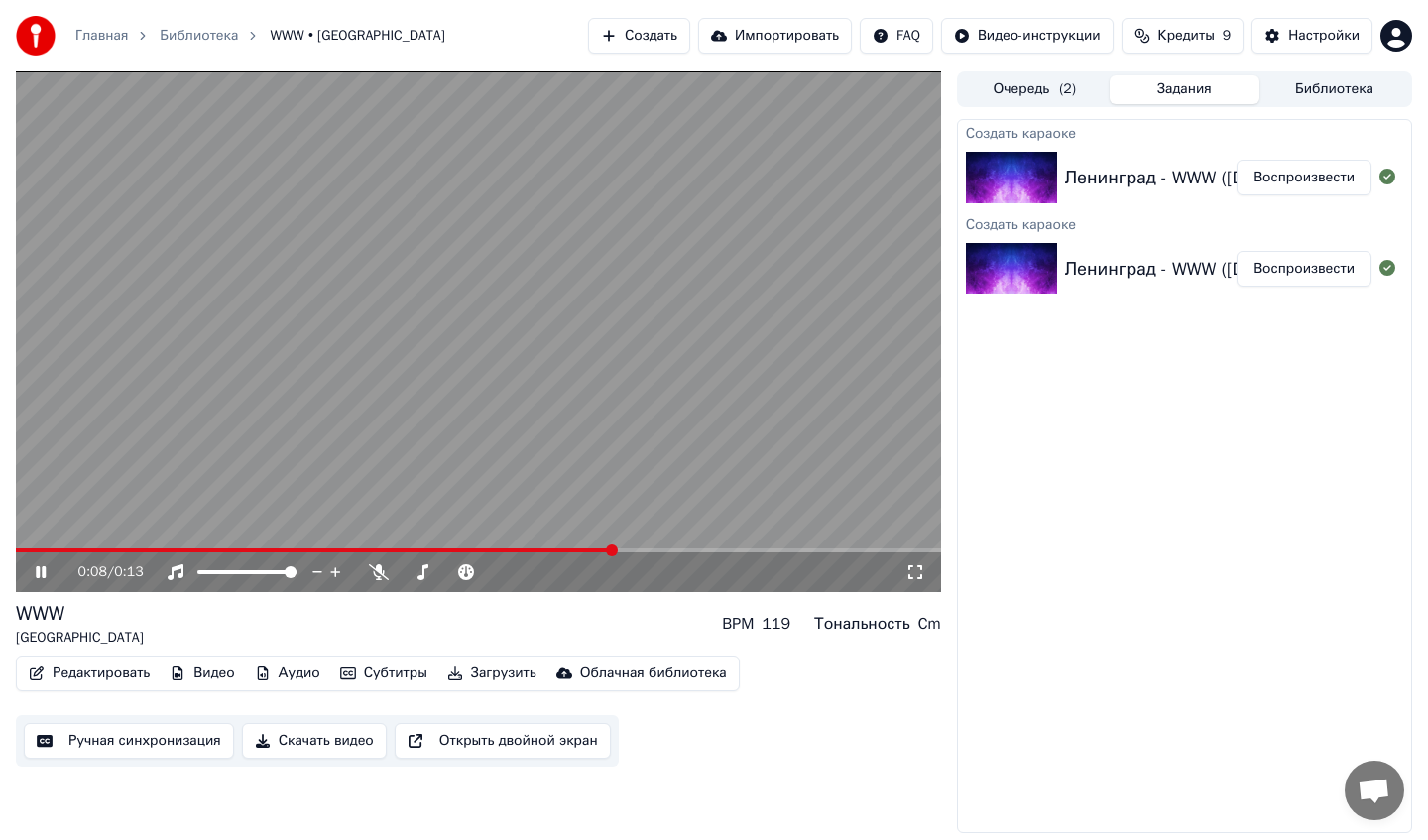 click on "Задания" at bounding box center [1184, 89] 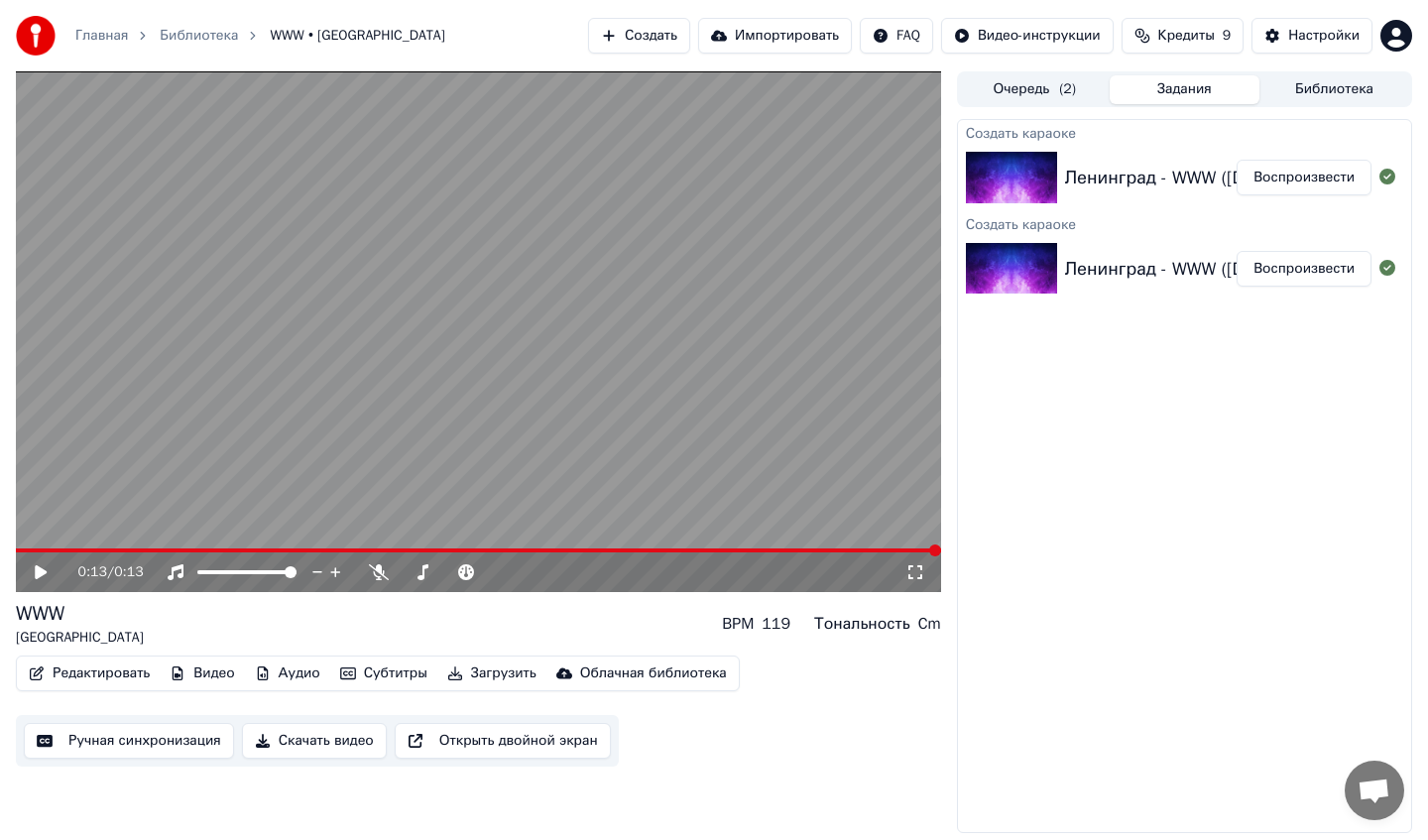 click on "Аудио" at bounding box center (288, 673) 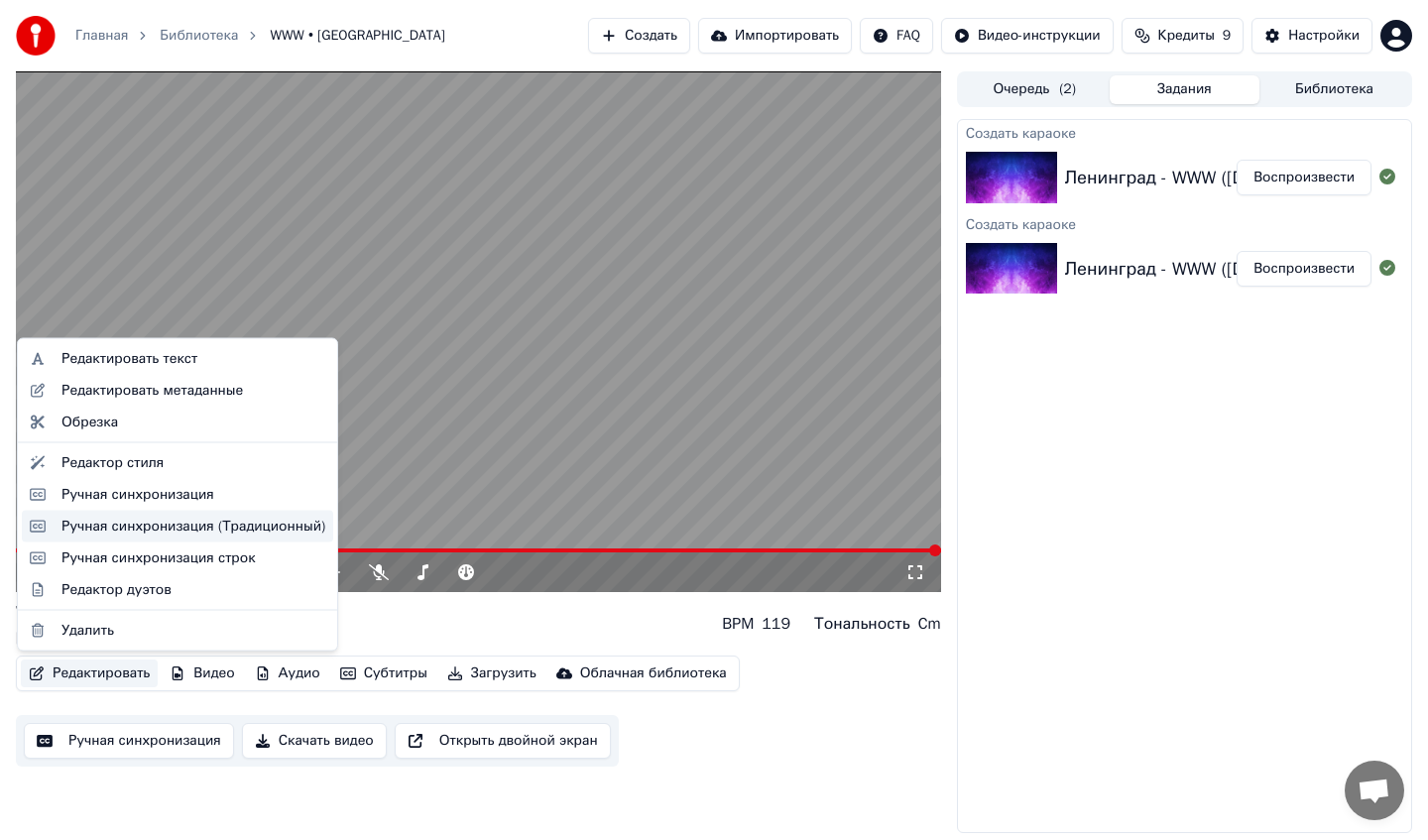 click on "Ручная синхронизация (Традиционный)" at bounding box center (193, 526) 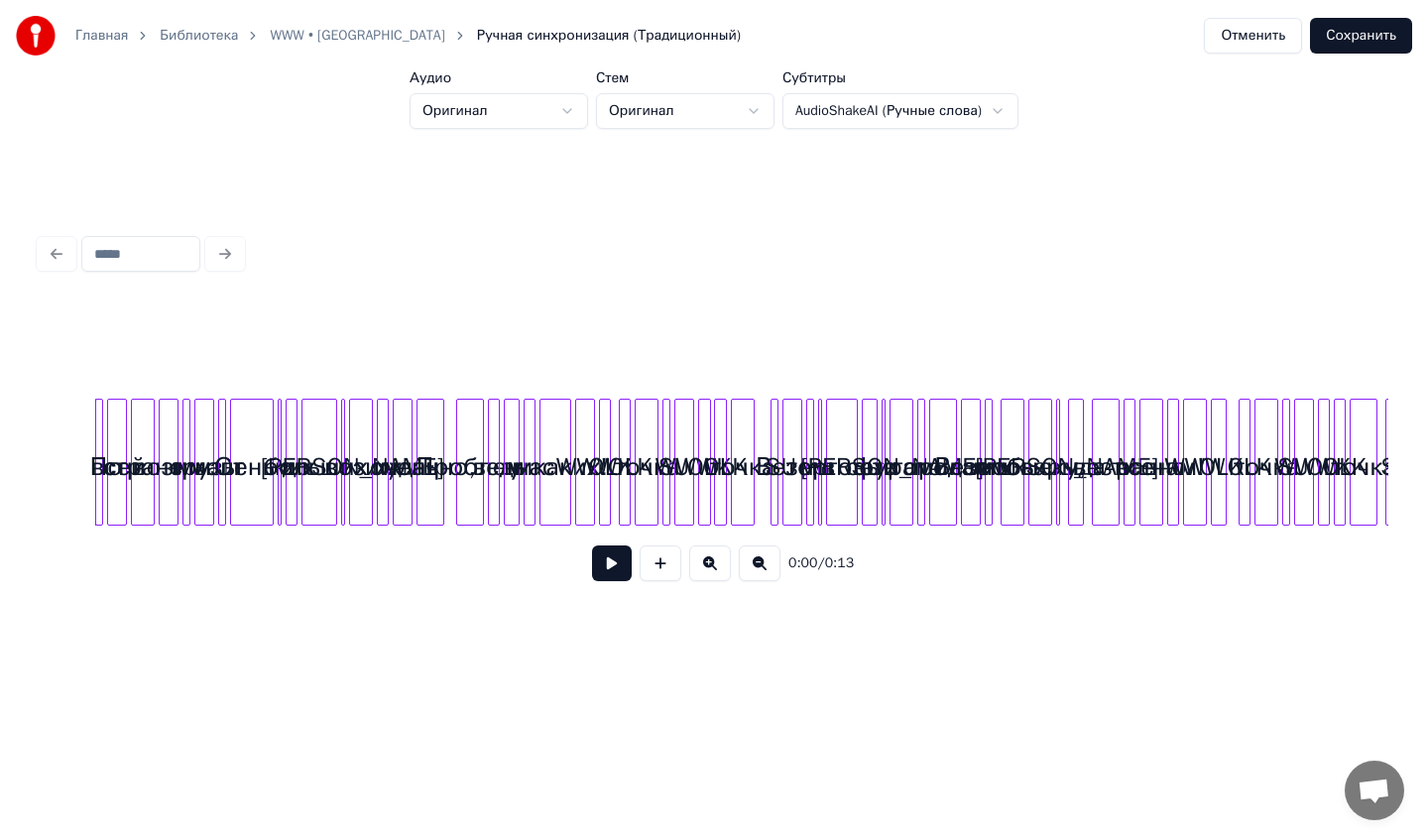 click at bounding box center (99, 462) 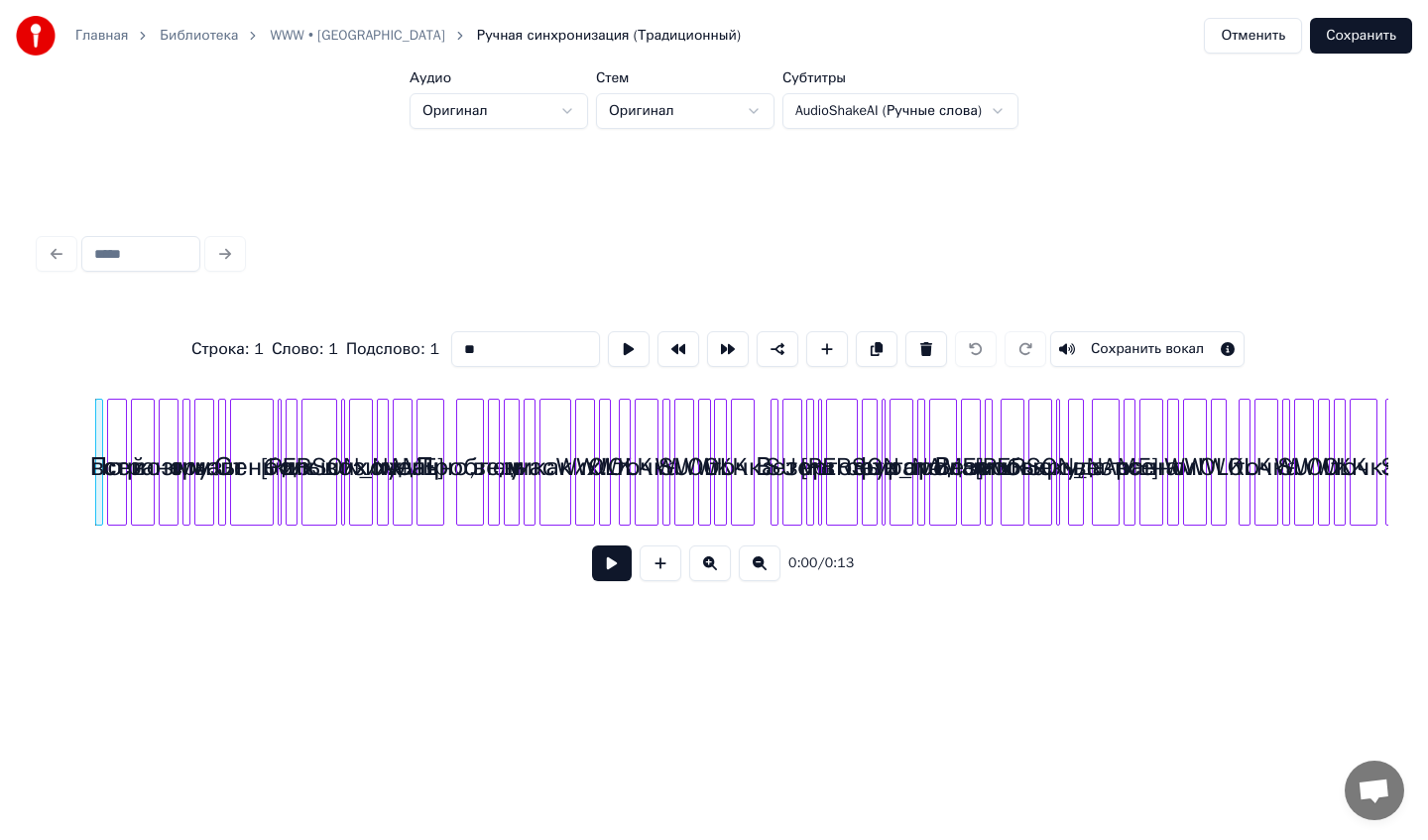 click at bounding box center (612, 563) 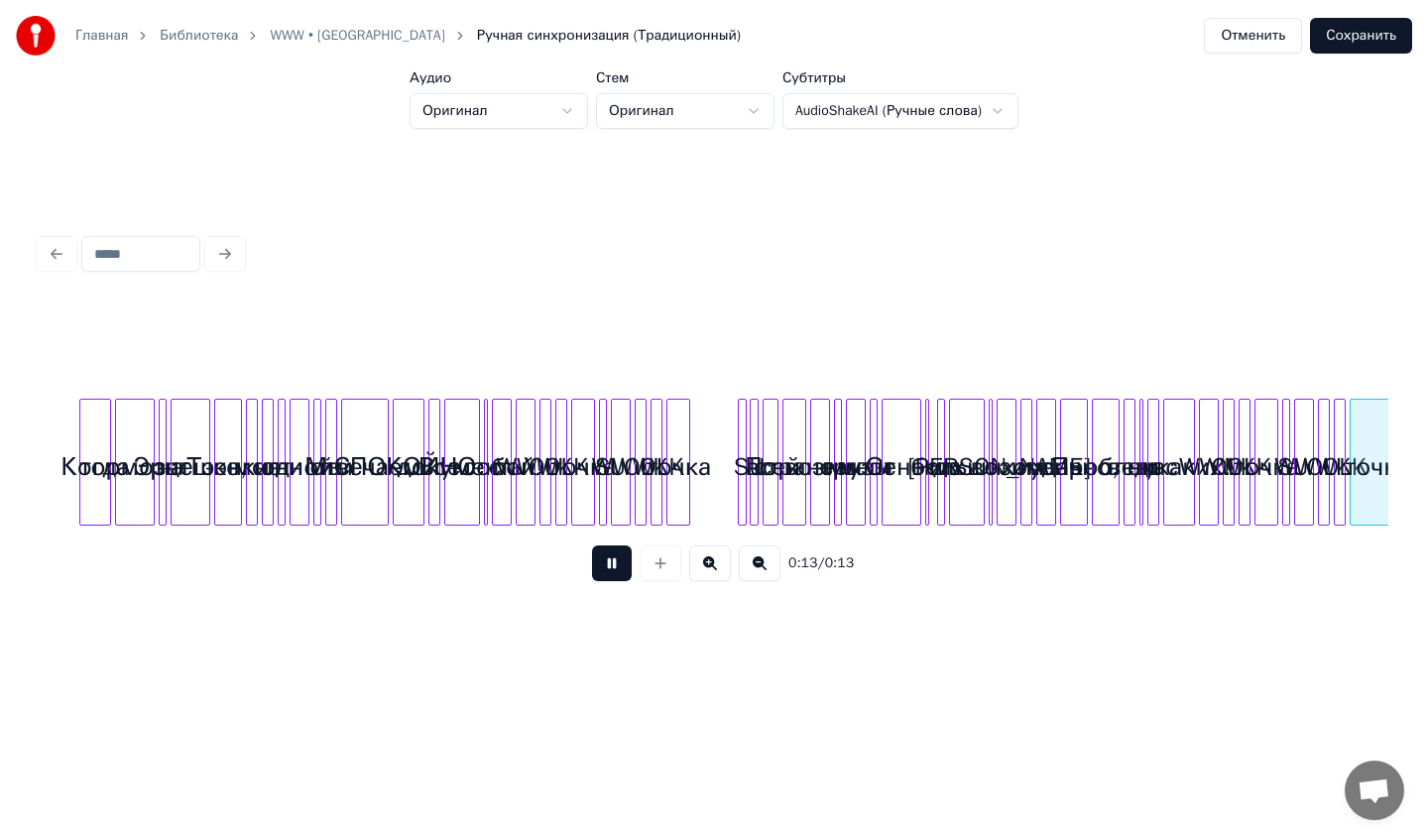 scroll, scrollTop: 0, scrollLeft: 1398, axis: horizontal 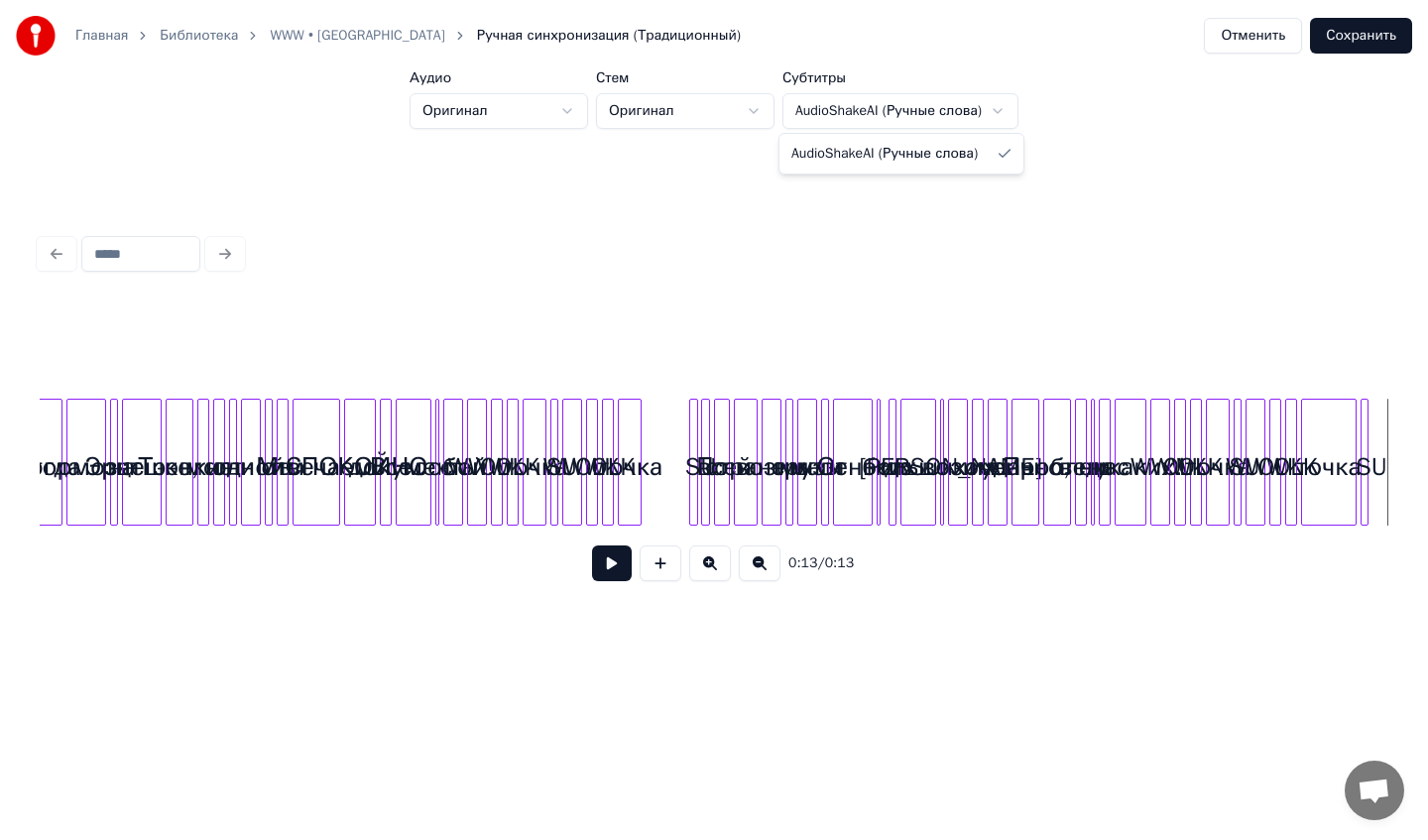click on "Главная Библиотека WWW • Ленинград Ручная синхронизация (Традиционный) Отменить Сохранить Аудио Оригинал Стем Оригинал Субтитры AudioShakeAI (Ручные слова) 0:13  /  0:13 AudioShakeAI (Ручные слова)" at bounding box center (714, 348) 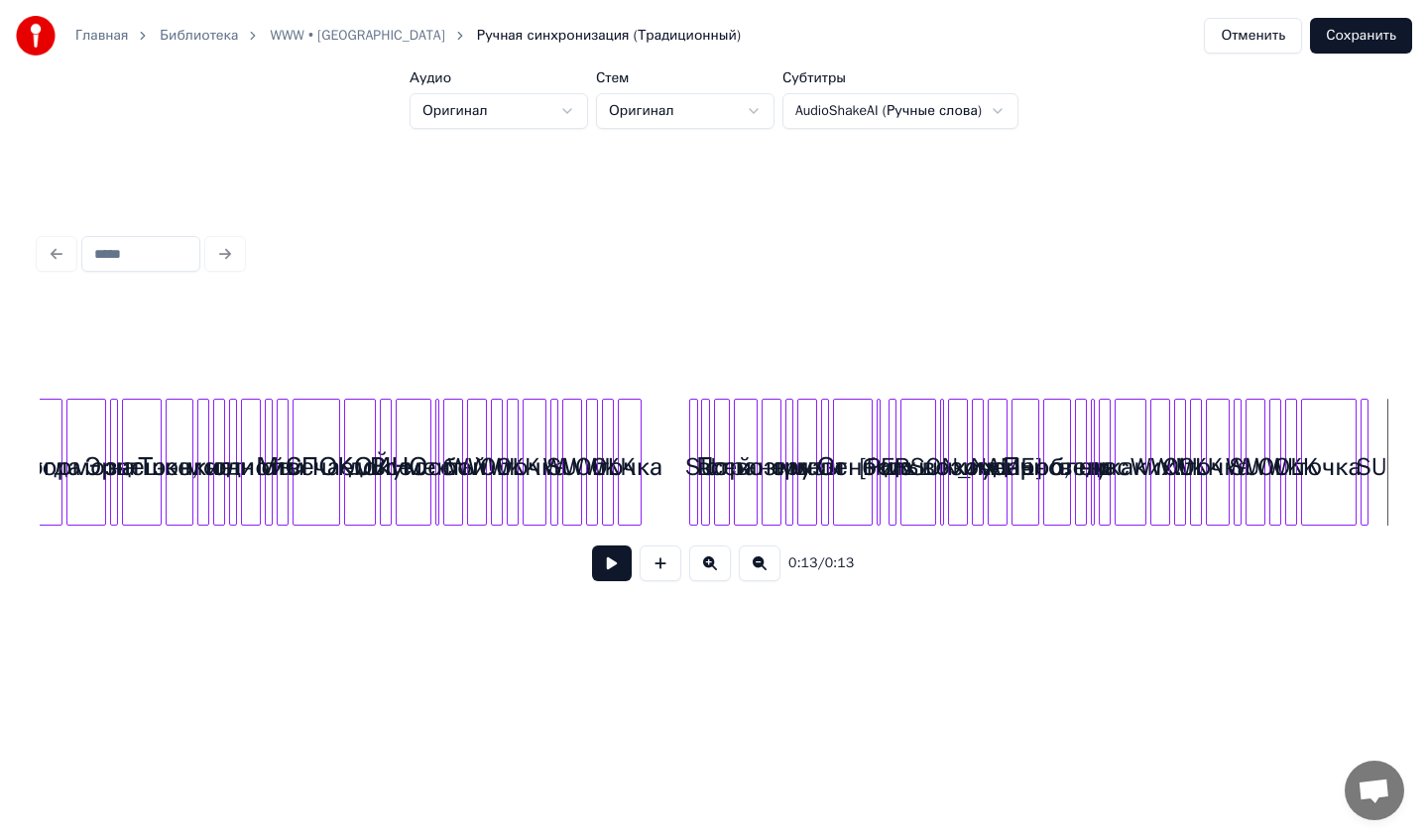 click on "Главная Библиотека WWW • Ленинград Ручная синхронизация (Традиционный) Отменить Сохранить Аудио Оригинал Стем Оригинал Субтитры AudioShakeAI (Ручные слова) 0:13  /  0:13" at bounding box center (714, 348) 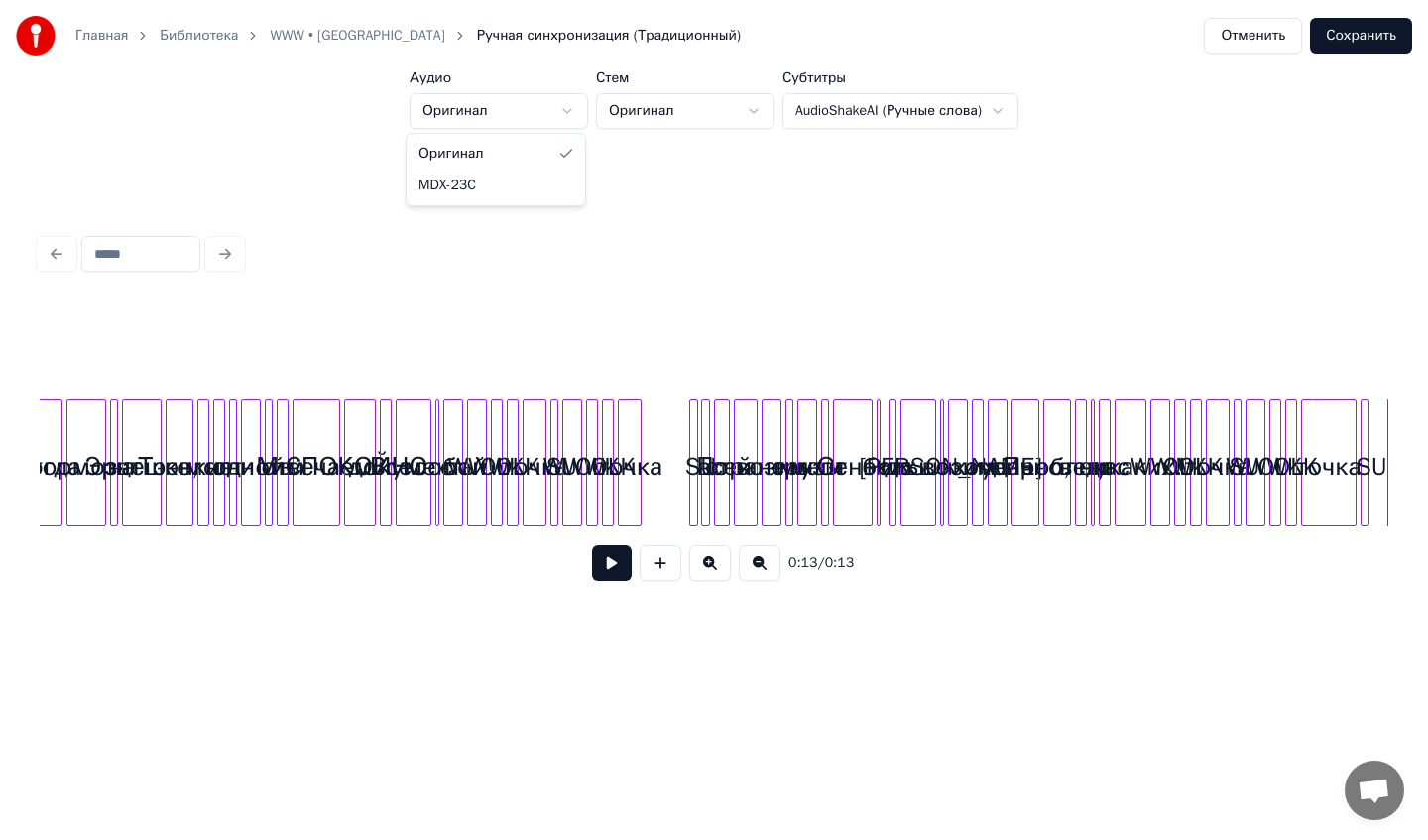 click on "Главная Библиотека WWW • Ленинград Ручная синхронизация (Традиционный) Отменить Сохранить [PERSON_NAME] Стем Оригинал Субтитры AudioShakeAI (Ручные слова) 0:13  /  0:13 Оригинал MDX-23C" at bounding box center (714, 348) 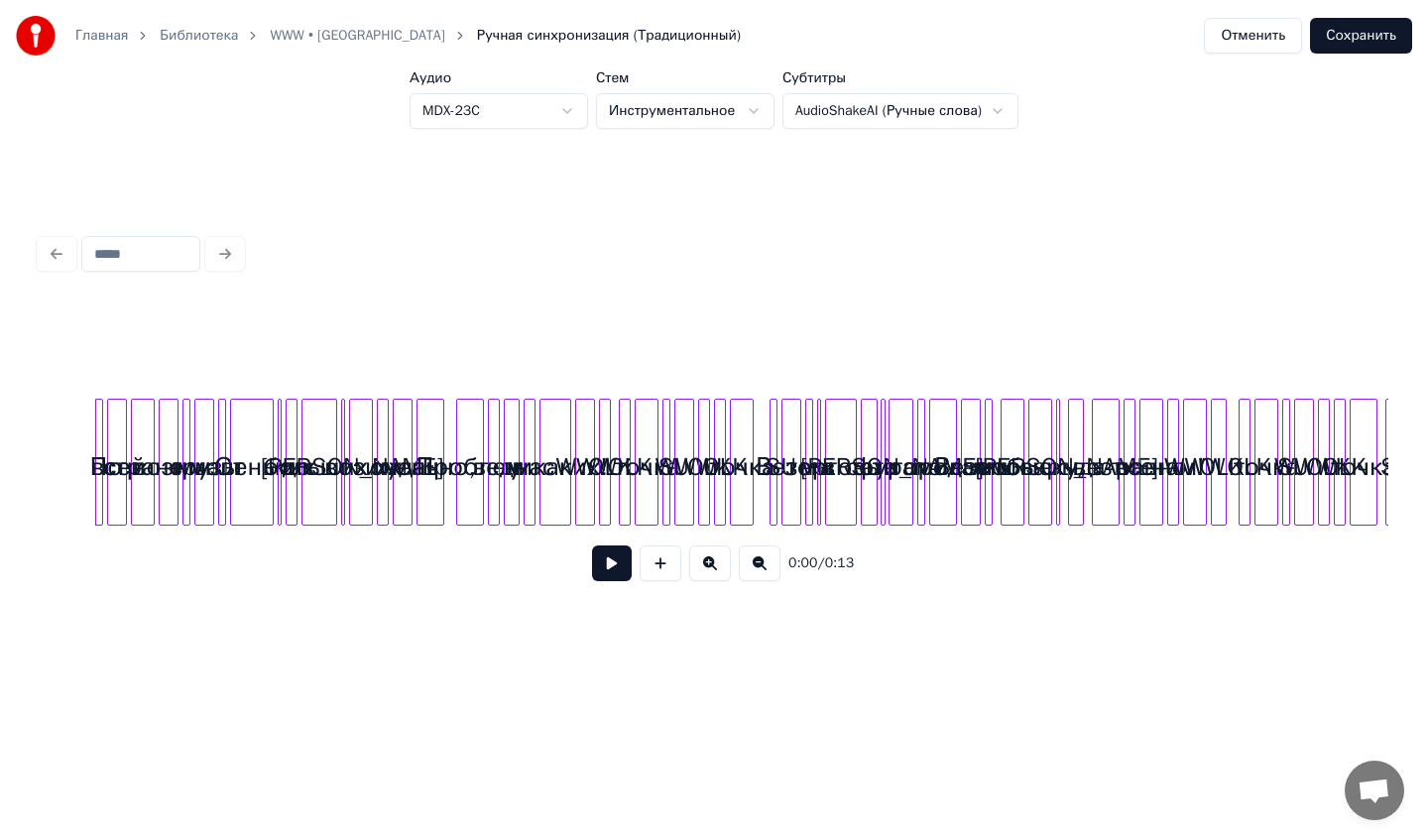 click at bounding box center (612, 563) 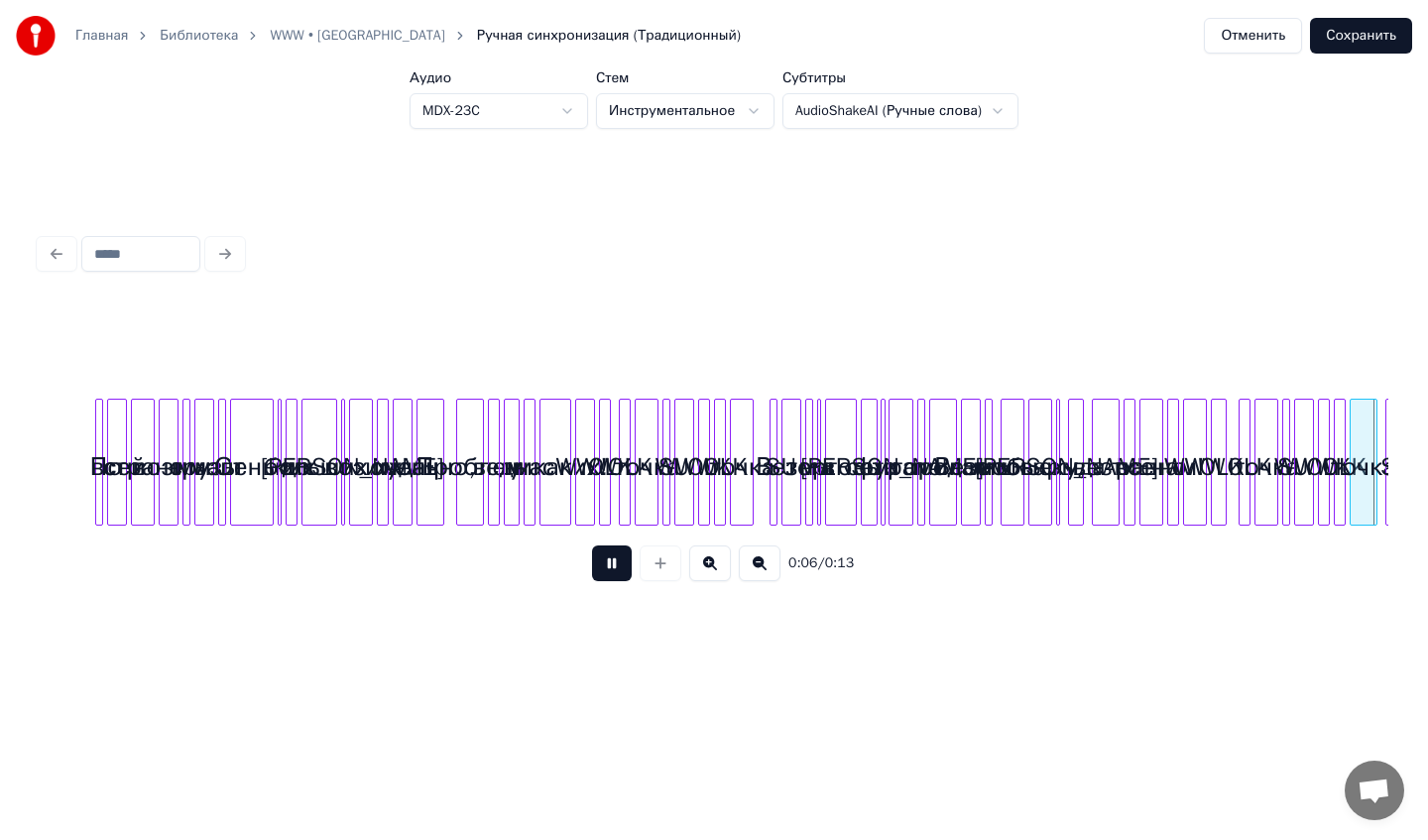 scroll, scrollTop: 0, scrollLeft: 1350, axis: horizontal 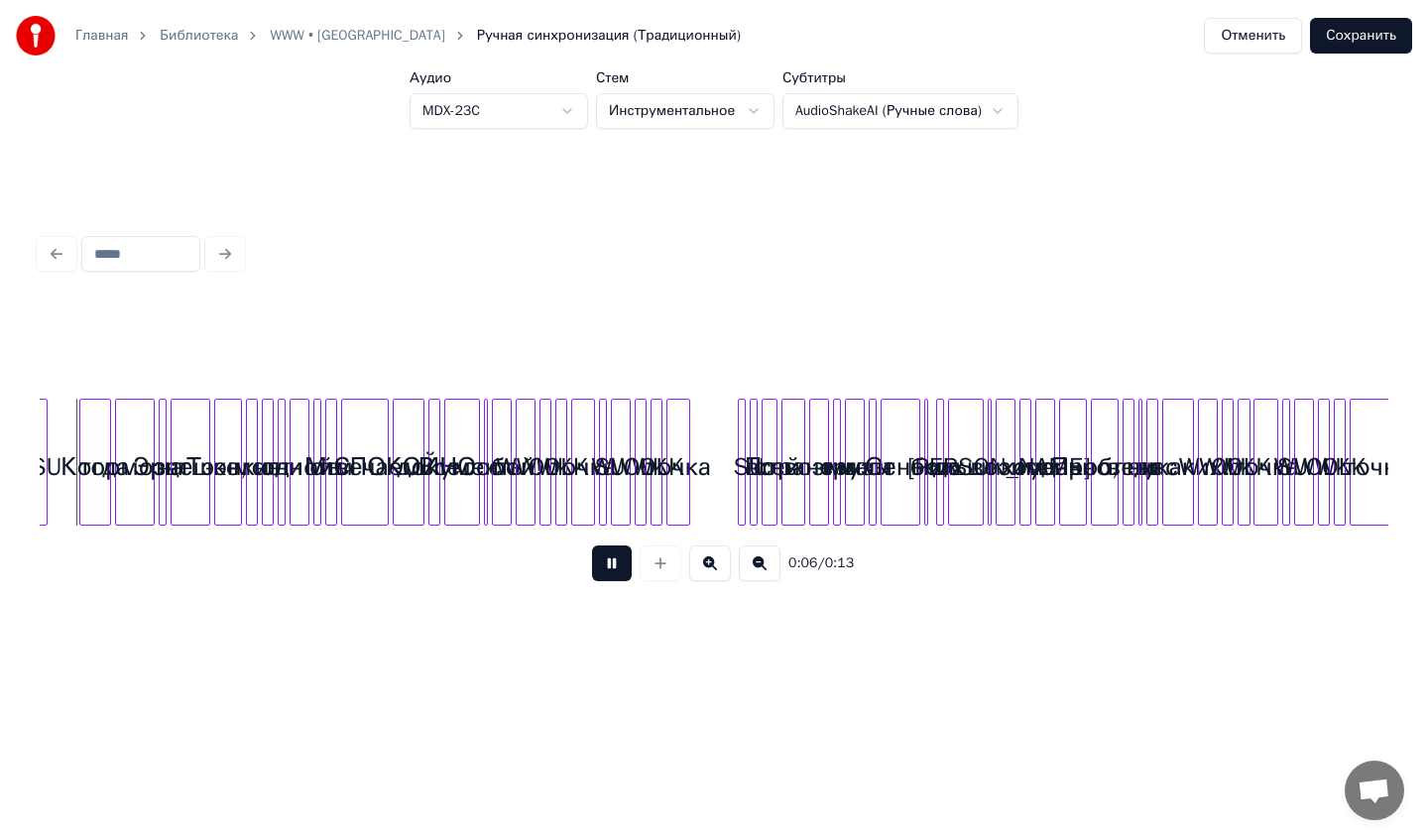 type 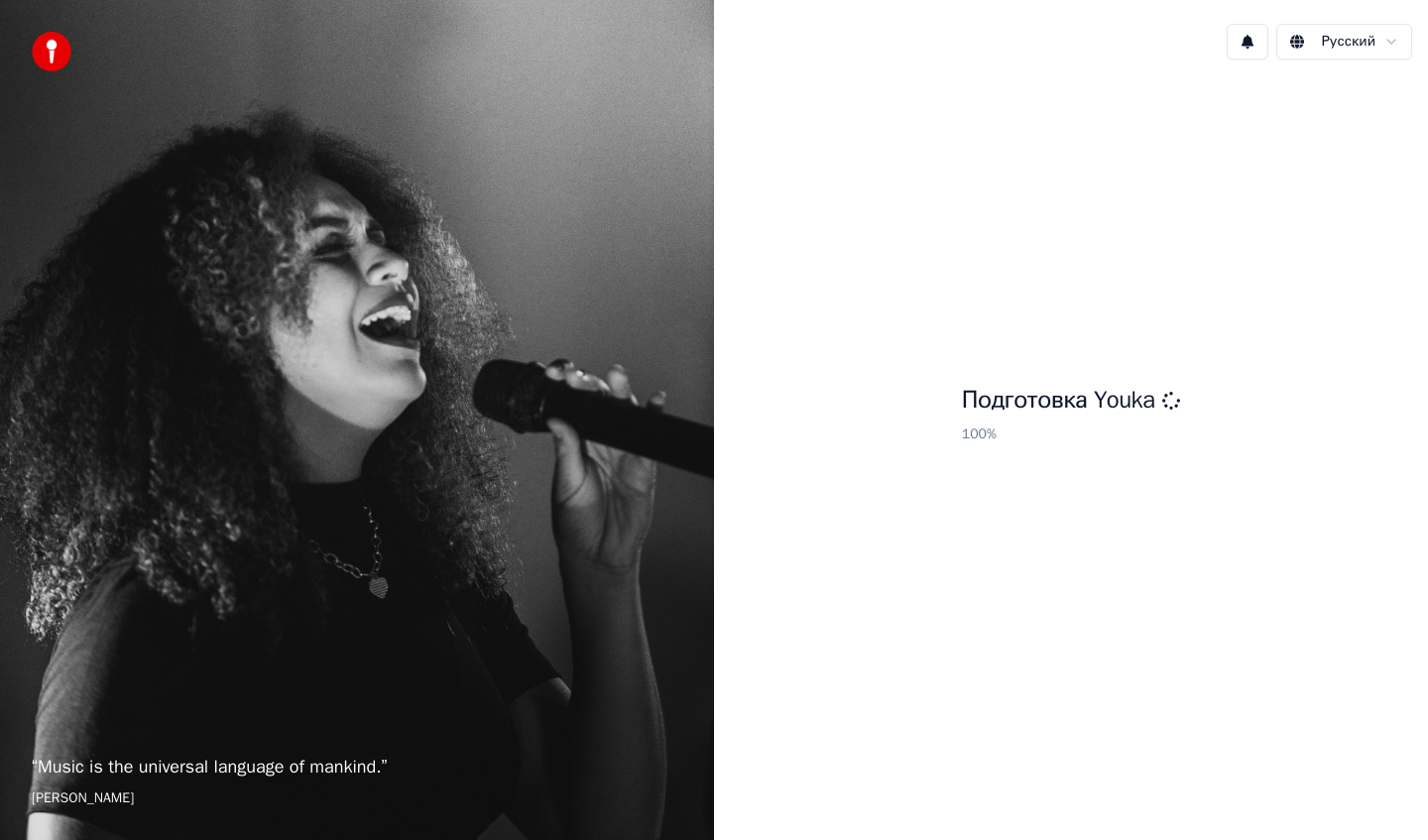 scroll, scrollTop: 0, scrollLeft: 0, axis: both 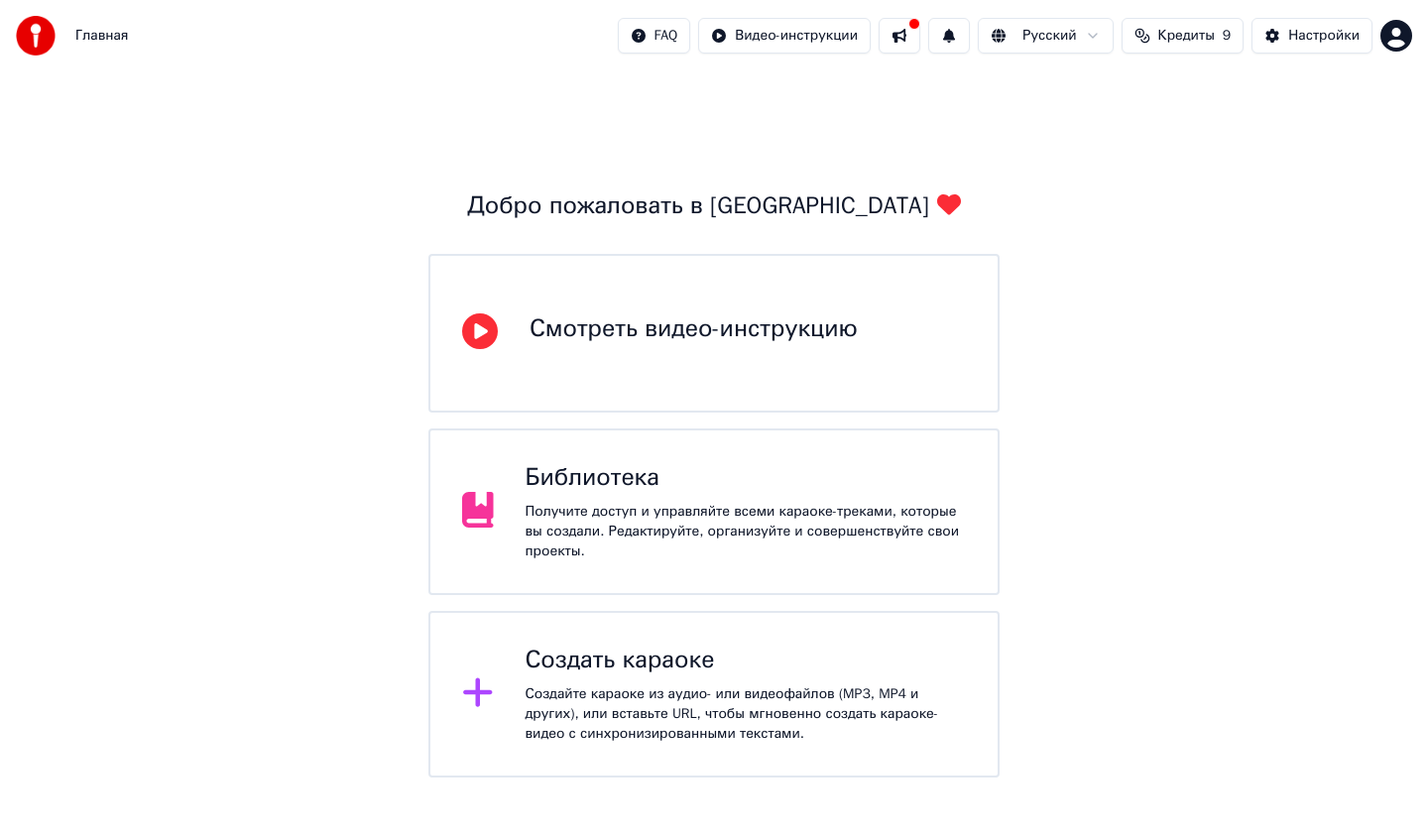 click on "Создайте караоке из аудио- или видеофайлов (MP3, MP4 и других), или вставьте URL, чтобы мгновенно создать караоке-видео с синхронизированными текстами." at bounding box center (746, 714) 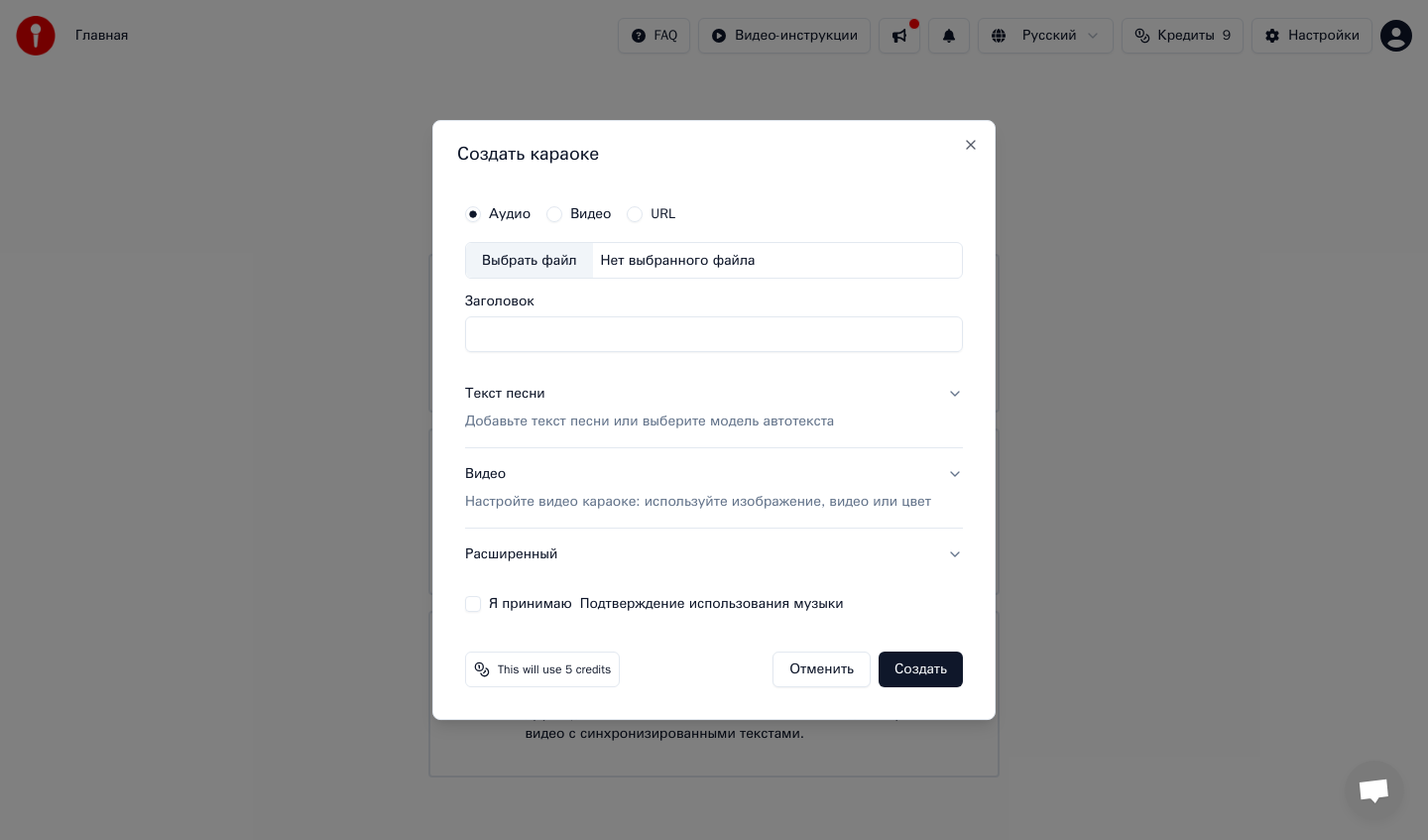 click on "Выбрать файл" at bounding box center [530, 261] 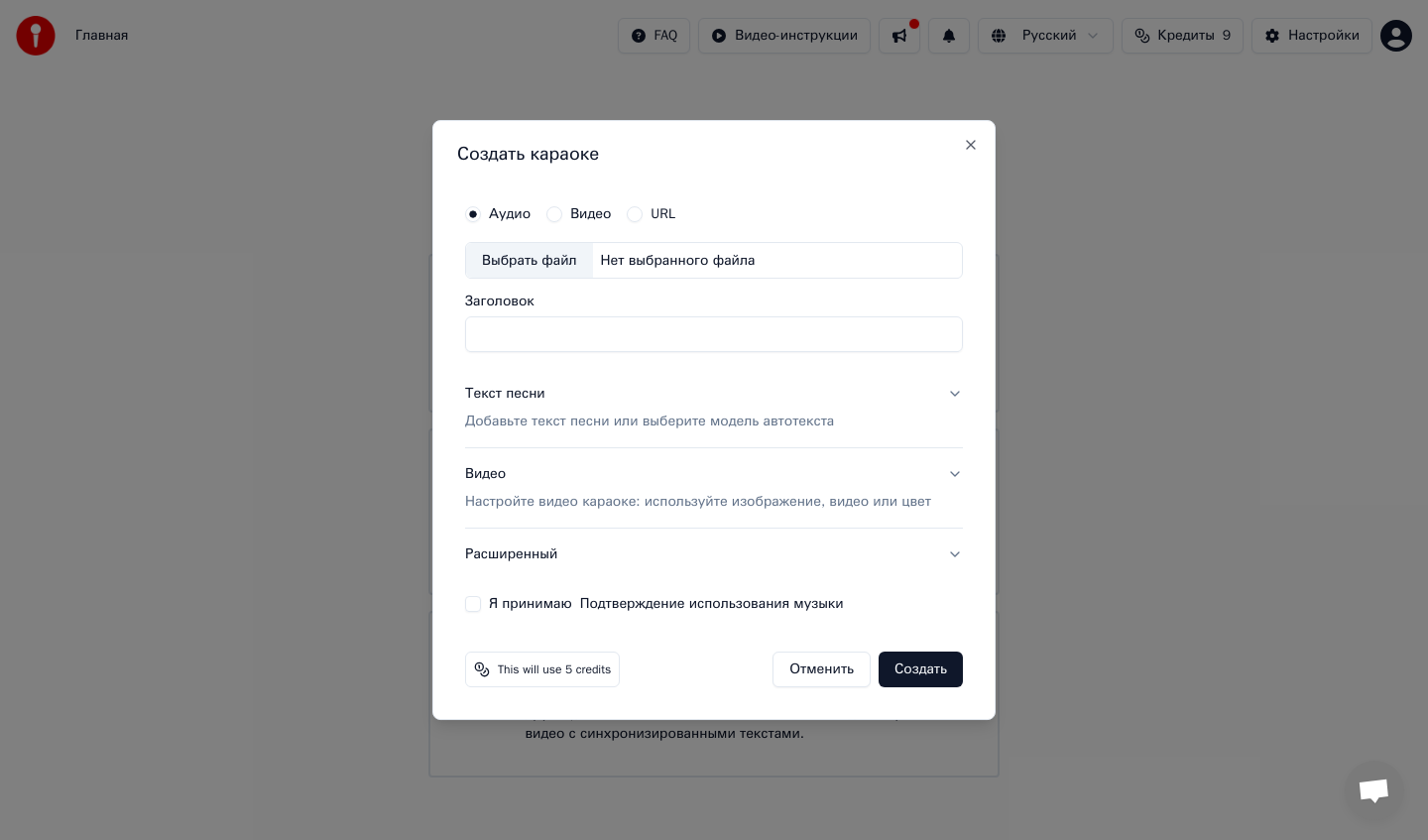 type on "**********" 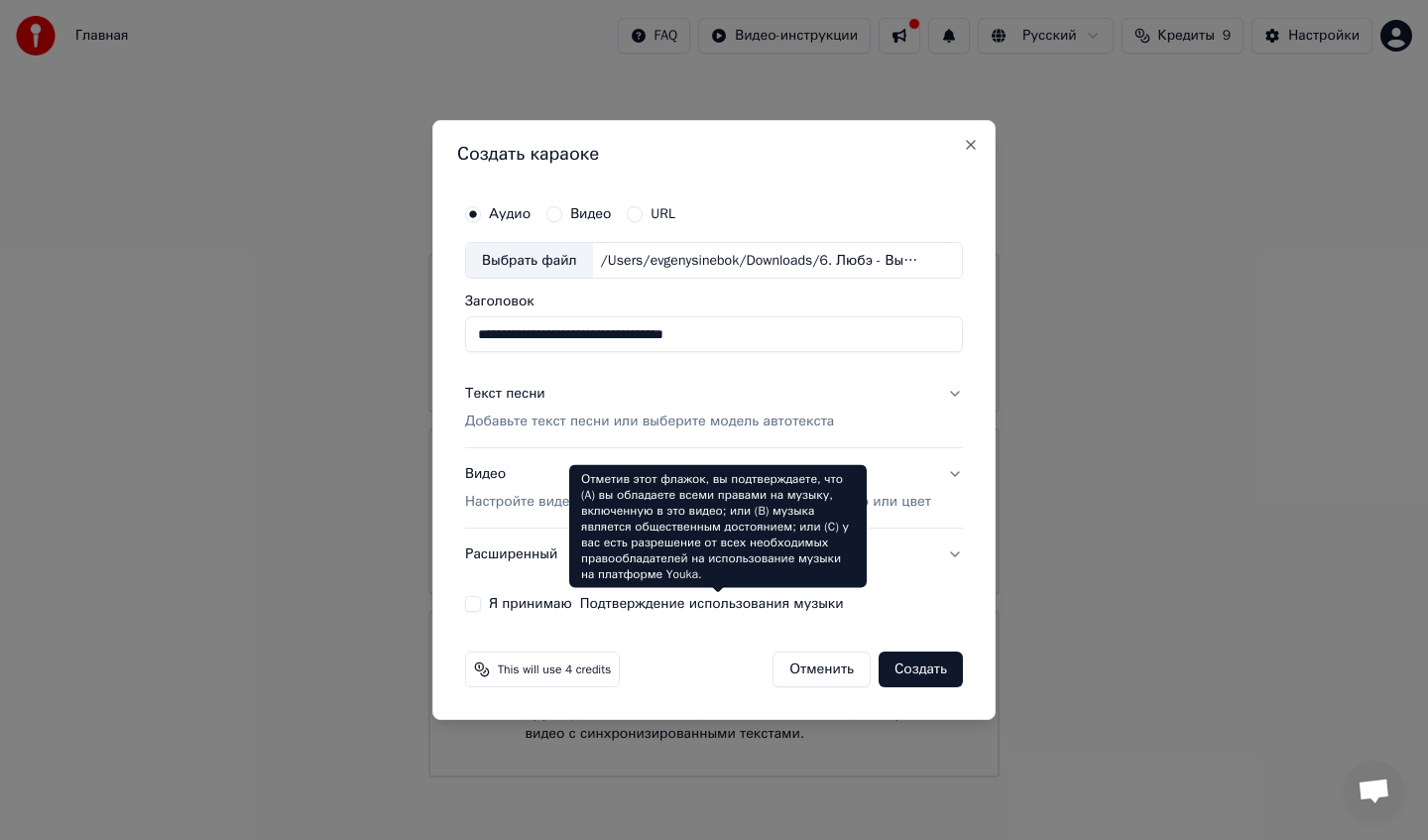 click on "Подтверждение использования музыки" at bounding box center (712, 604) 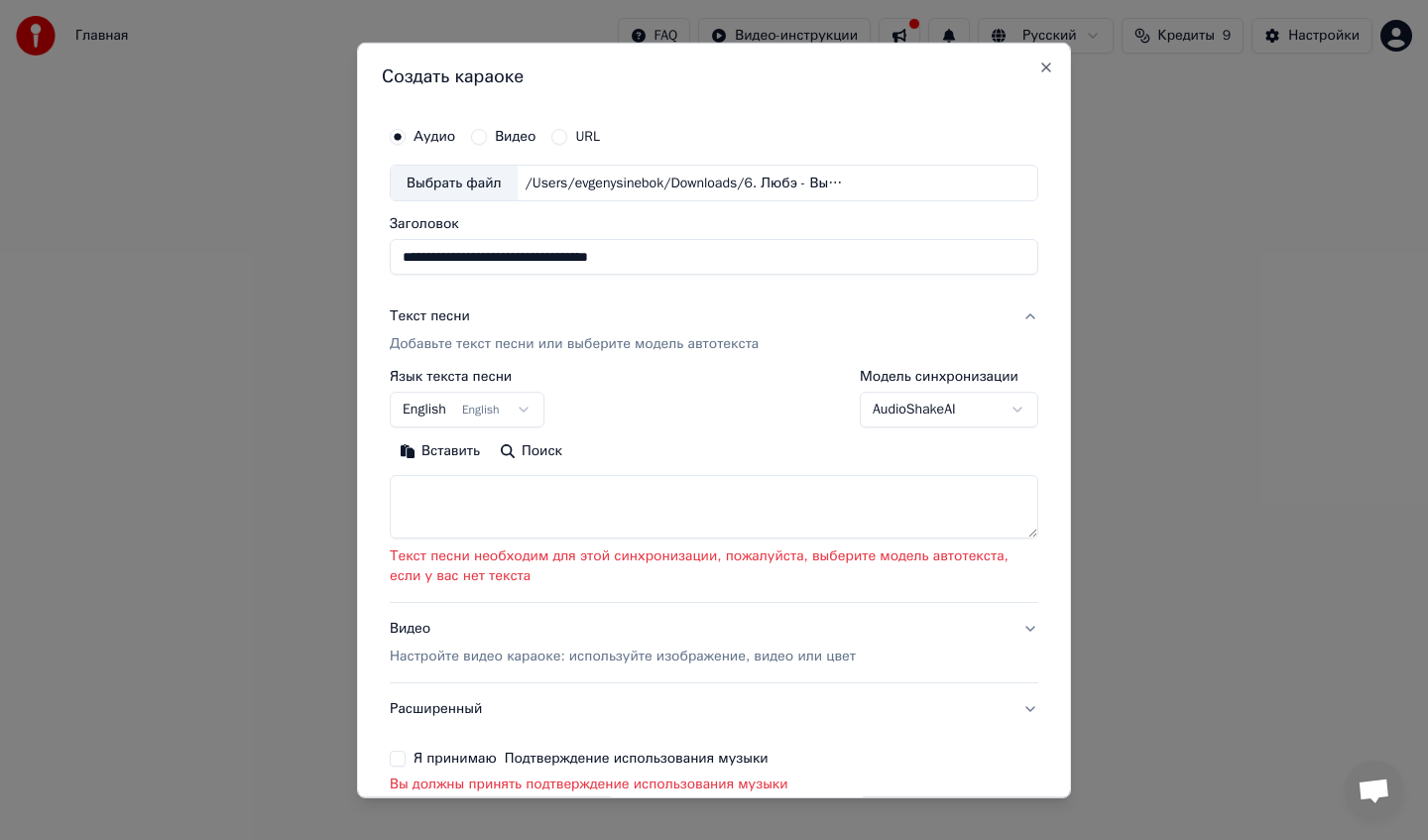 click on "English English" at bounding box center [467, 410] 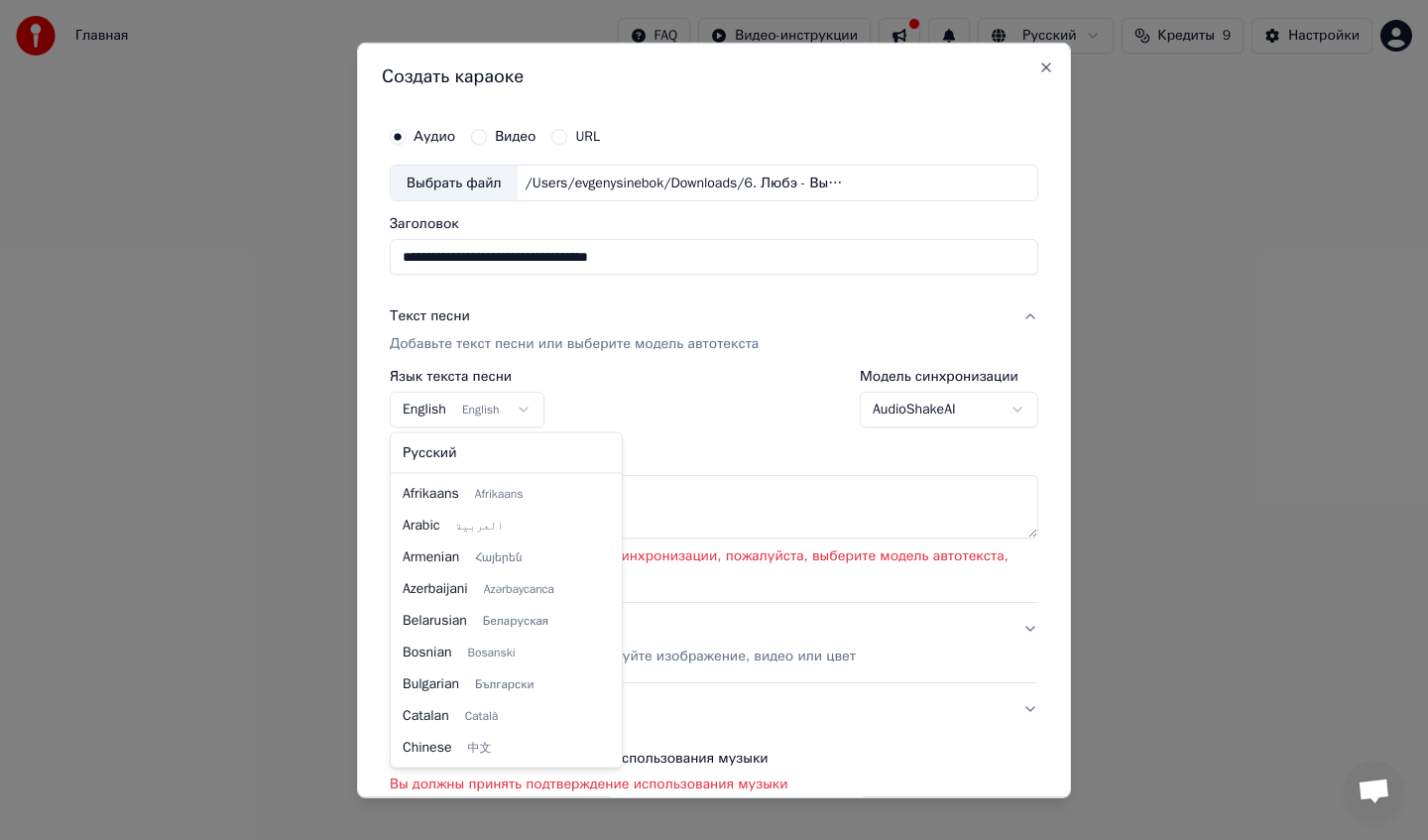 scroll, scrollTop: 159, scrollLeft: 0, axis: vertical 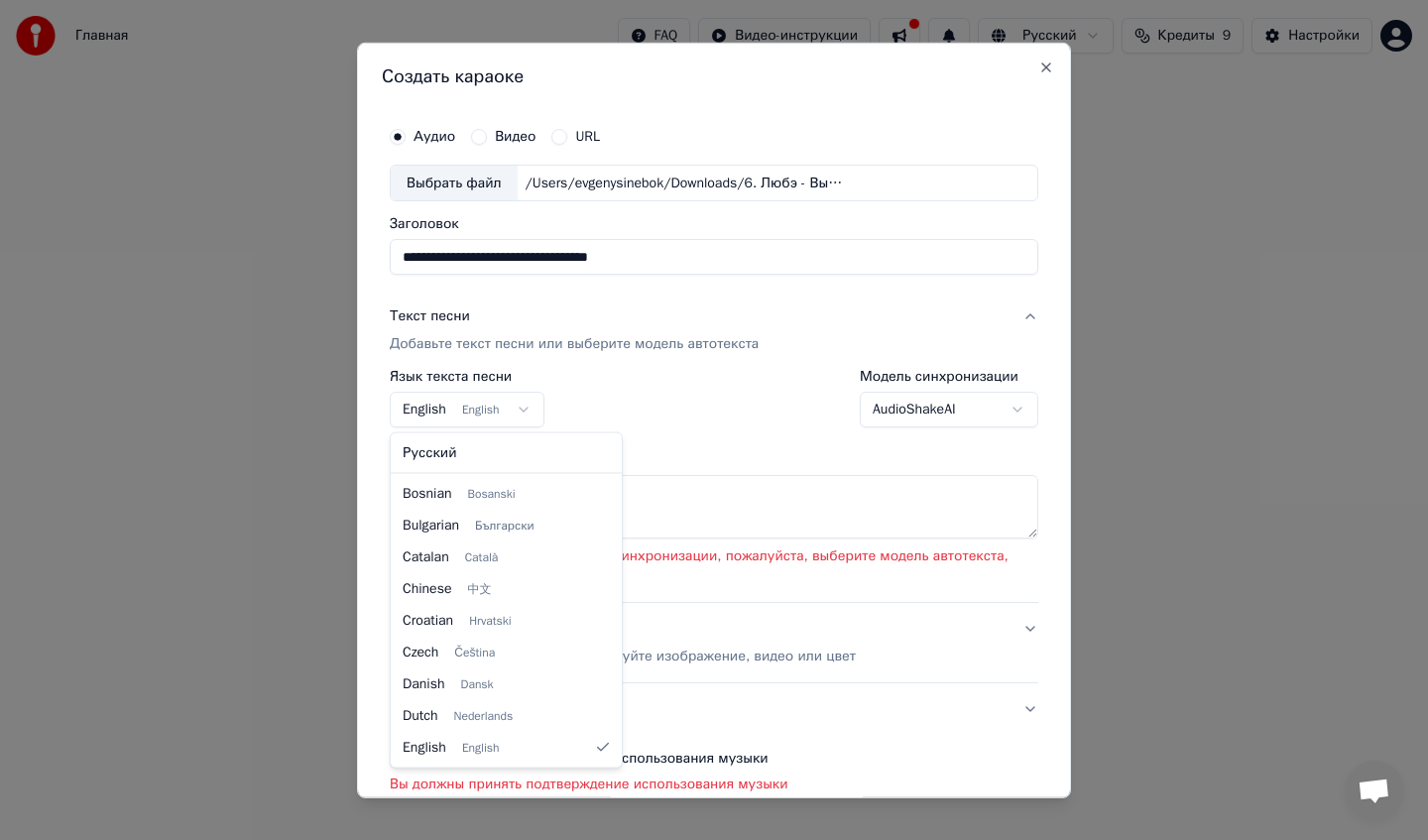 select on "**" 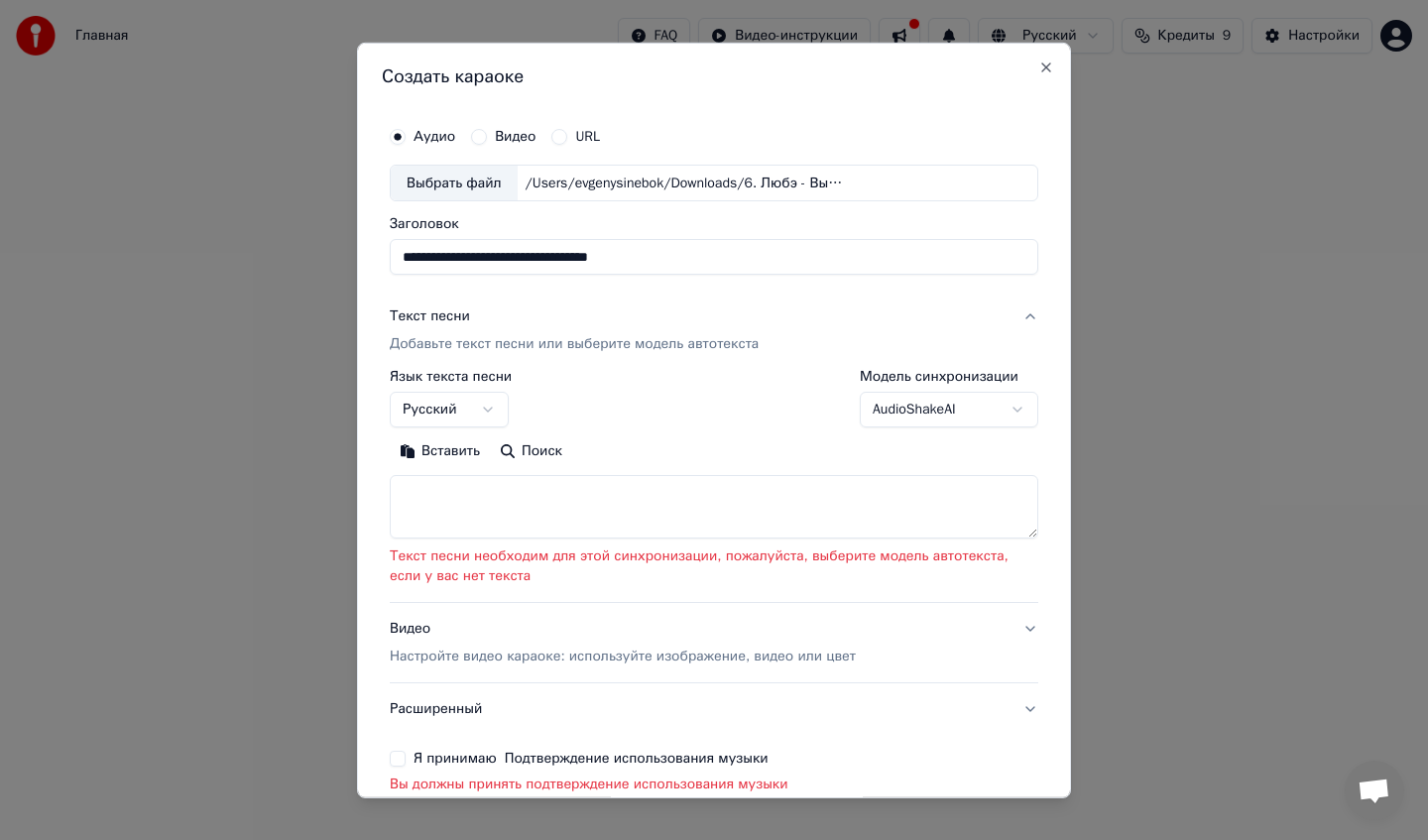 click on "**********" at bounding box center [714, 389] 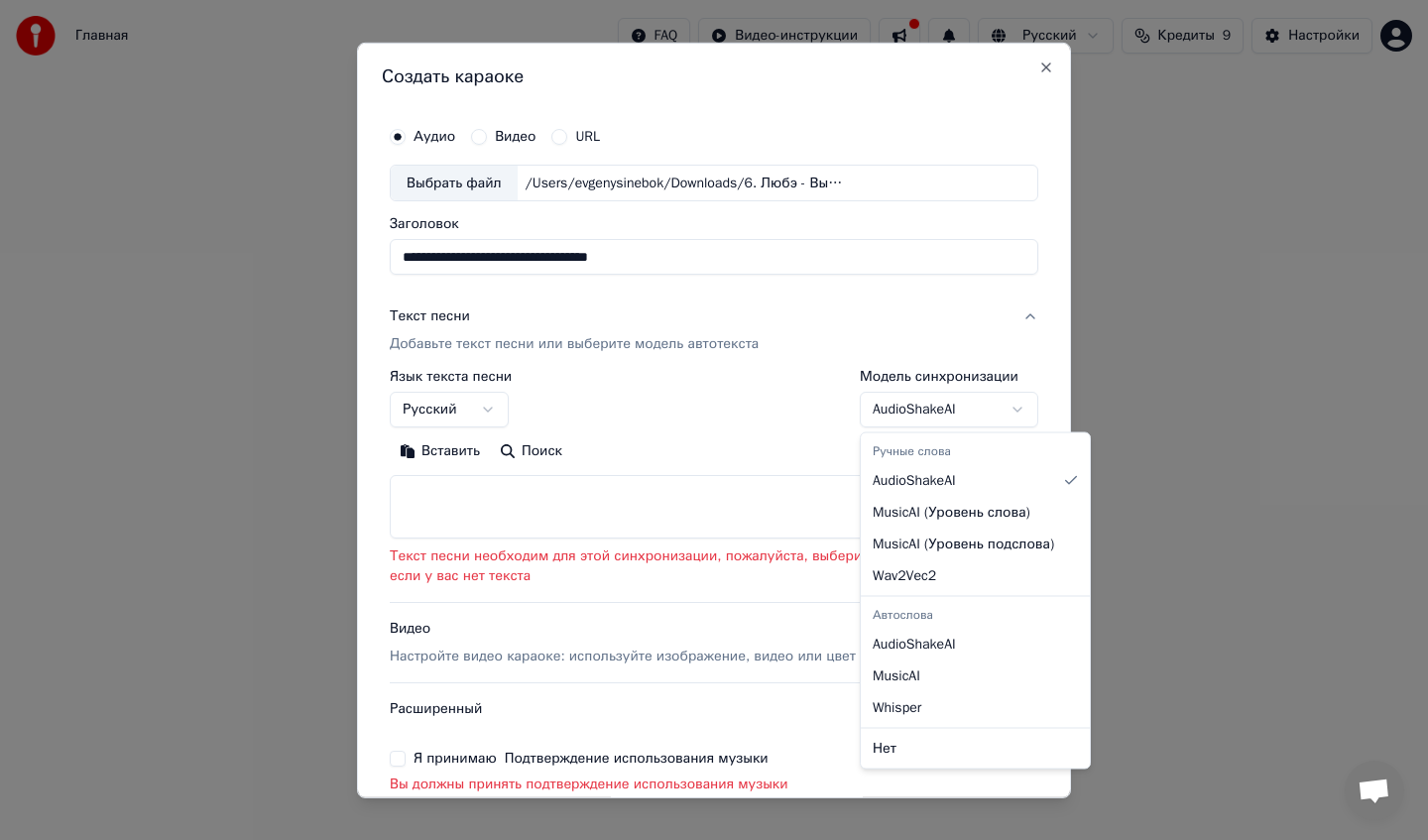 select on "**********" 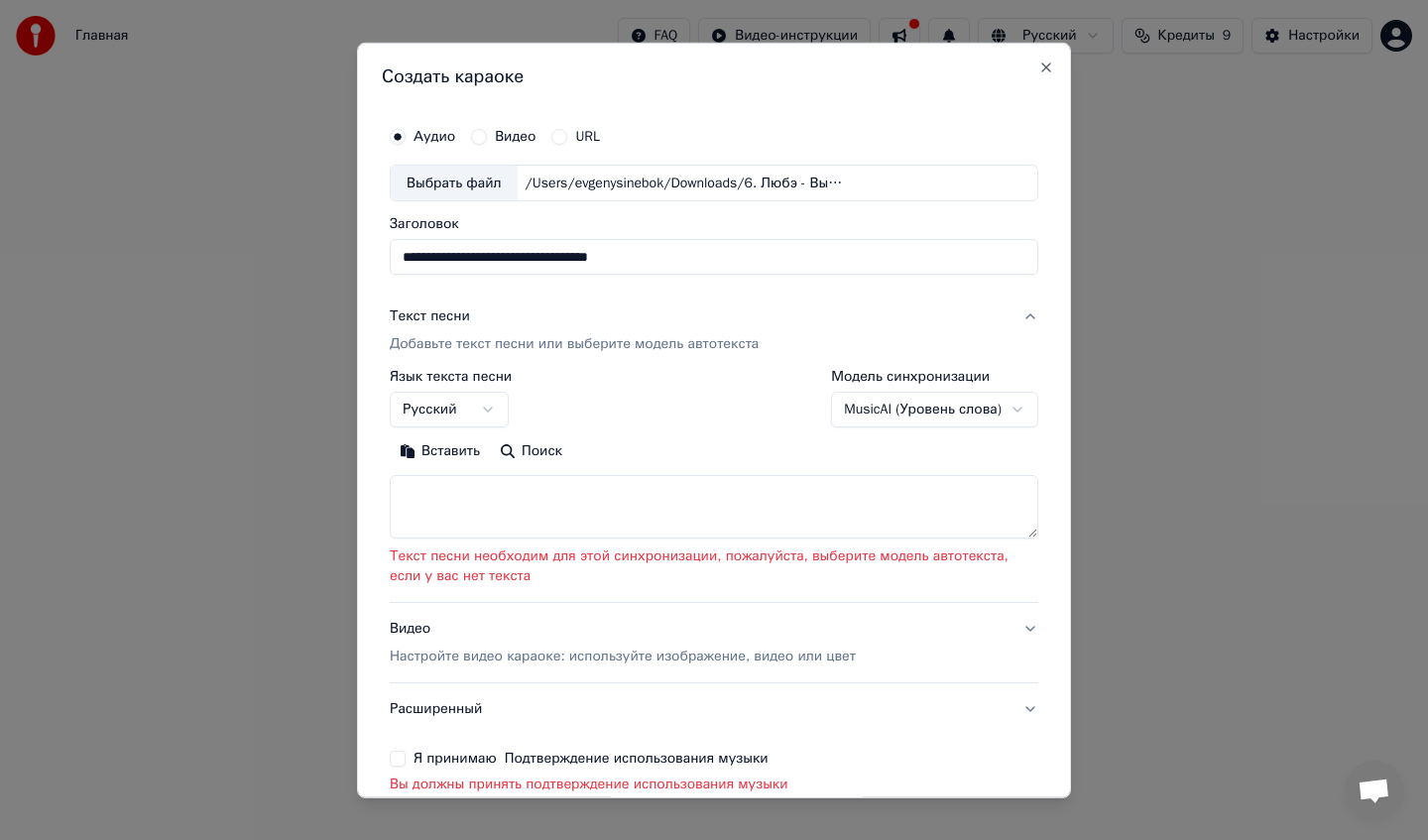 scroll, scrollTop: 149, scrollLeft: 0, axis: vertical 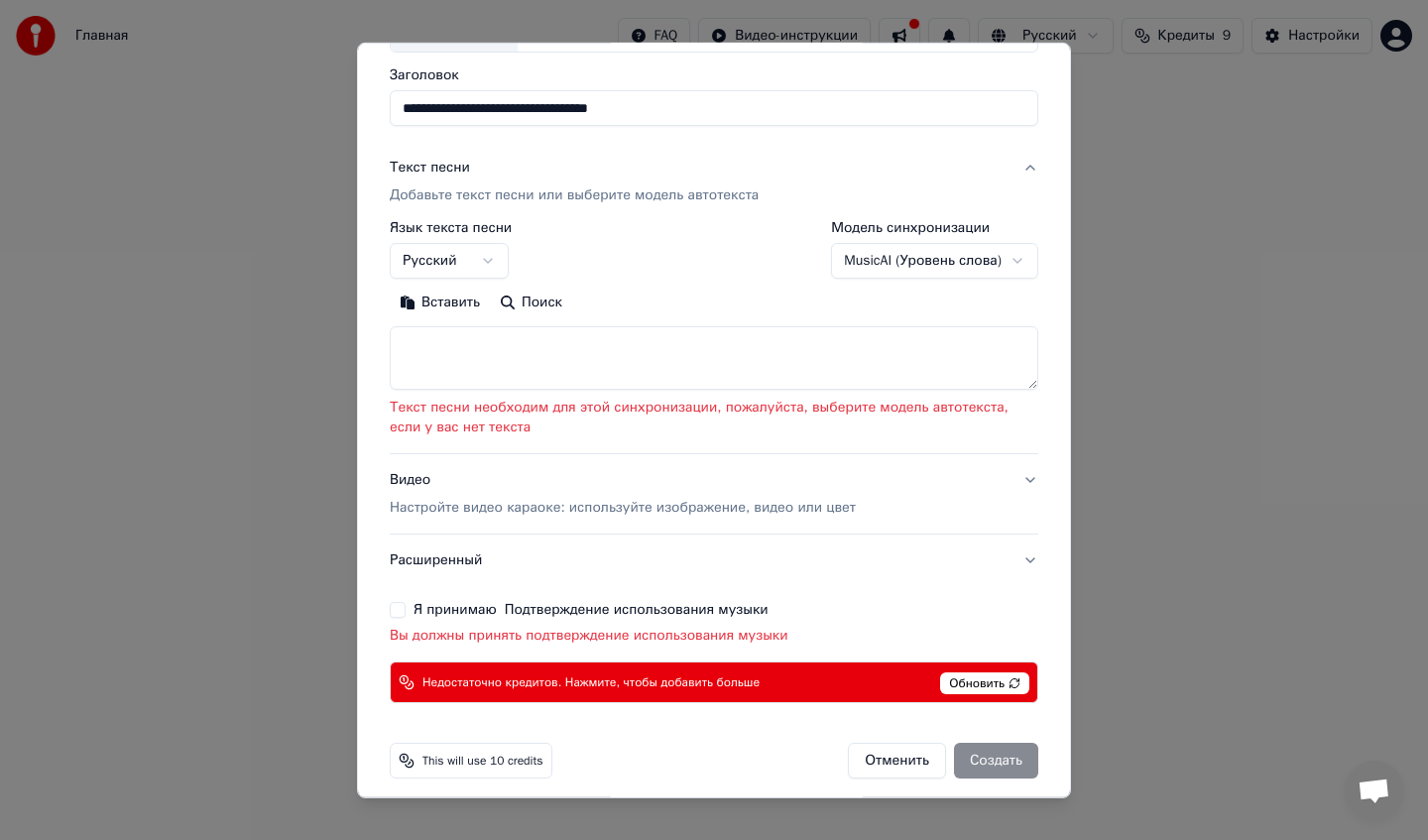 click on "Я принимаю   Подтверждение использования музыки" at bounding box center (398, 610) 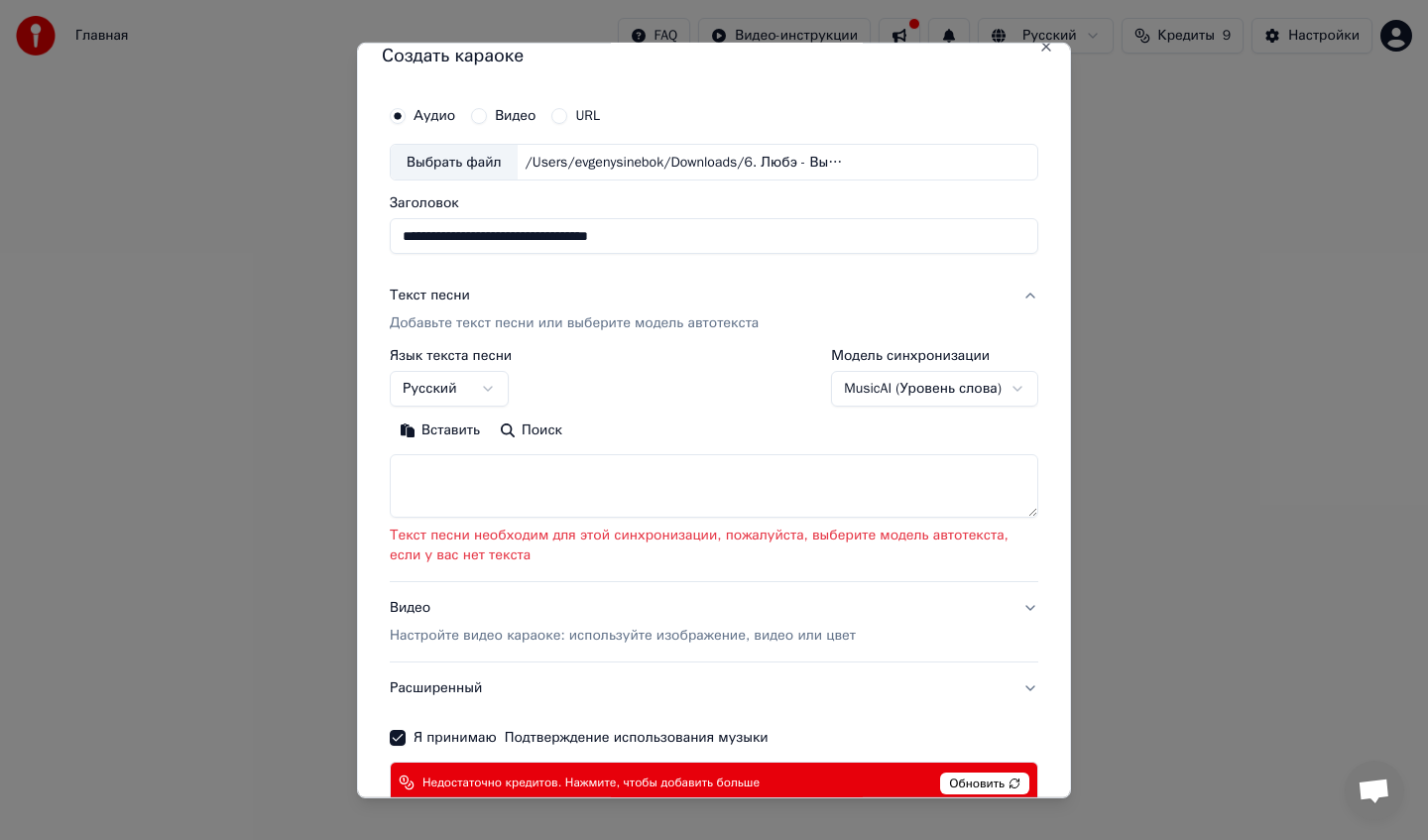 scroll, scrollTop: 13, scrollLeft: 0, axis: vertical 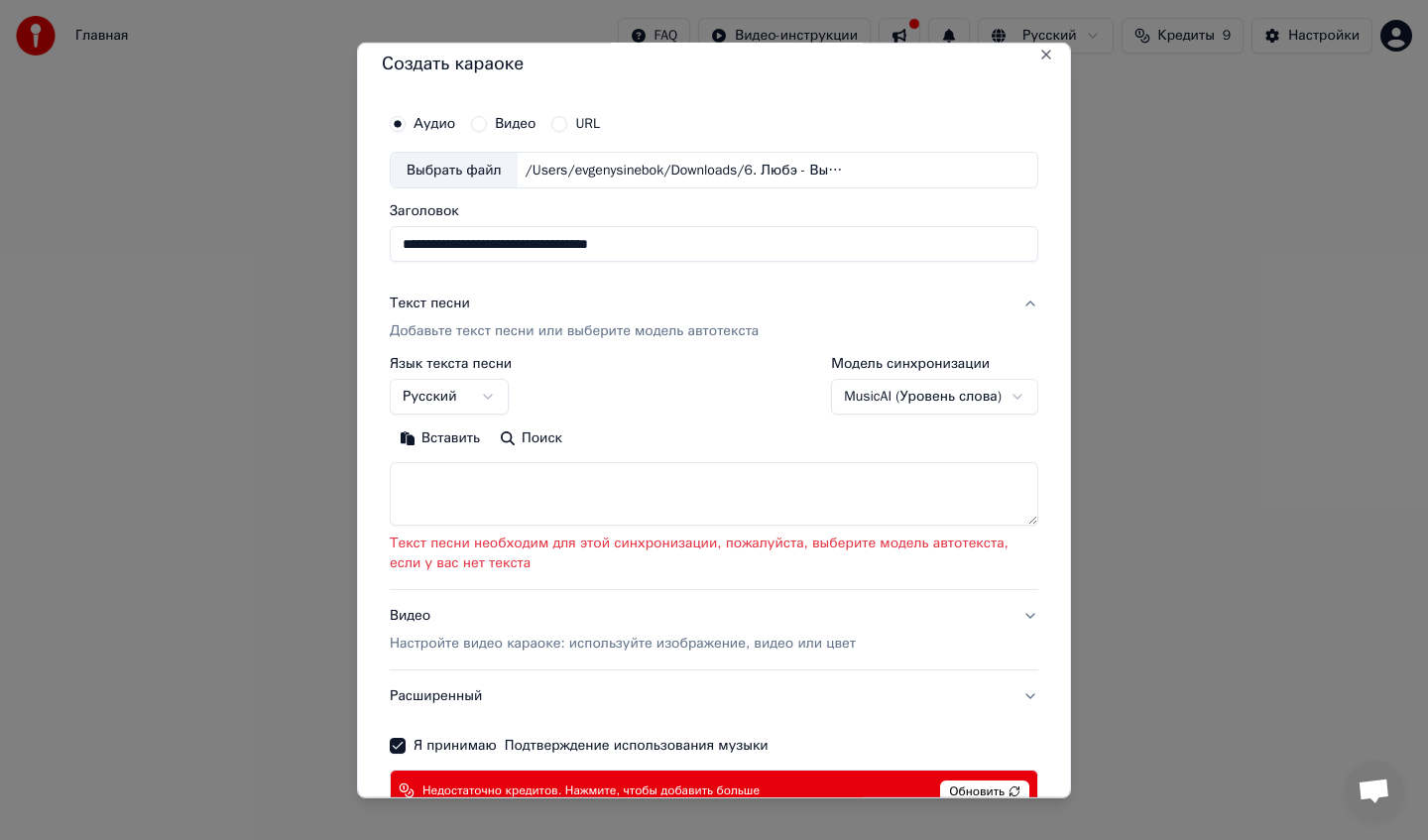 click at bounding box center [714, 494] 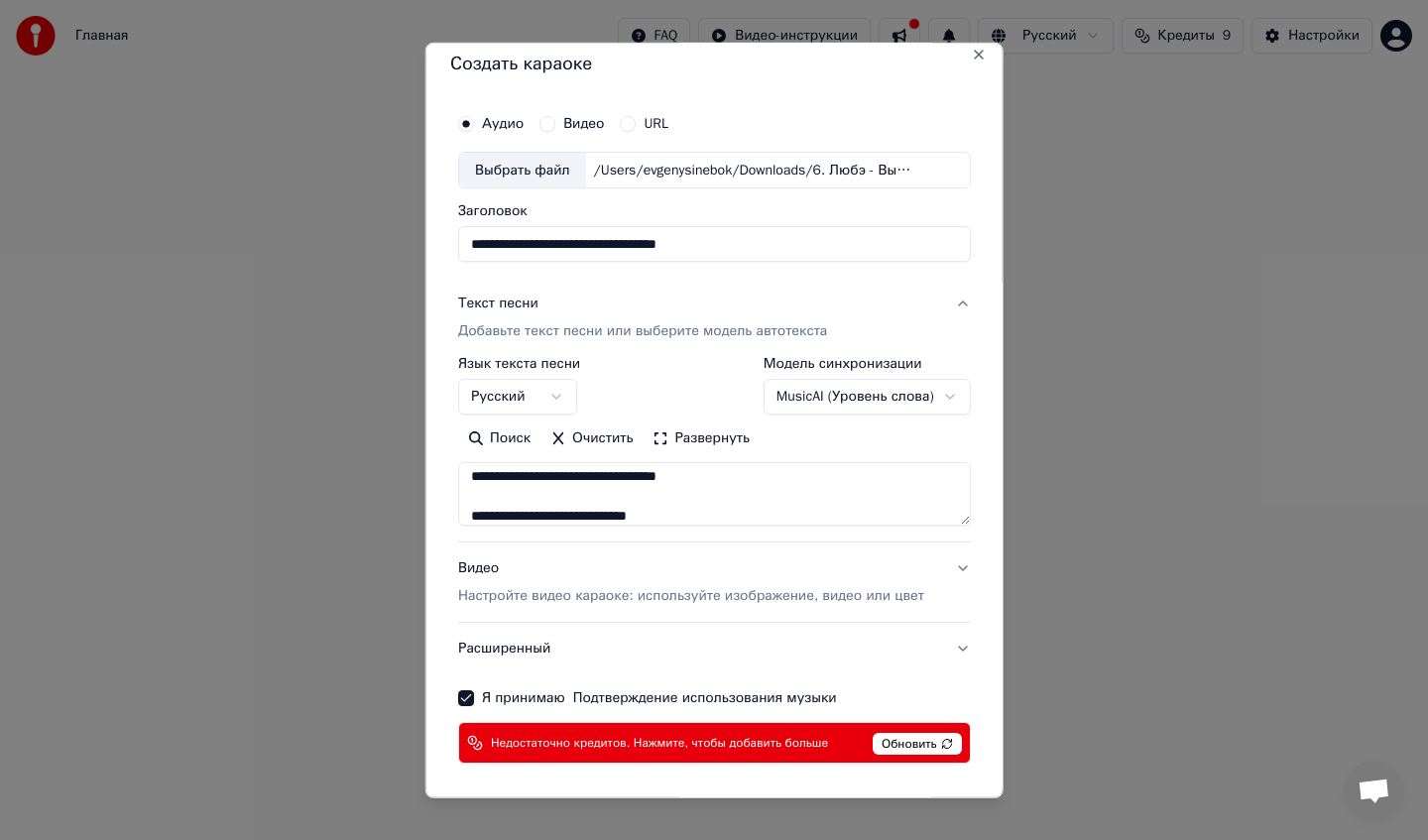 scroll, scrollTop: 568, scrollLeft: 0, axis: vertical 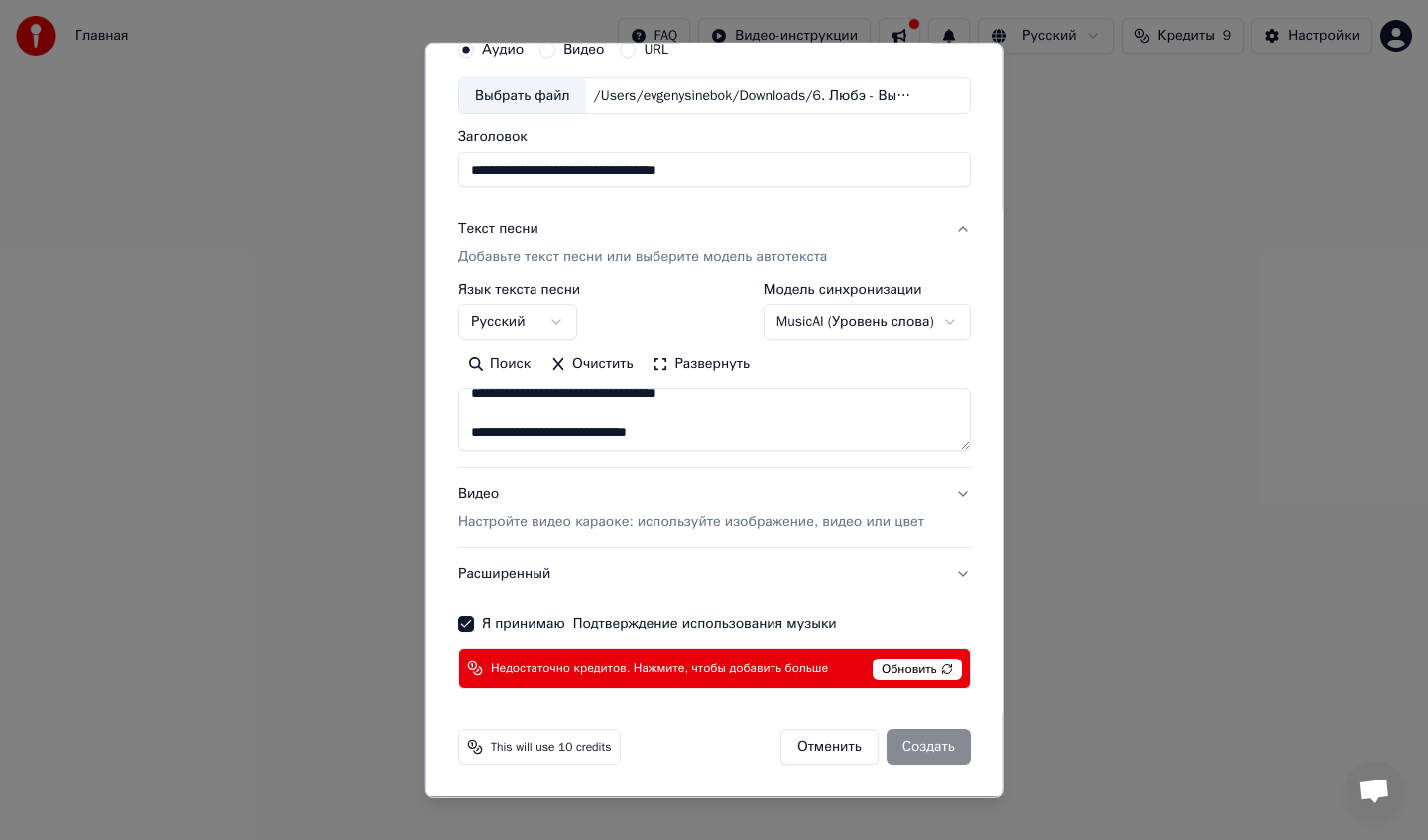 type on "**********" 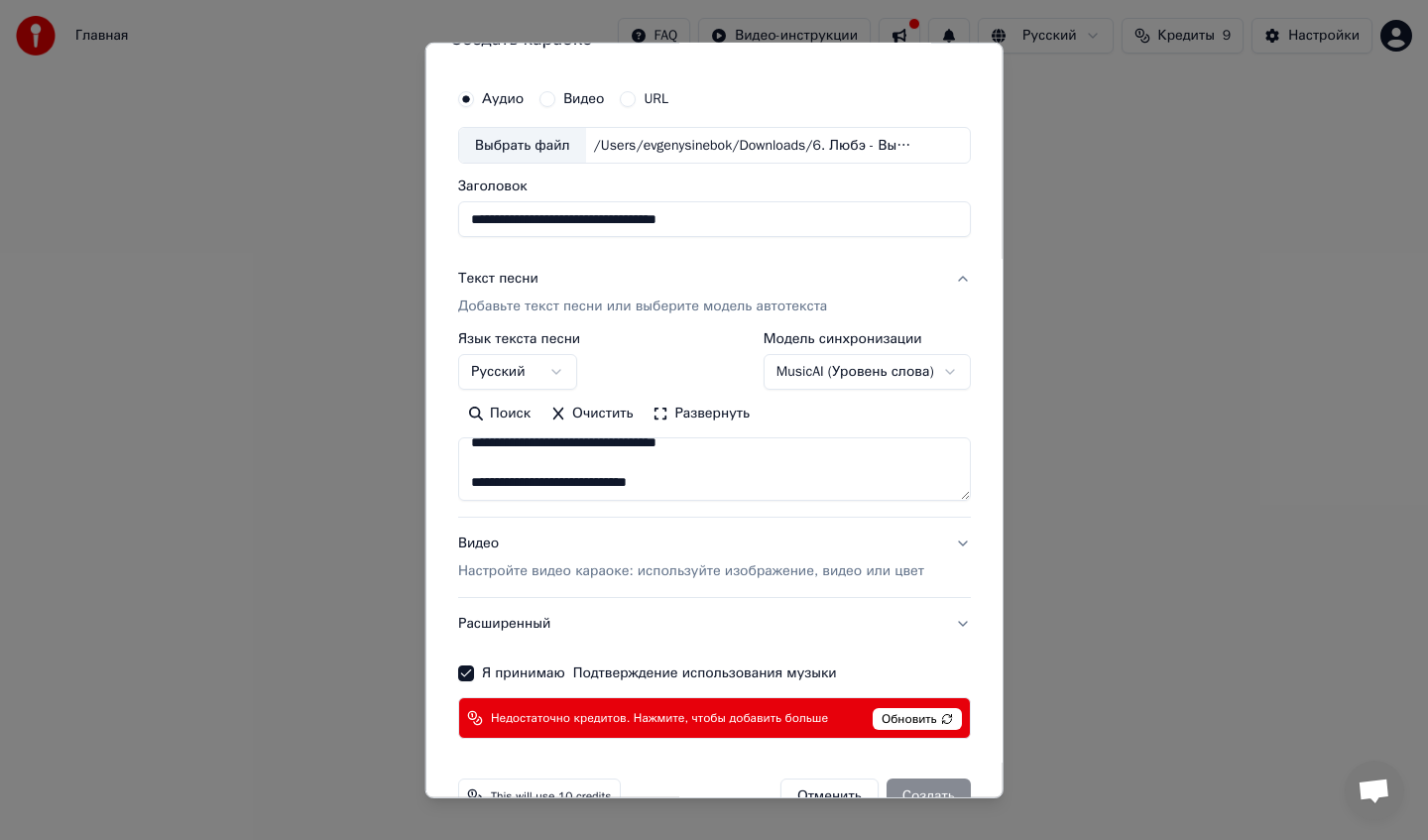 scroll, scrollTop: 0, scrollLeft: 0, axis: both 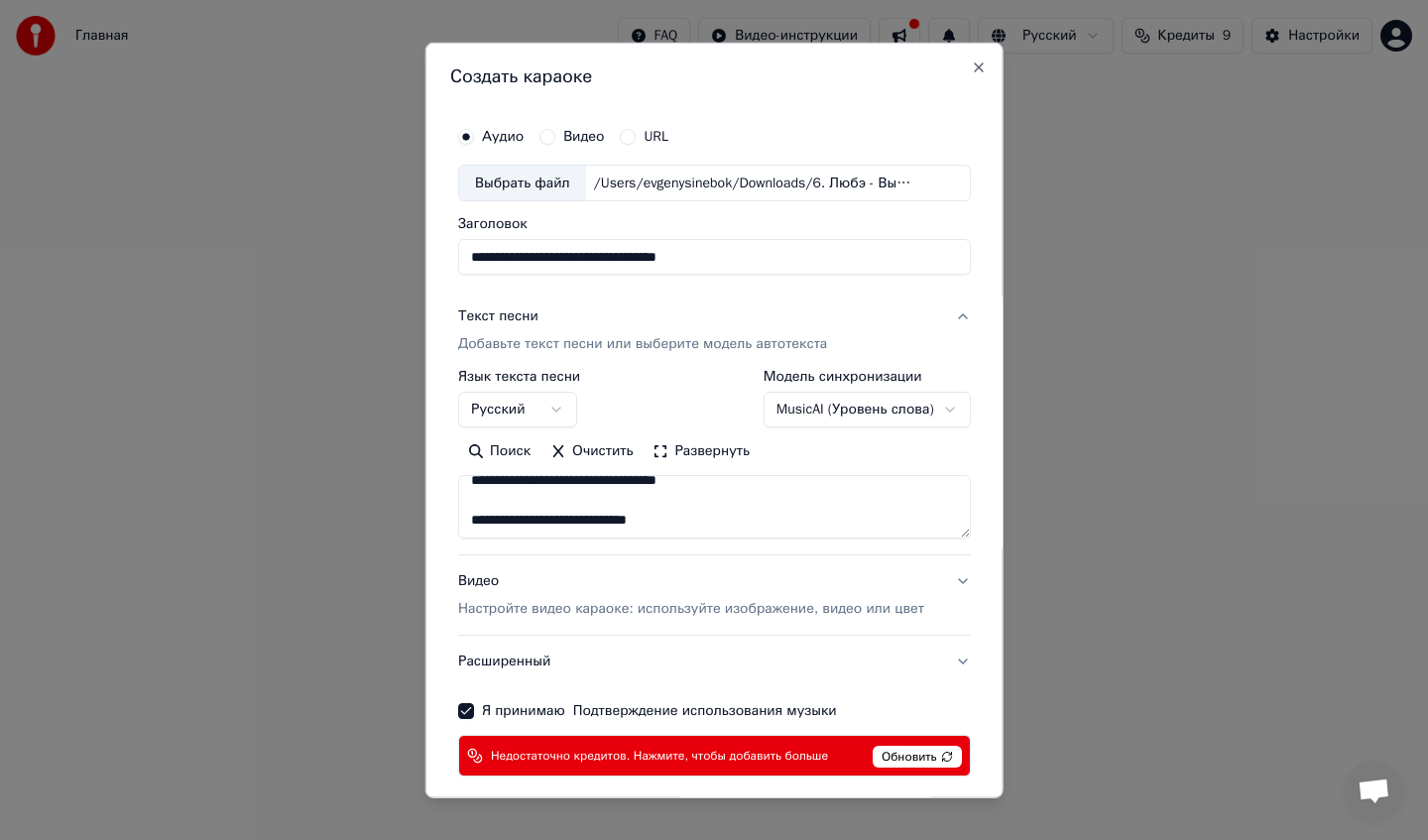 click on "**********" at bounding box center (714, 257) 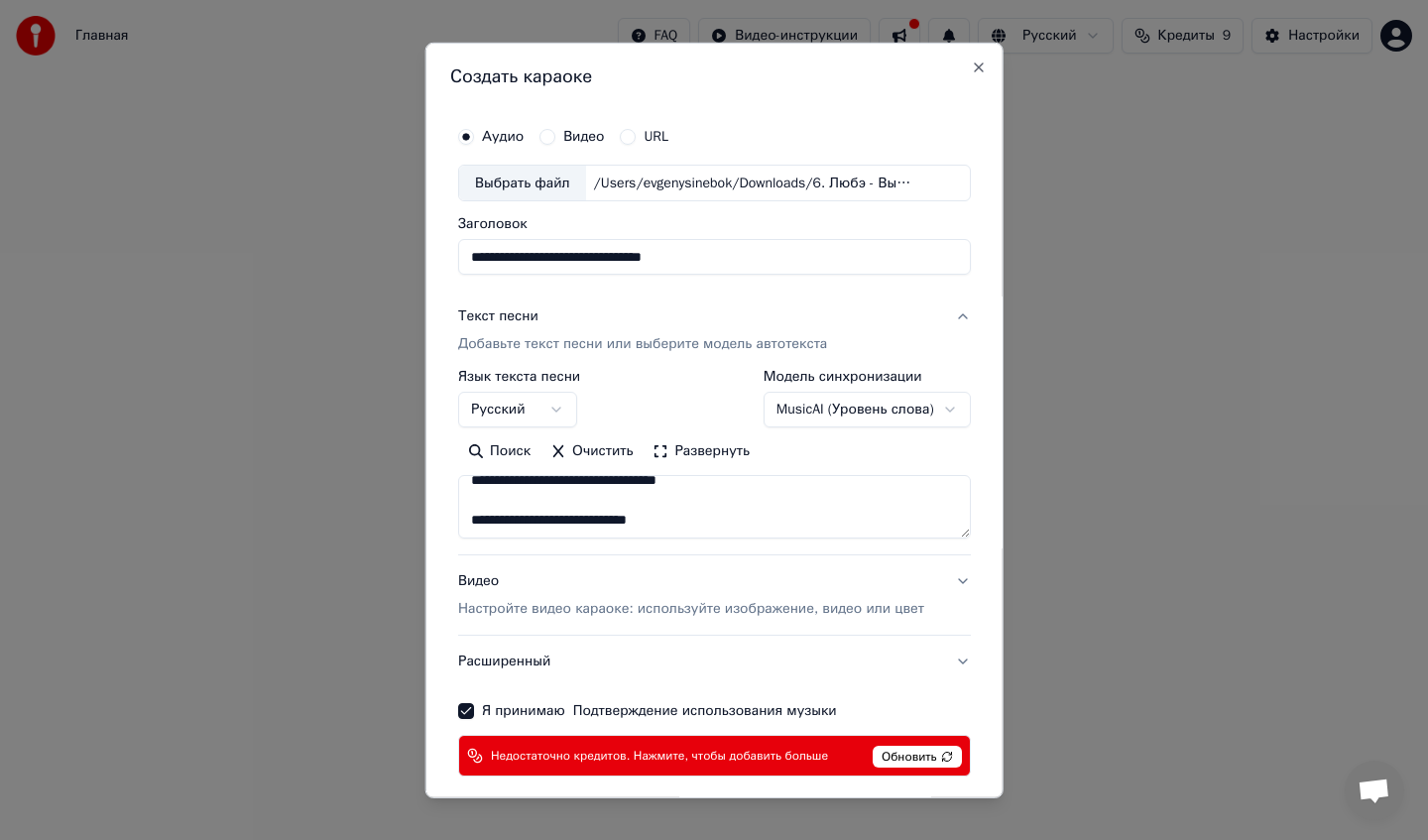 type on "**********" 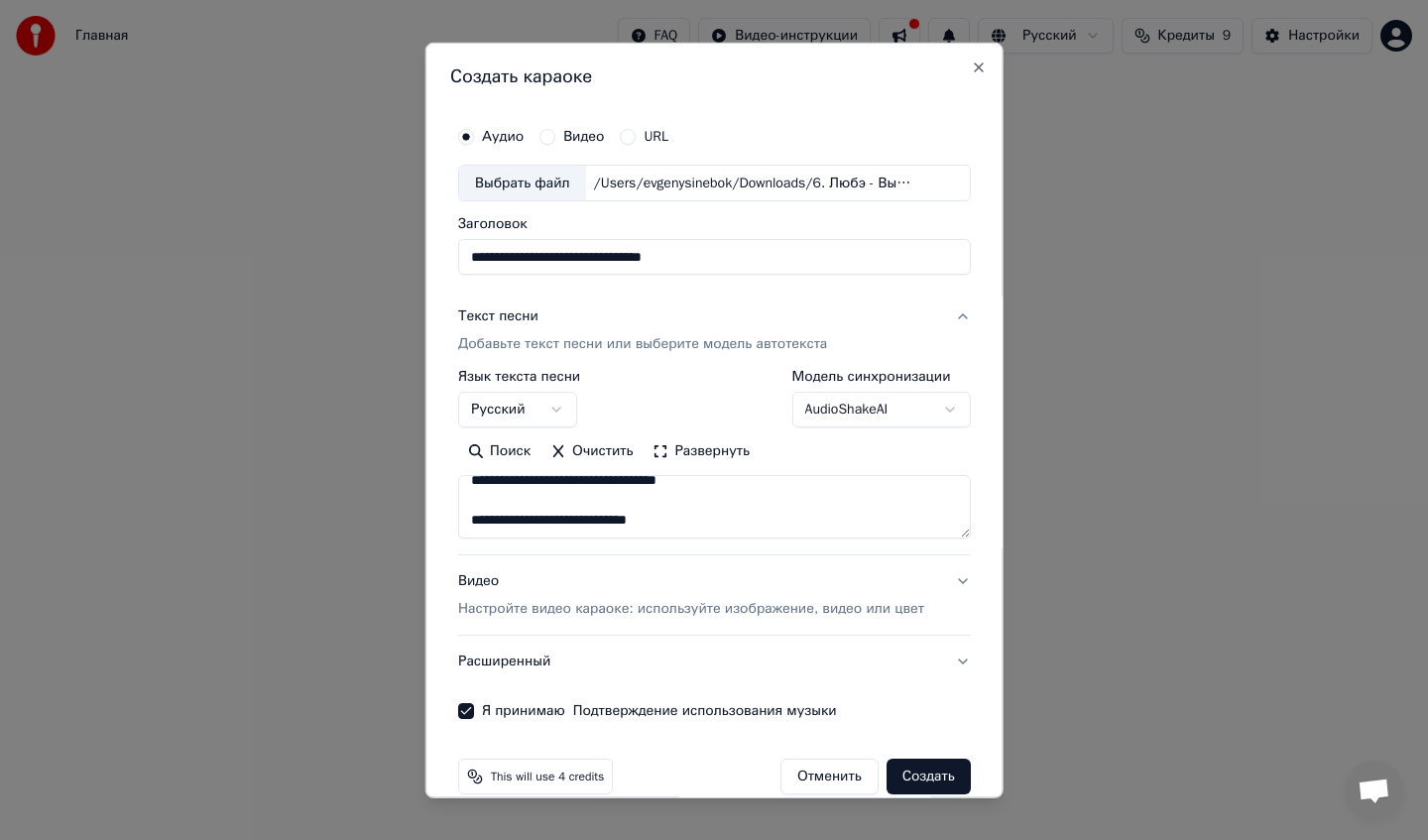 click on "**********" at bounding box center (714, 389) 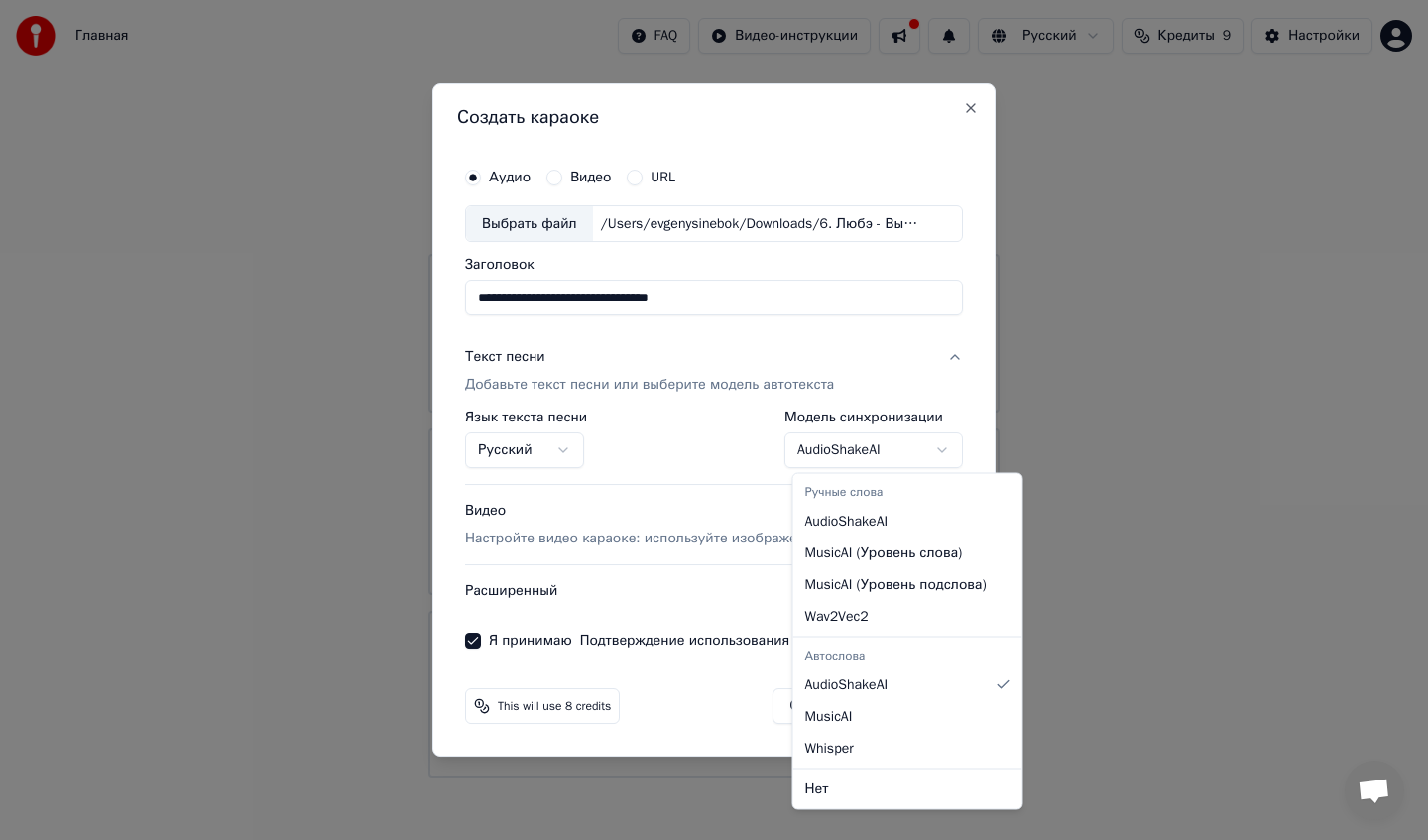 click on "**********" at bounding box center (714, 389) 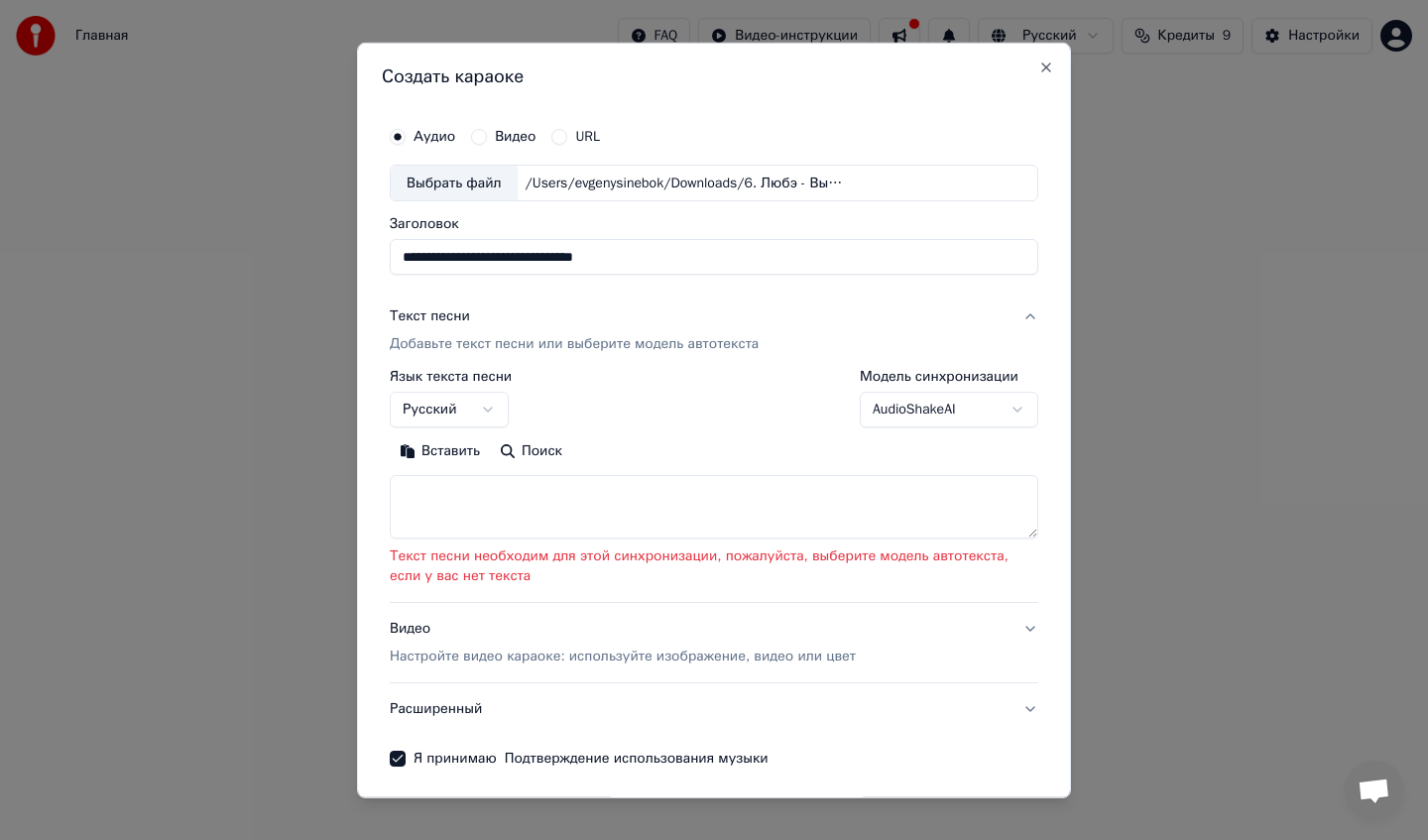 click at bounding box center (714, 507) 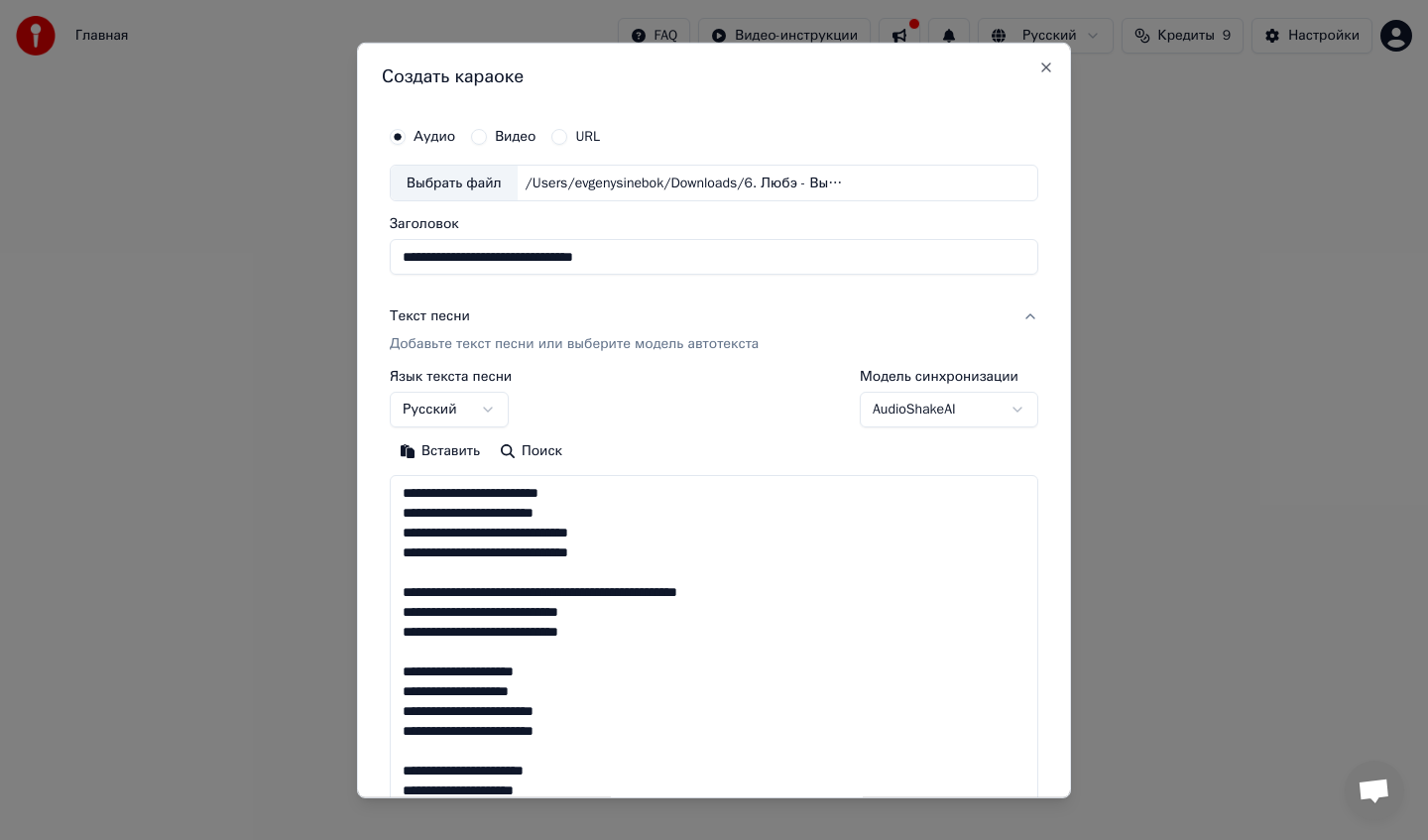 scroll, scrollTop: 559, scrollLeft: 0, axis: vertical 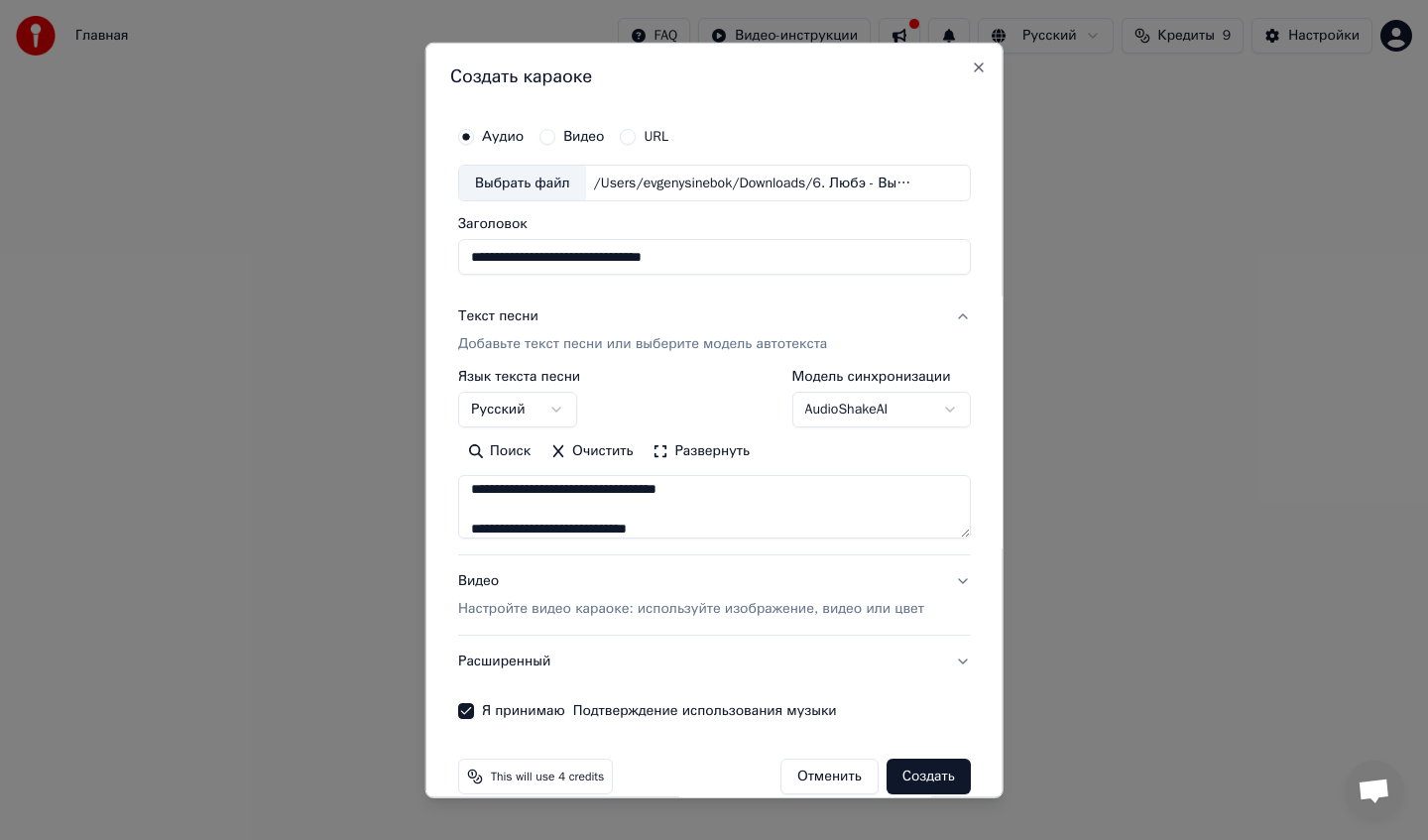 type on "**********" 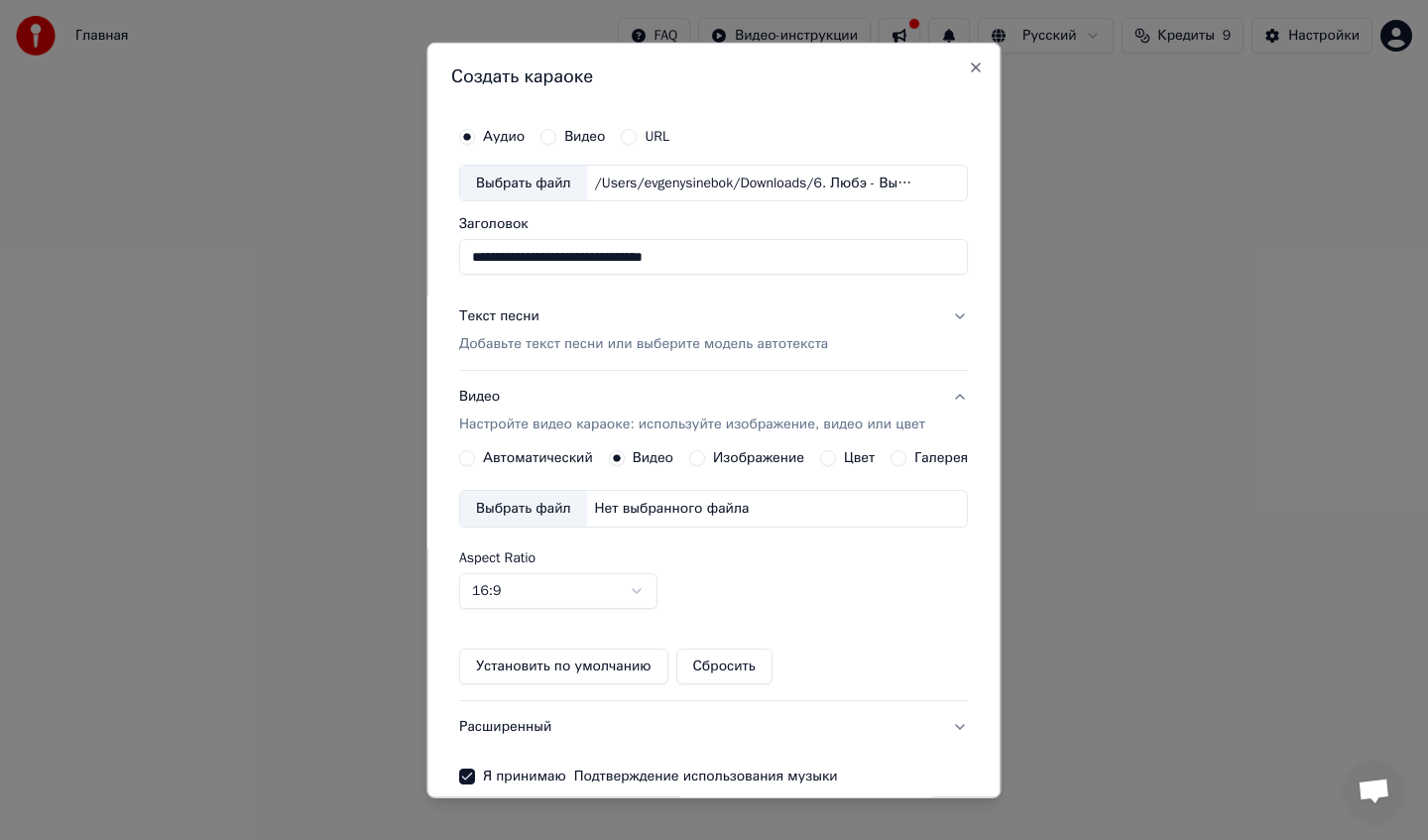 click on "Автоматический" at bounding box center (467, 458) 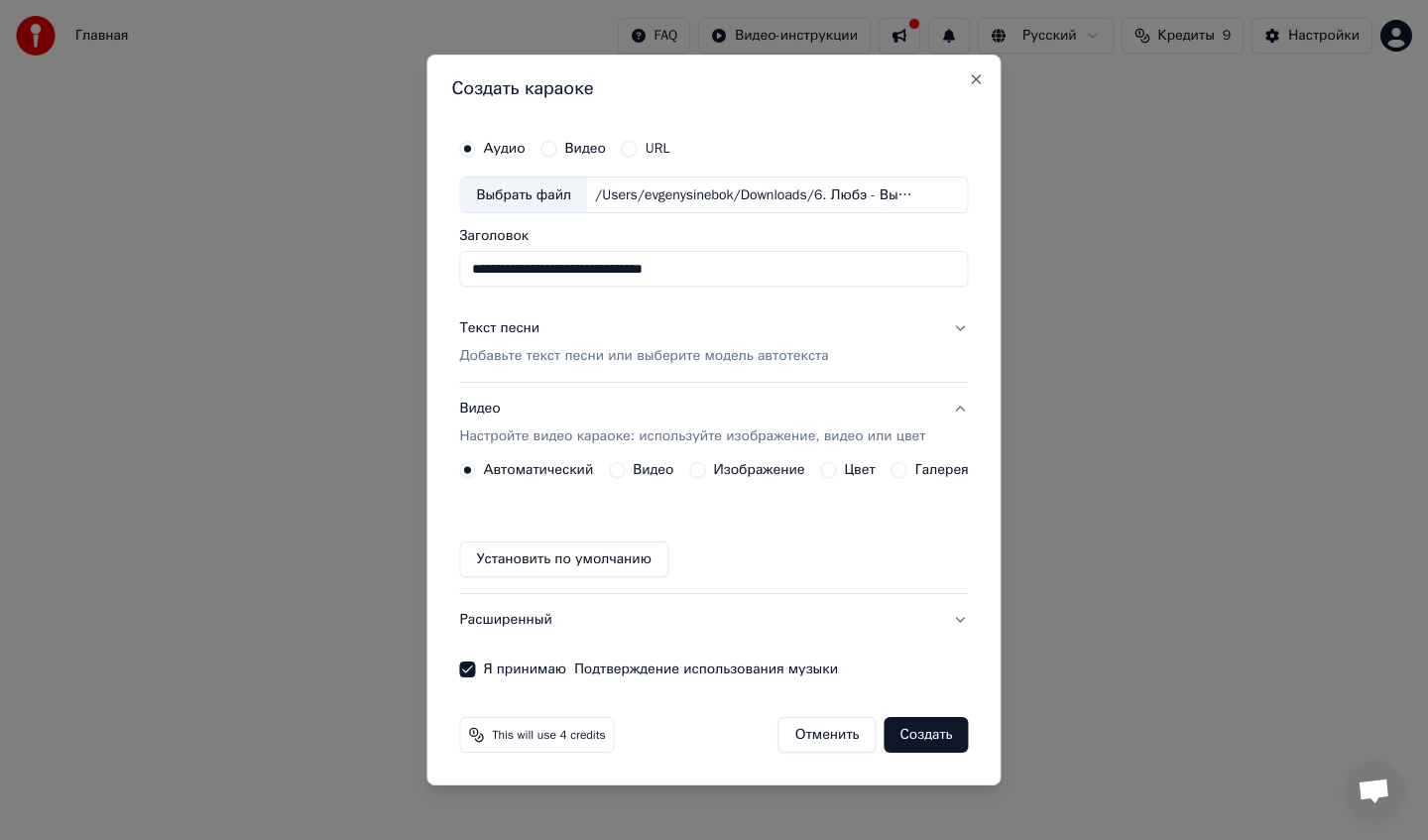 click on "Изображение" at bounding box center (697, 470) 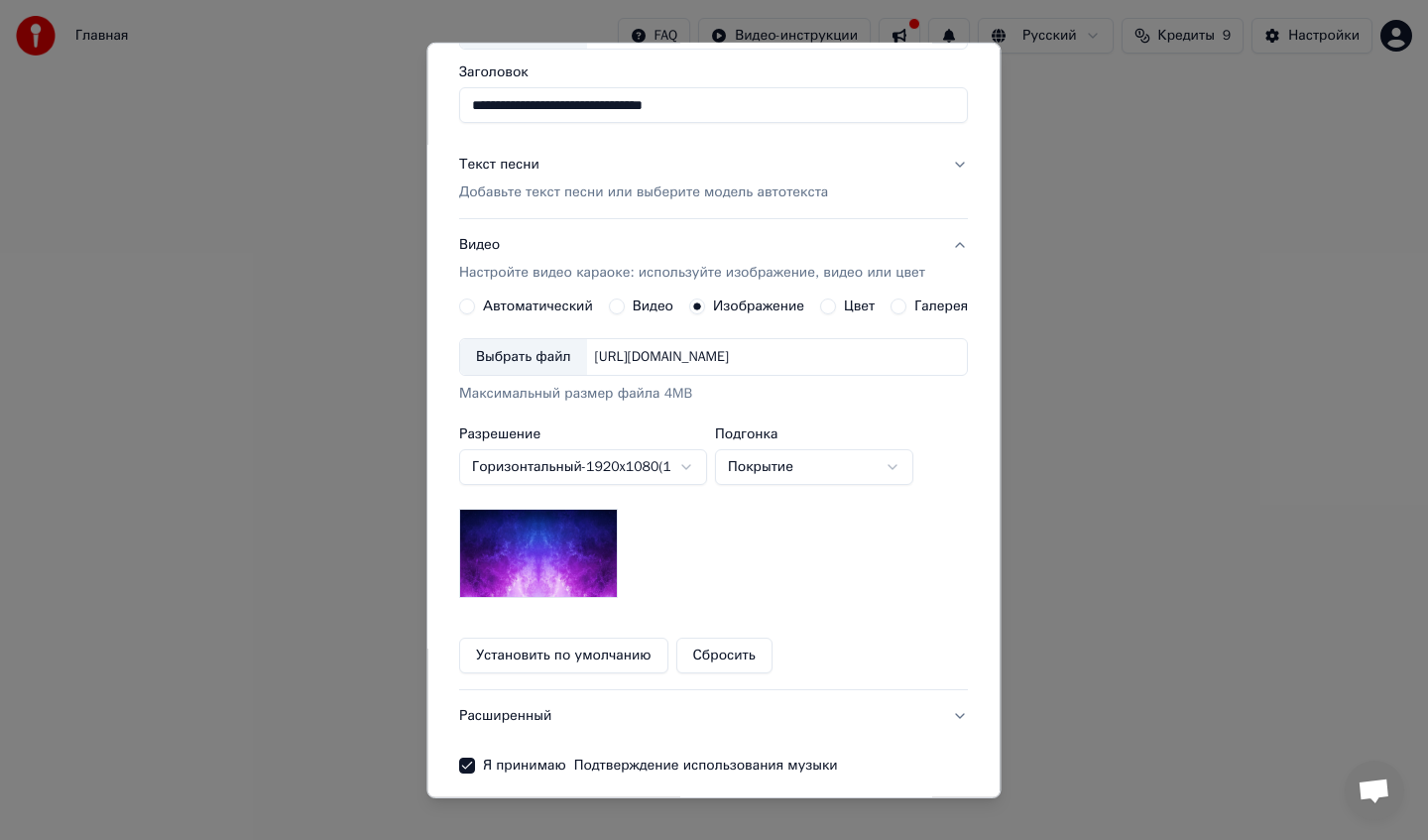 click on "Видео" at bounding box center [653, 306] 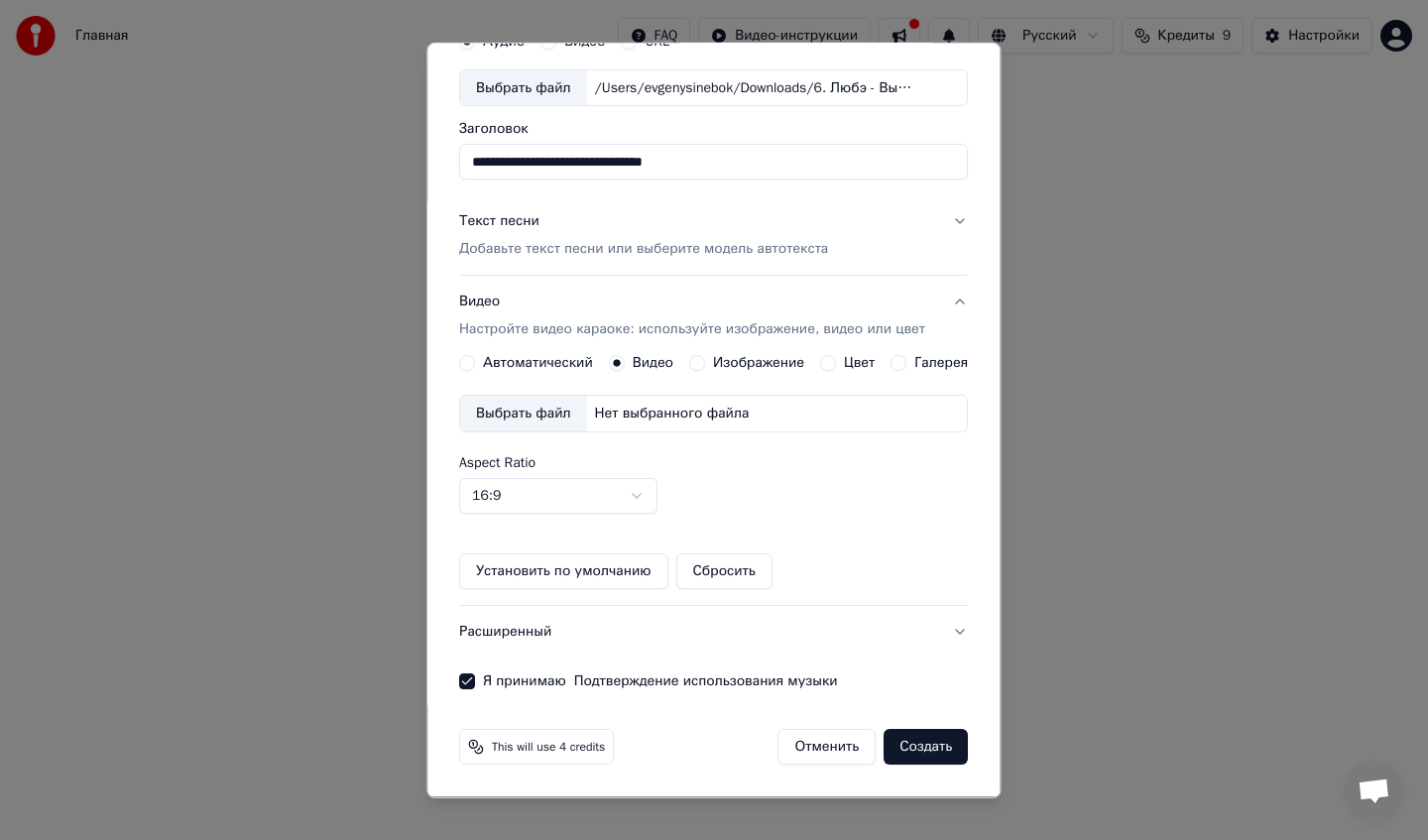 scroll, scrollTop: 94, scrollLeft: 0, axis: vertical 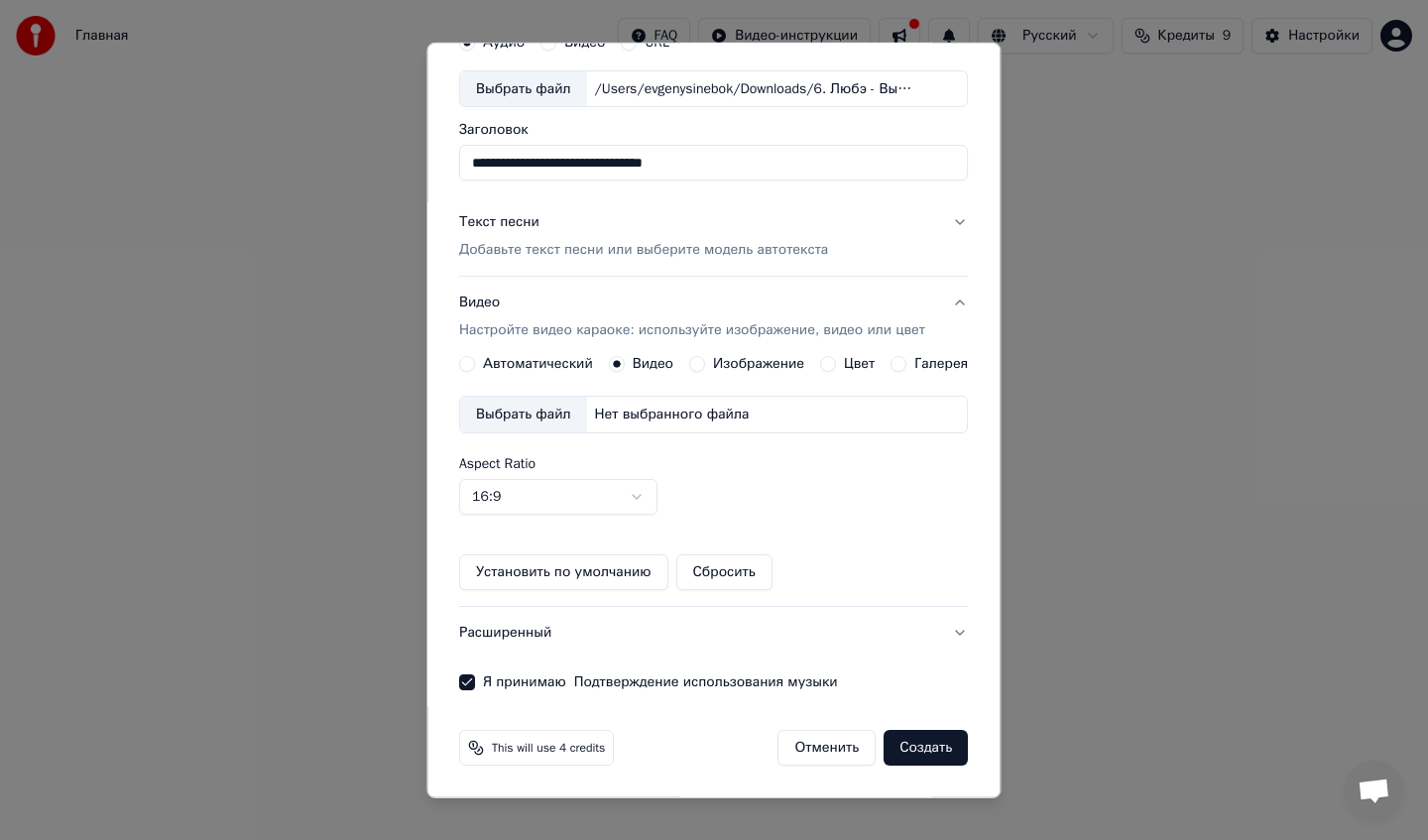 click on "Автоматический" at bounding box center (537, 364) 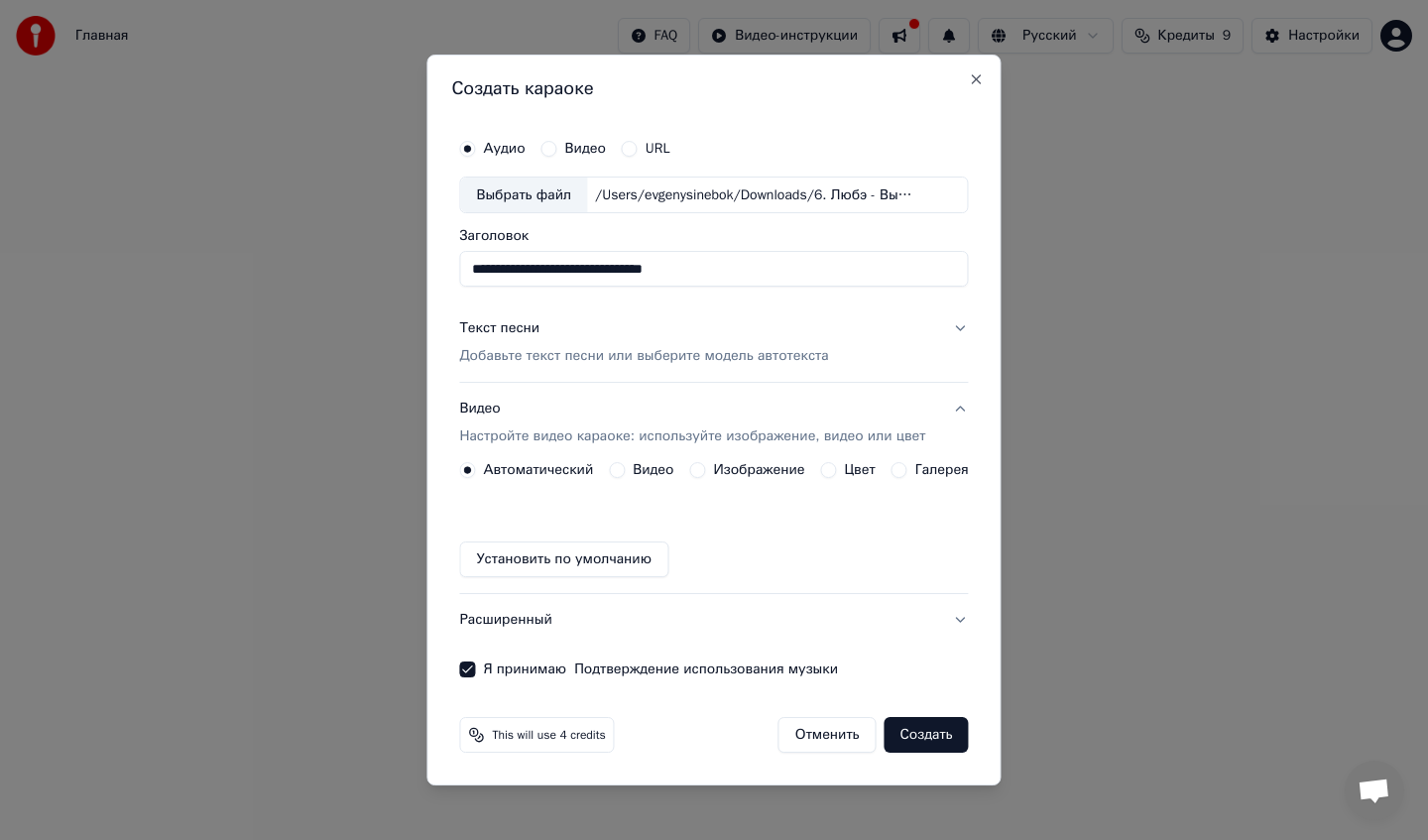 click on "Создать" at bounding box center [926, 735] 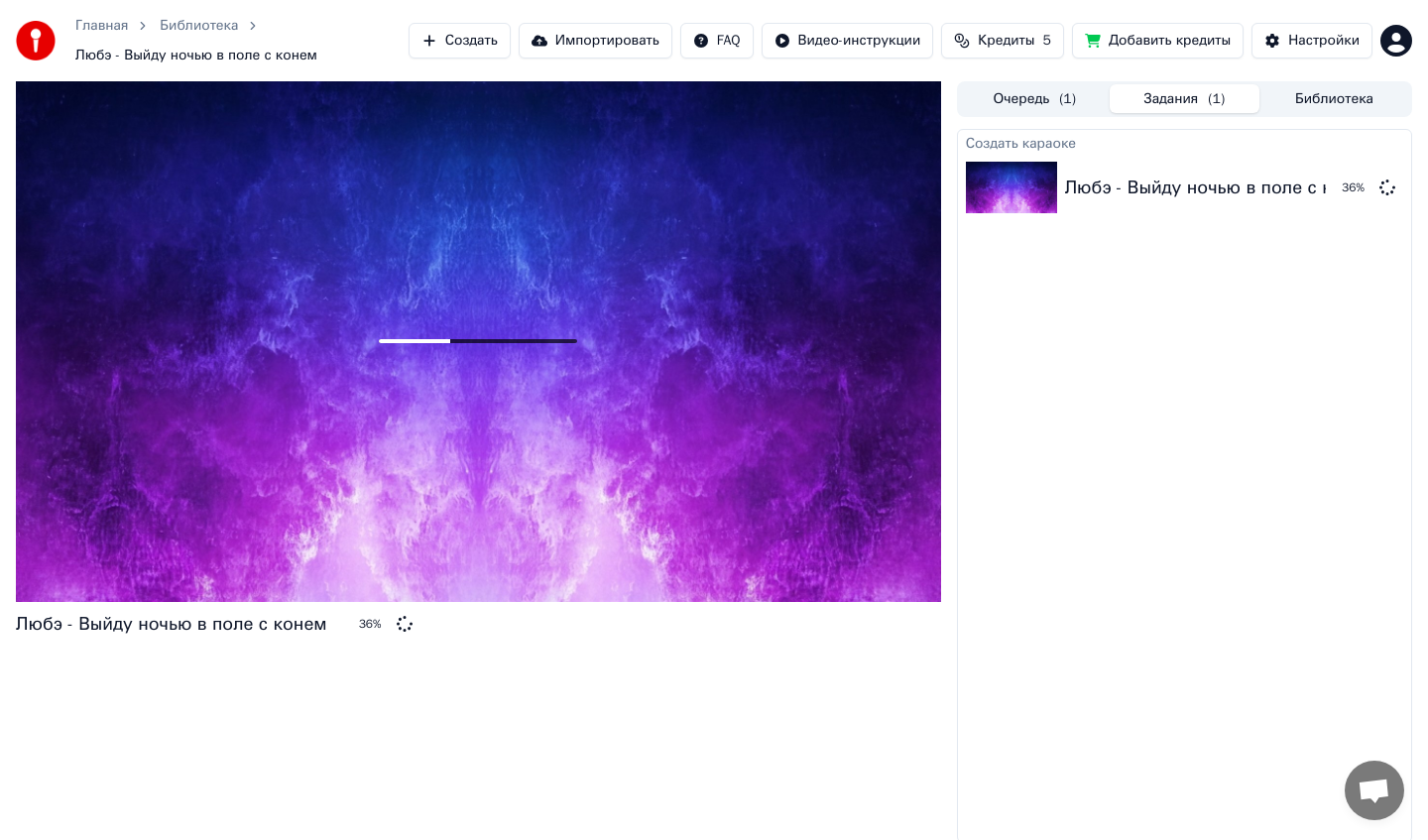 click on "Добавить кредиты" at bounding box center [1157, 41] 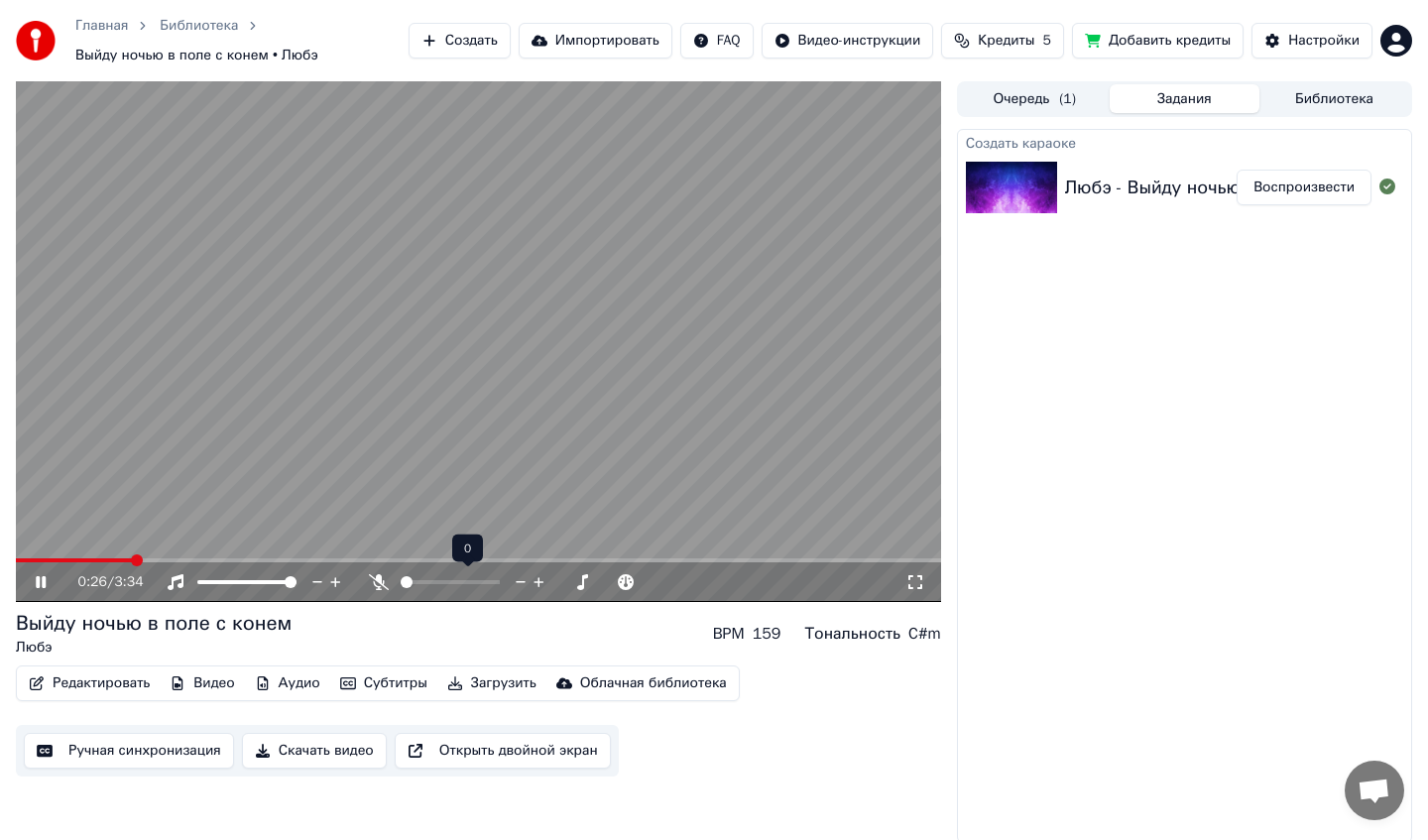 click 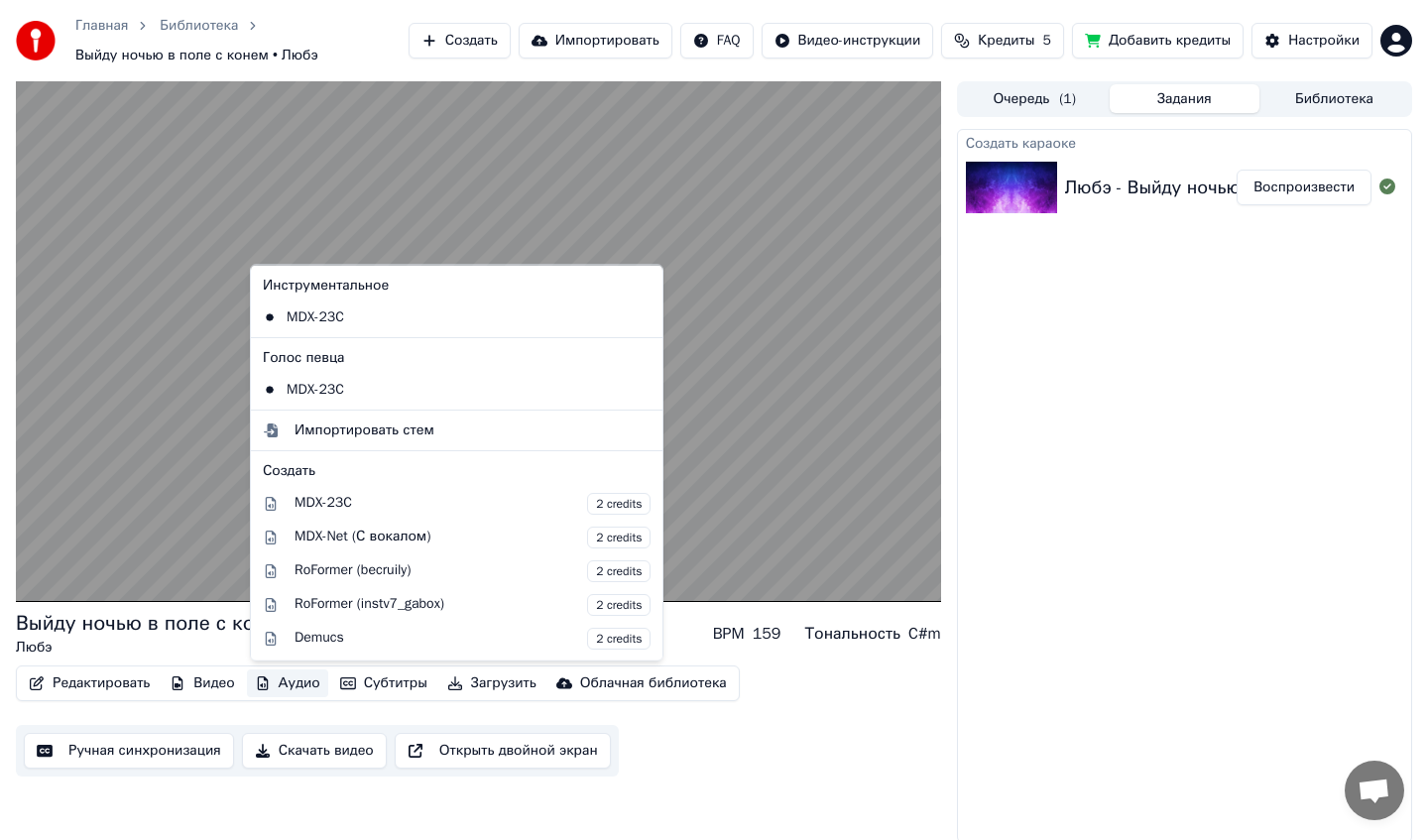 click on "Аудио" at bounding box center (288, 683) 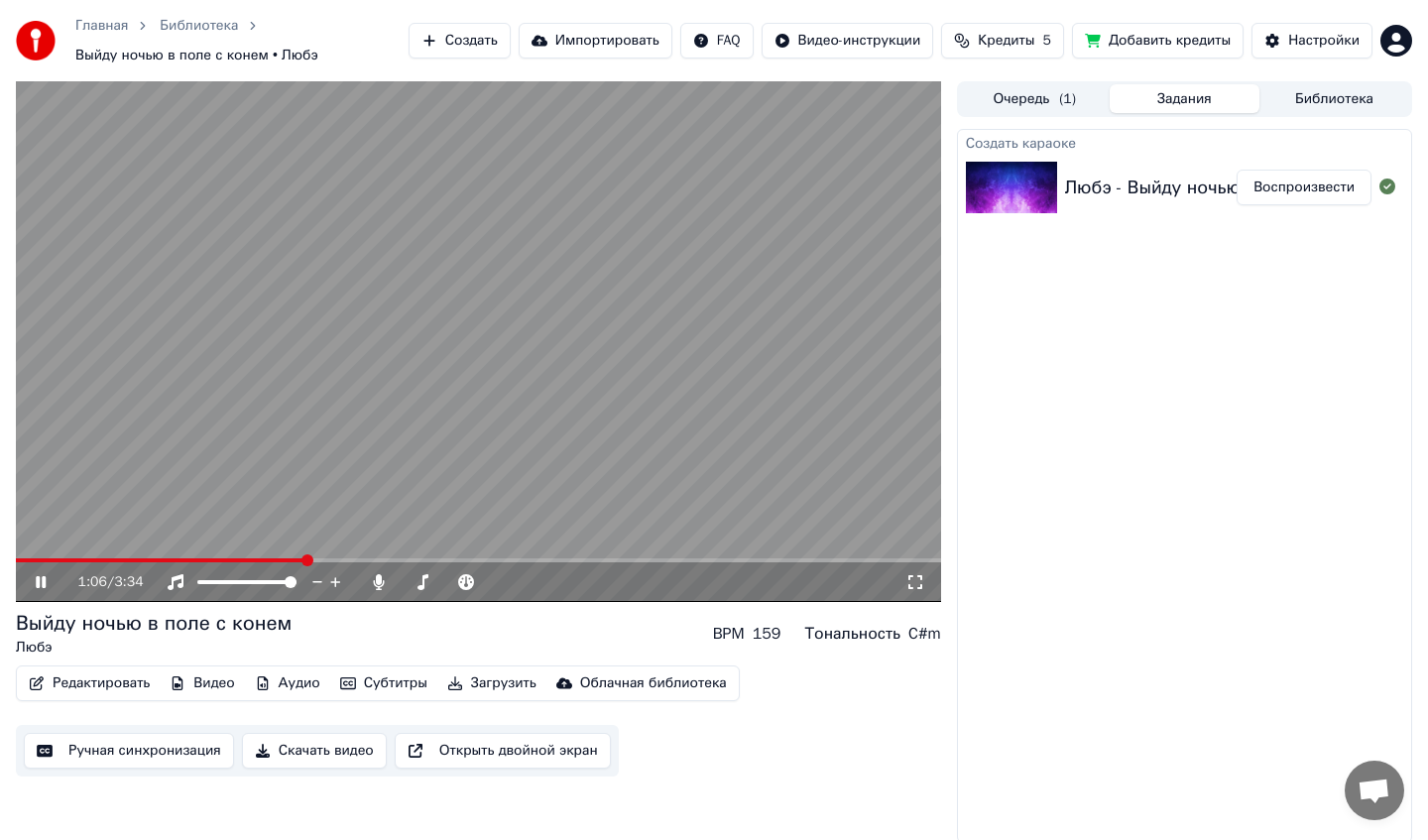 click 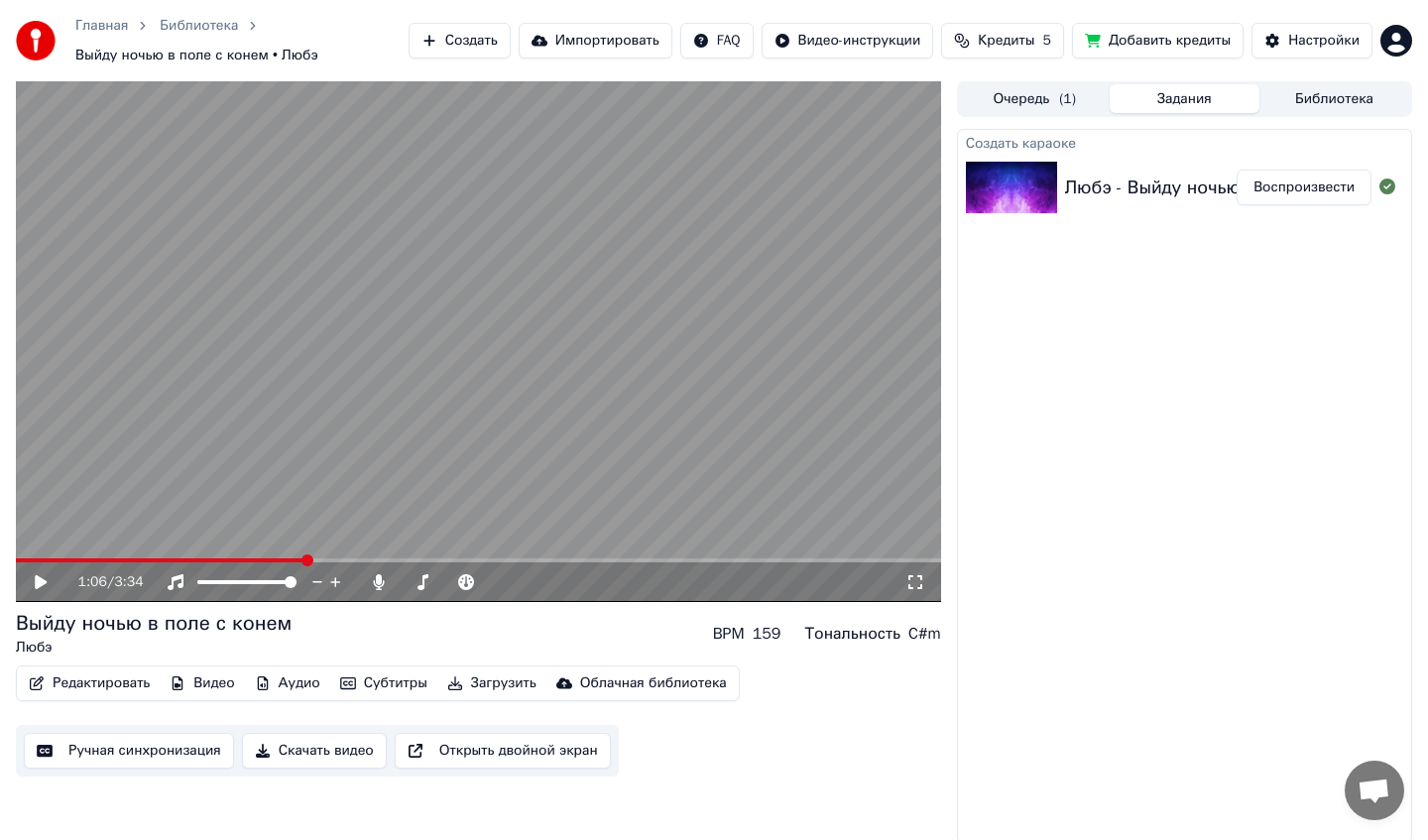 click 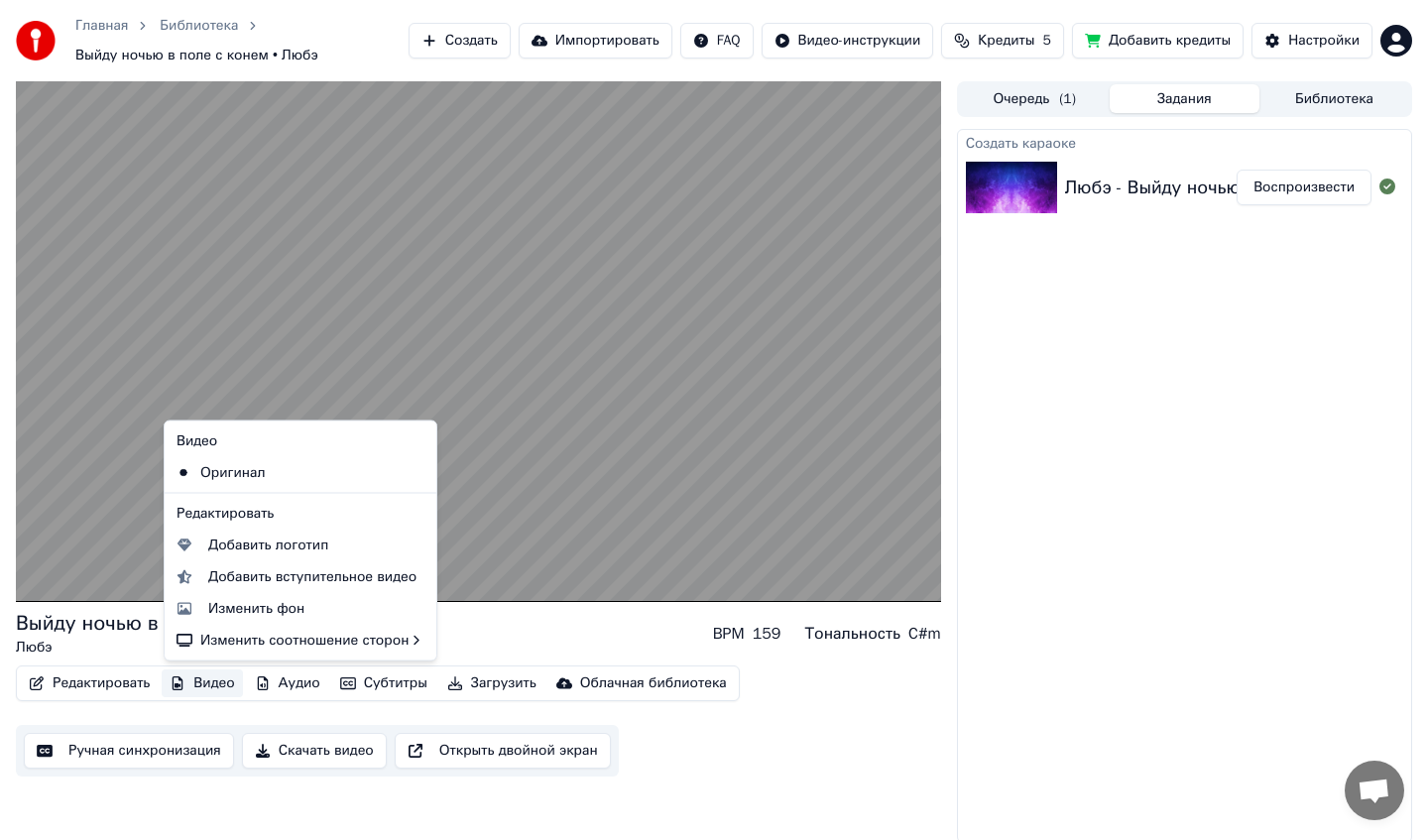 click on "Видео" at bounding box center (201, 683) 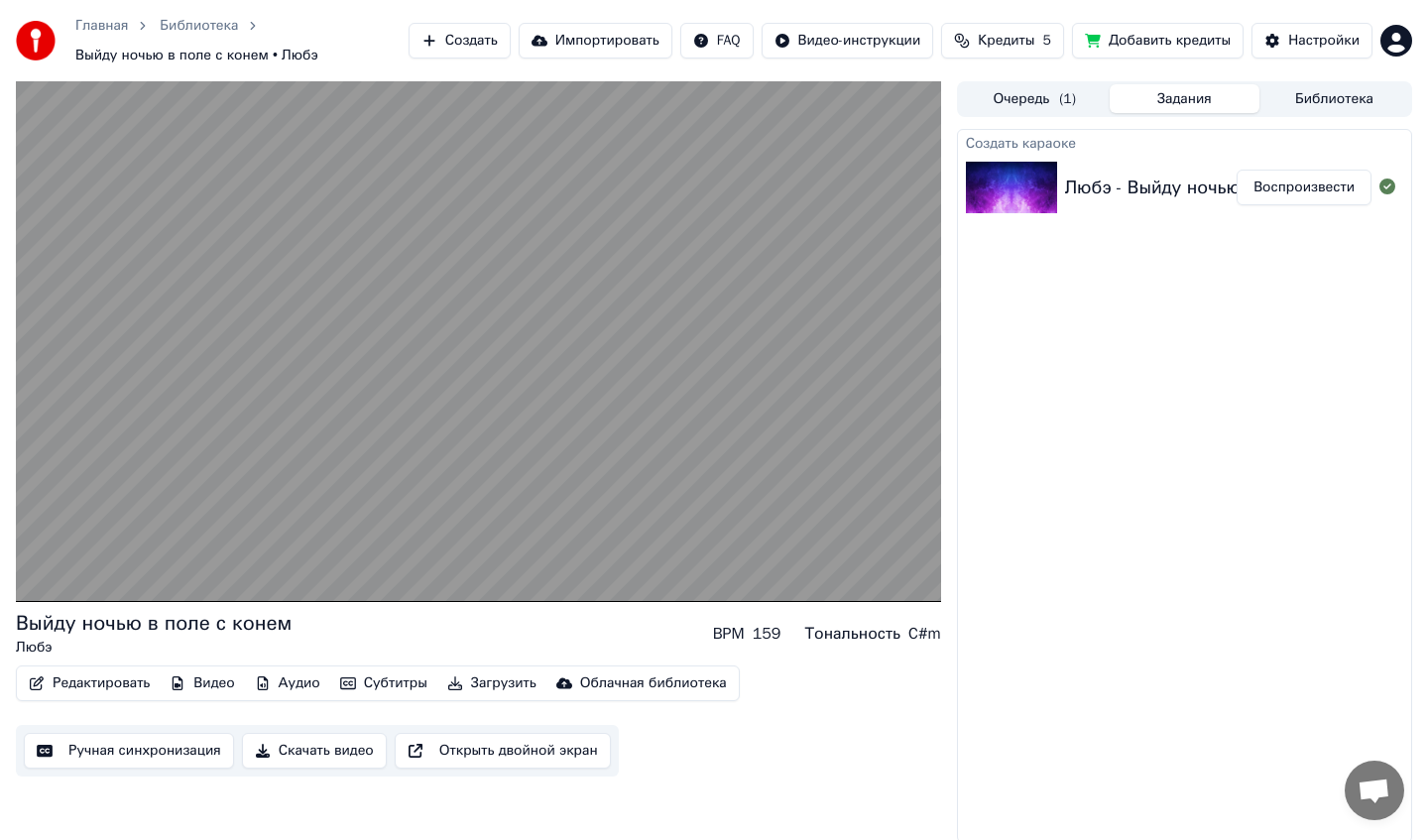 click on "Ручная синхронизация" at bounding box center (129, 751) 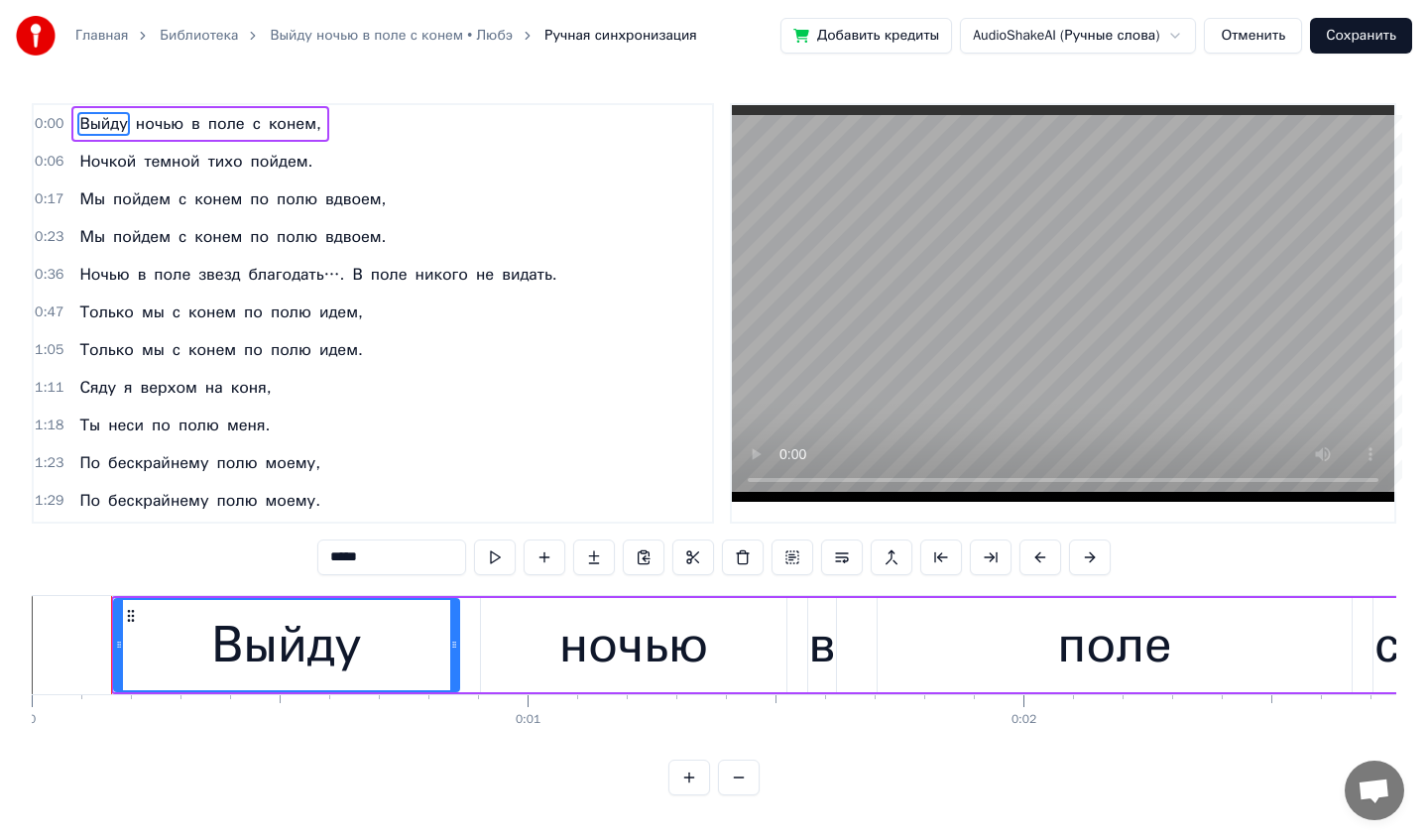 click on "Отменить" at bounding box center (1252, 36) 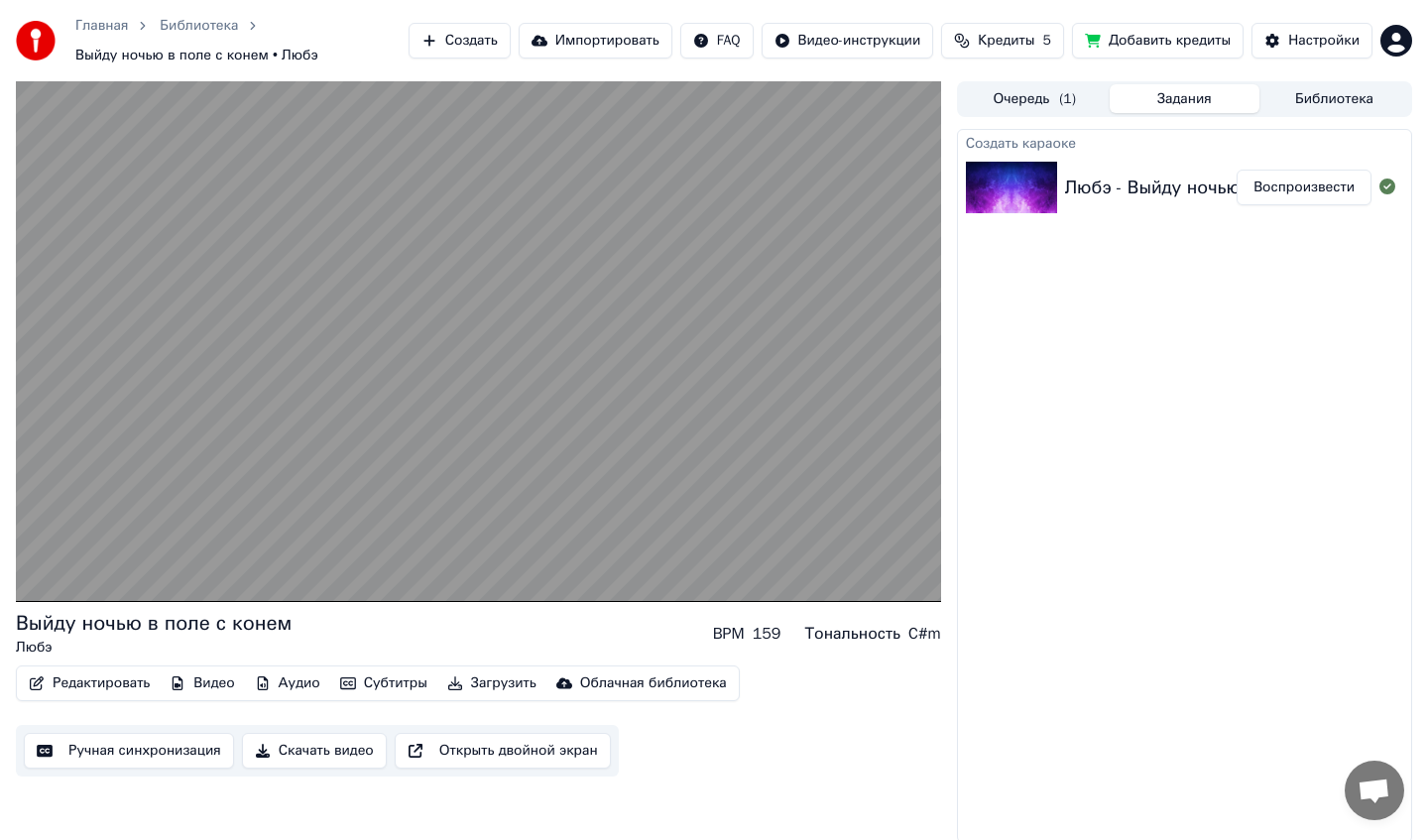 click on "Создать" at bounding box center [459, 41] 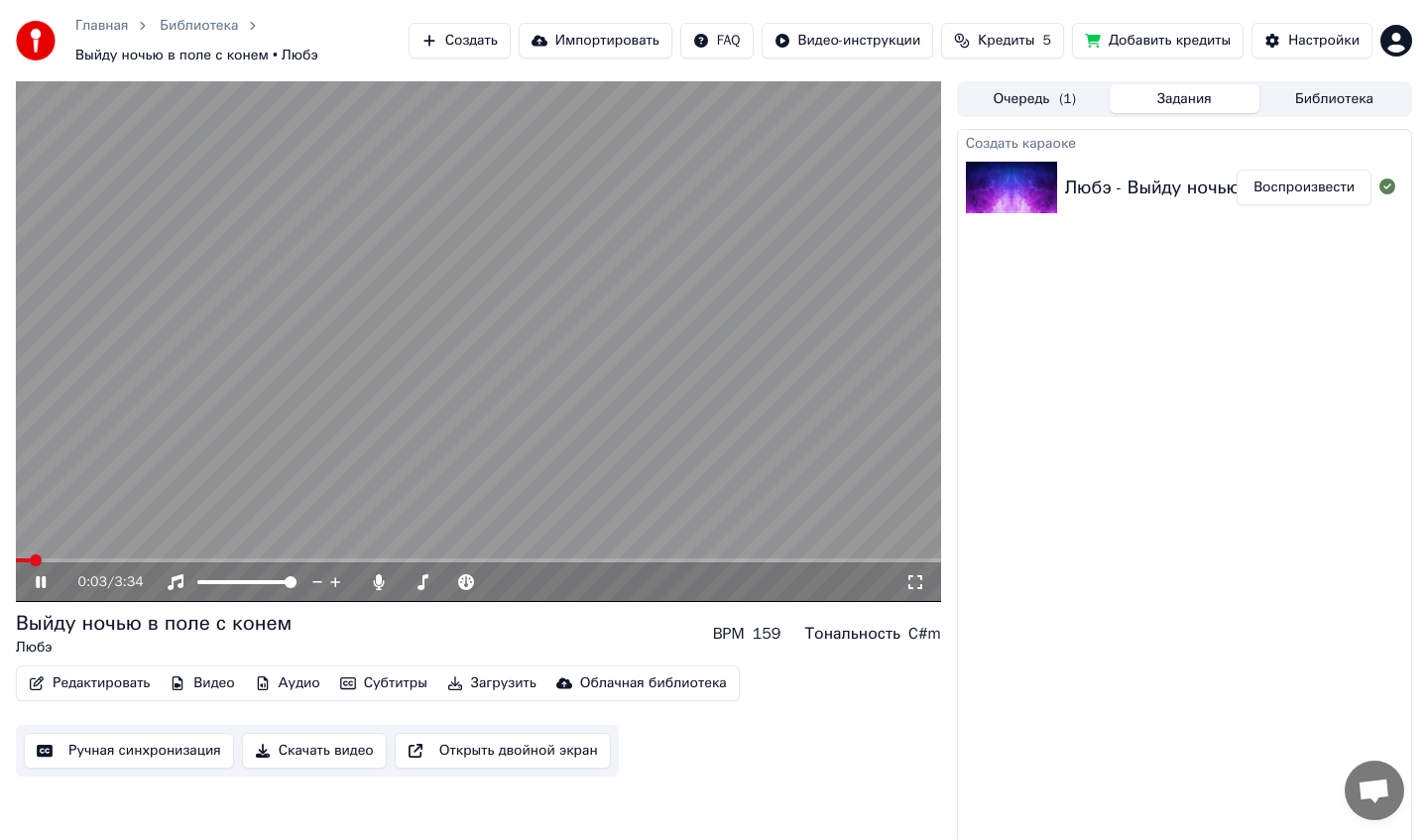 click at bounding box center [478, 341] 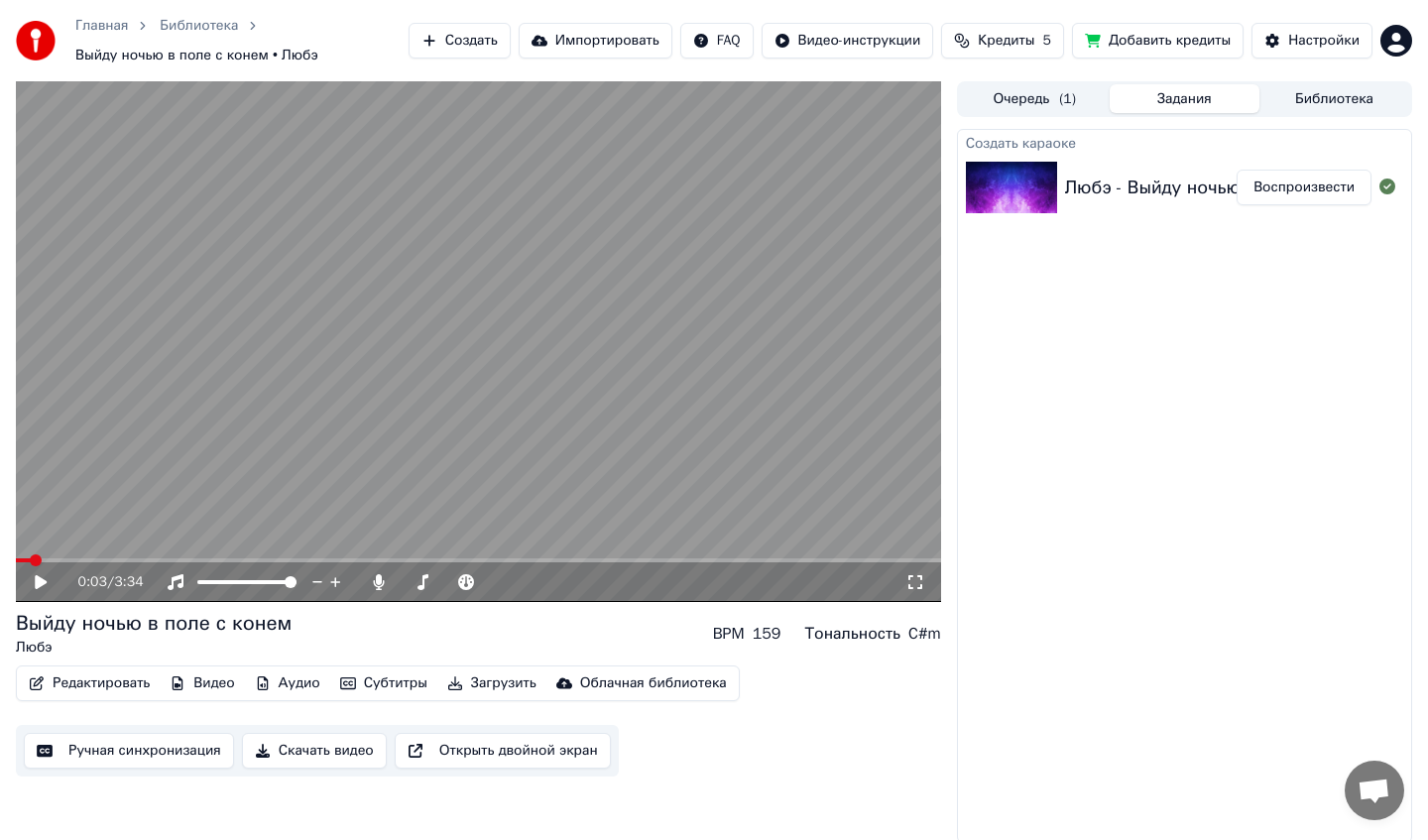 click on "Создать" at bounding box center [459, 41] 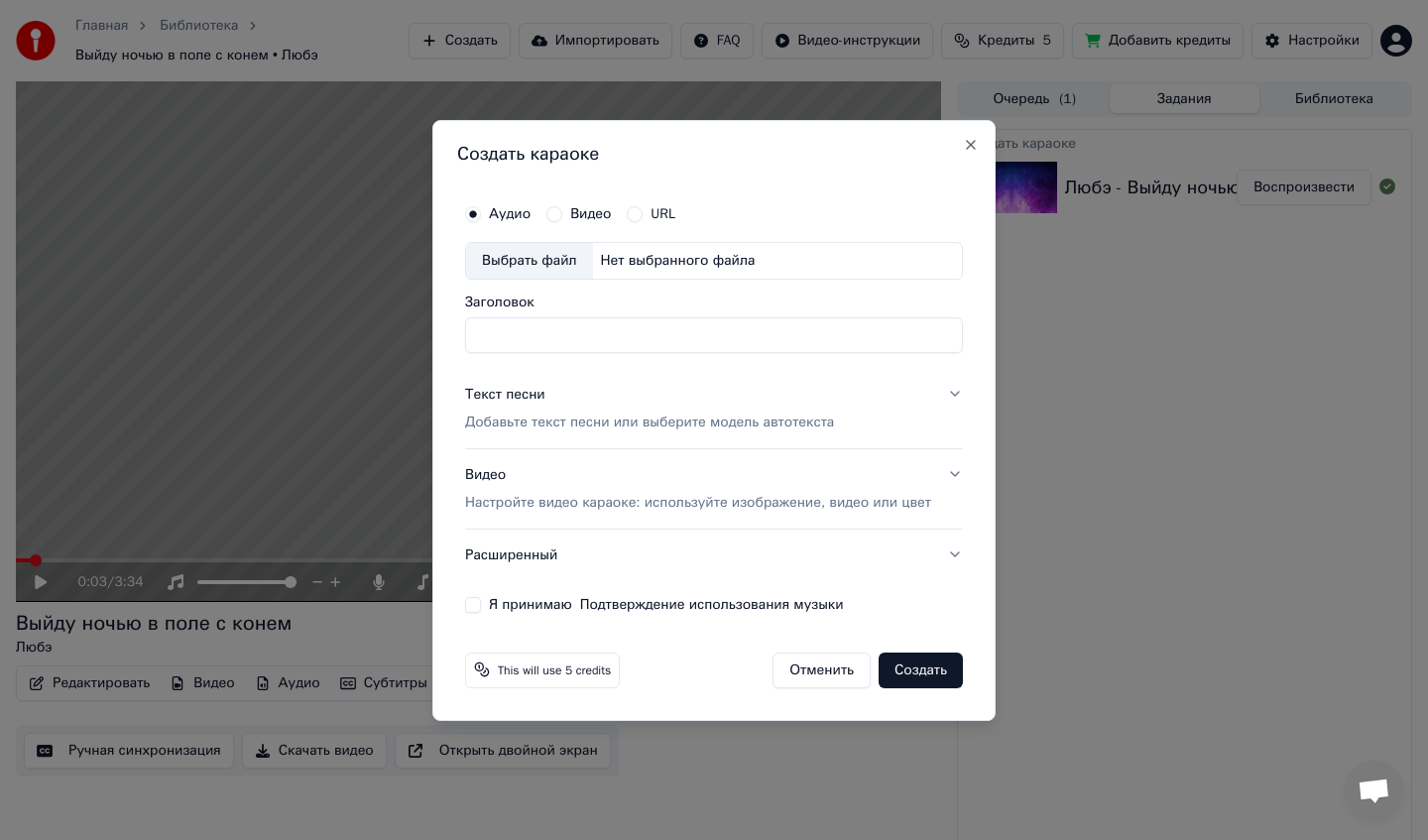 click on "Выбрать файл" at bounding box center [530, 261] 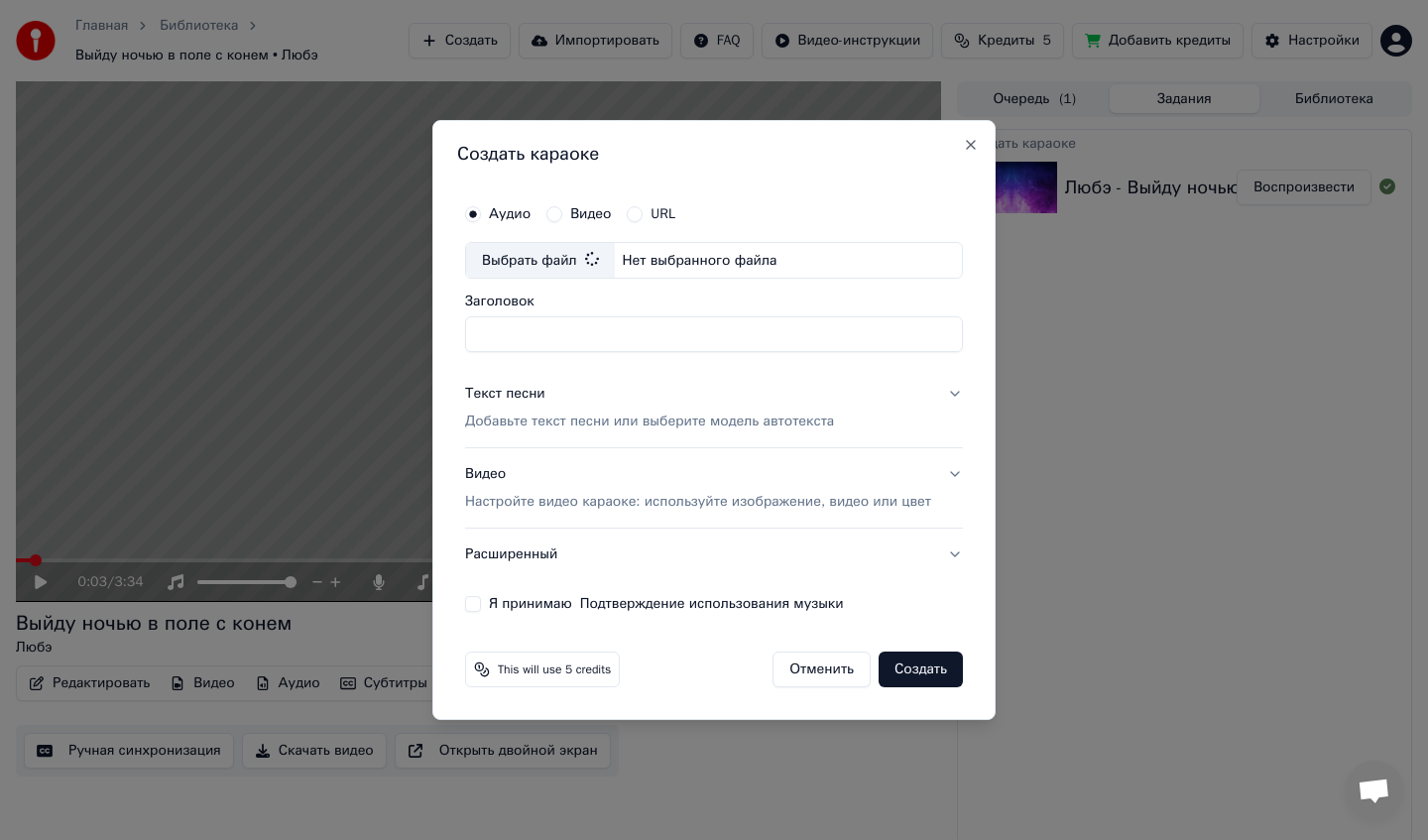 type on "**********" 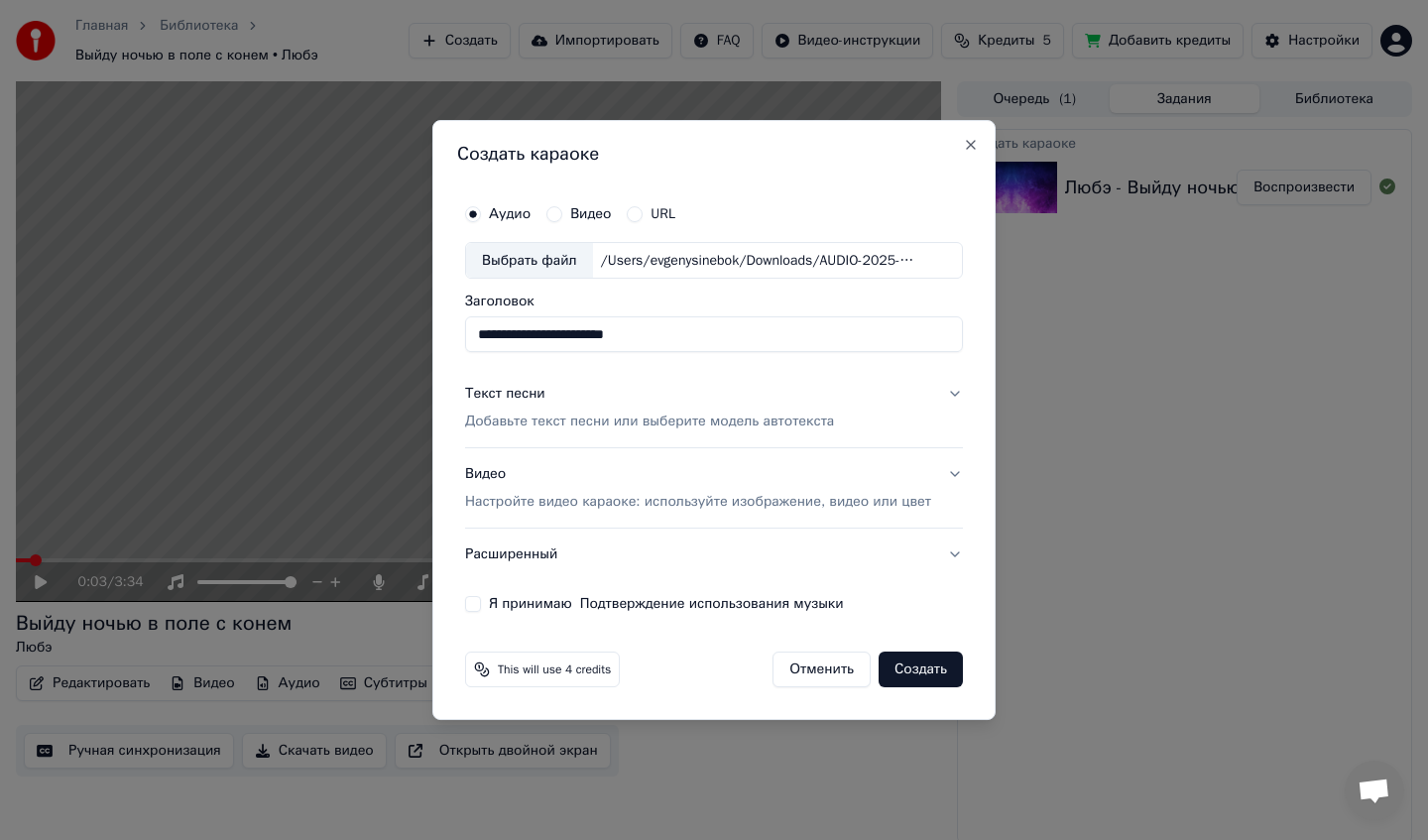 click on "Настройте видео караоке: используйте изображение, видео или цвет" at bounding box center [698, 502] 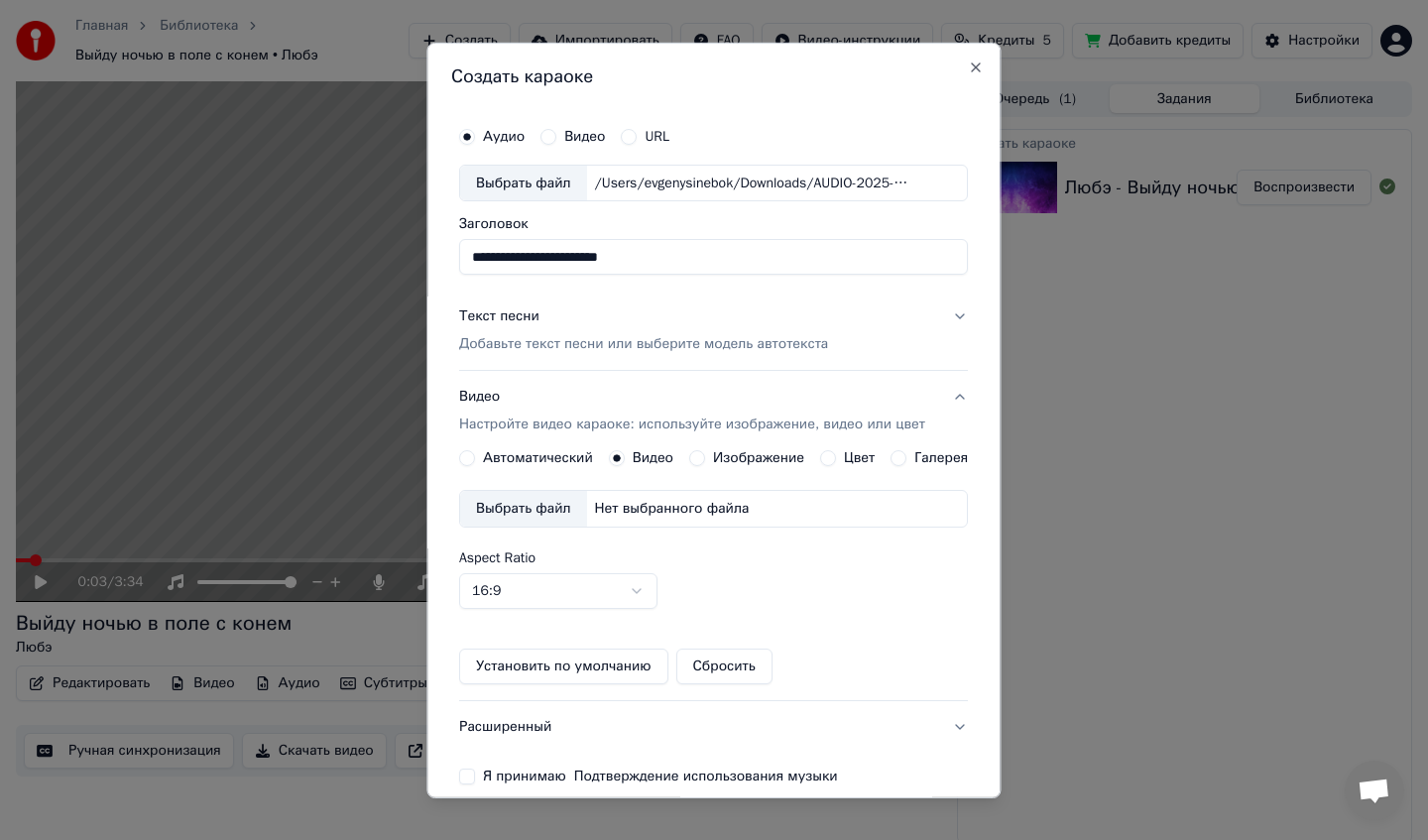 click on "Настройте видео караоке: используйте изображение, видео или цвет" at bounding box center (692, 424) 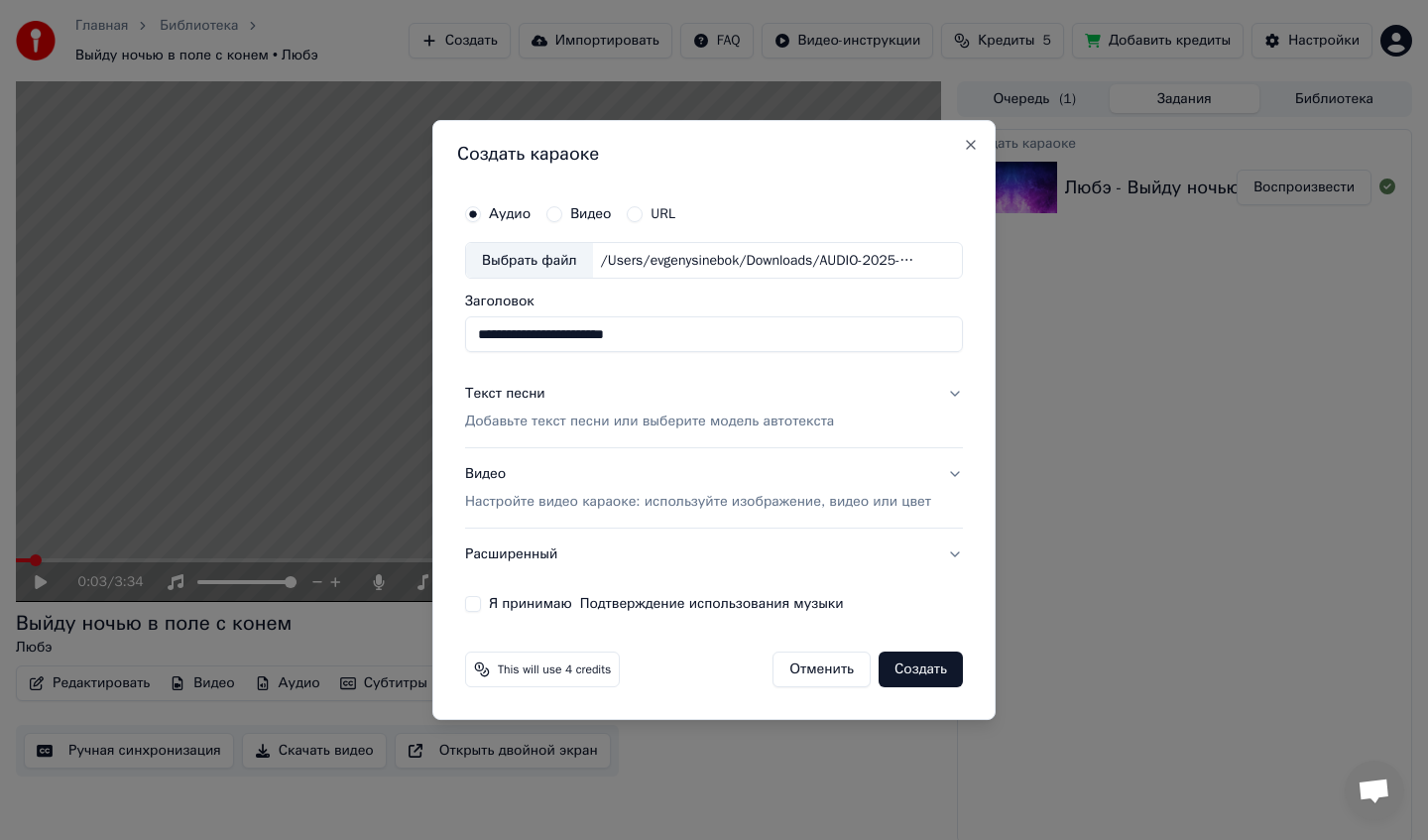 click on "Добавьте текст песни или выберите модель автотекста" at bounding box center (650, 422) 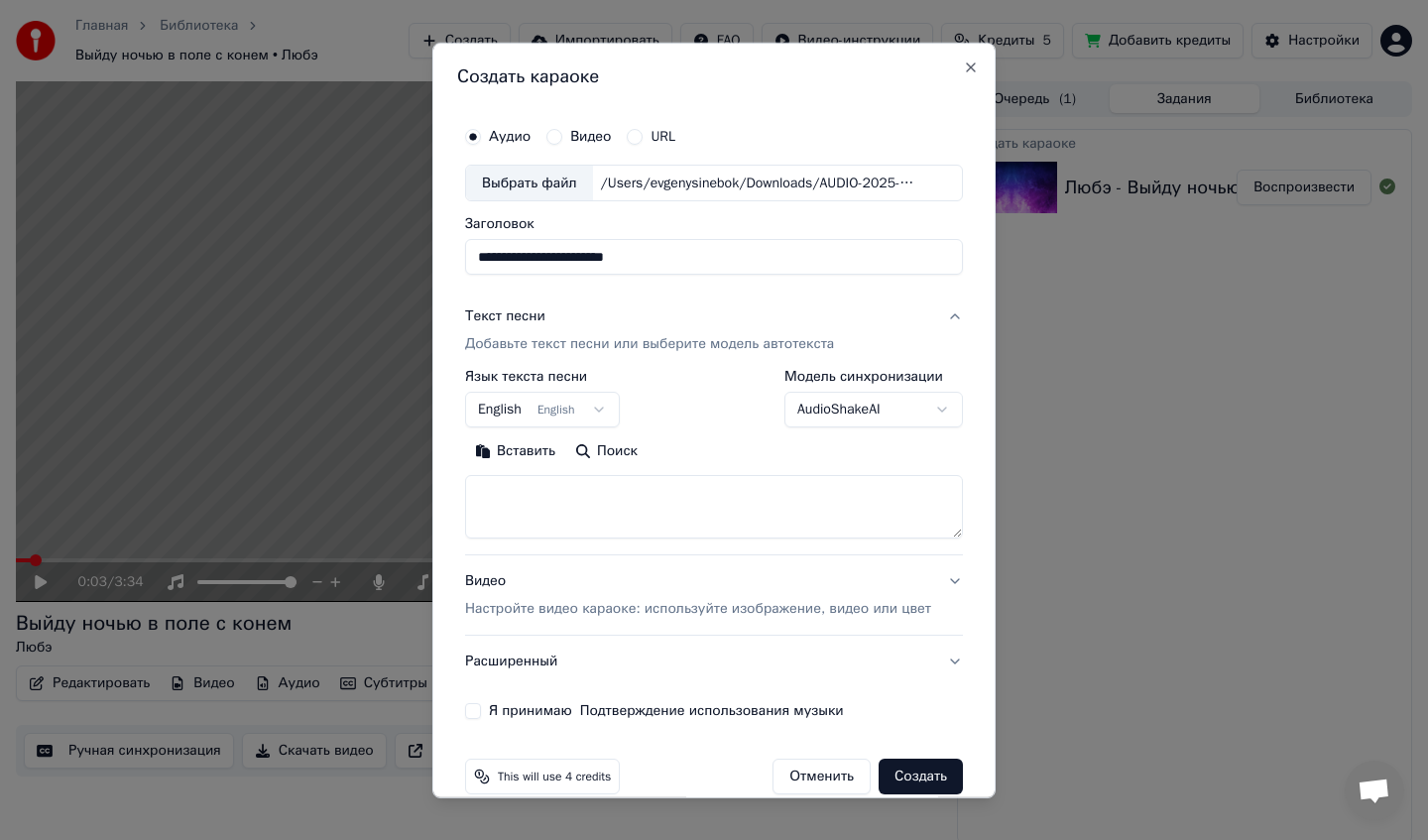 click at bounding box center [714, 507] 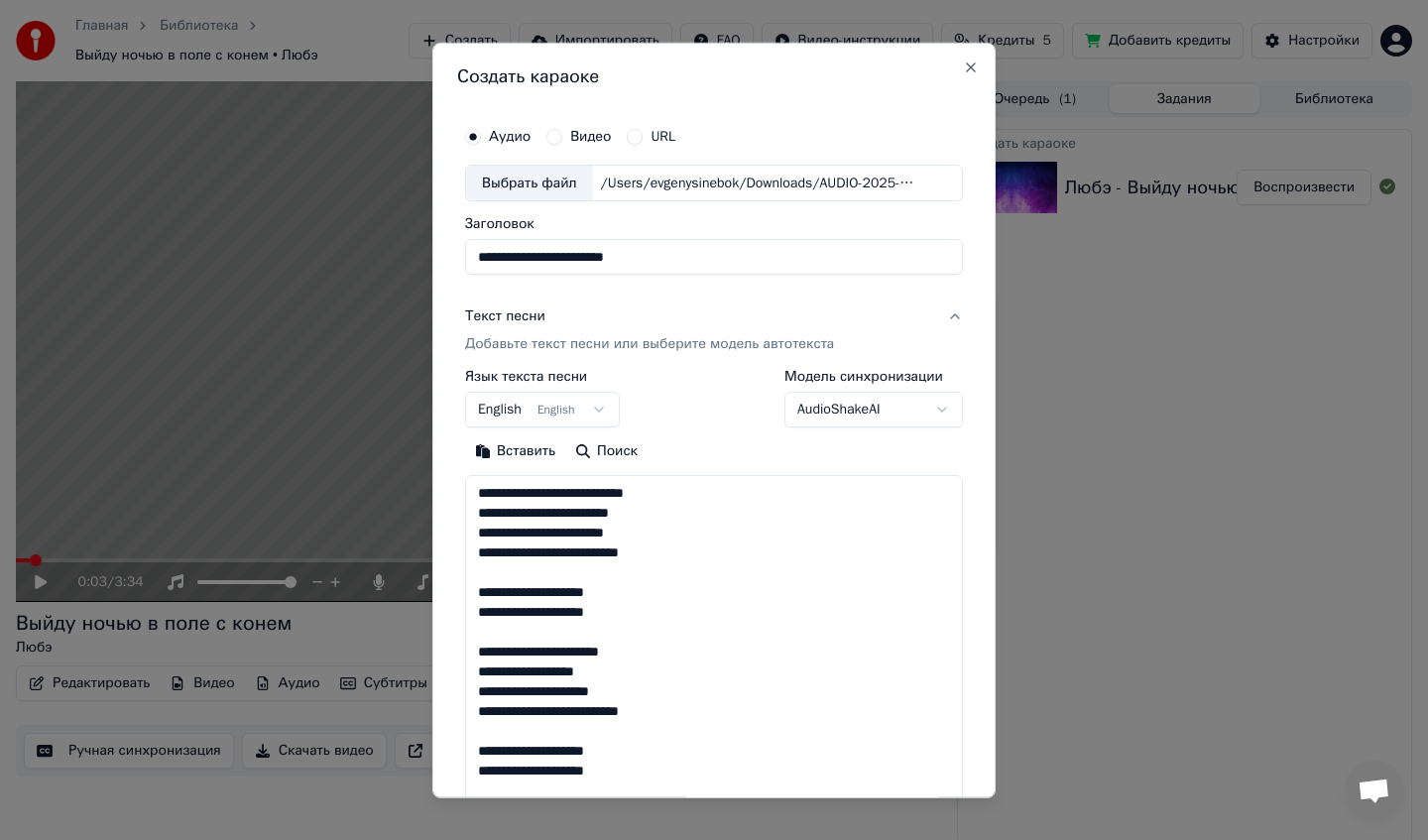 scroll, scrollTop: 579, scrollLeft: 0, axis: vertical 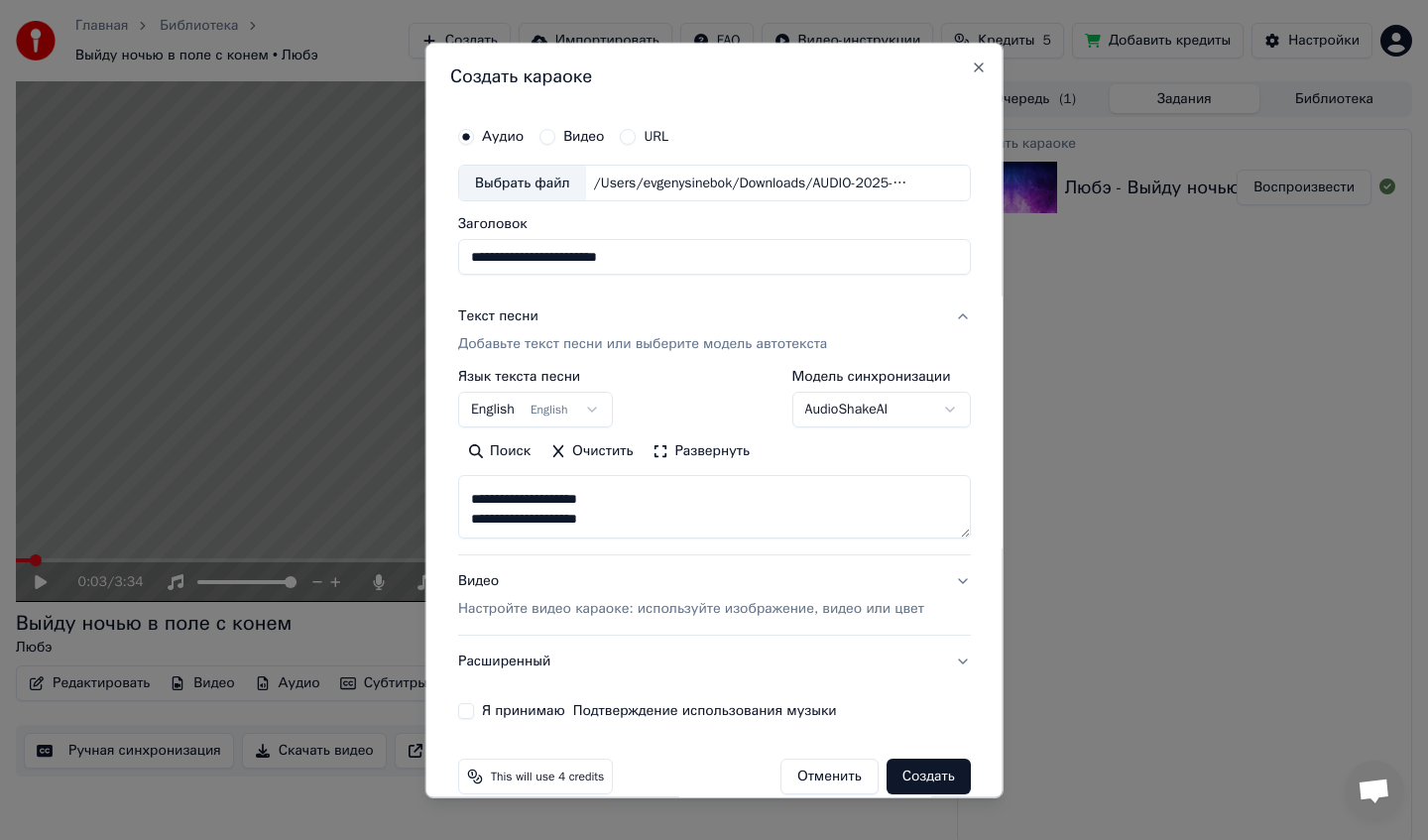 type on "**********" 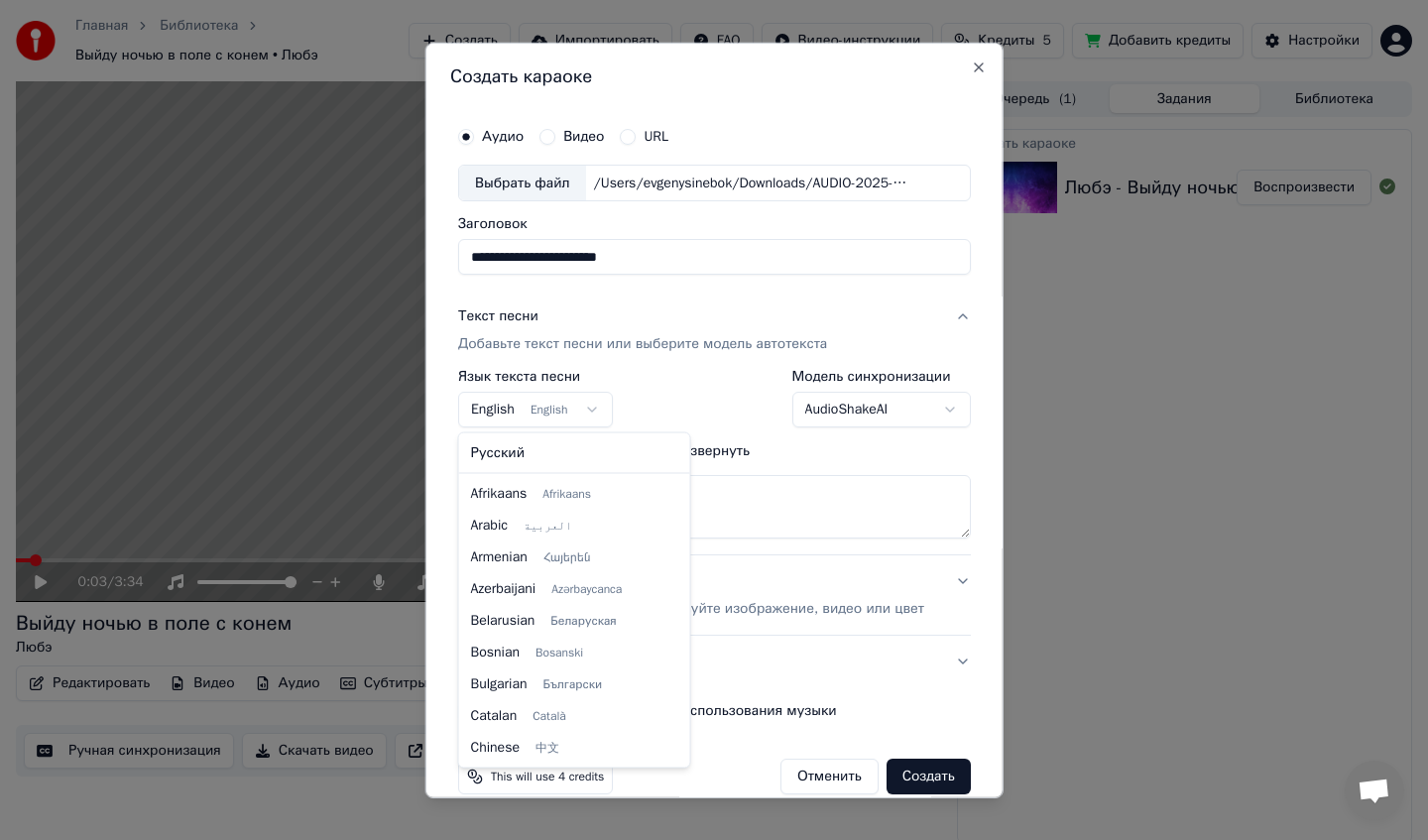 click on "**********" at bounding box center (714, 420) 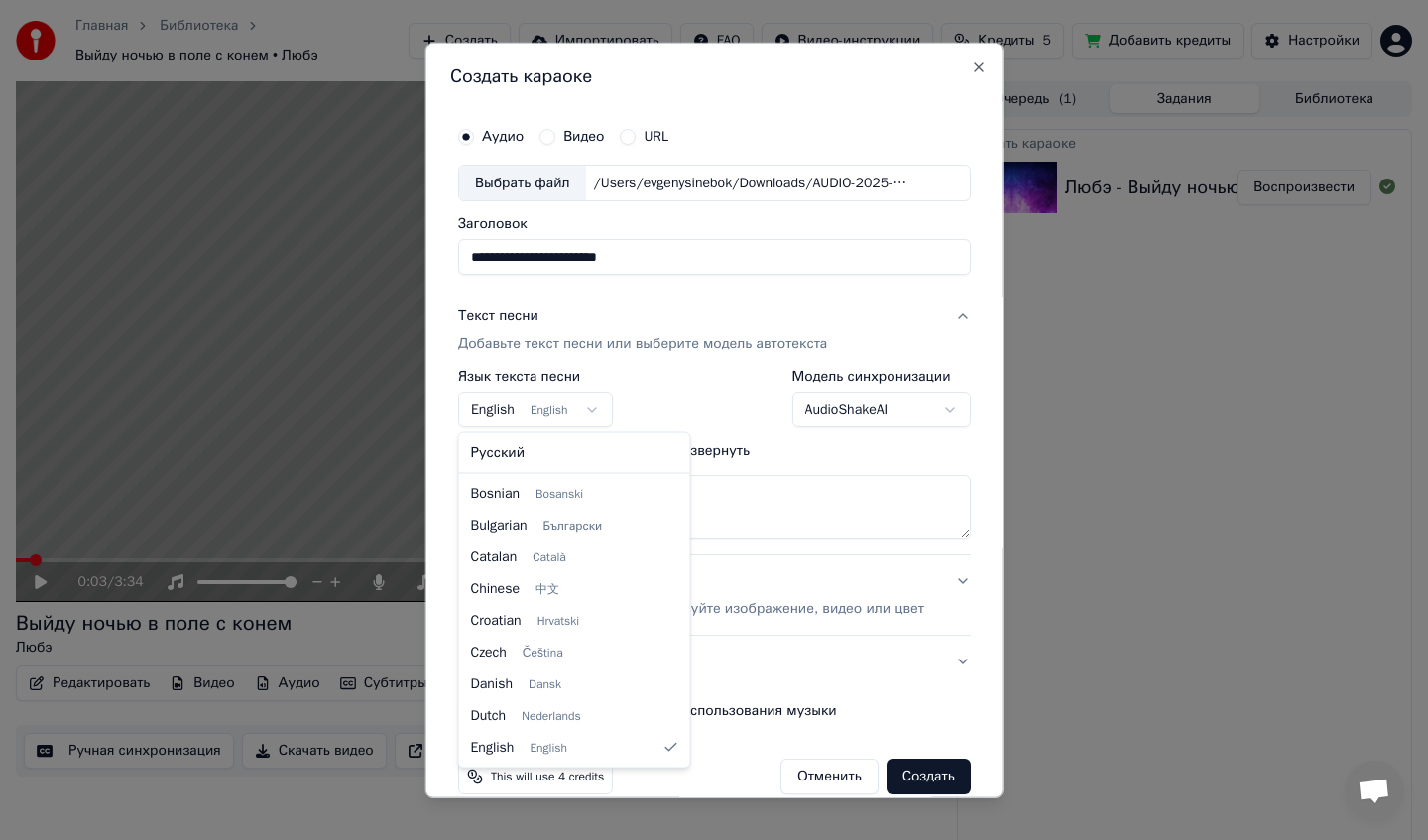 select on "**" 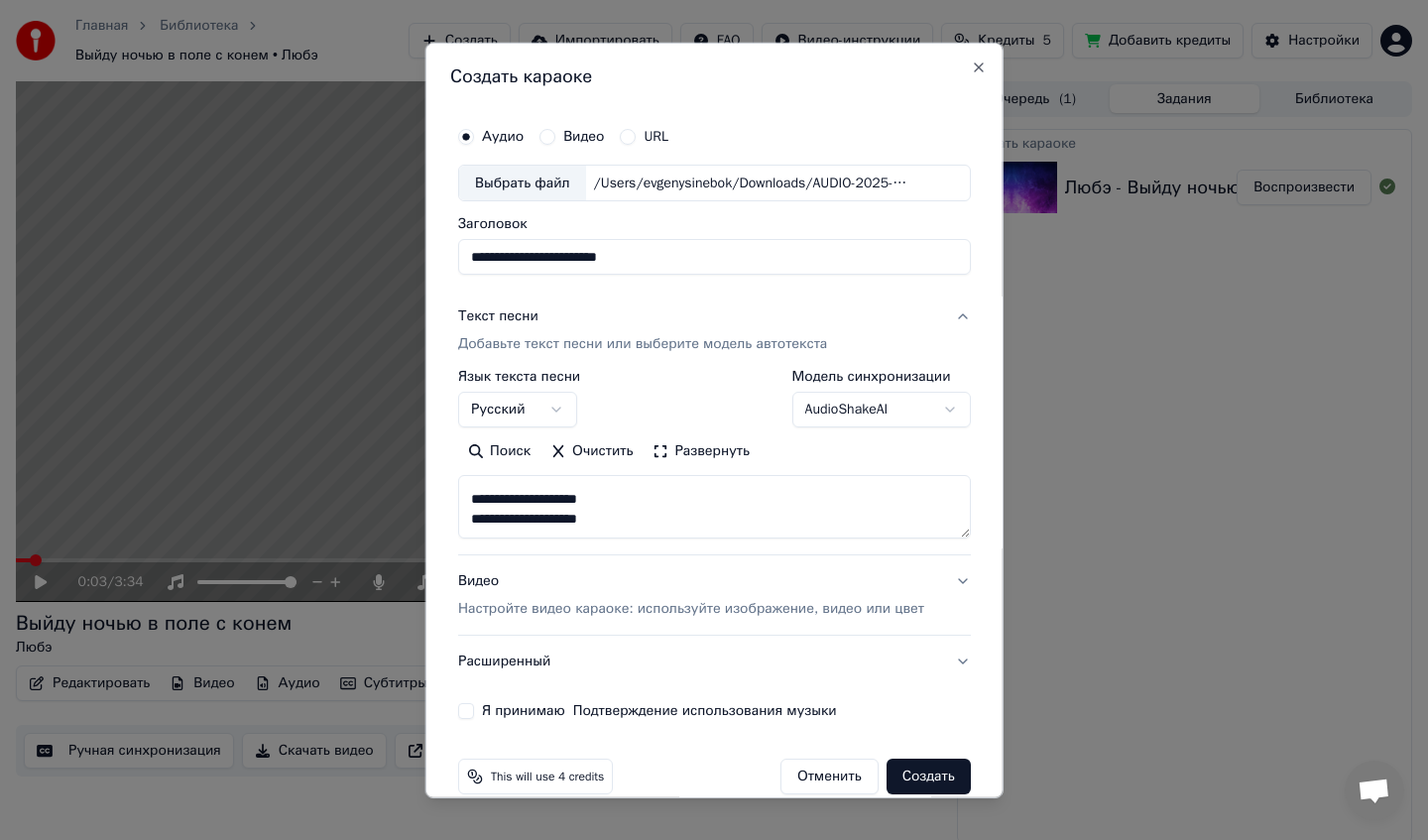 click on "Настройте видео караоке: используйте изображение, видео или цвет" at bounding box center [691, 609] 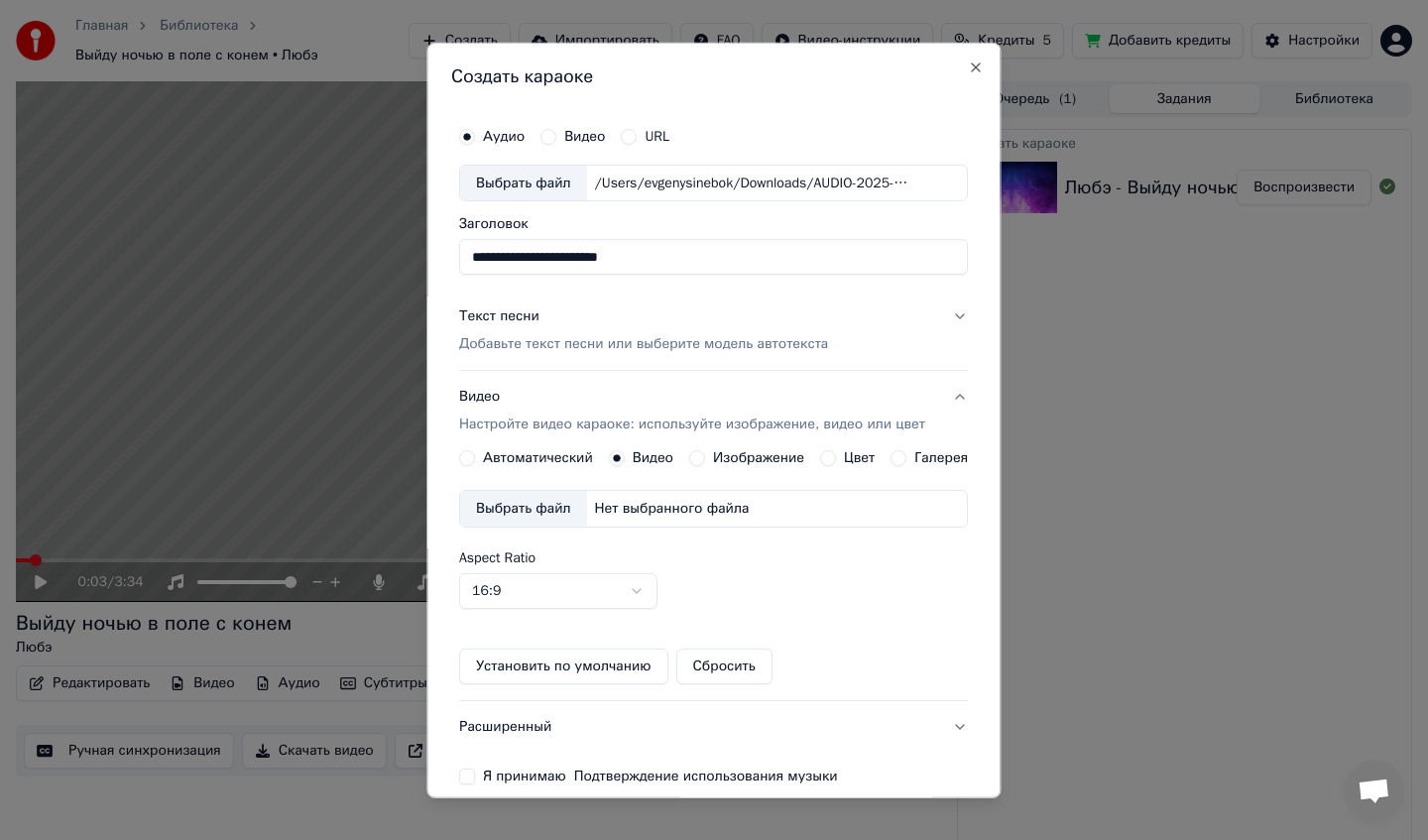 click on "Изображение" at bounding box center [759, 458] 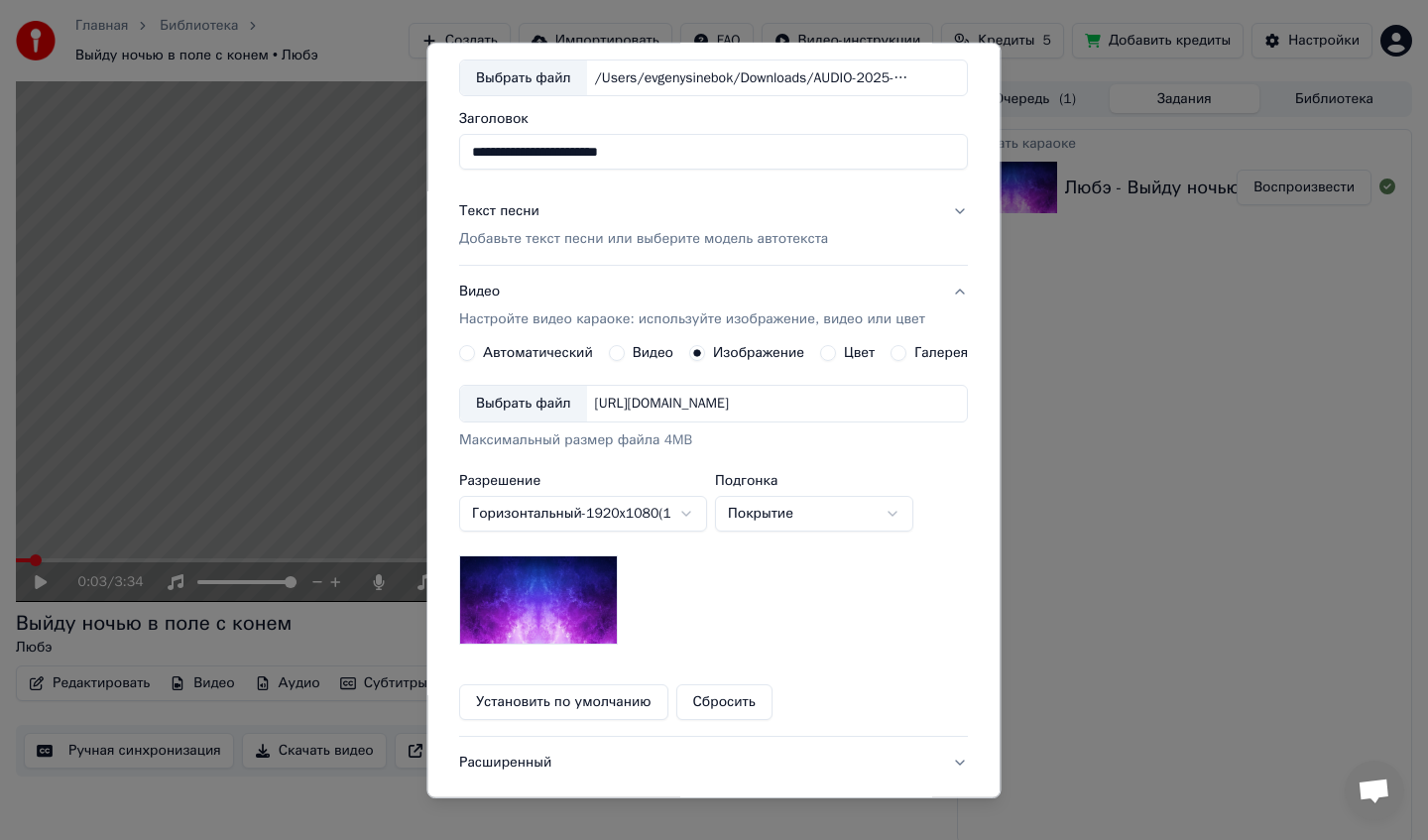 scroll, scrollTop: 118, scrollLeft: 0, axis: vertical 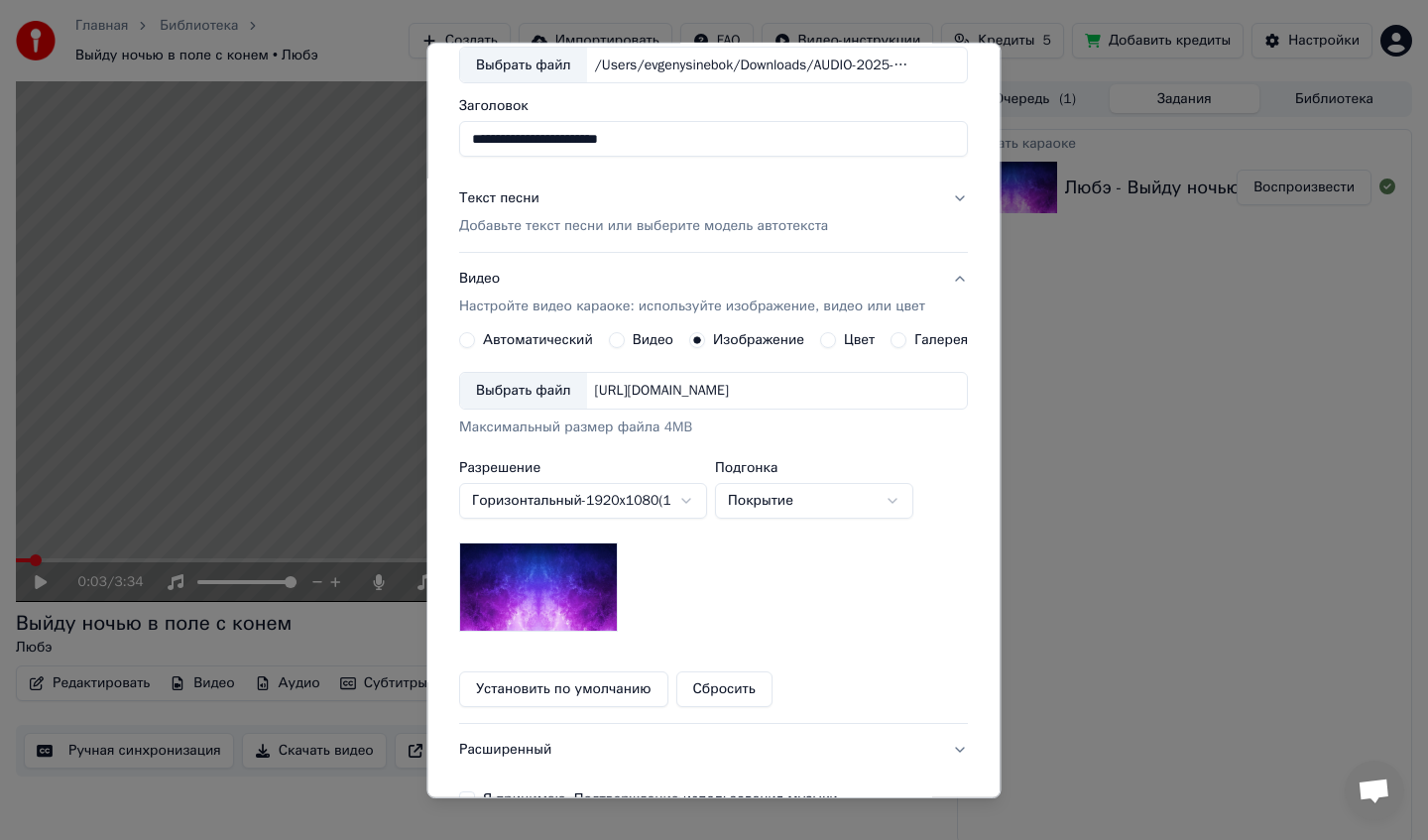 click on "Выбрать файл" at bounding box center (524, 391) 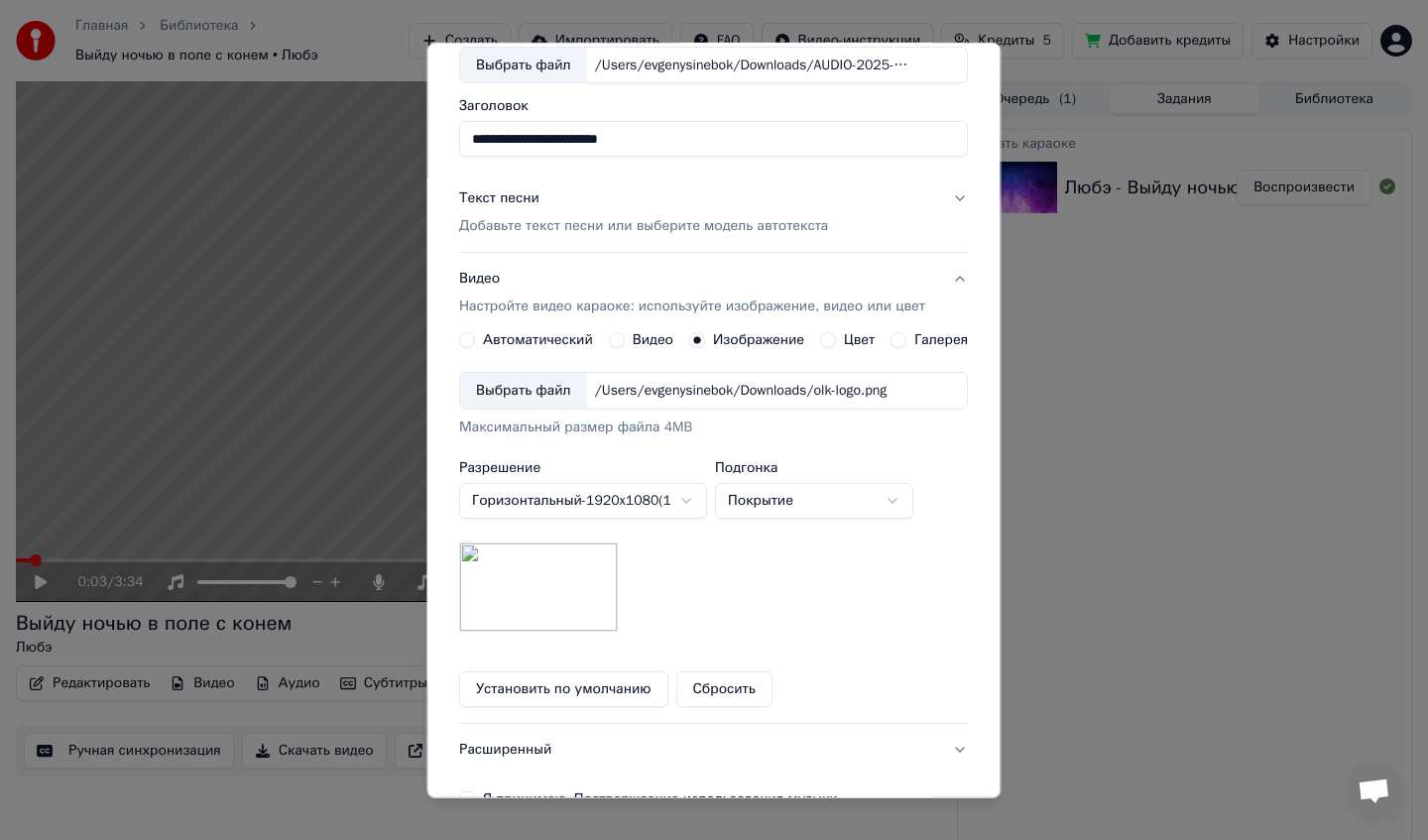 scroll, scrollTop: 235, scrollLeft: 0, axis: vertical 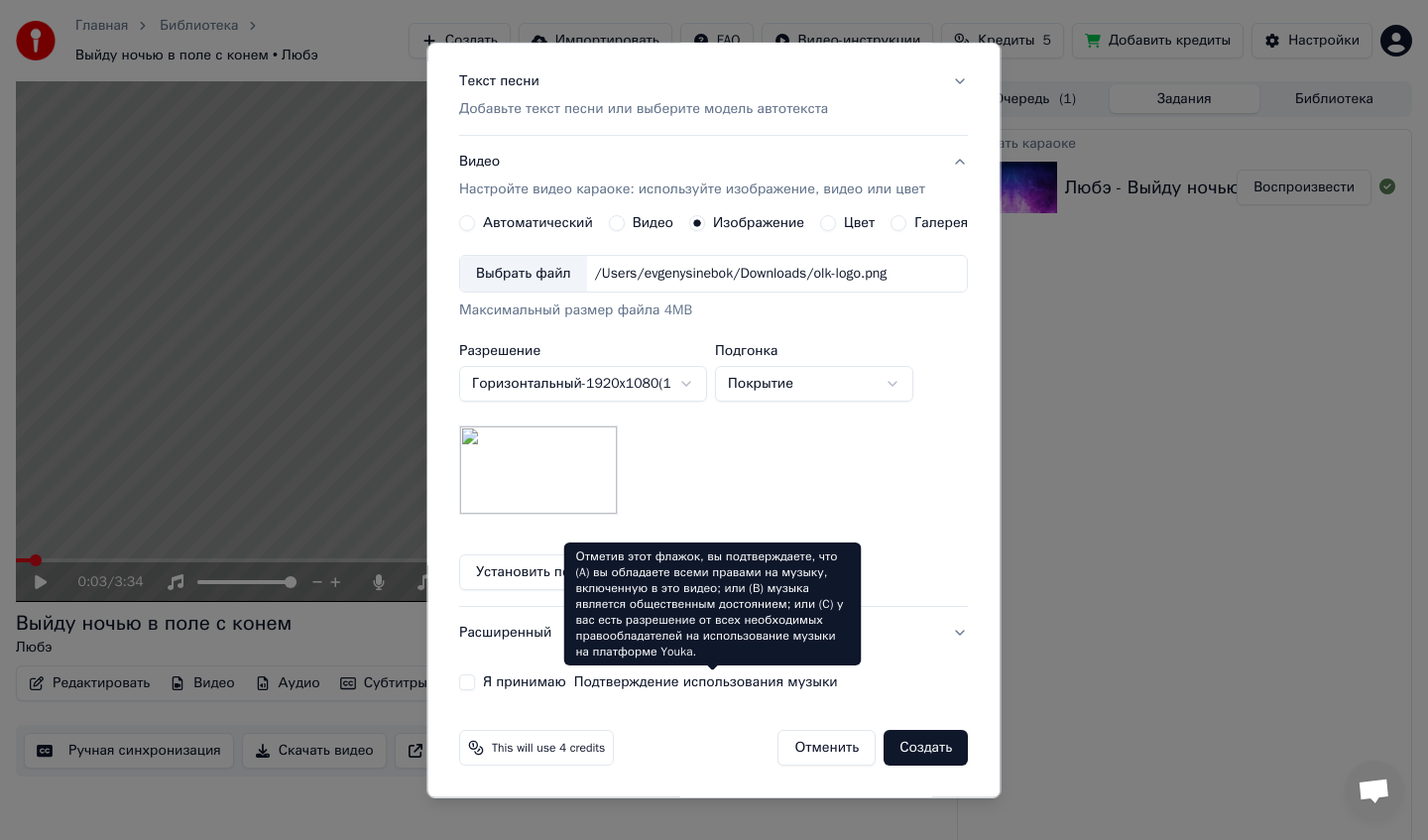 click on "Подтверждение использования музыки" at bounding box center [706, 682] 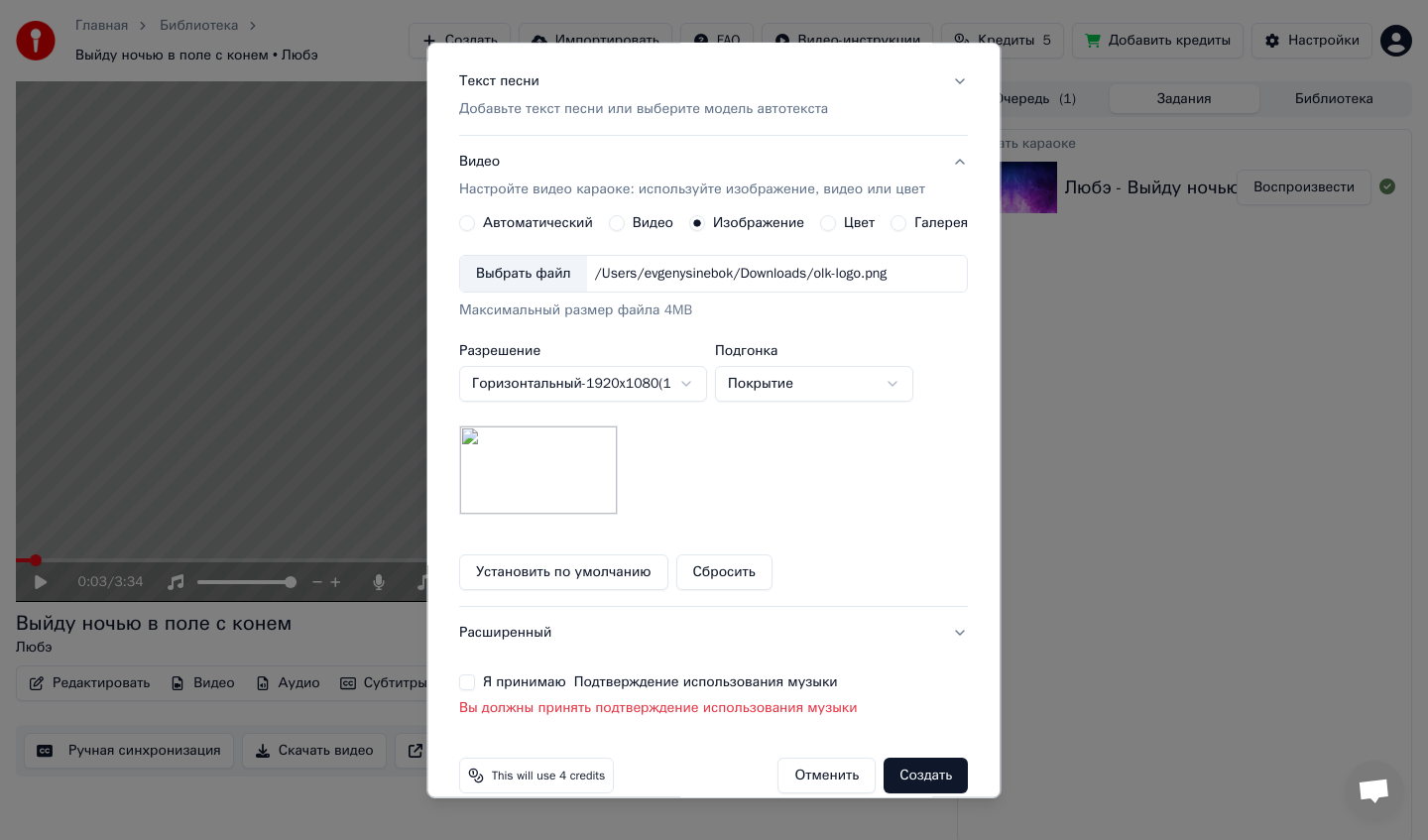 click on "Я принимаю   Подтверждение использования музыки" at bounding box center (467, 682) 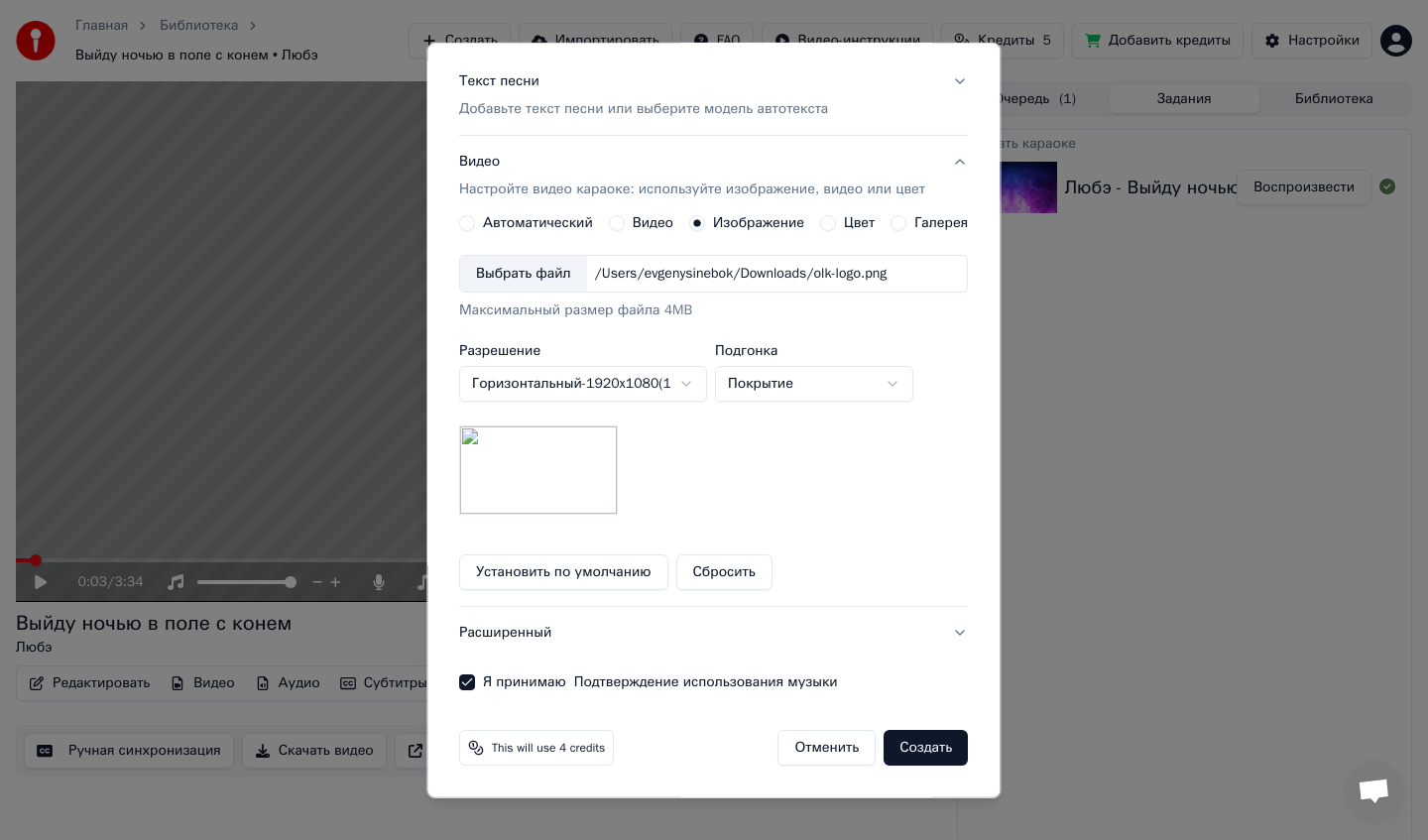 click on "**********" at bounding box center (714, 420) 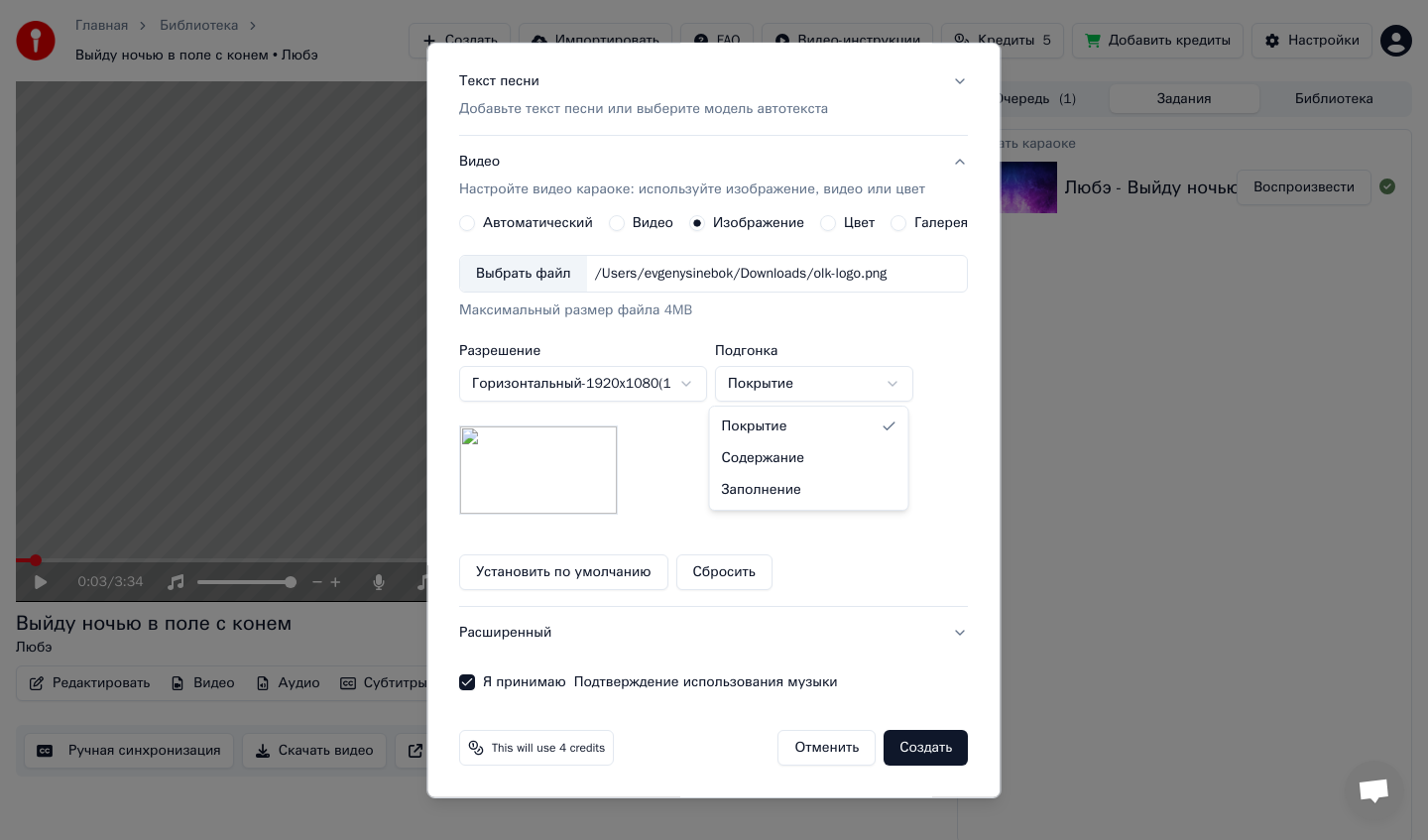 click on "**********" at bounding box center (714, 420) 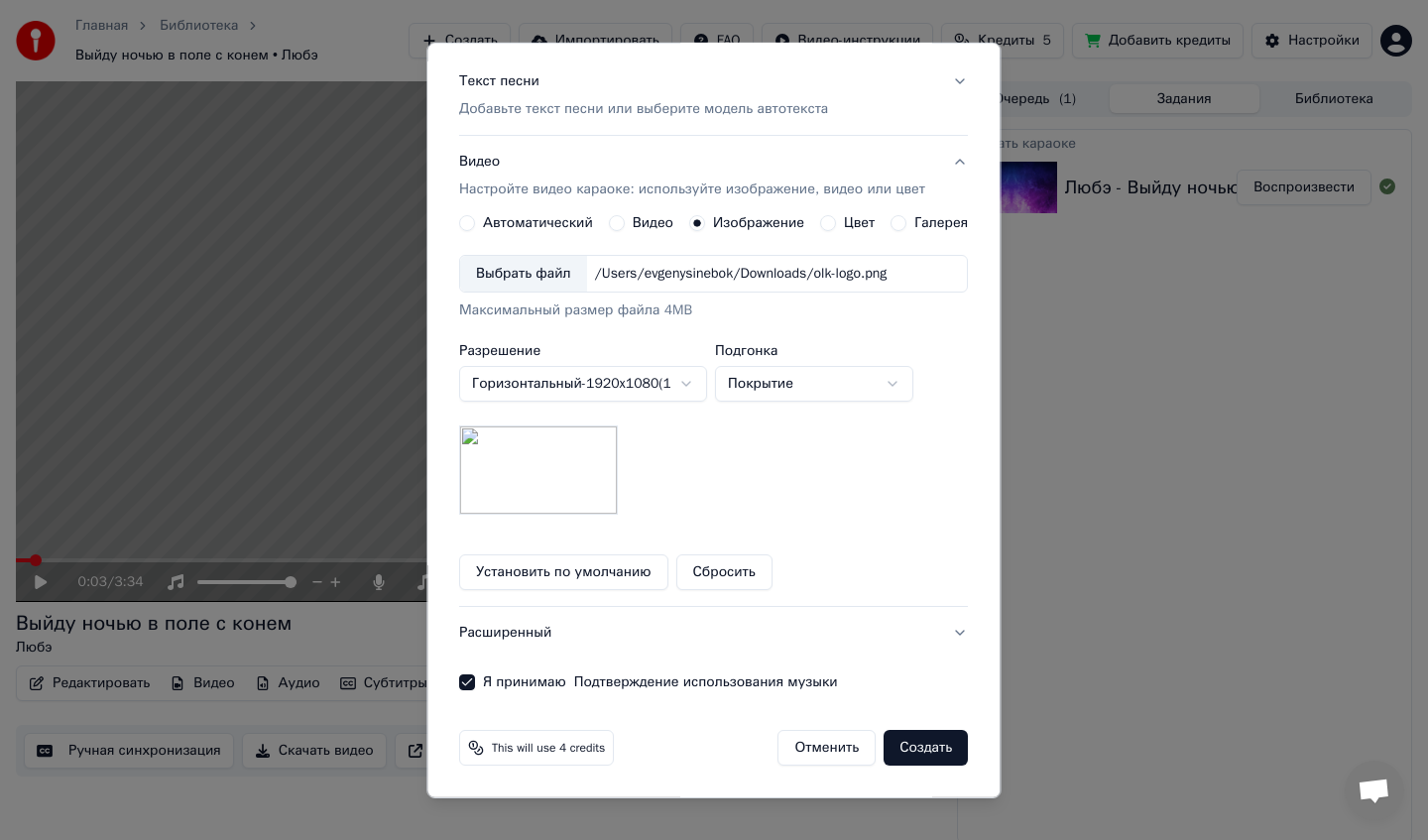 click on "Выбрать файл" at bounding box center [524, 274] 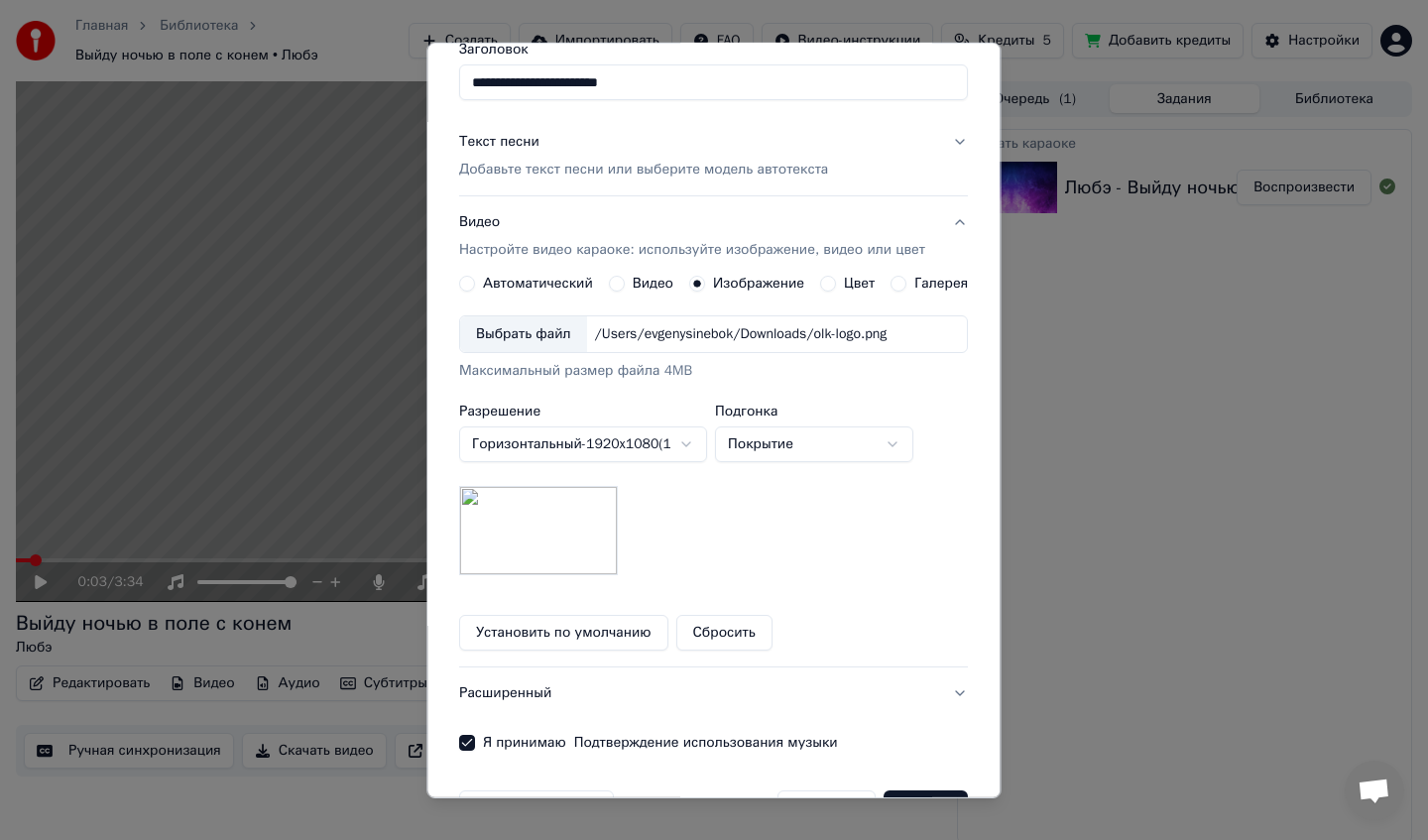 scroll, scrollTop: 158, scrollLeft: 0, axis: vertical 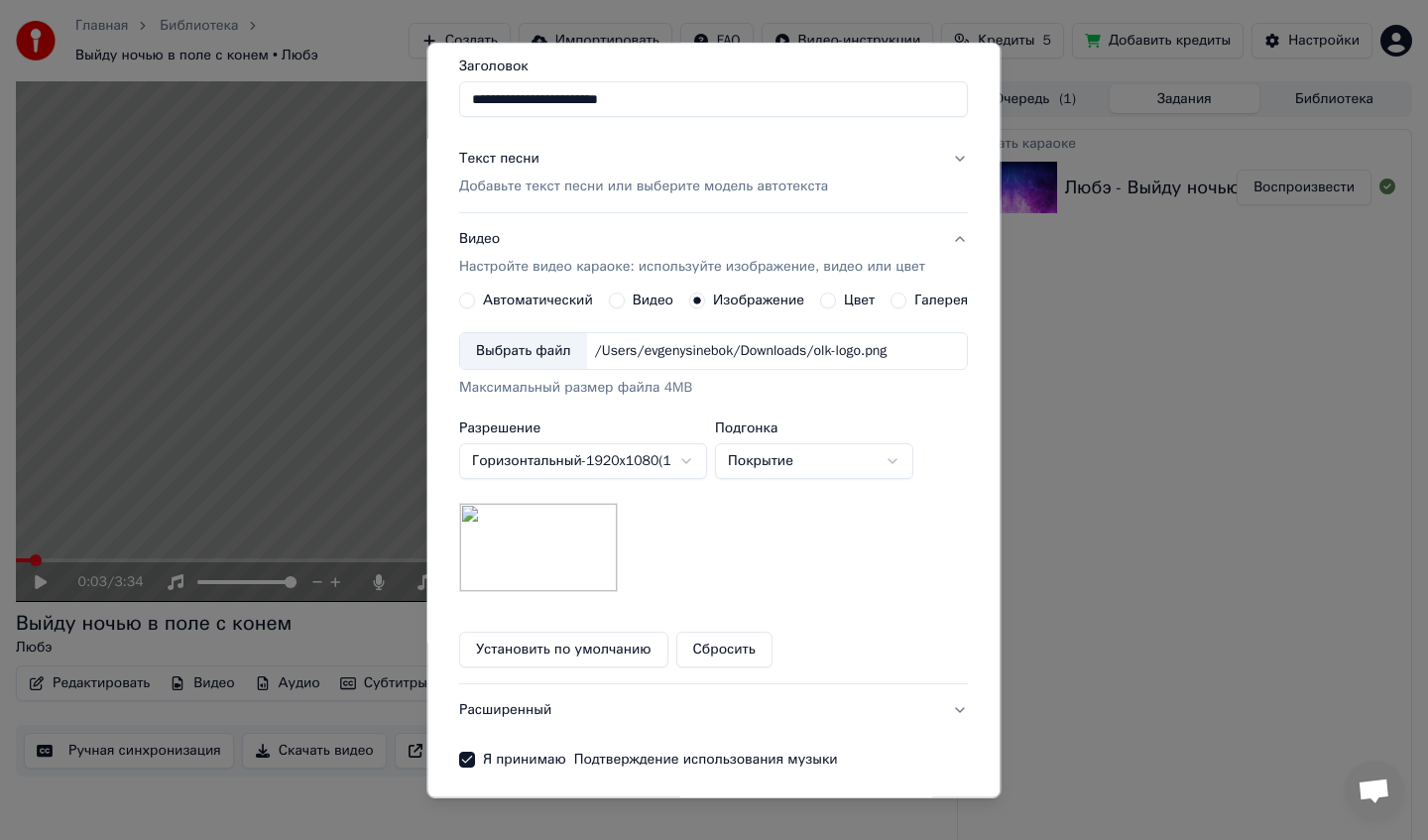 click on "Автоматический" at bounding box center [537, 300] 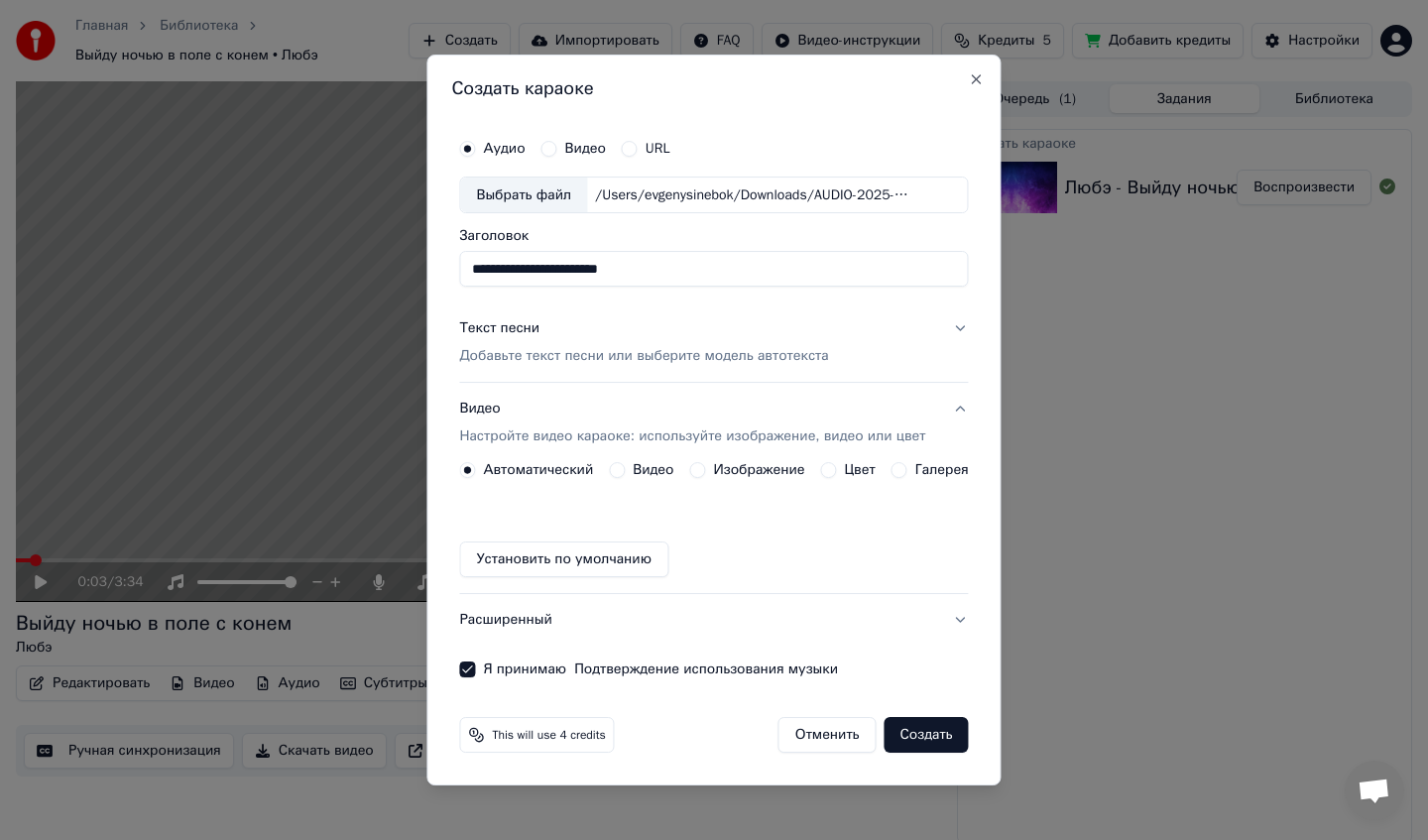 scroll, scrollTop: 0, scrollLeft: 0, axis: both 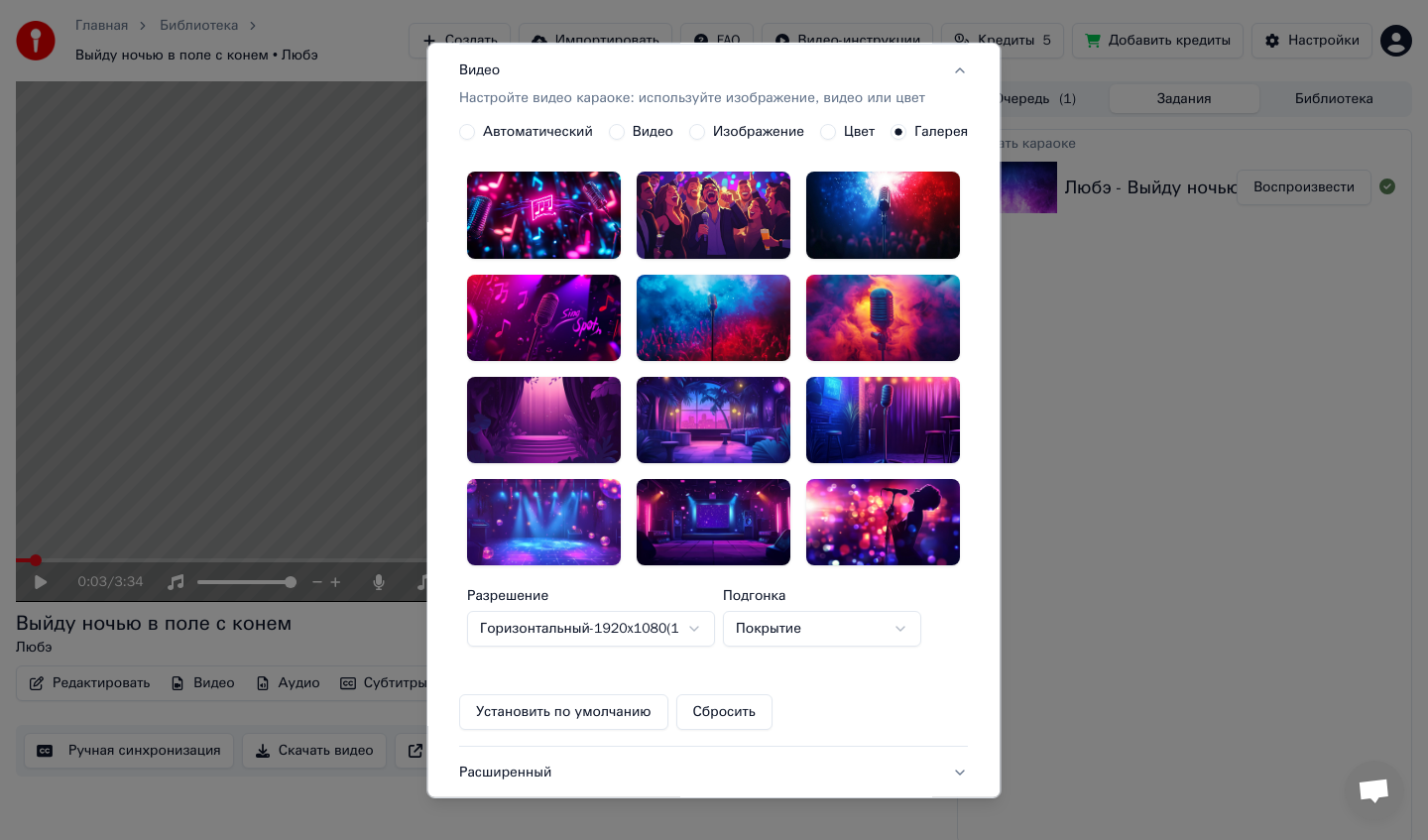 click at bounding box center [543, 522] 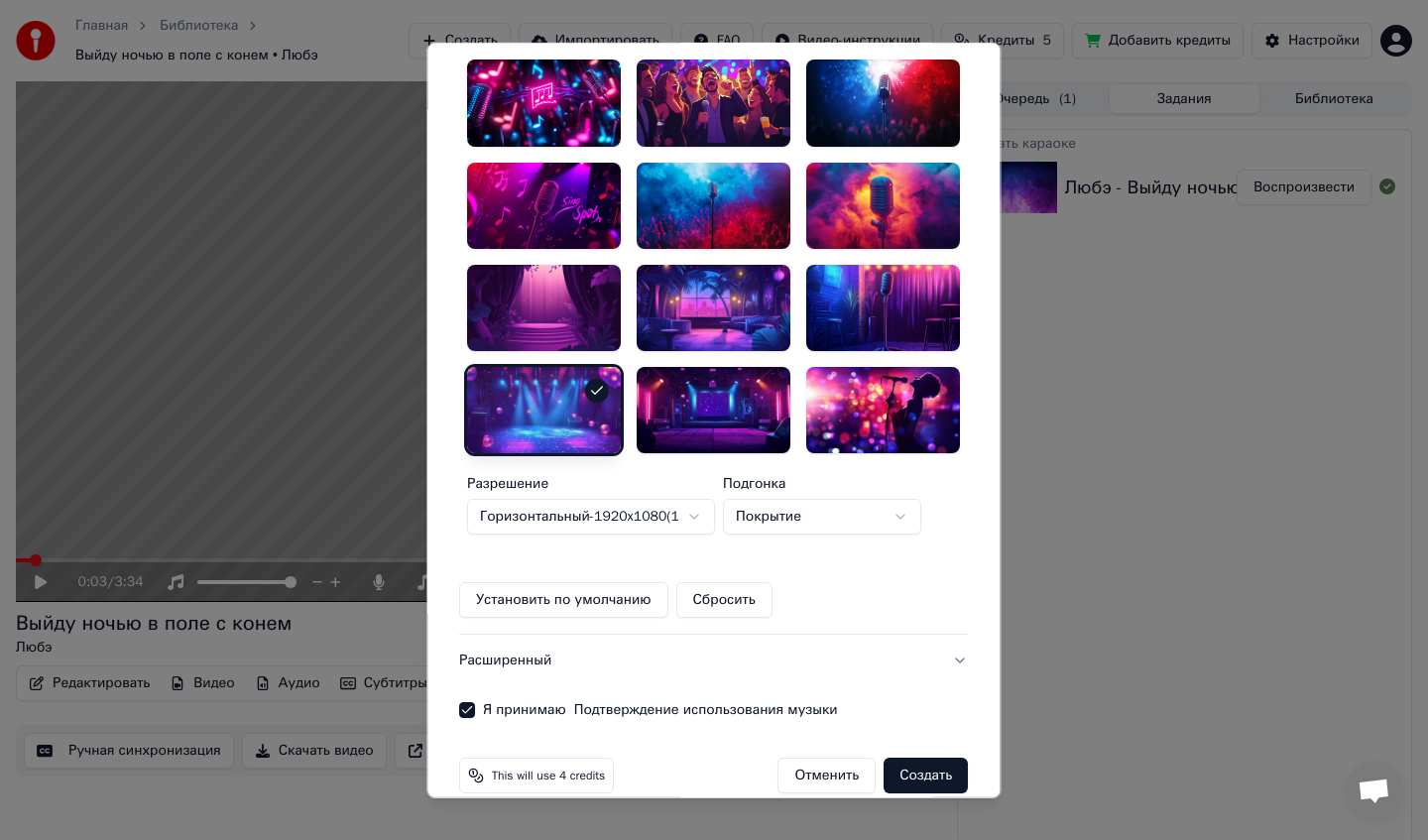scroll, scrollTop: 437, scrollLeft: 0, axis: vertical 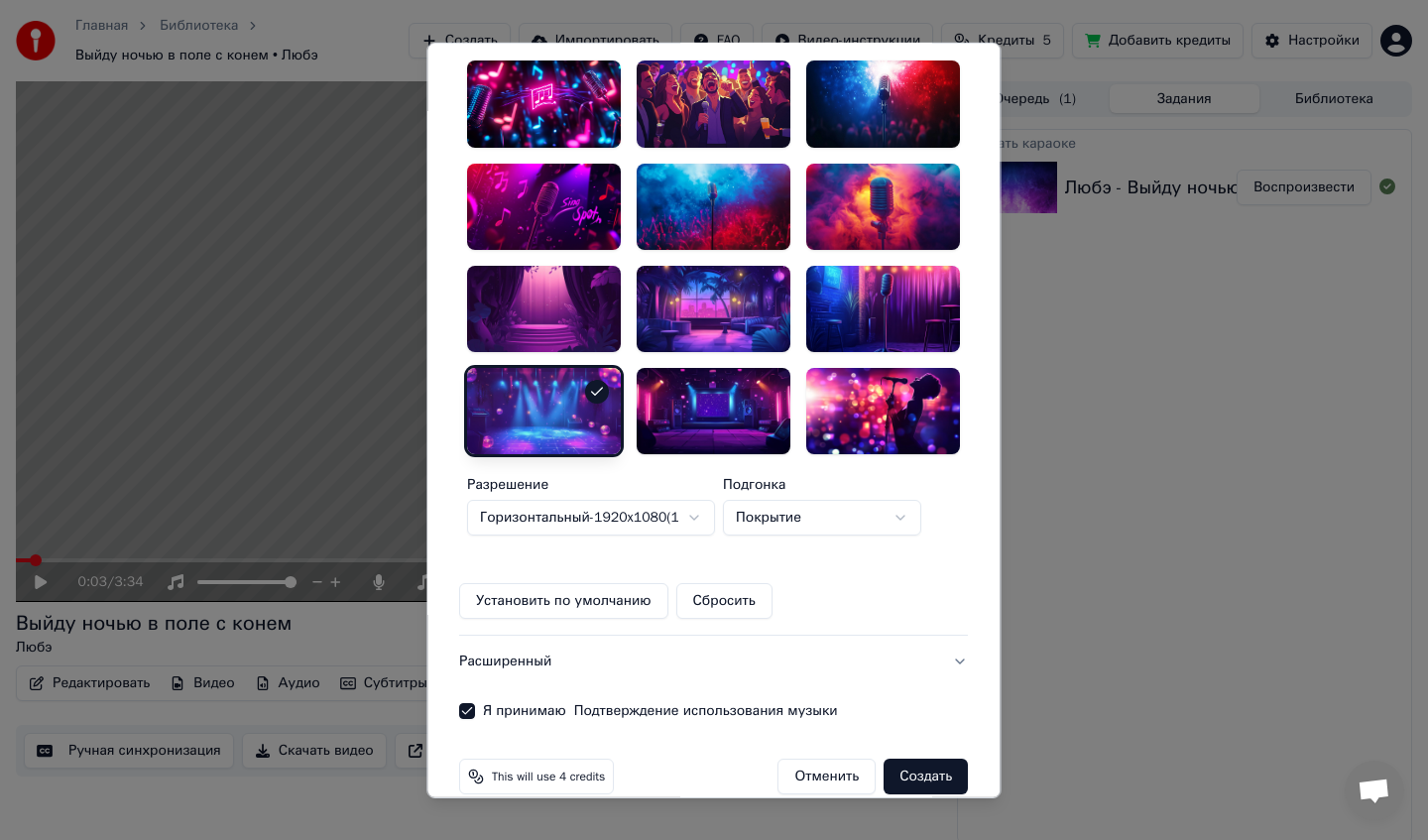 click on "Создать" at bounding box center [926, 777] 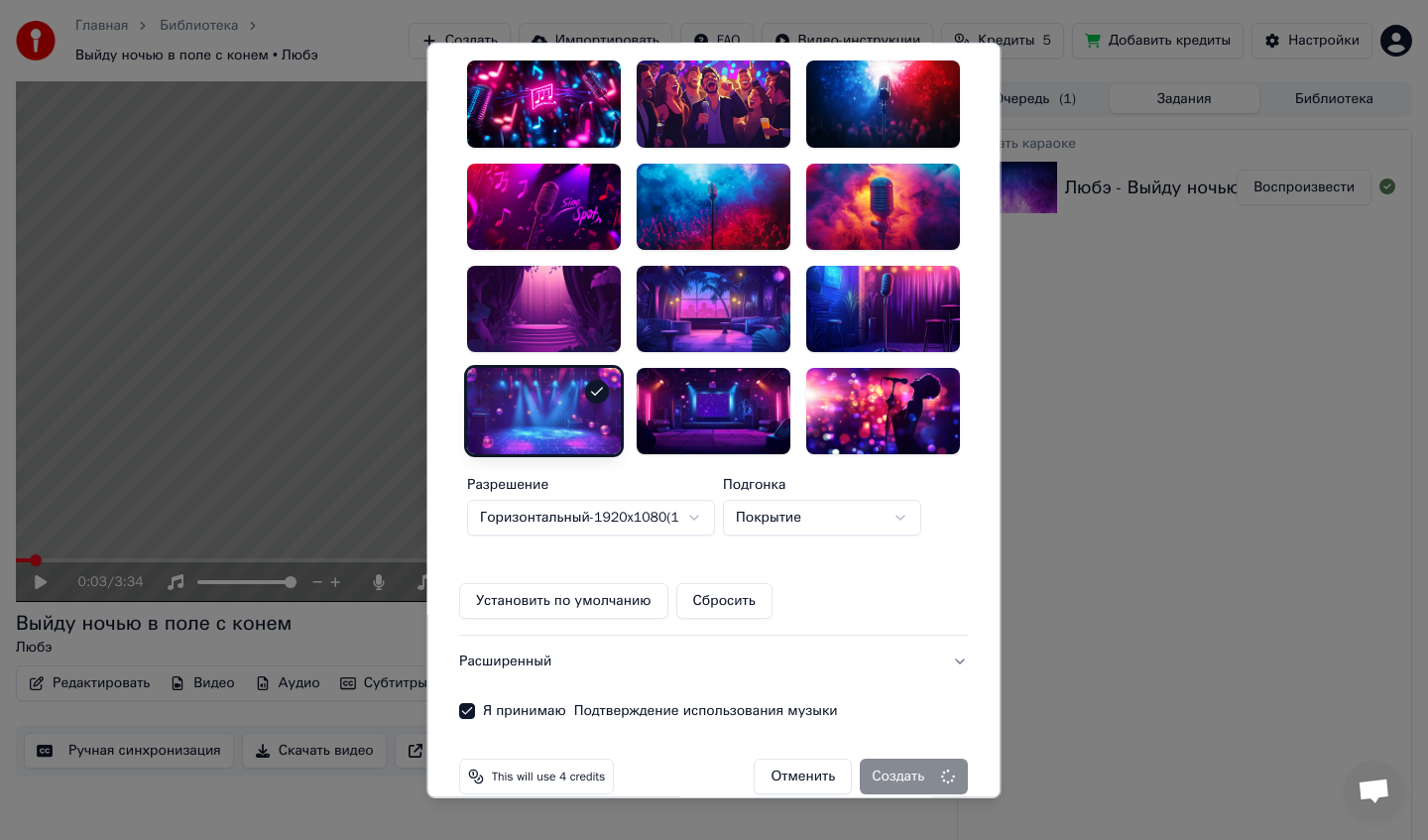 type 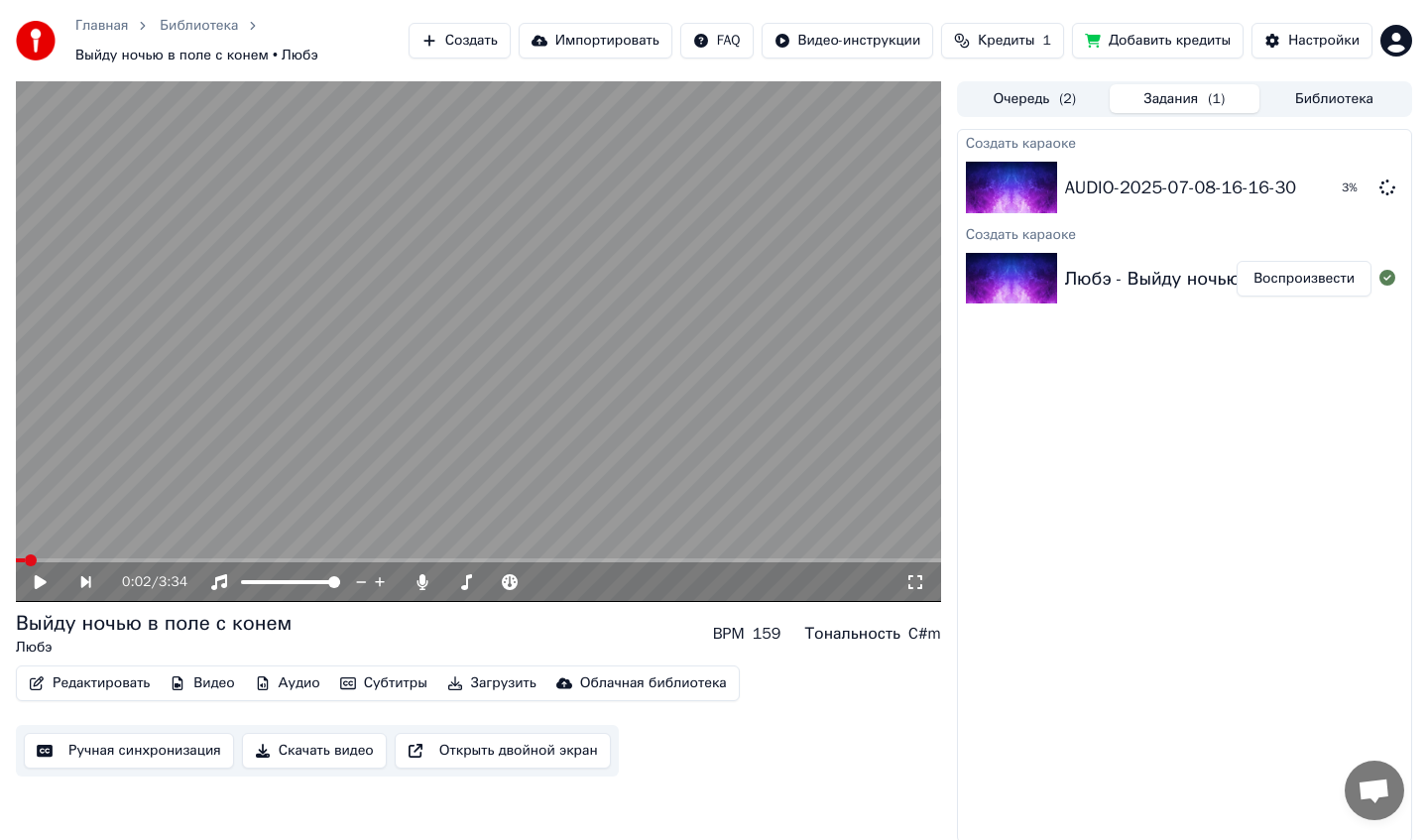 click at bounding box center [20, 560] 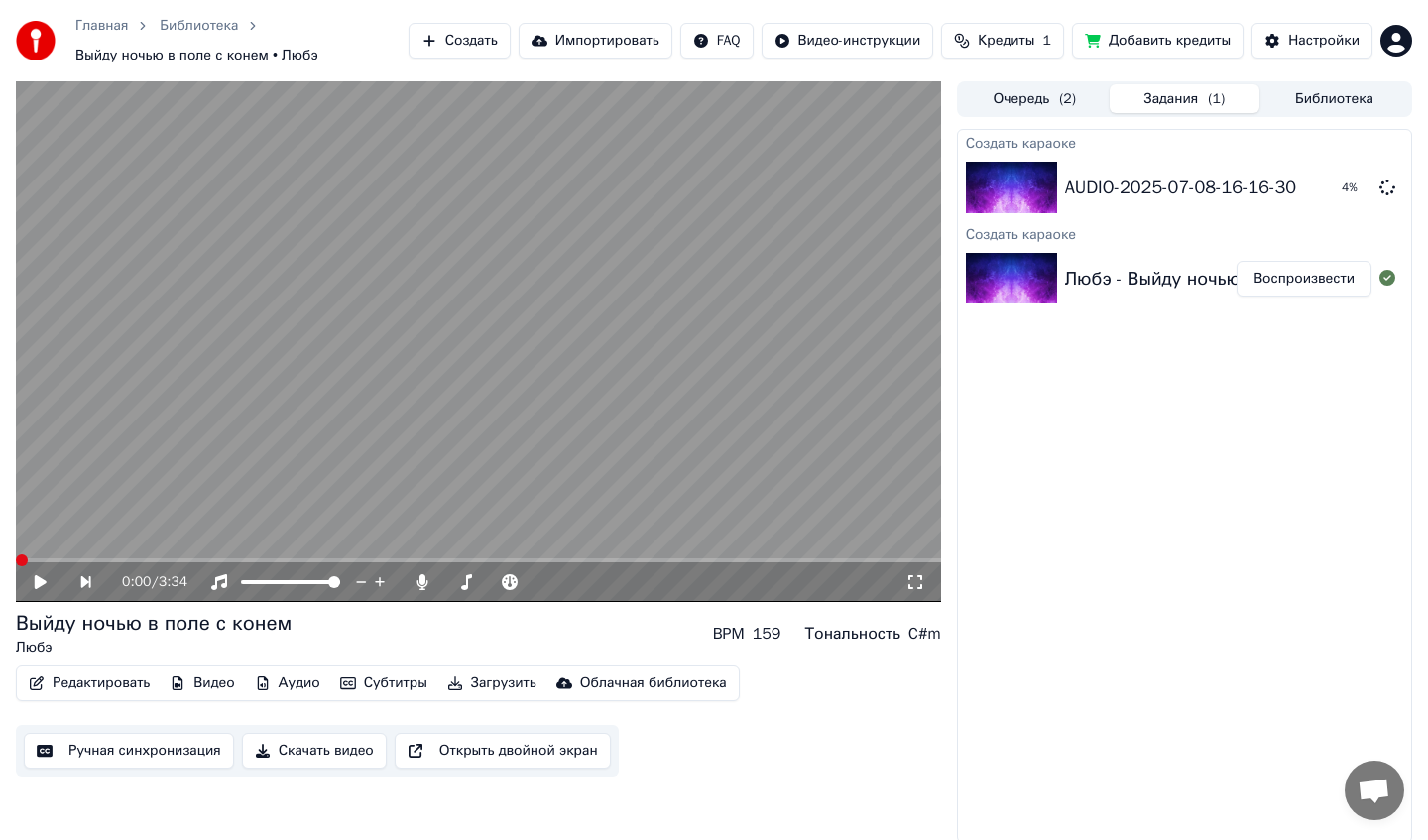 click at bounding box center [22, 560] 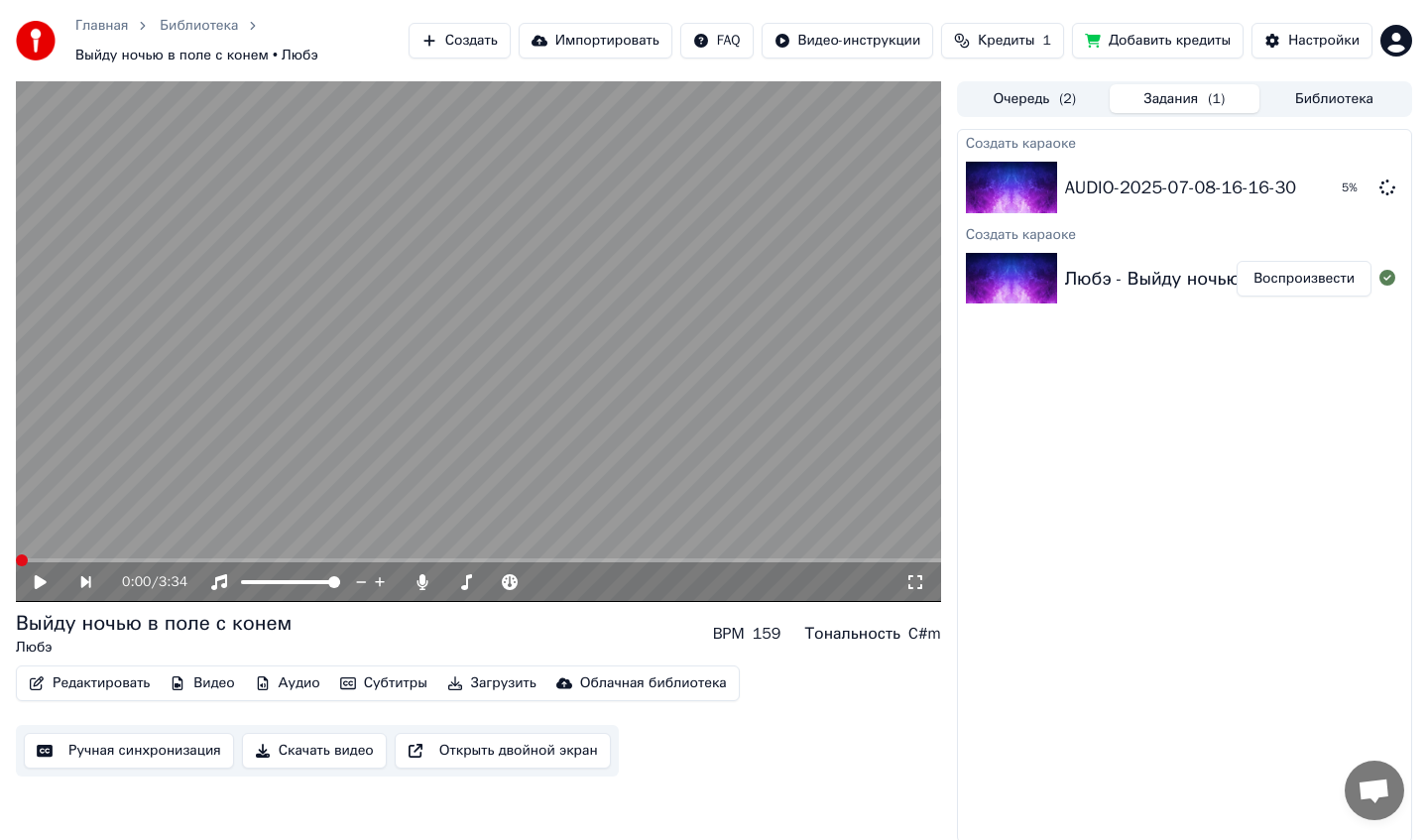 click at bounding box center (22, 560) 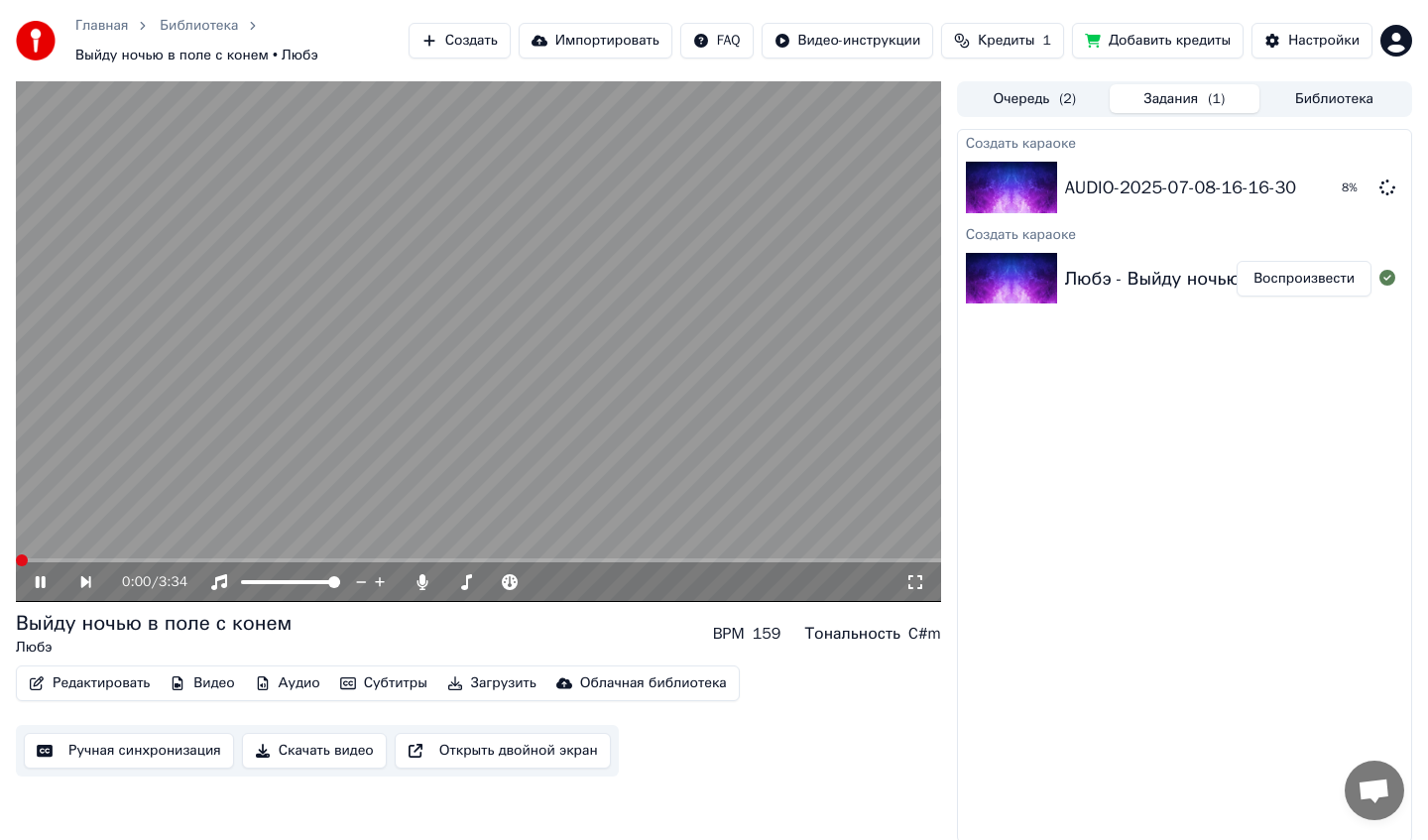 click 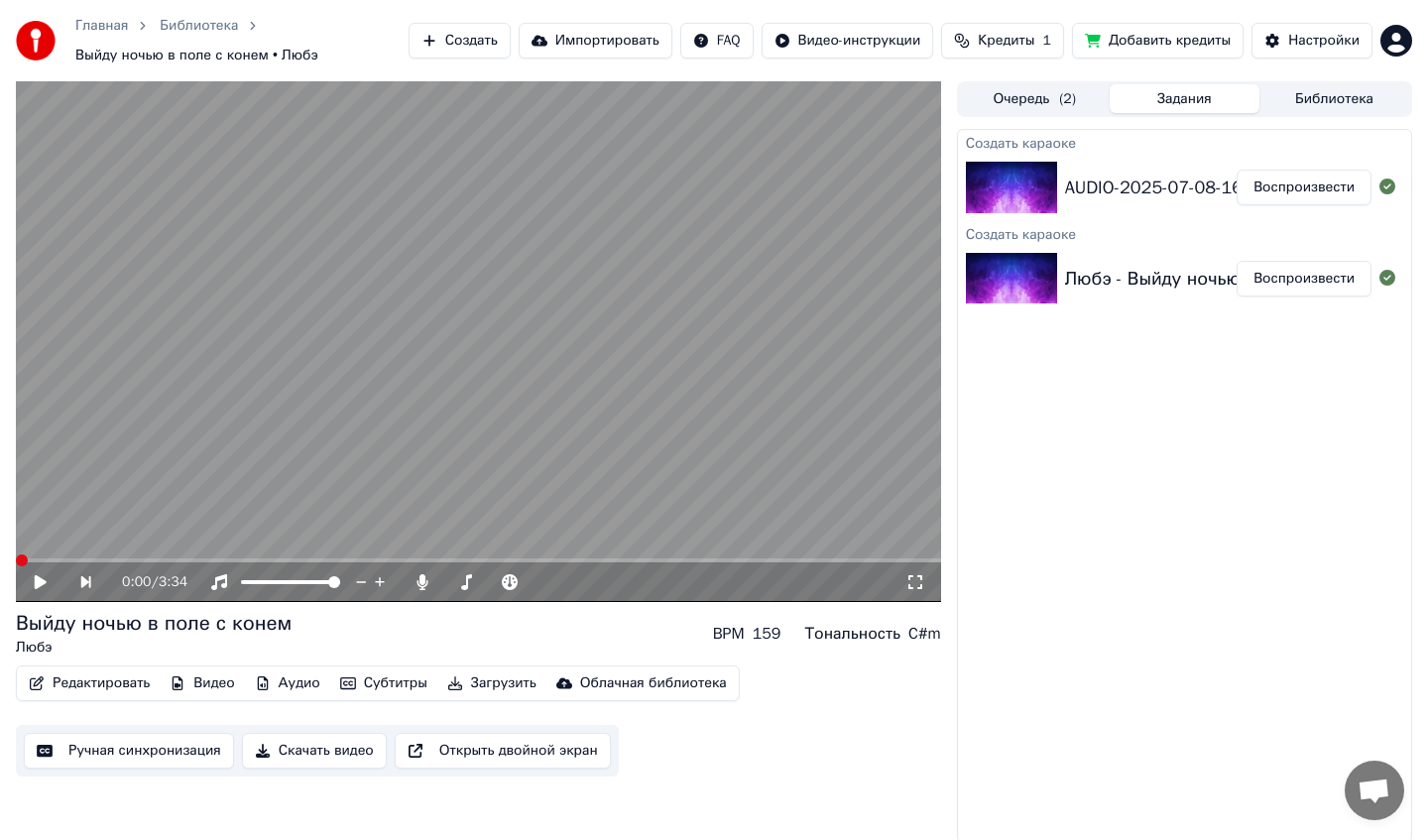 click at bounding box center [1012, 187] 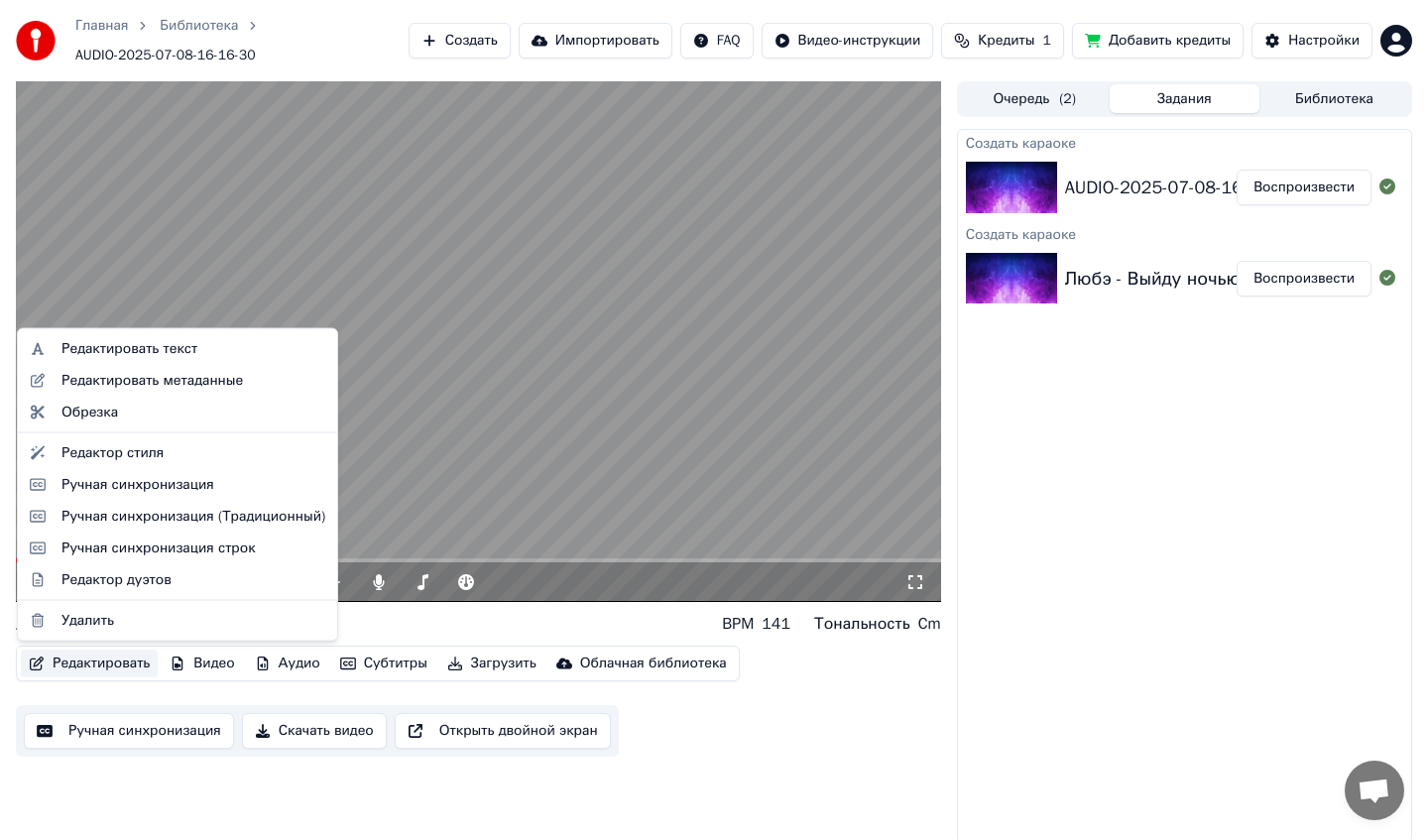 click on "Редактировать" at bounding box center [89, 663] 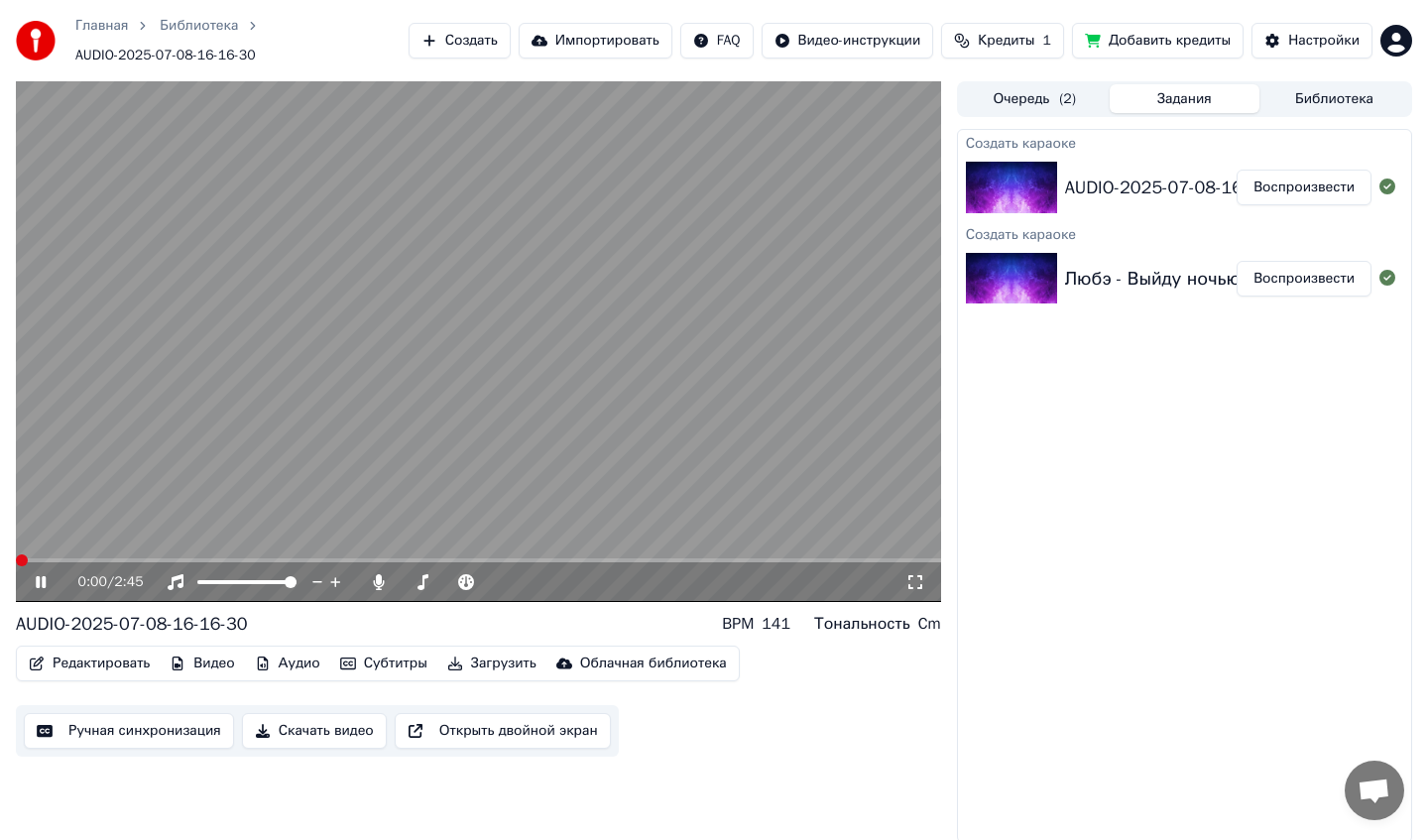 click at bounding box center [478, 341] 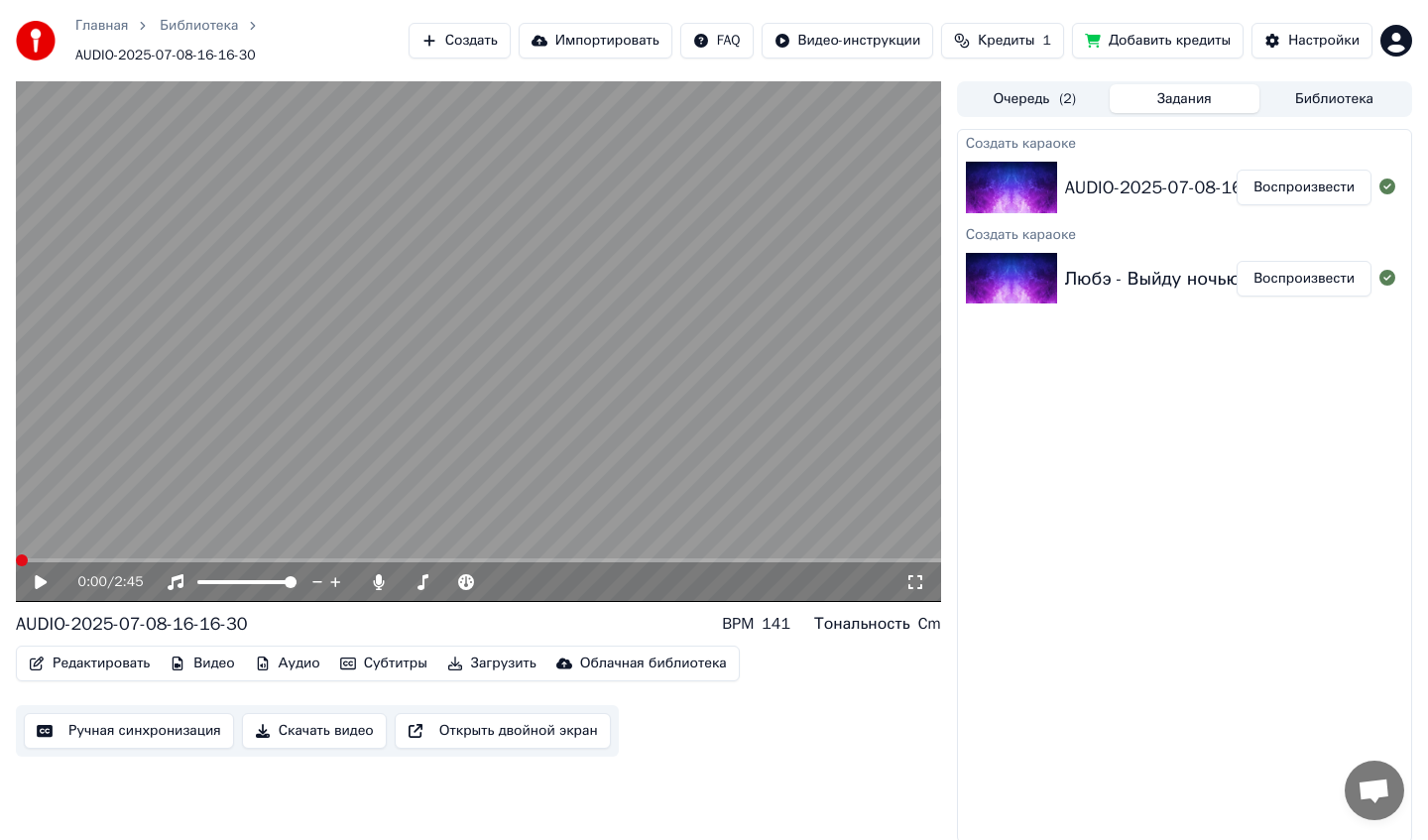 click at bounding box center [478, 341] 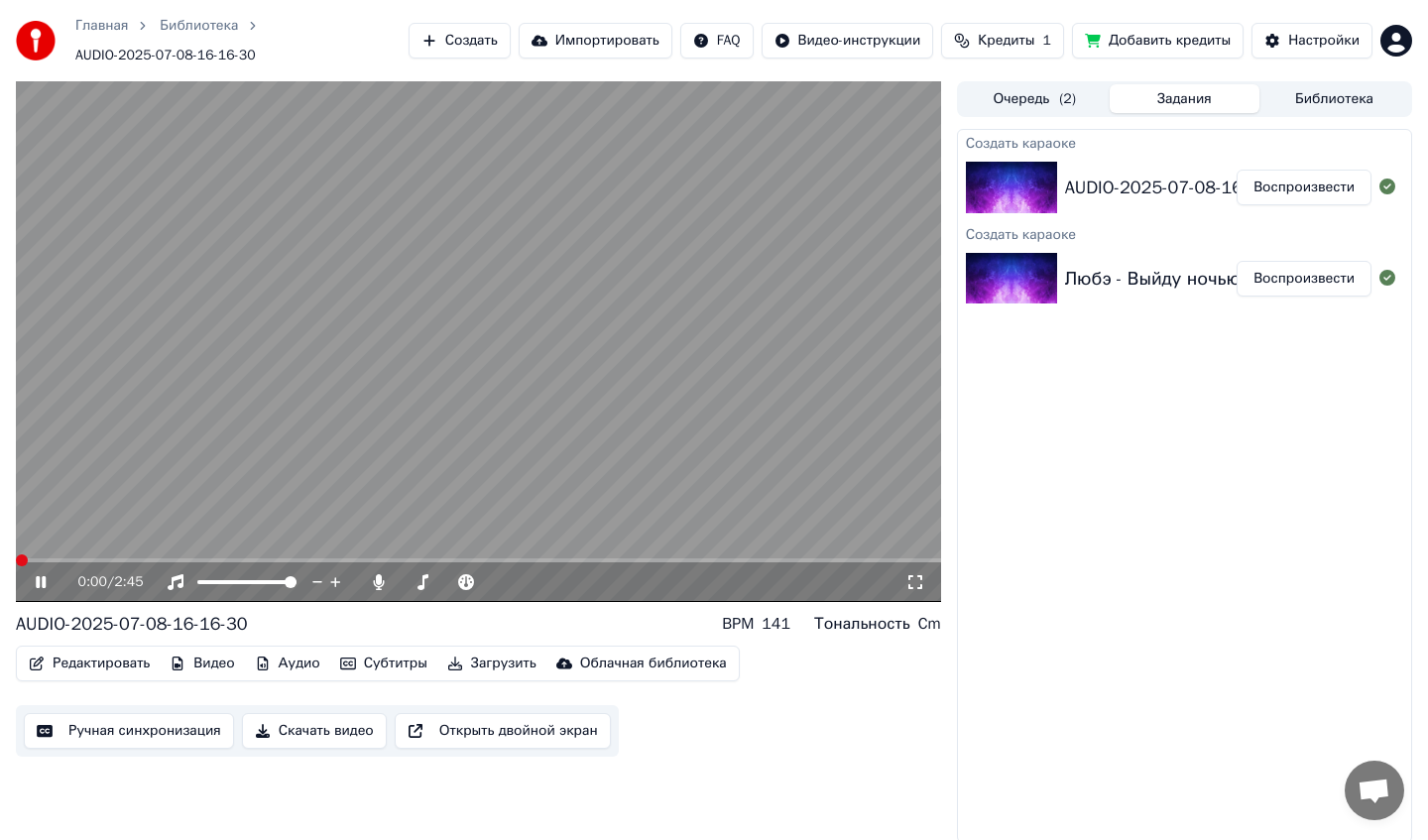 click at bounding box center (478, 560) 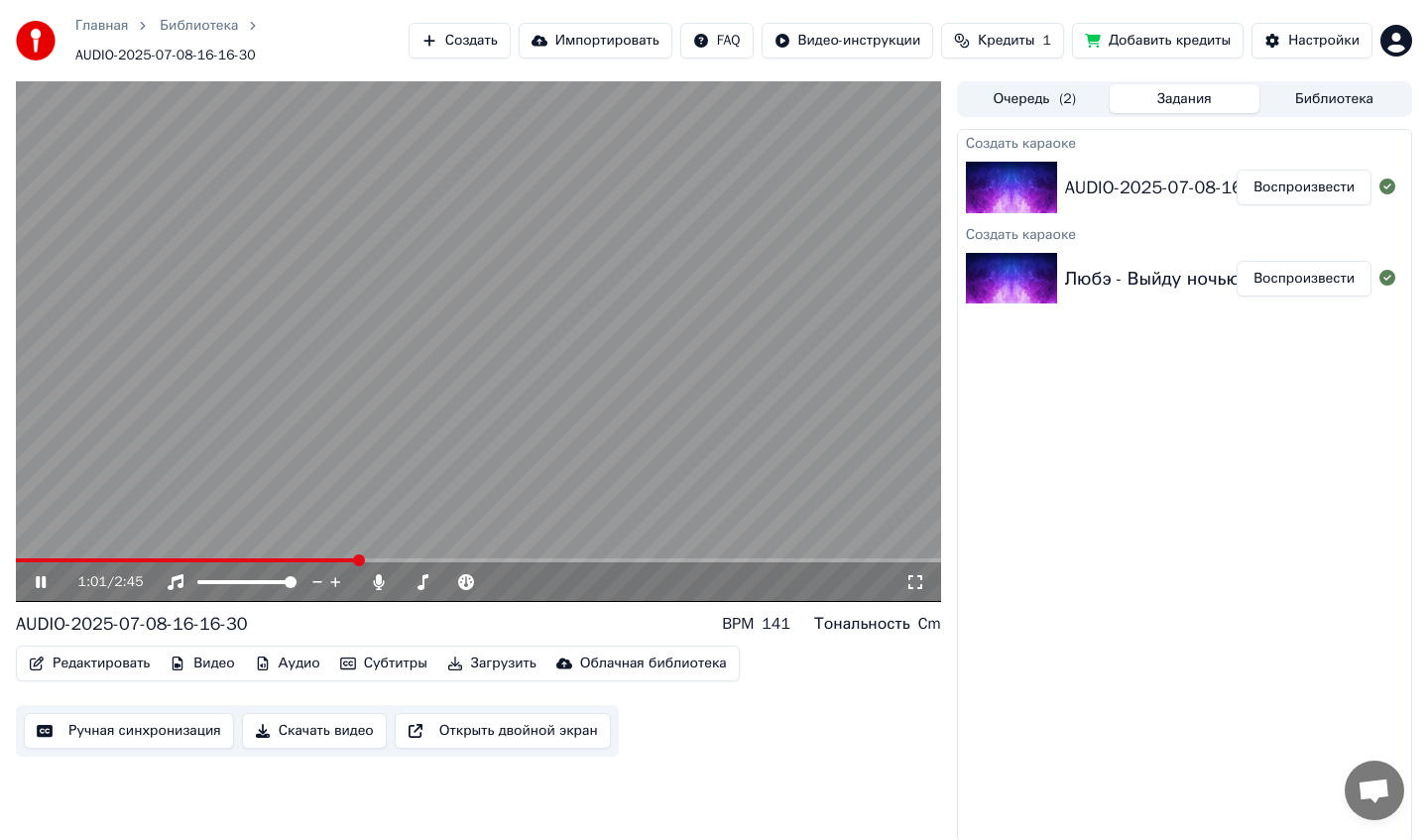 click at bounding box center (478, 341) 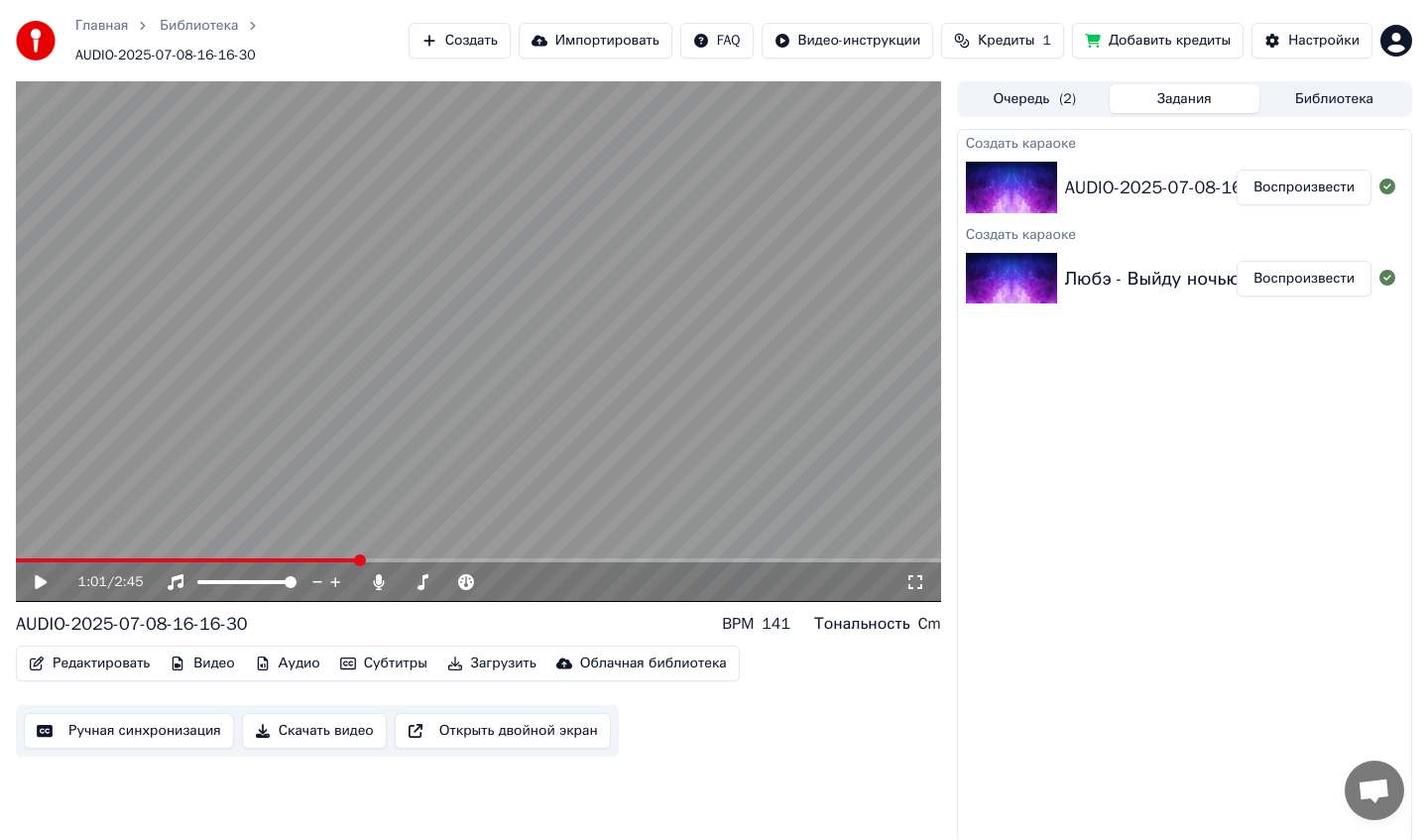 click on "Редактировать" at bounding box center [89, 663] 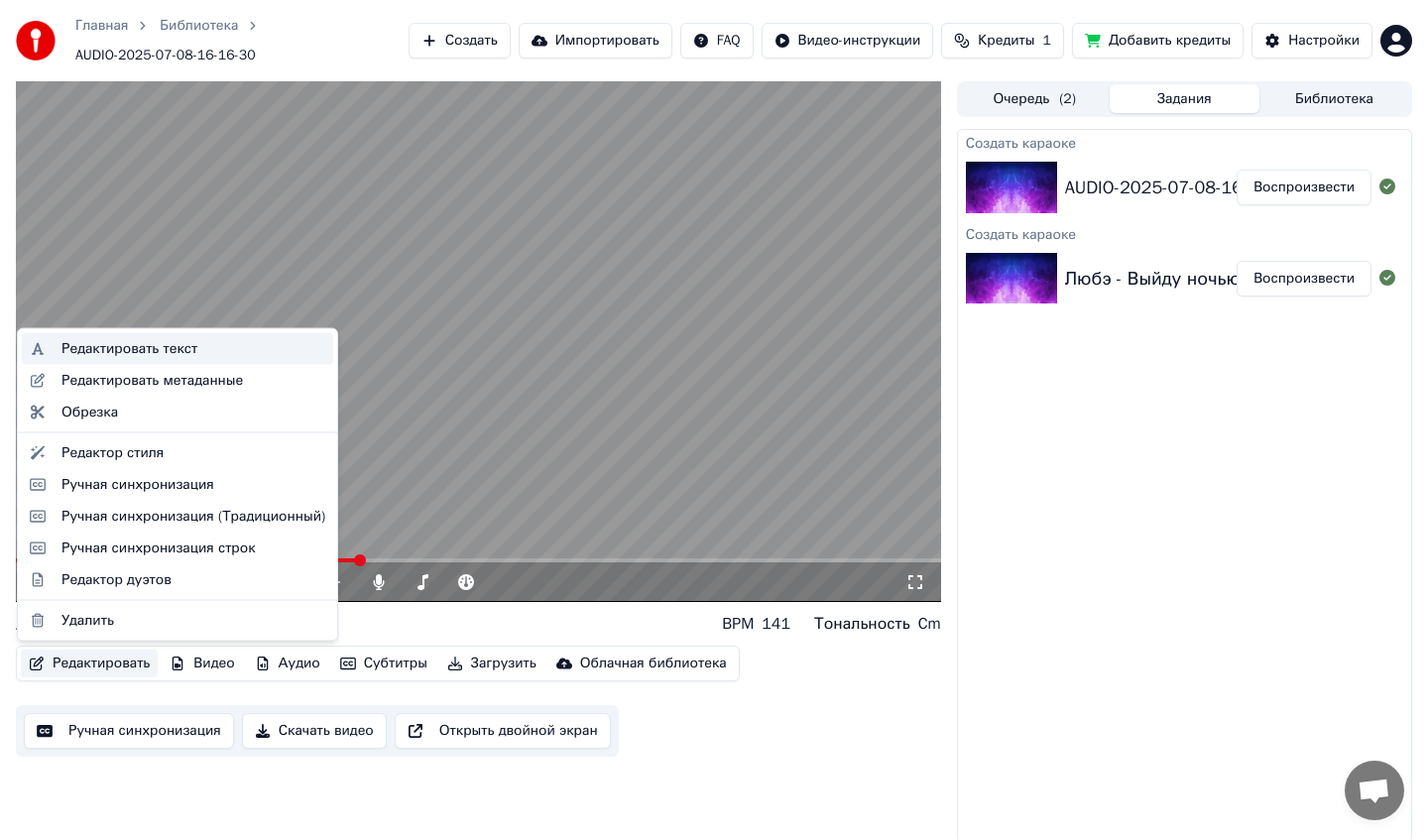 click on "Редактировать текст" at bounding box center (178, 349) 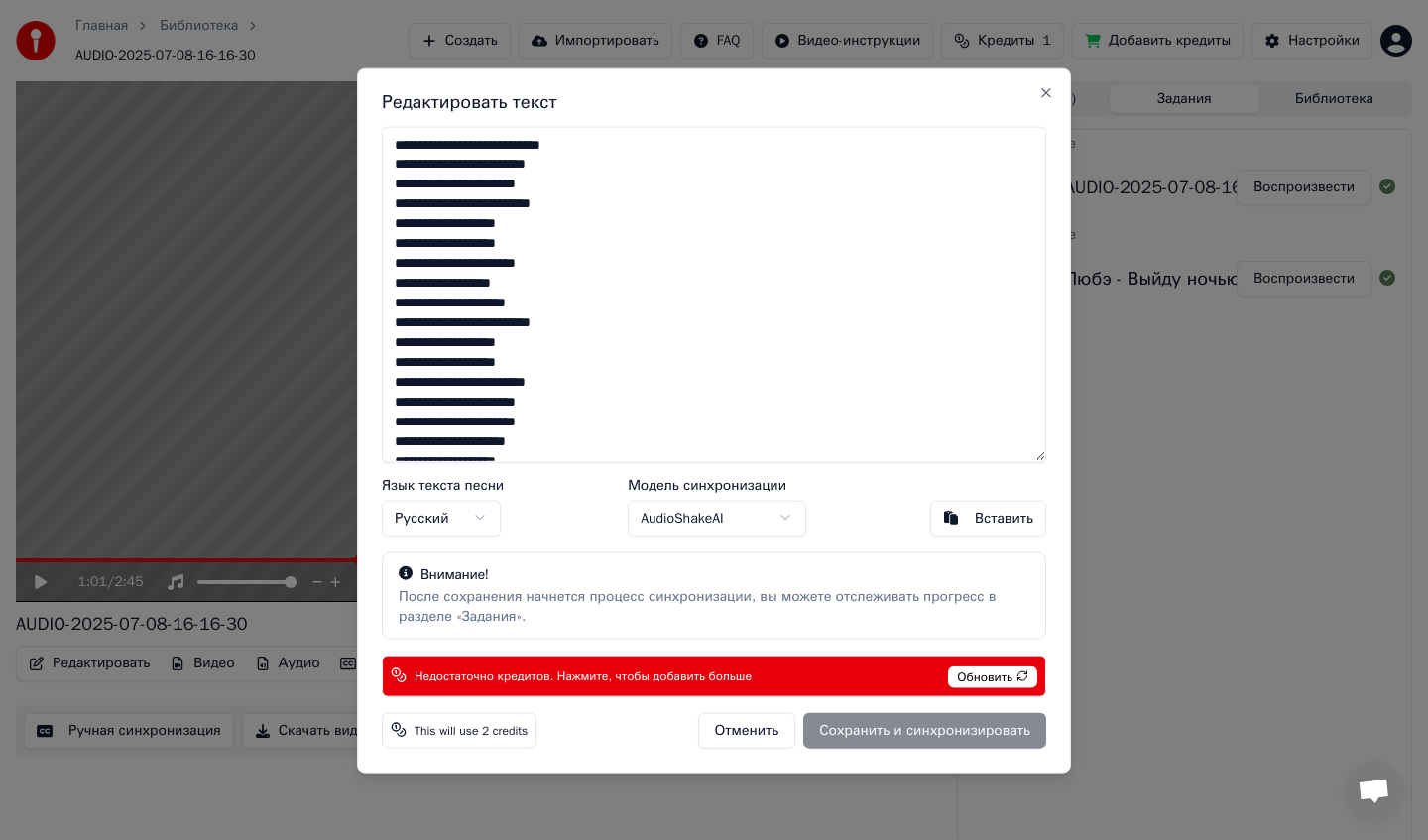click on "**********" at bounding box center [714, 294] 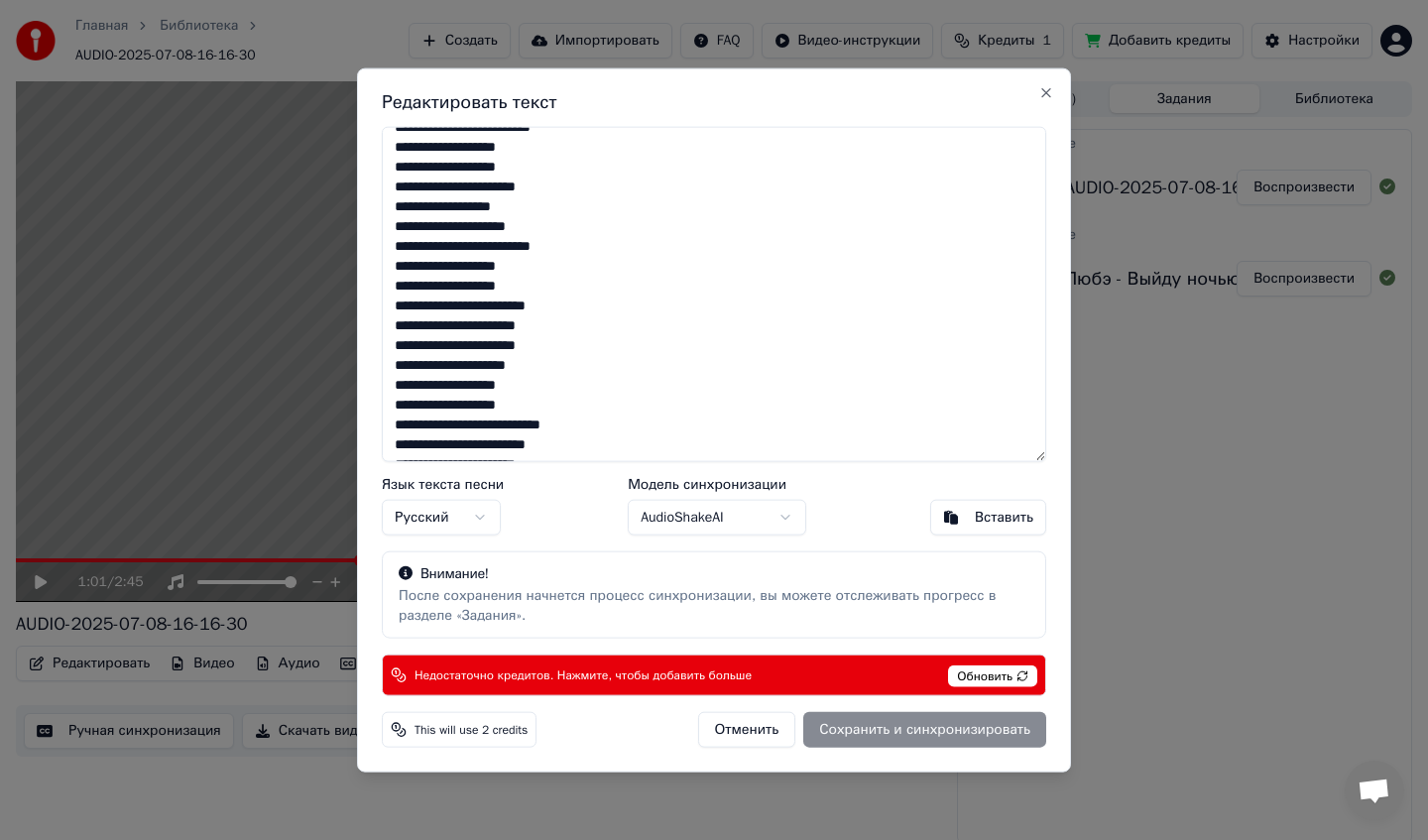 scroll, scrollTop: 78, scrollLeft: 0, axis: vertical 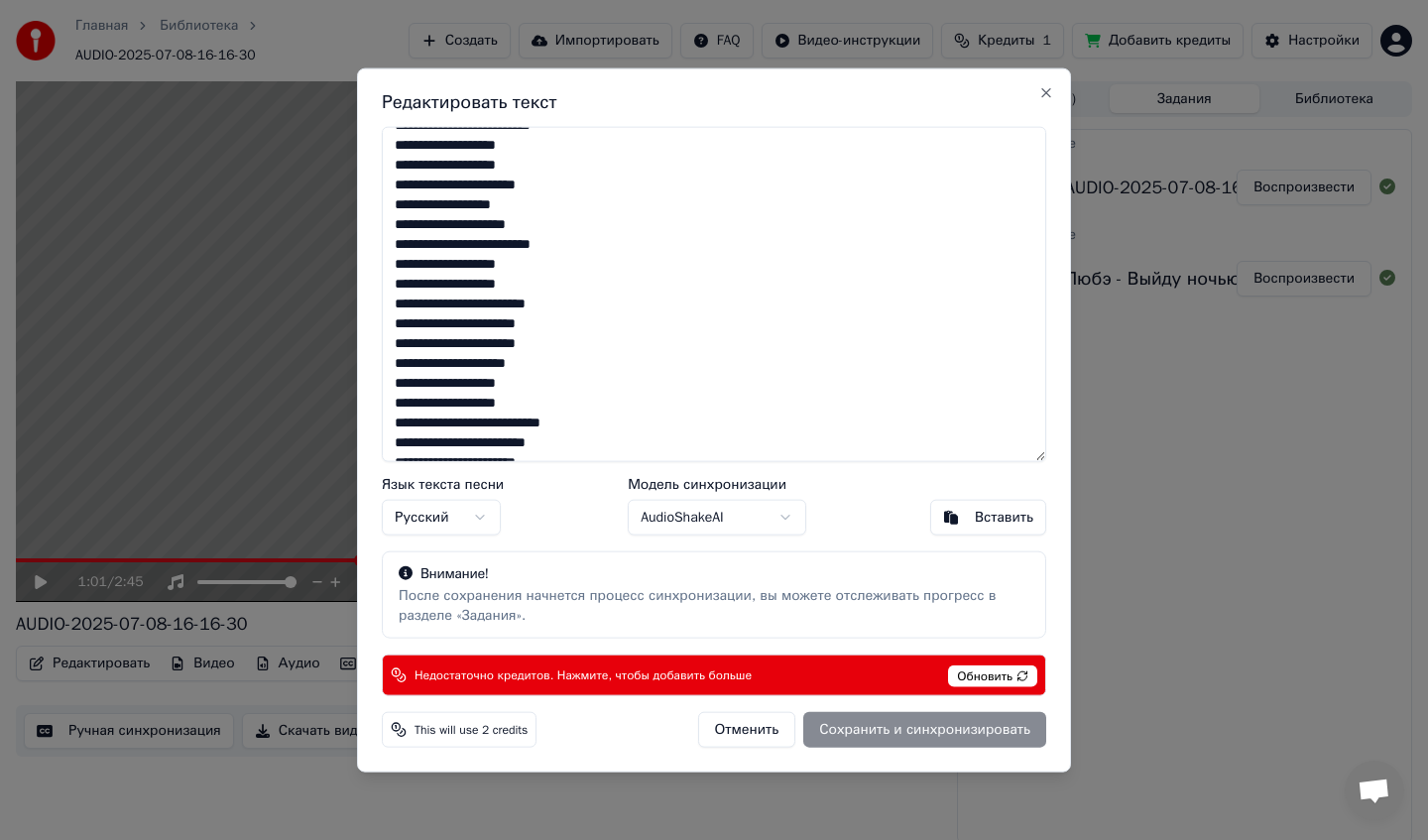 drag, startPoint x: 394, startPoint y: 382, endPoint x: 591, endPoint y: 408, distance: 198.7083 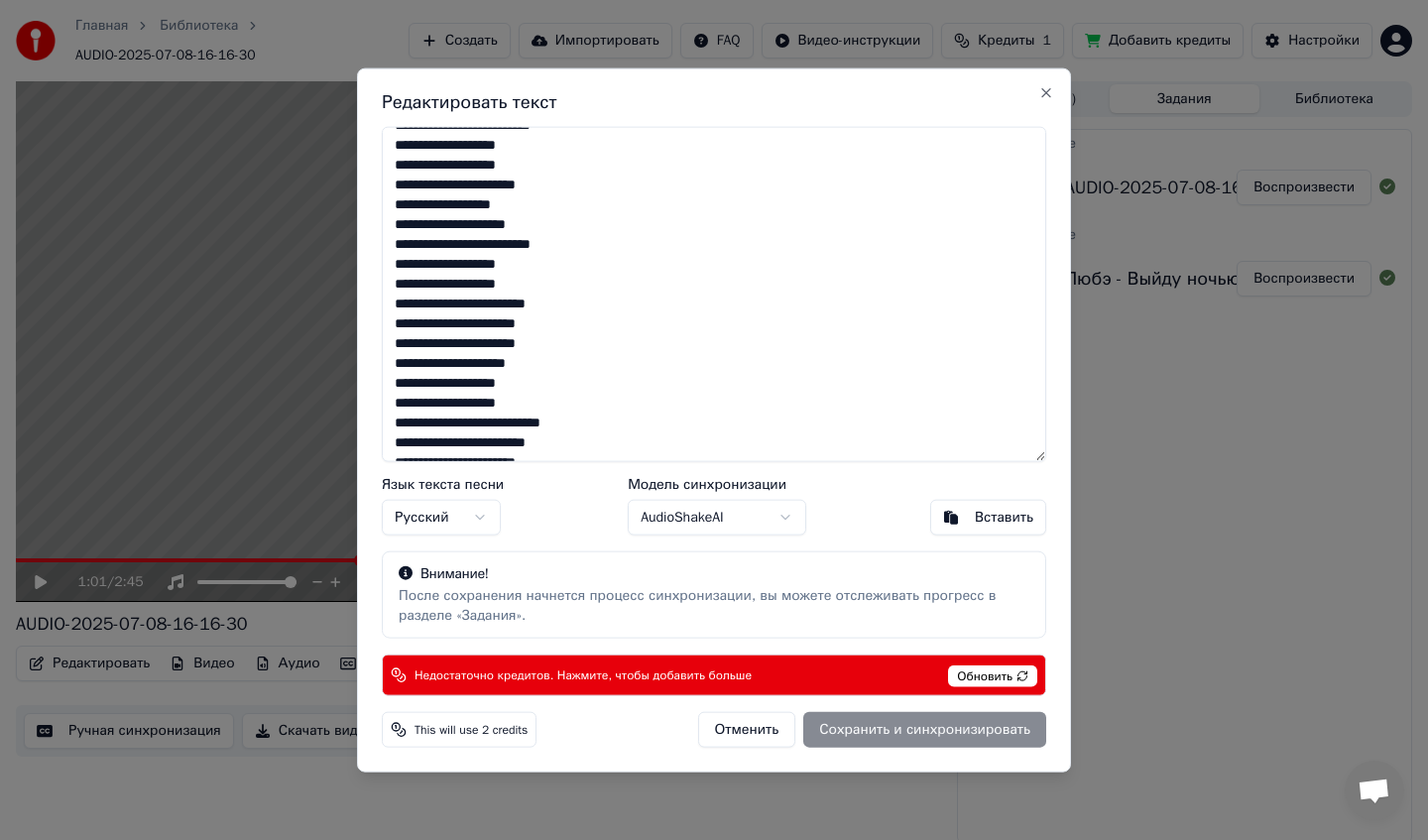 click on "**********" at bounding box center (714, 294) 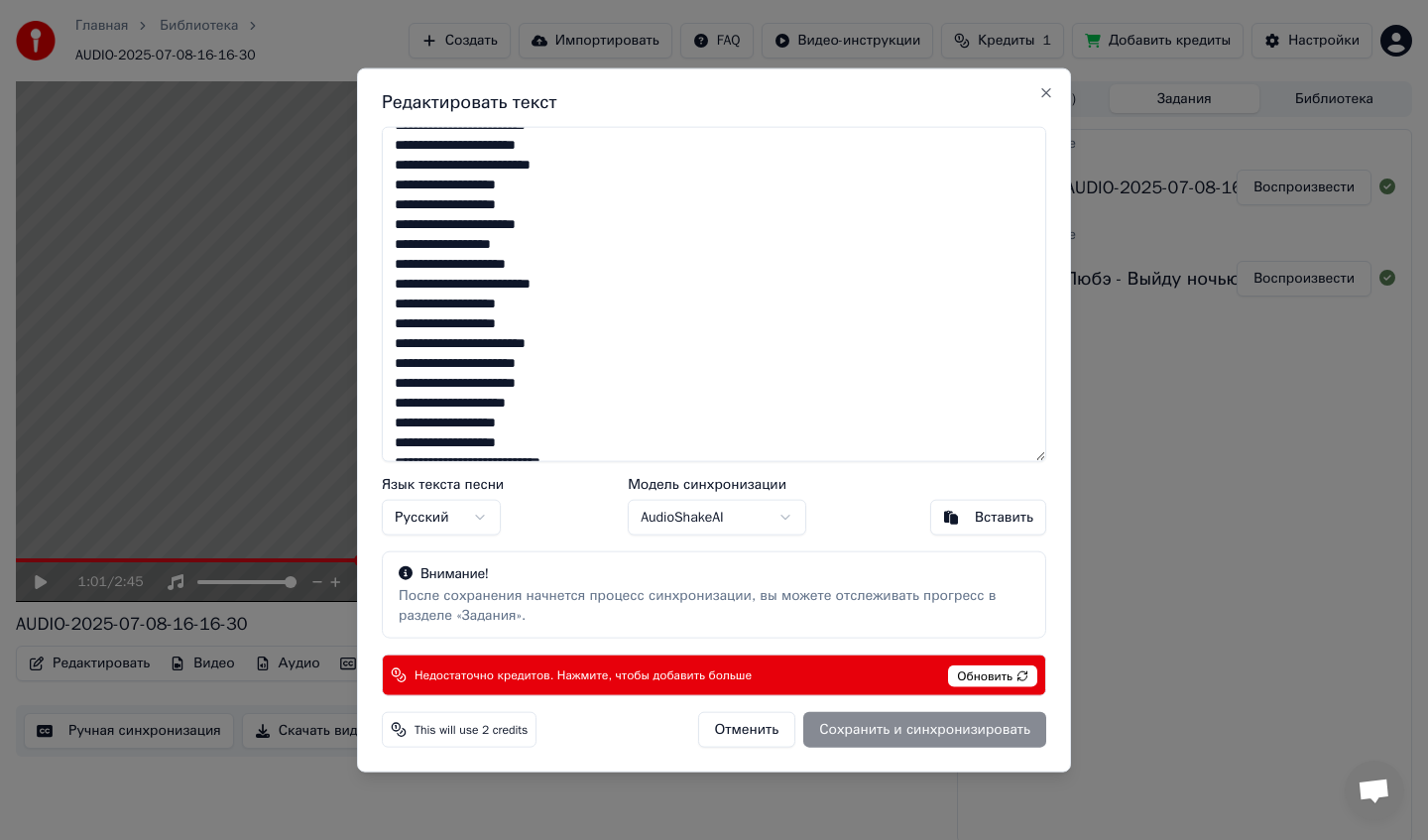 scroll, scrollTop: 34, scrollLeft: 0, axis: vertical 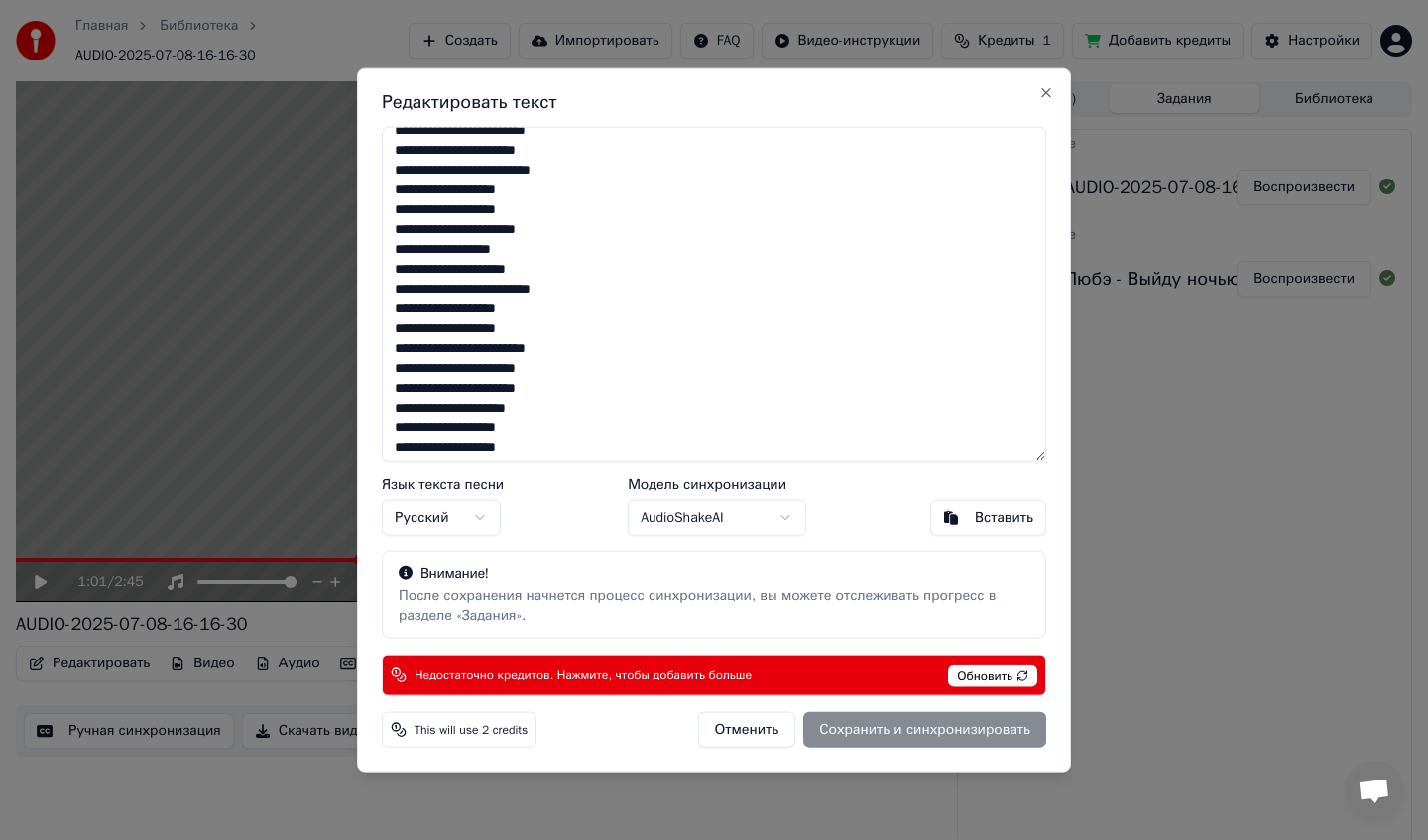 click on "Отменить" at bounding box center [747, 730] 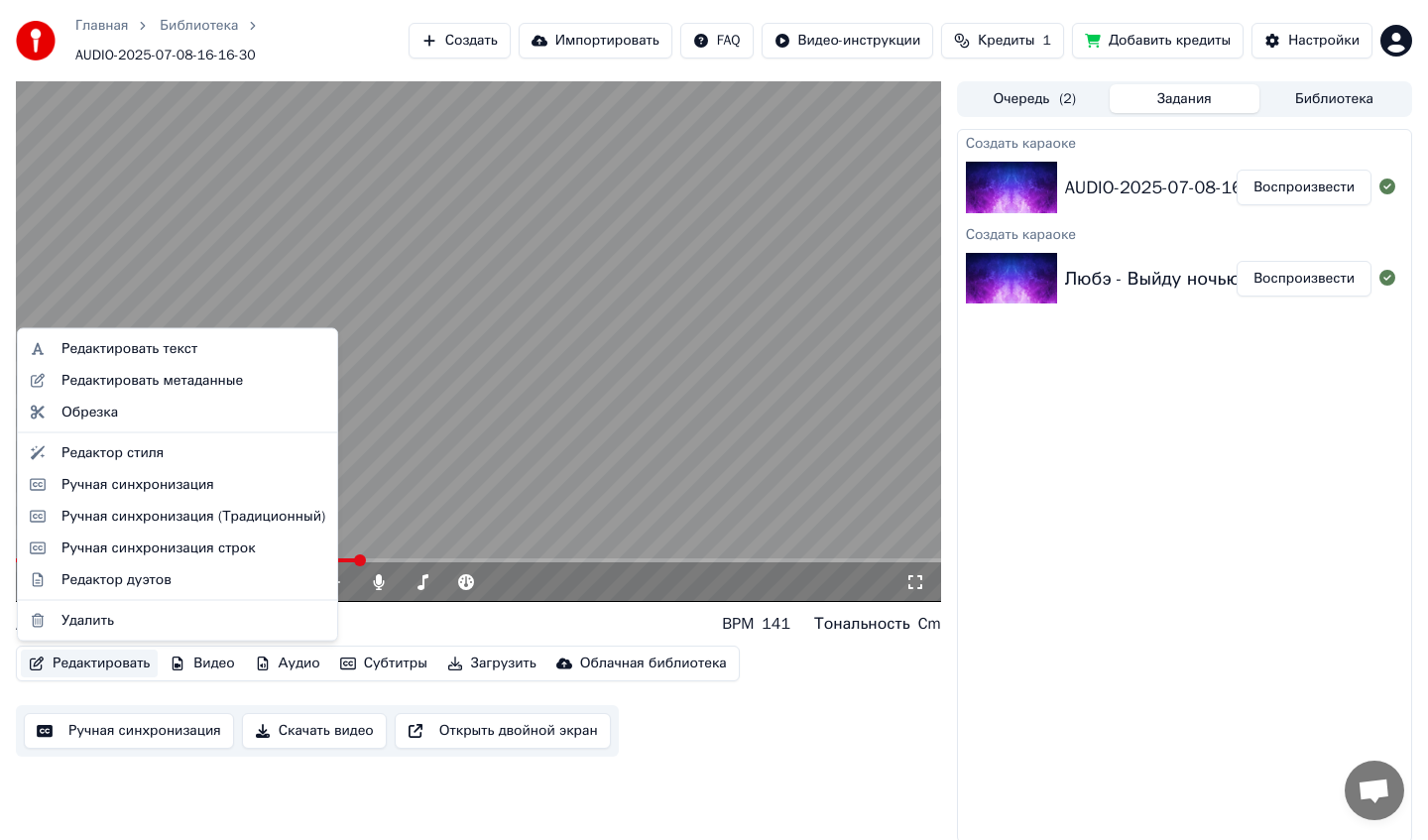 click on "Редактировать" at bounding box center (89, 663) 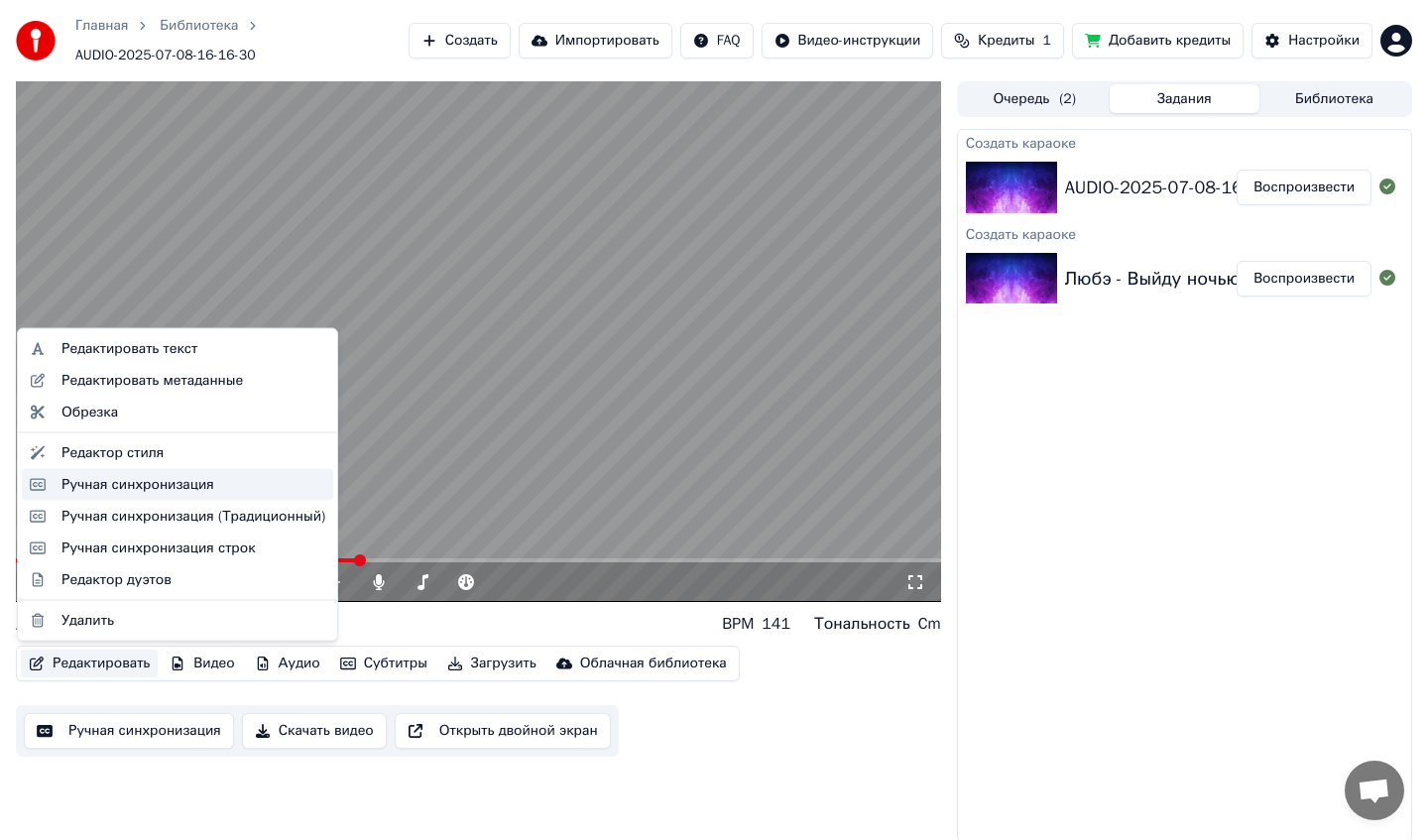 click on "Ручная синхронизация" at bounding box center (138, 484) 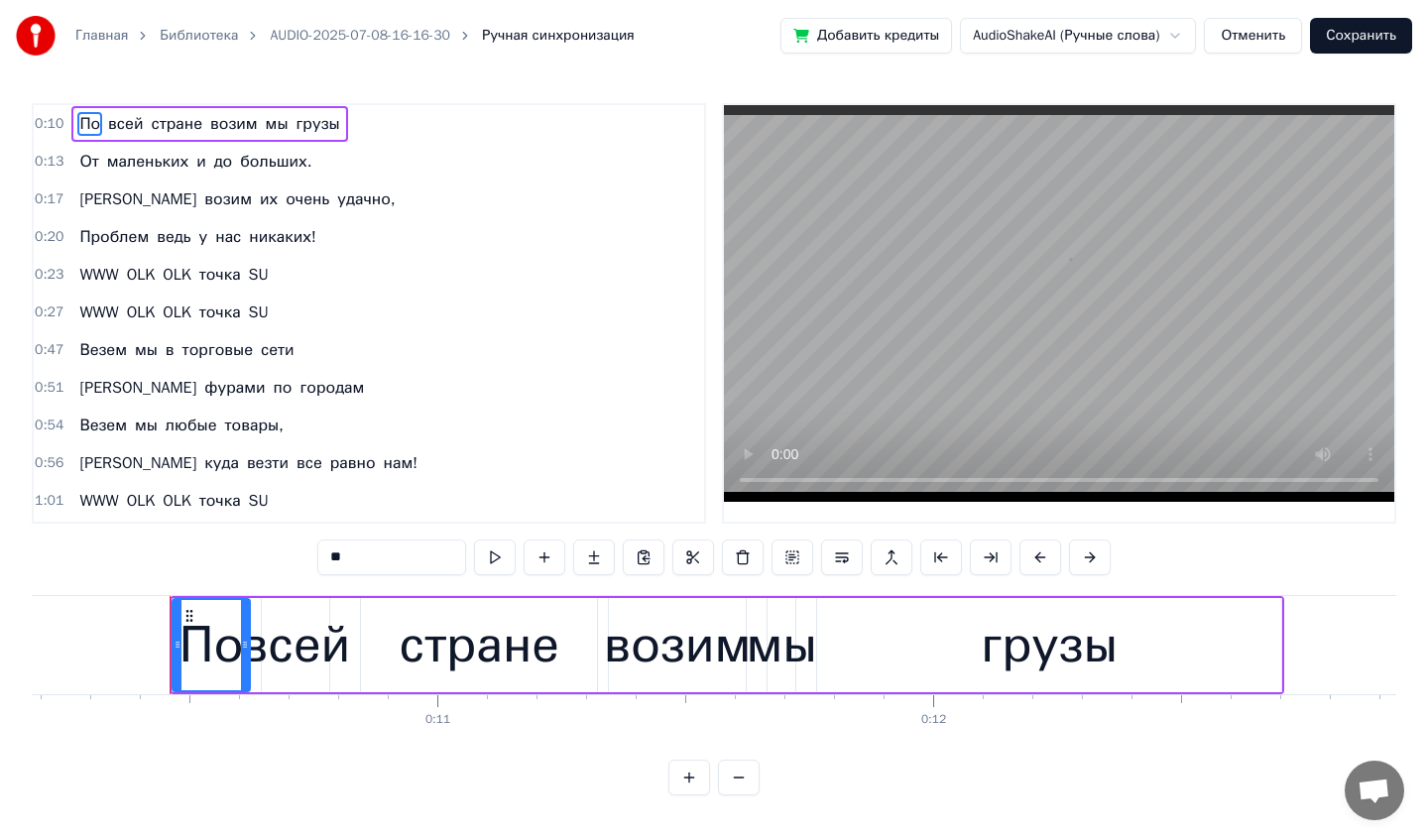 scroll, scrollTop: 0, scrollLeft: 5087, axis: horizontal 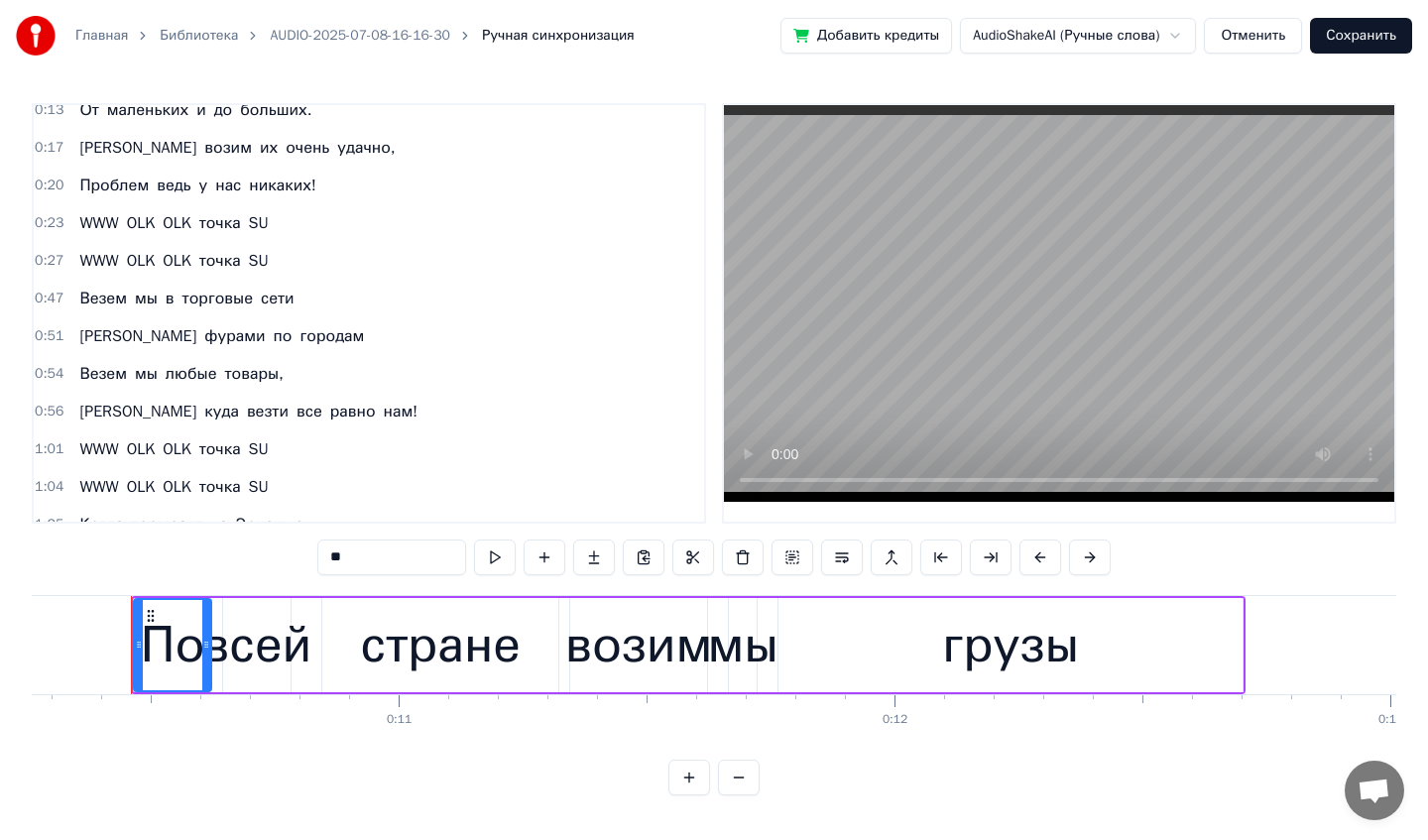 drag, startPoint x: 152, startPoint y: 305, endPoint x: 152, endPoint y: 261, distance: 44 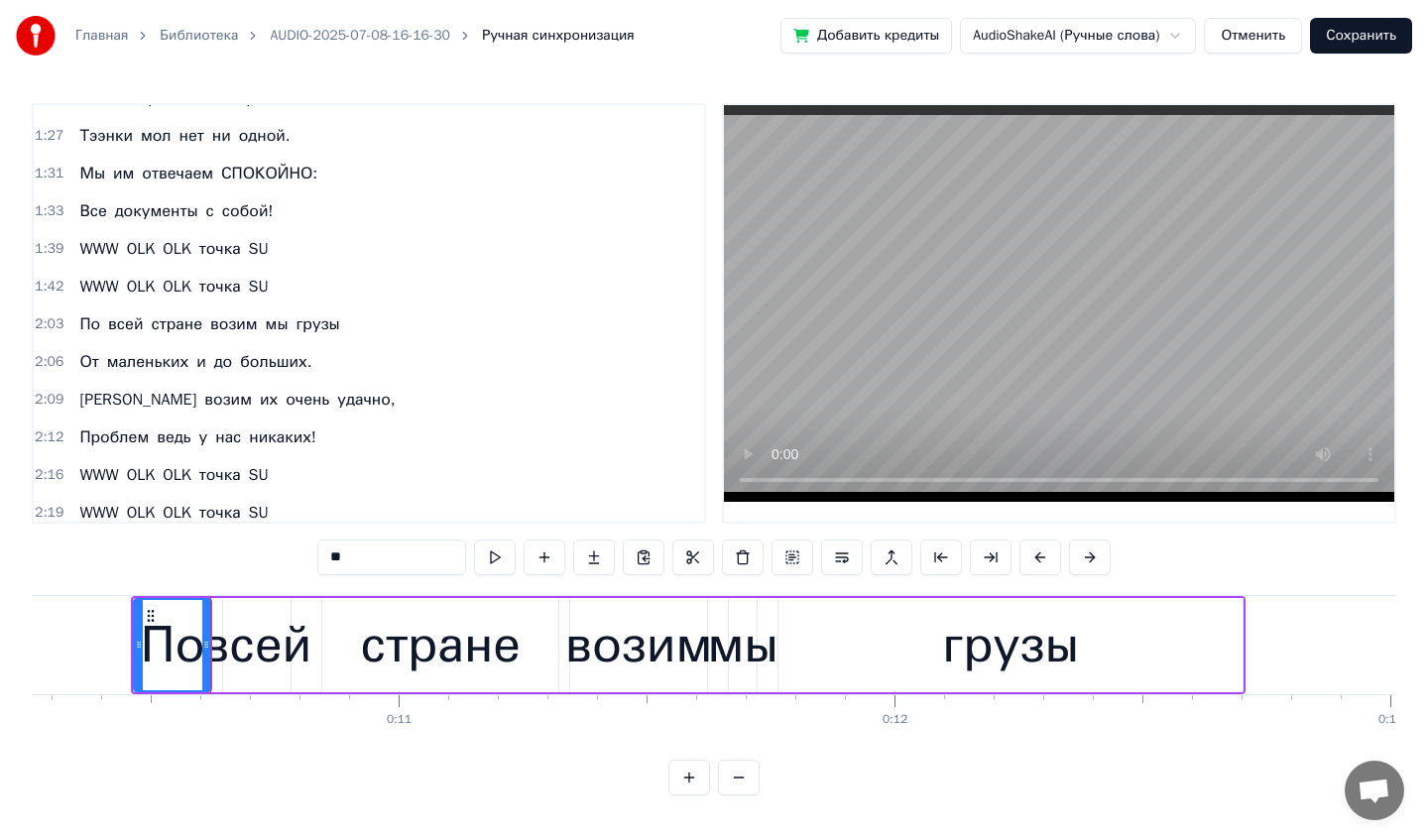 scroll, scrollTop: 488, scrollLeft: 0, axis: vertical 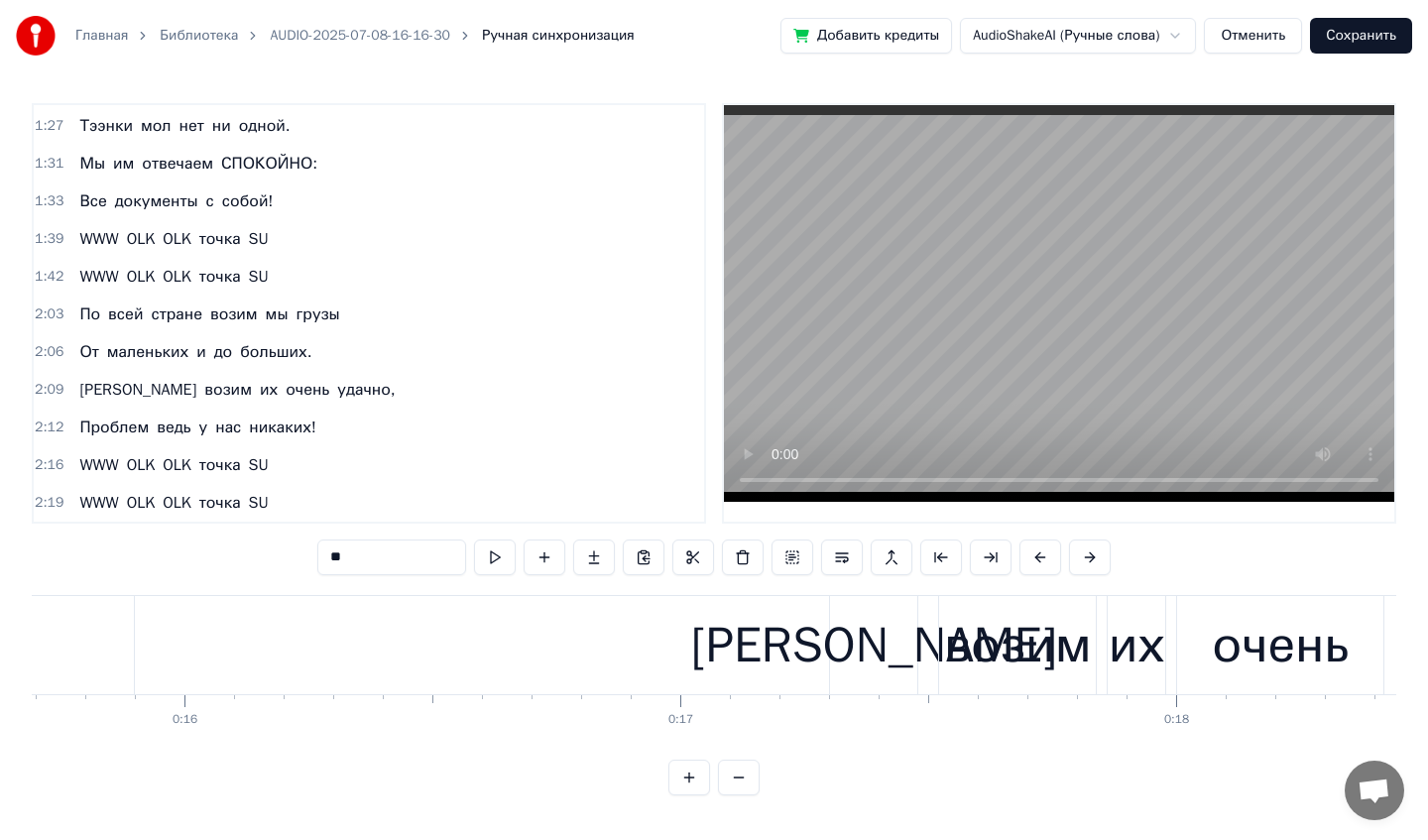 click at bounding box center [739, 778] 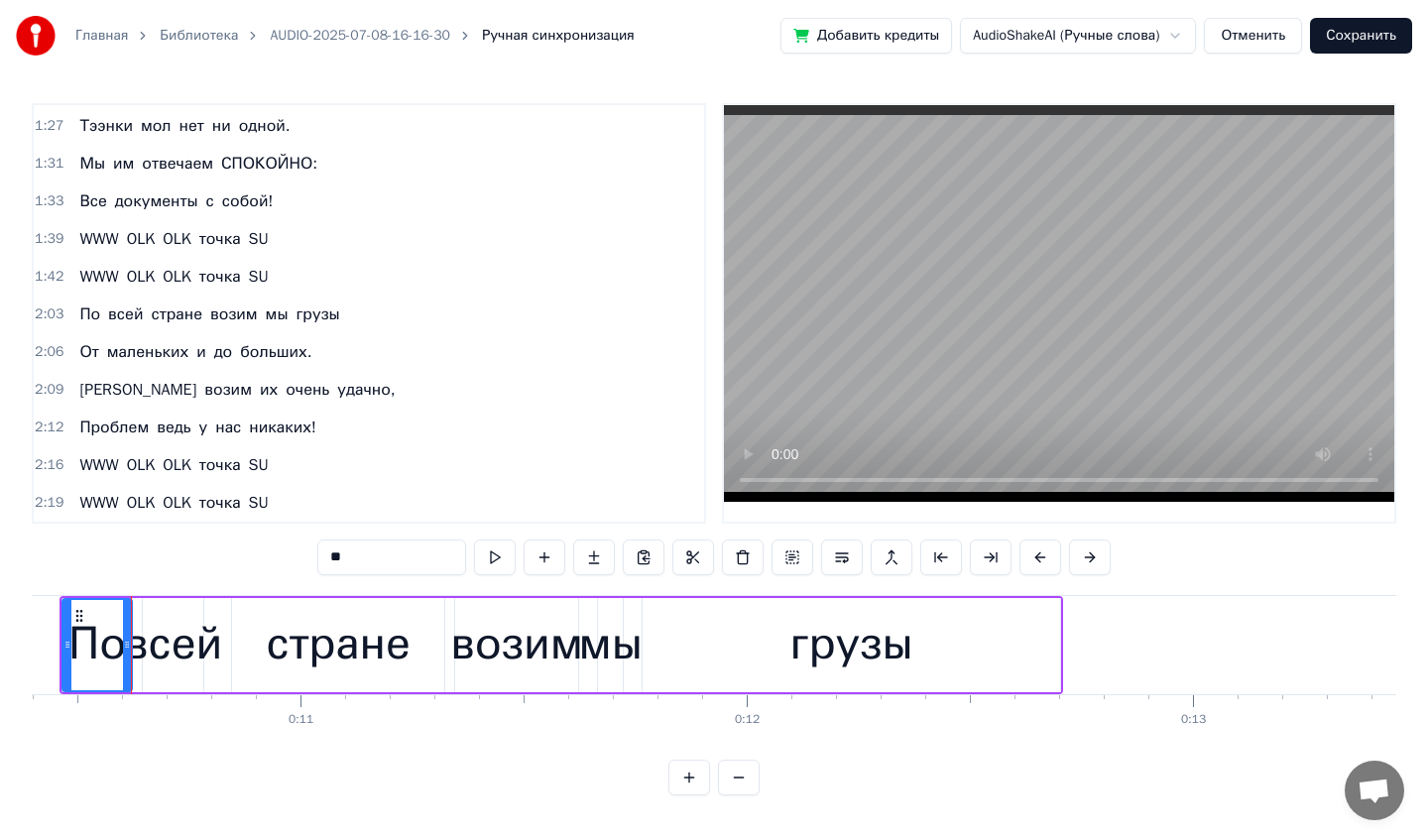 click at bounding box center [739, 778] 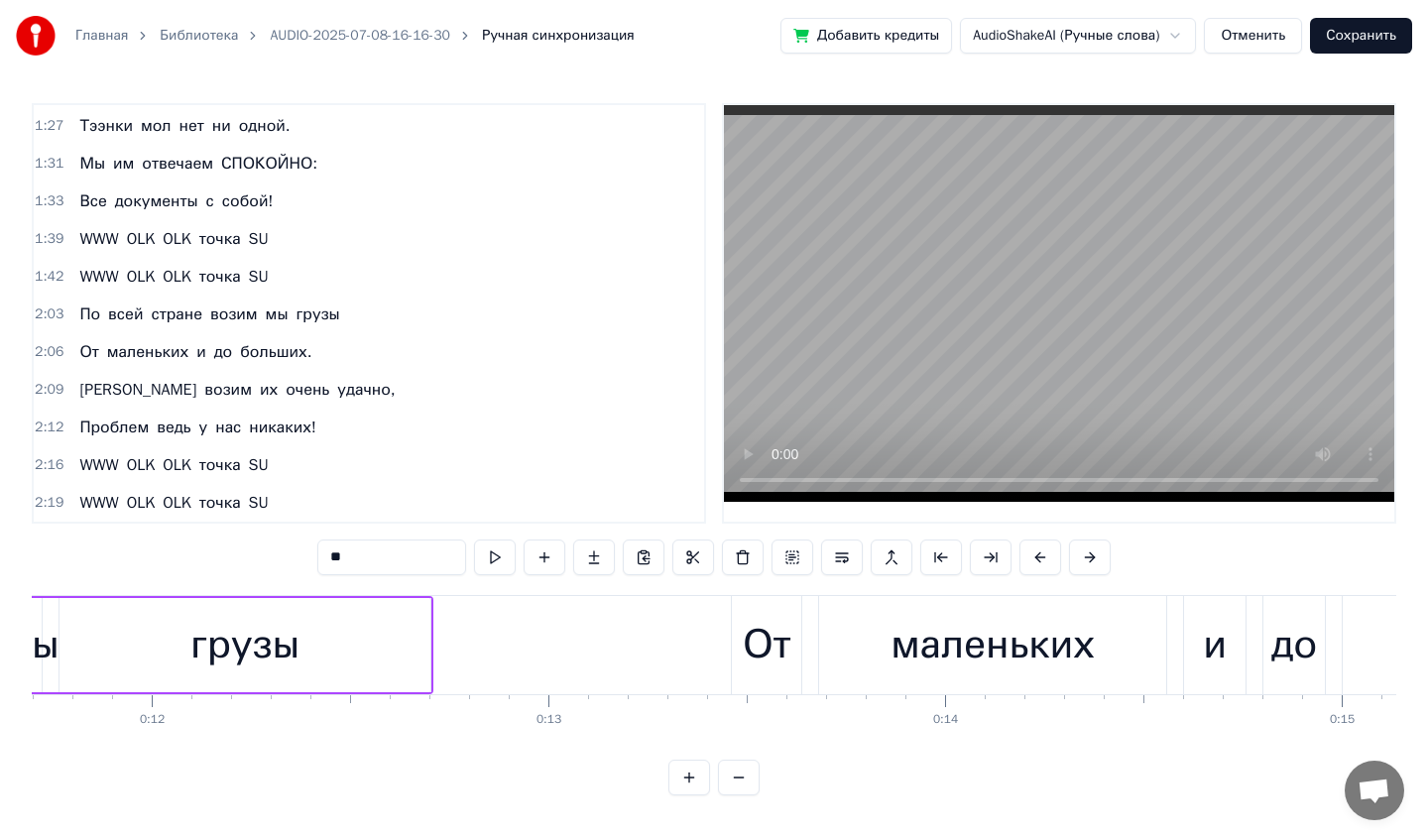 click at bounding box center [739, 778] 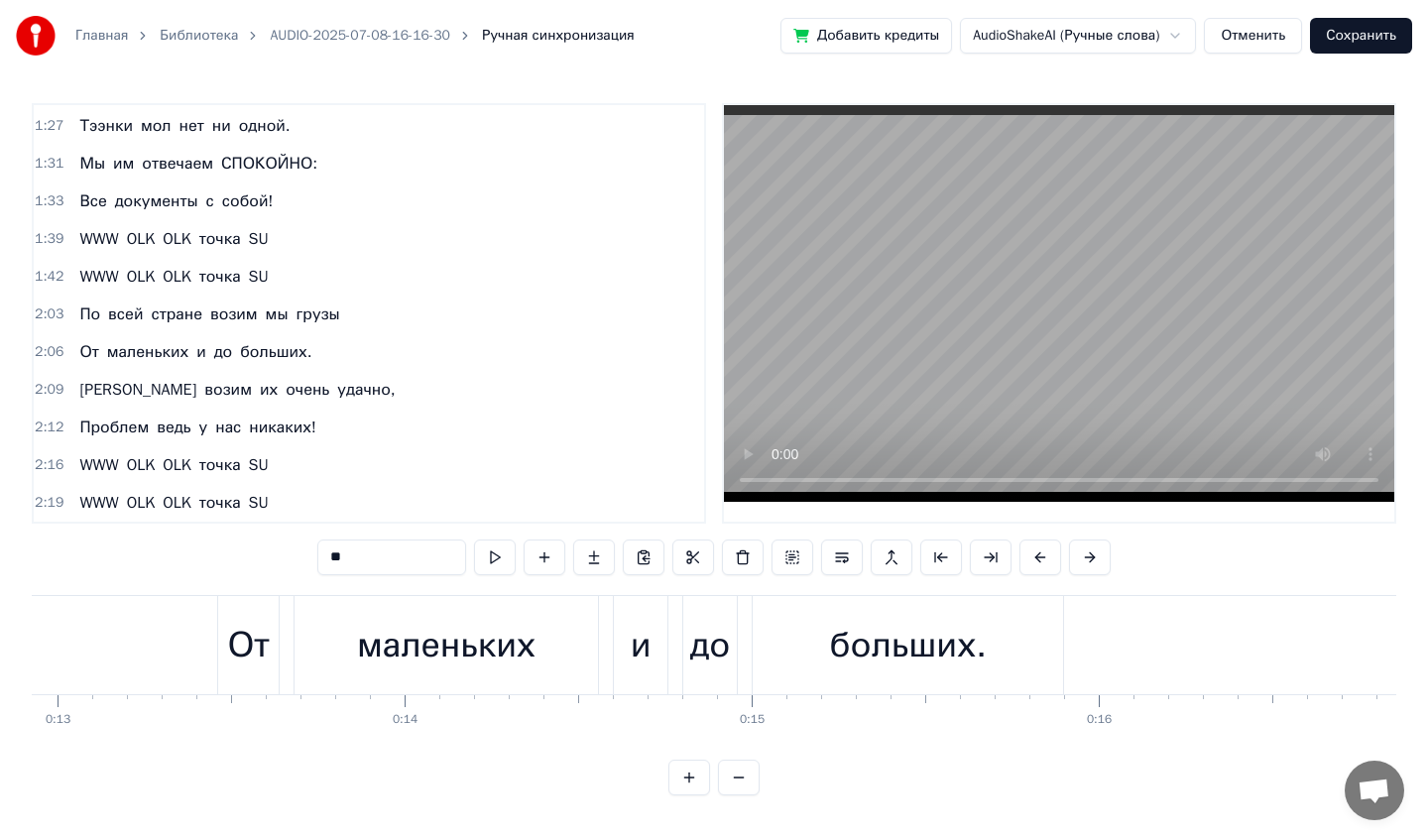 click at bounding box center [739, 778] 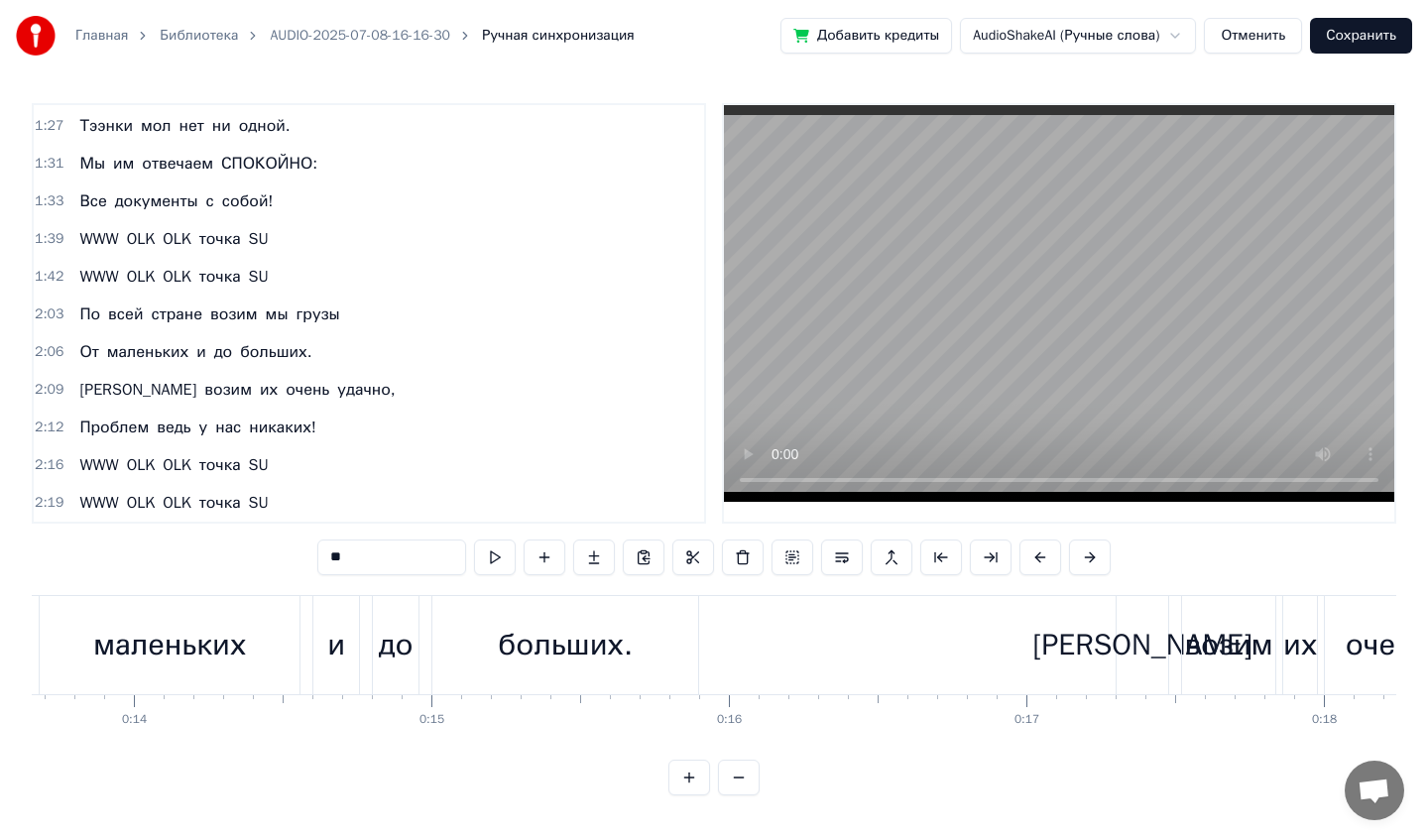 click at bounding box center [739, 778] 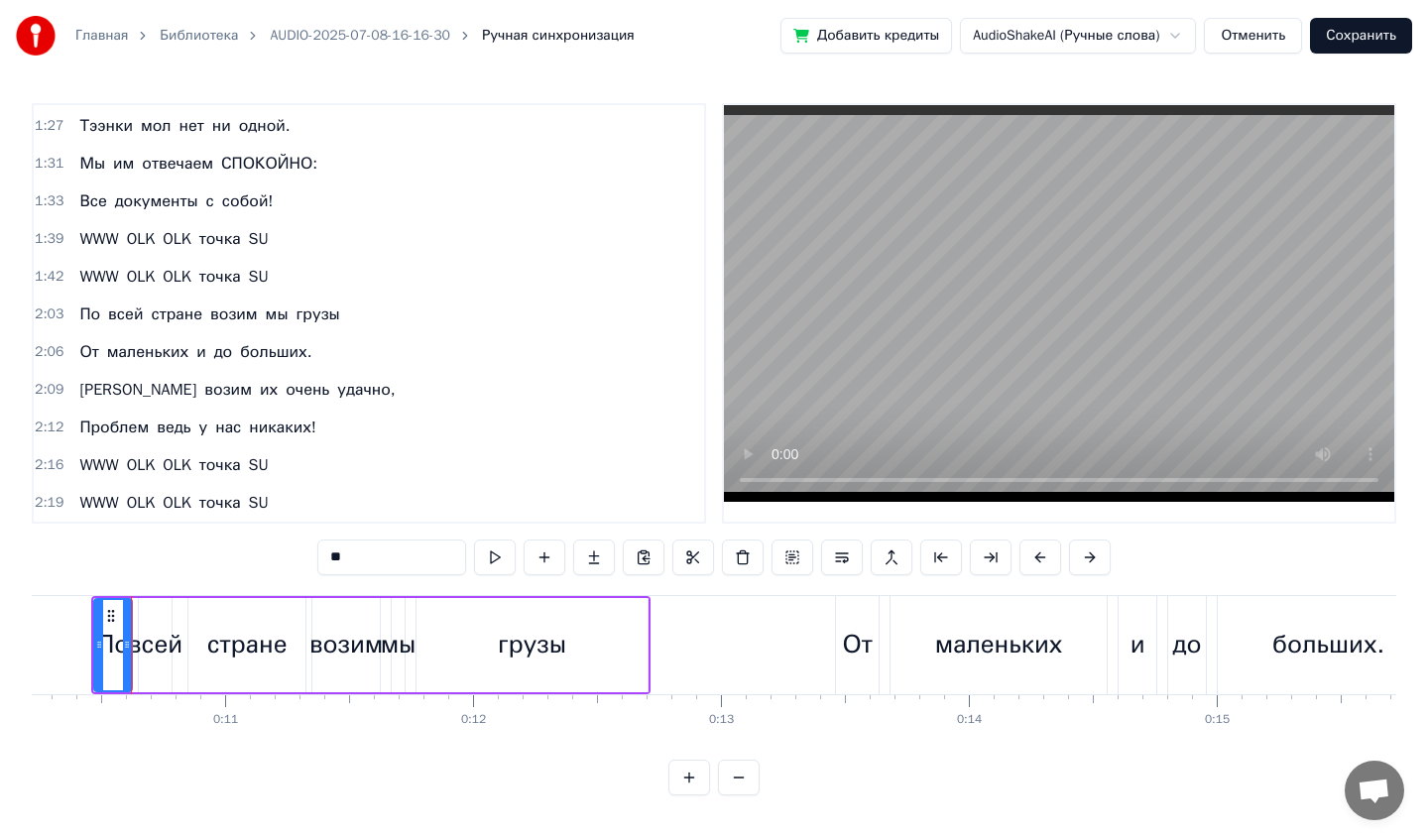 click at bounding box center [739, 778] 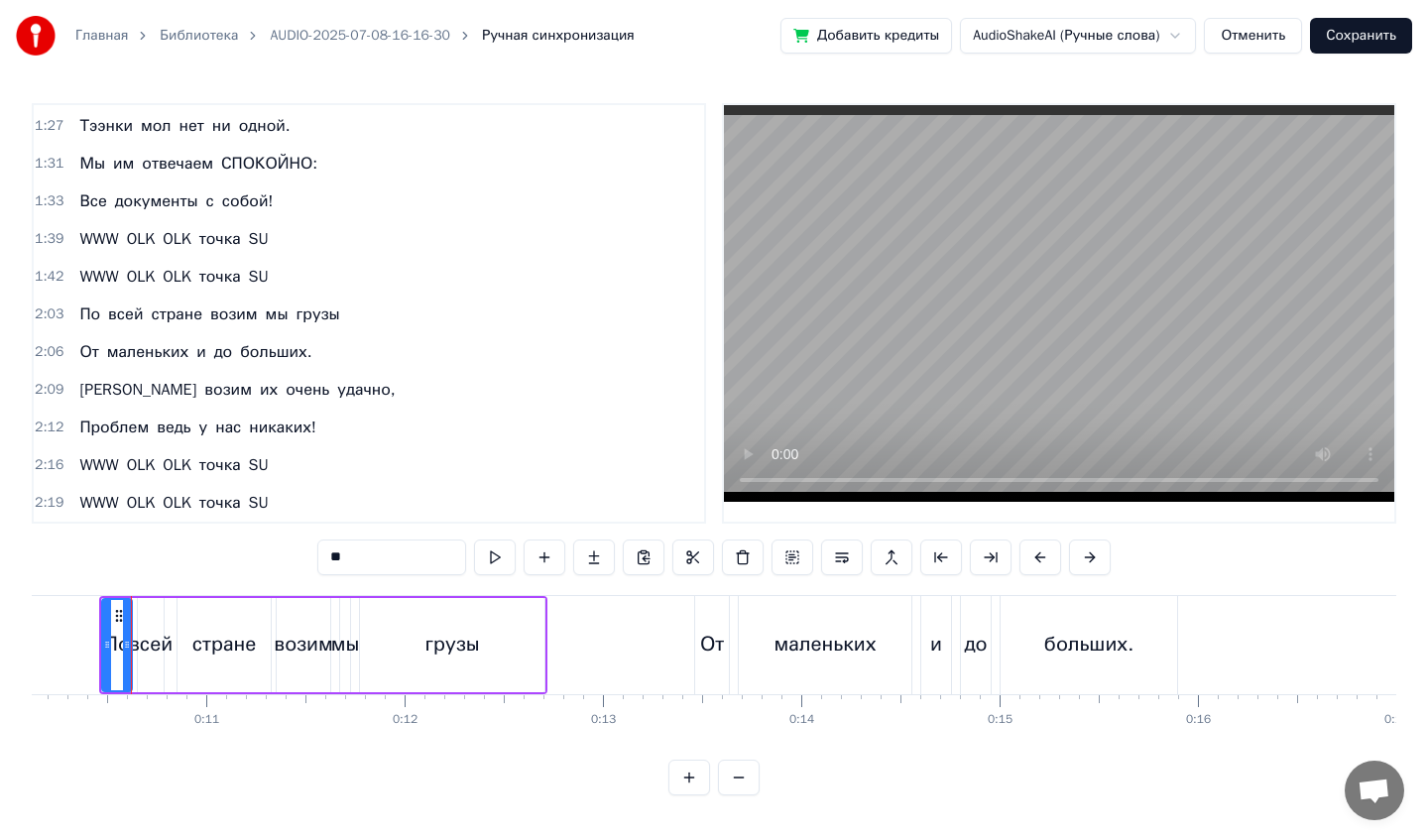 click at bounding box center [739, 778] 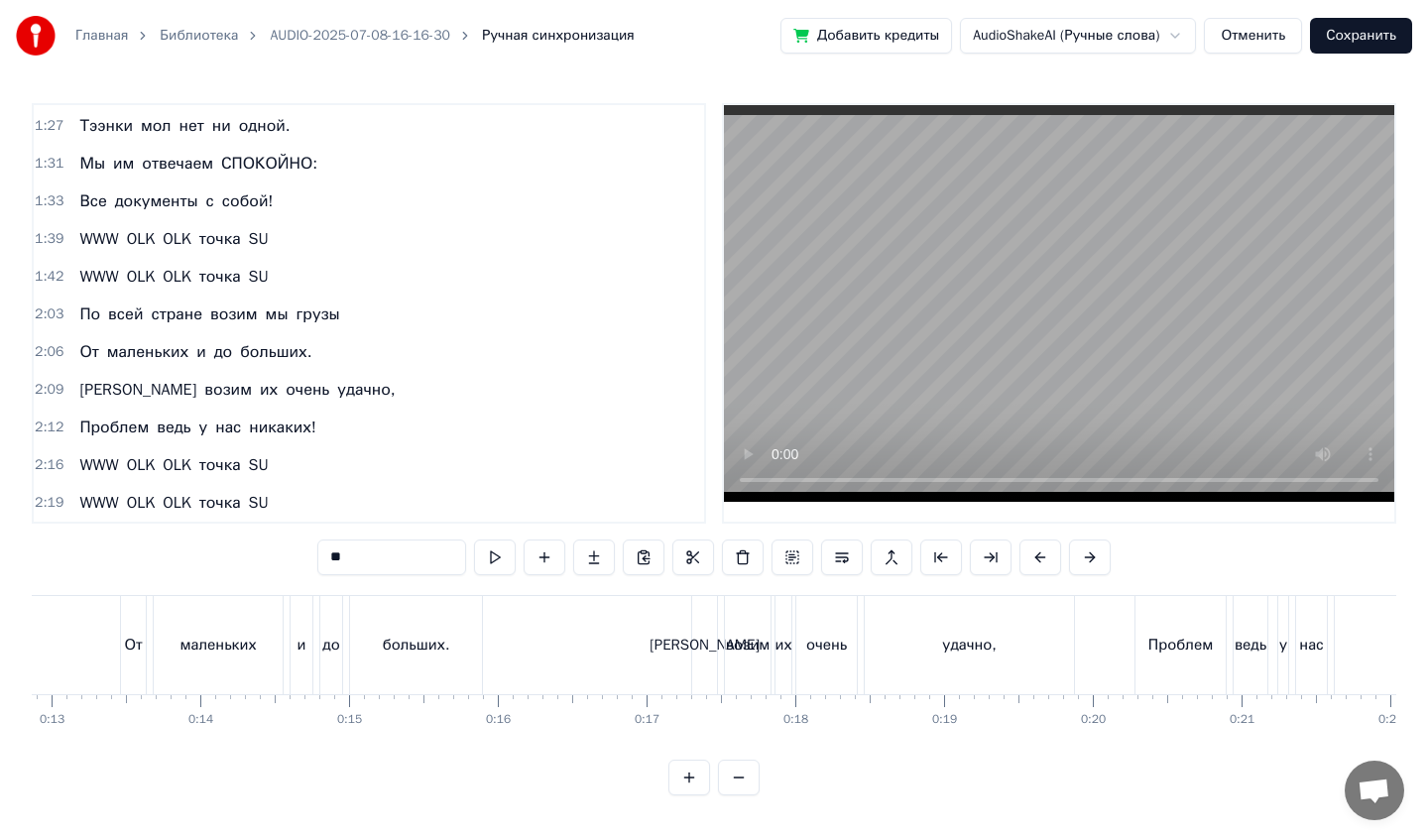 click at bounding box center (739, 778) 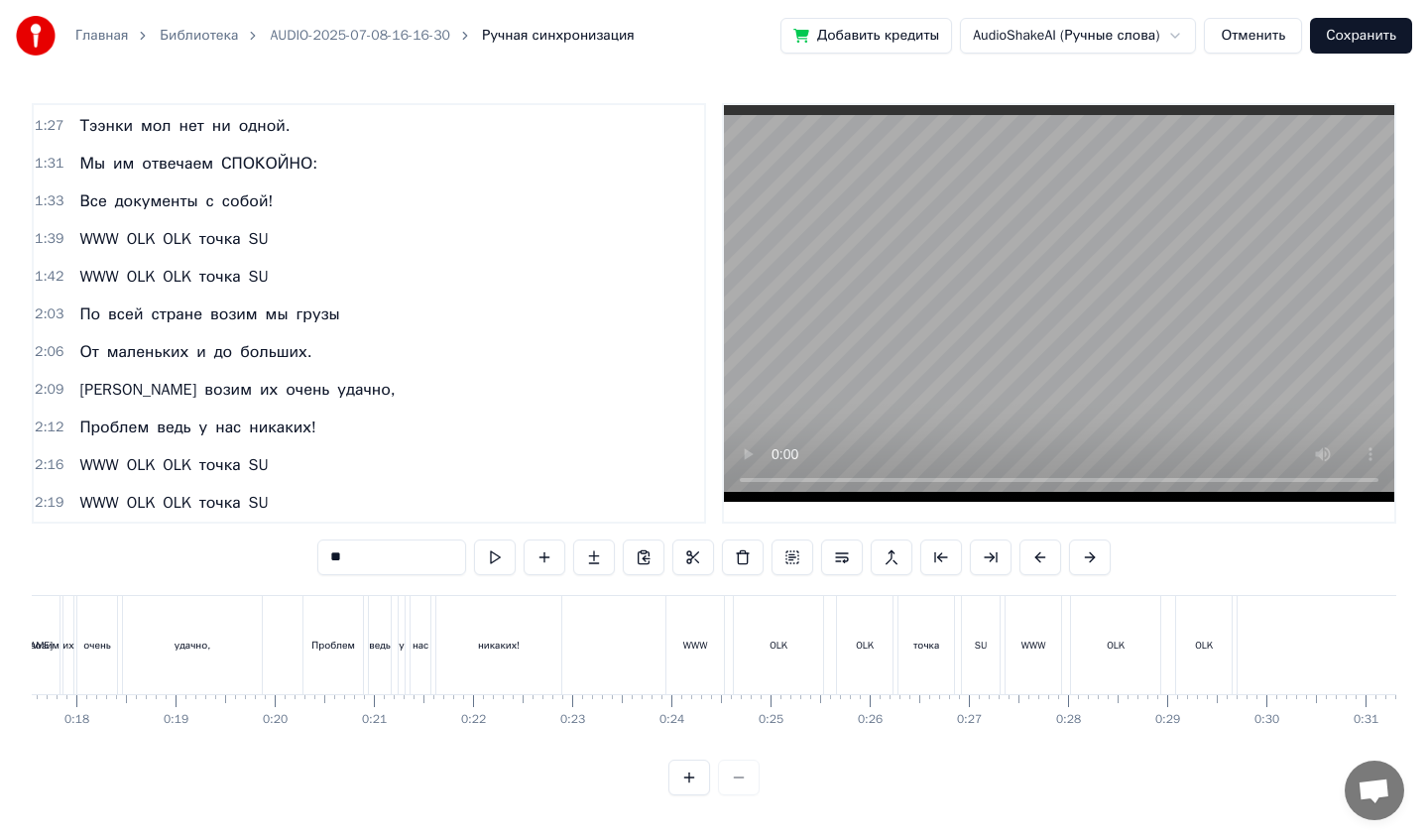click at bounding box center [714, 778] 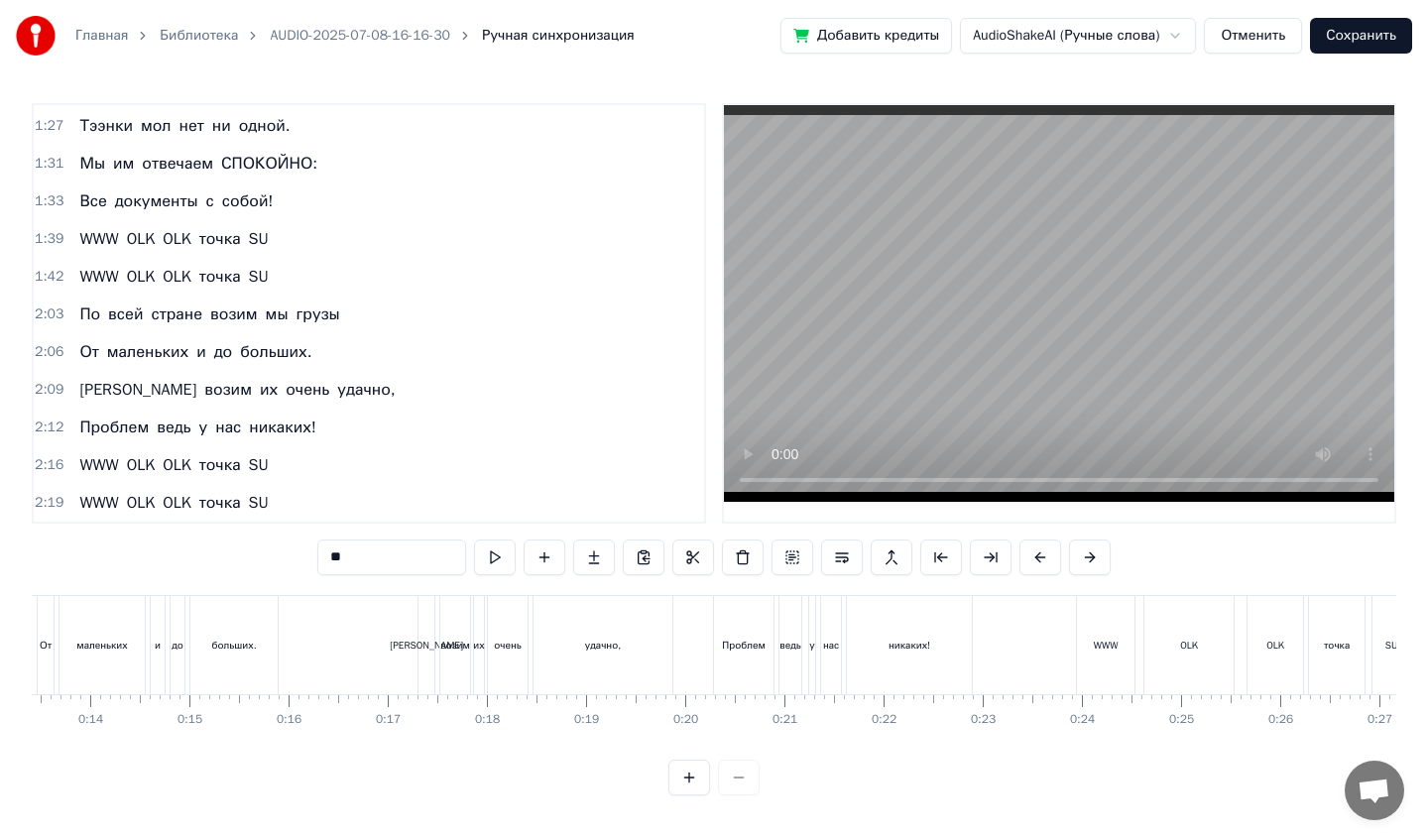 click at bounding box center [714, 778] 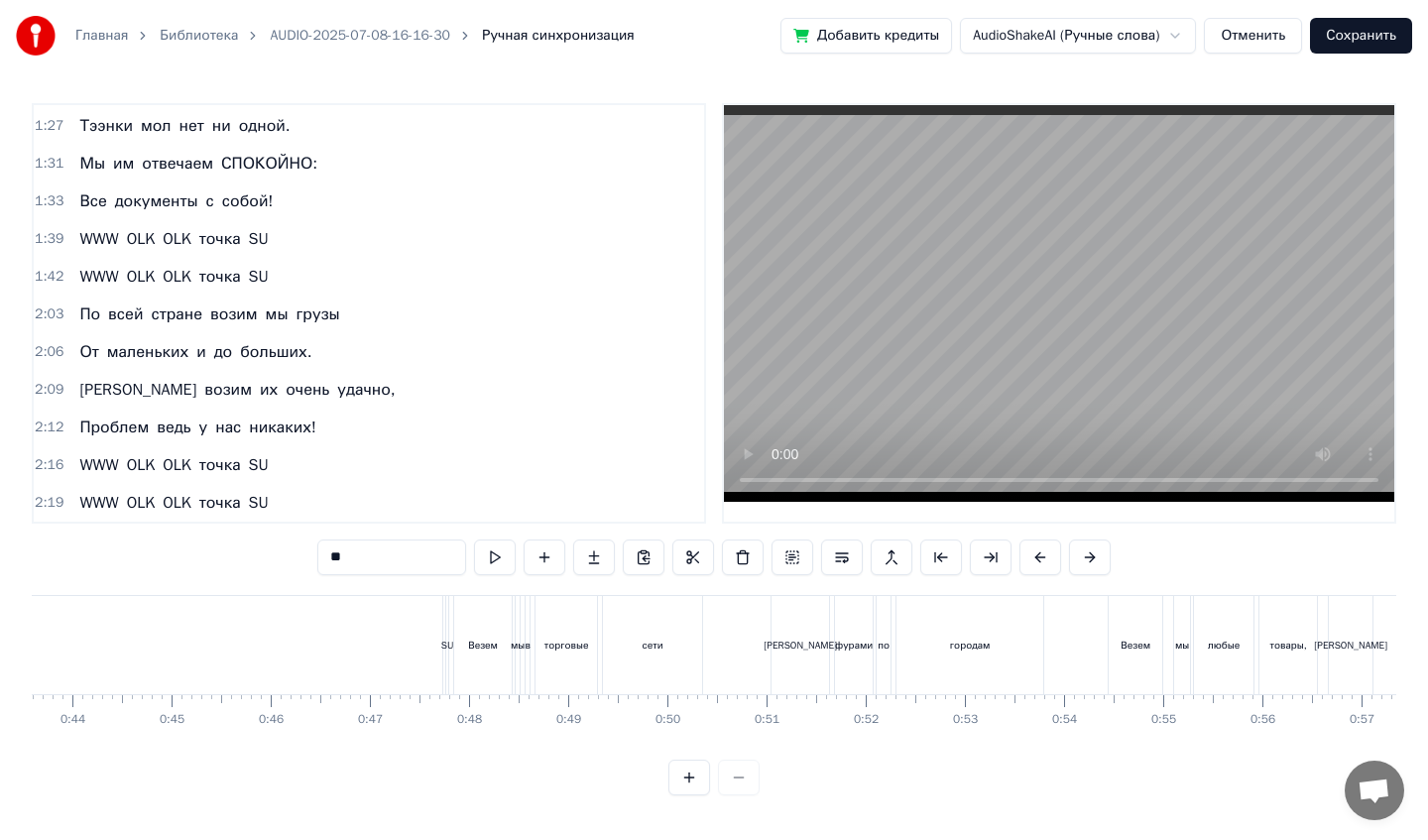 scroll, scrollTop: 0, scrollLeft: 4336, axis: horizontal 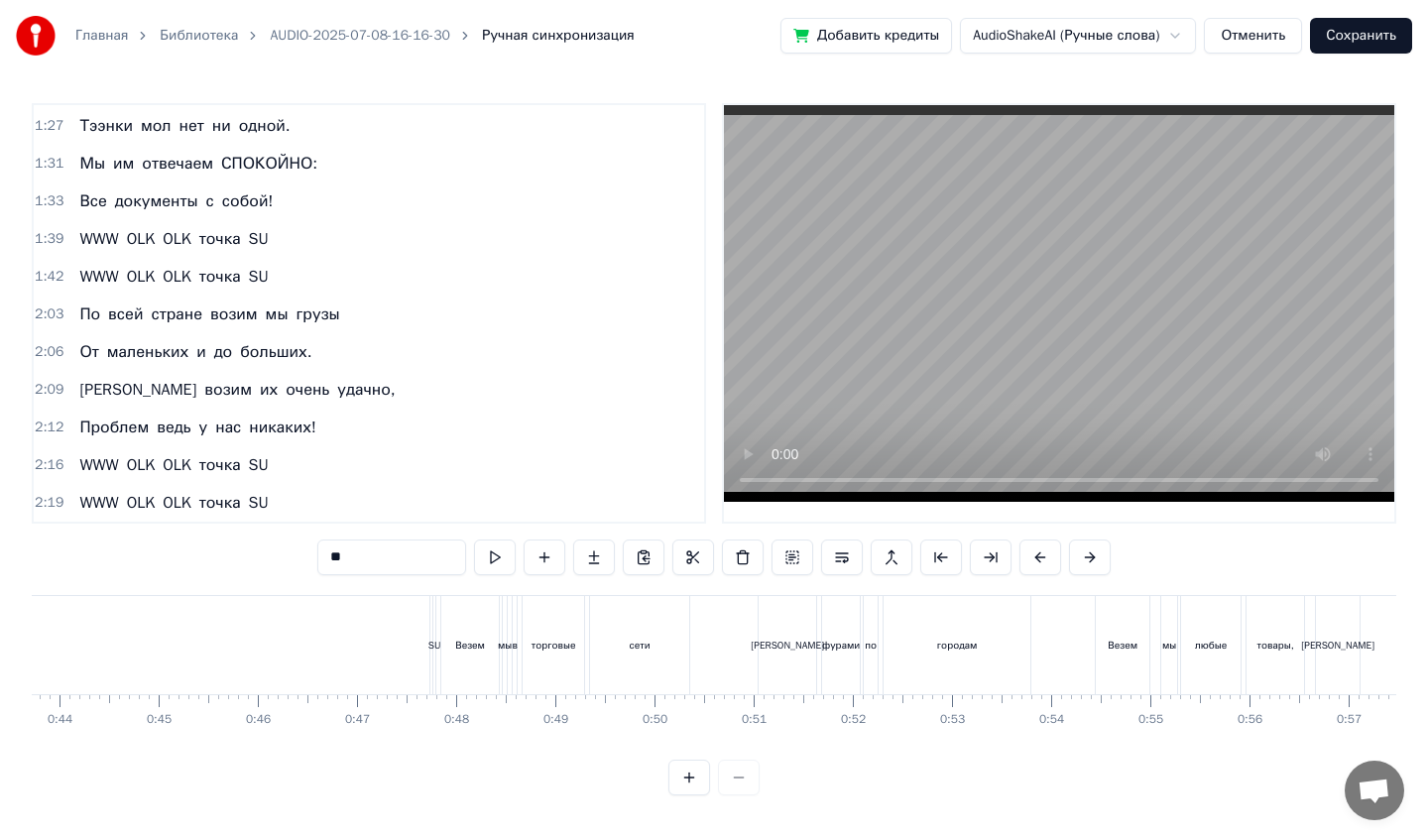 drag, startPoint x: 448, startPoint y: 649, endPoint x: 582, endPoint y: 640, distance: 134.3019 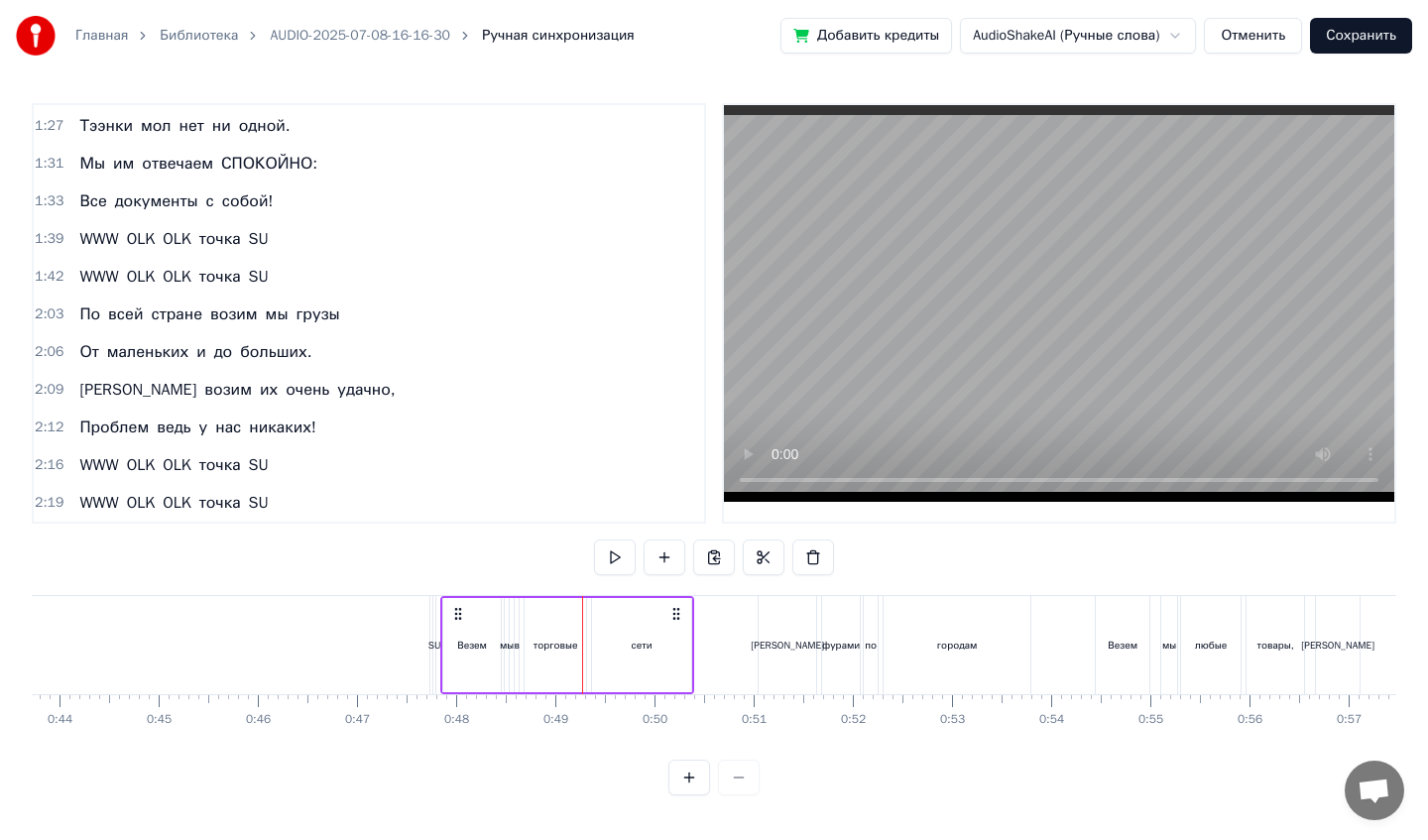 drag, startPoint x: 629, startPoint y: 660, endPoint x: 897, endPoint y: 649, distance: 268.22565 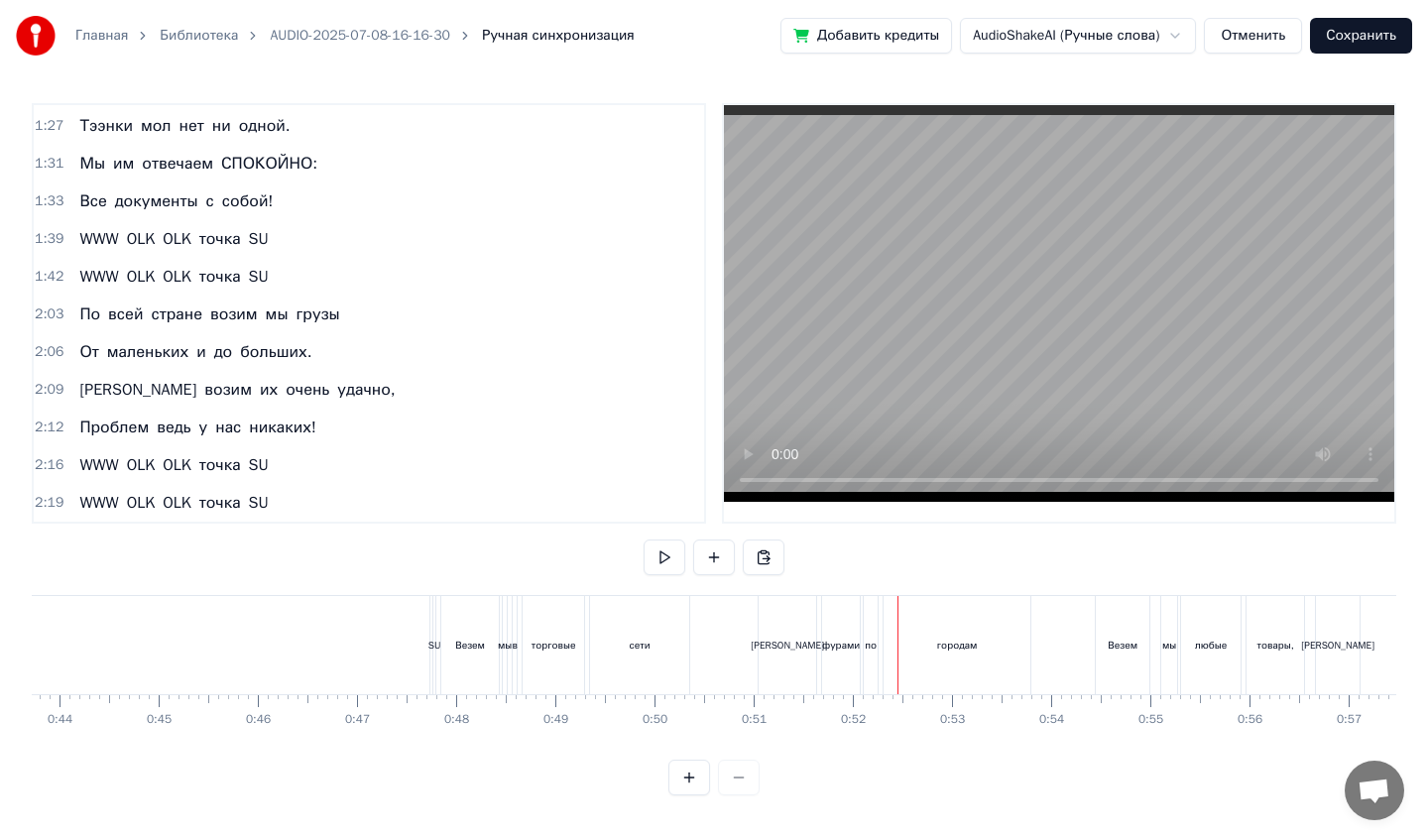click on "Везем" at bounding box center [470, 645] 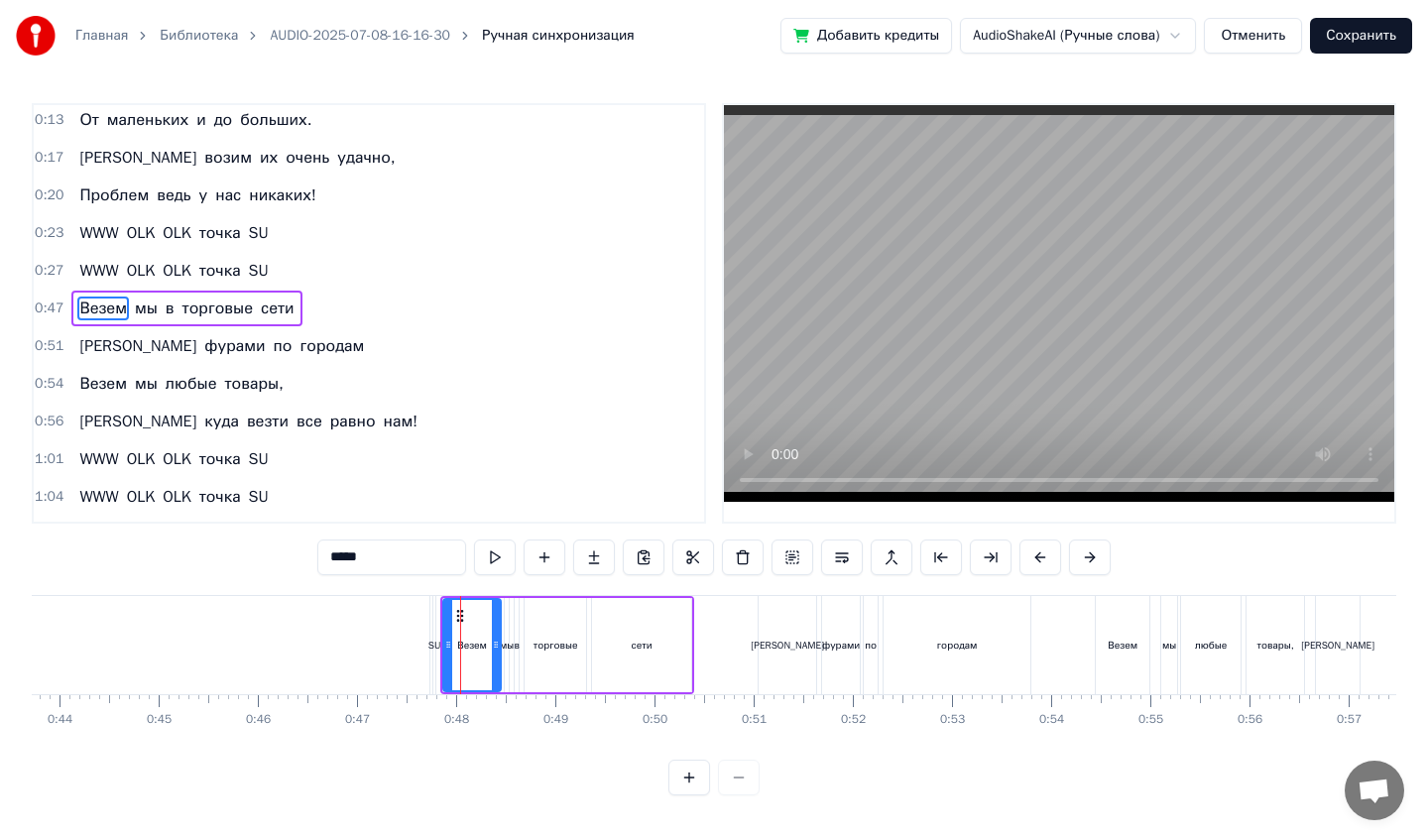 scroll, scrollTop: 37, scrollLeft: 0, axis: vertical 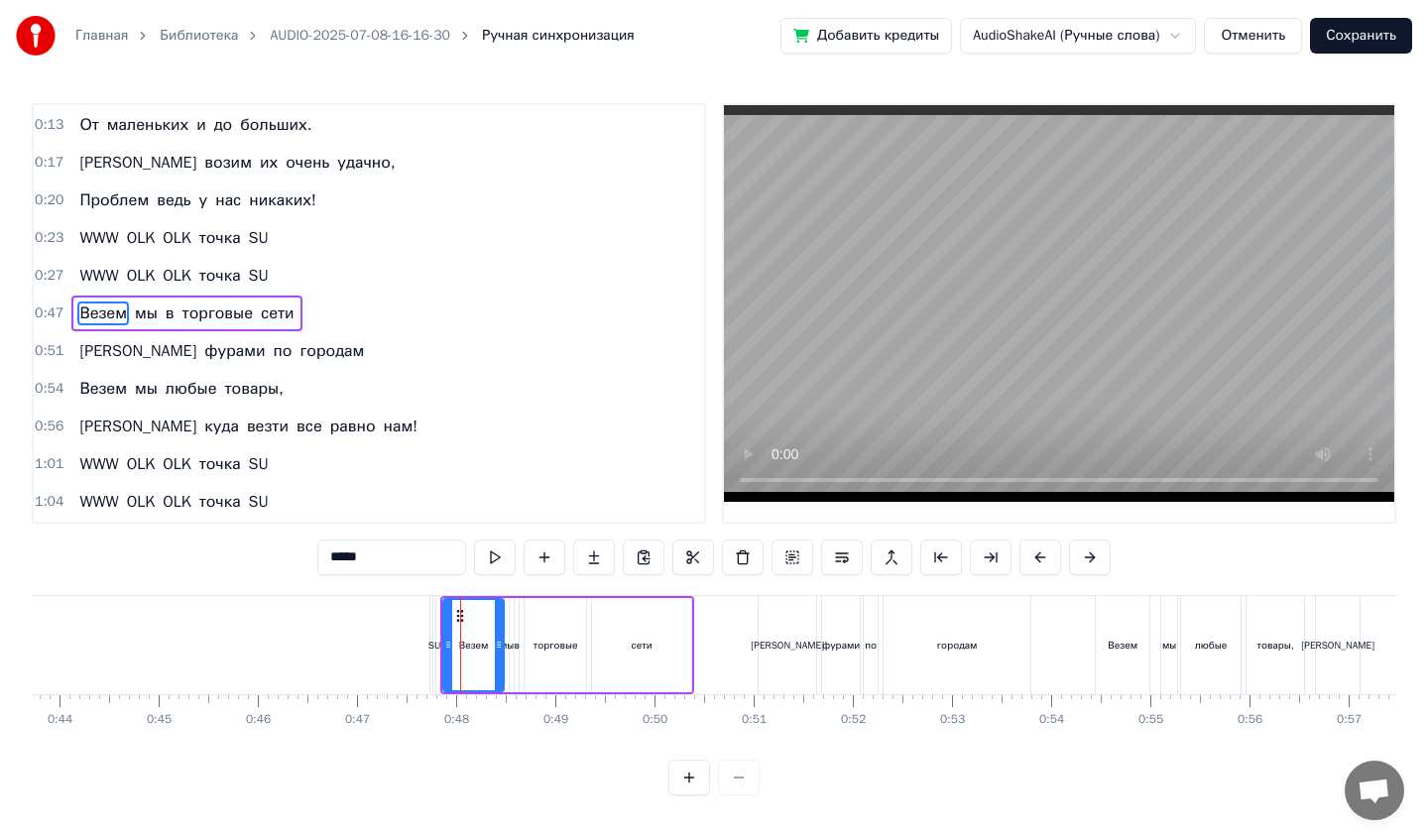 click at bounding box center (499, 645) 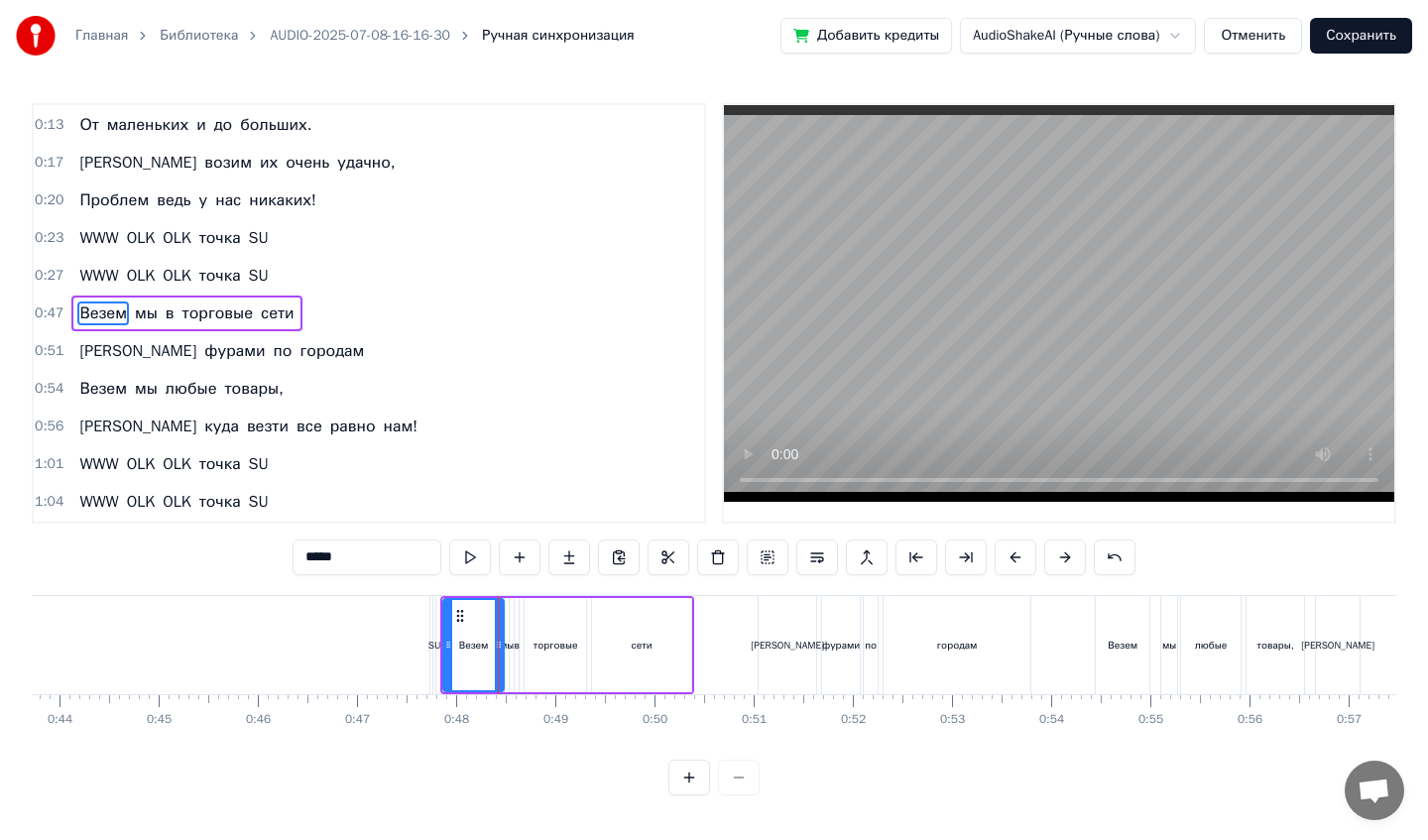 click on "Отменить" at bounding box center [1252, 36] 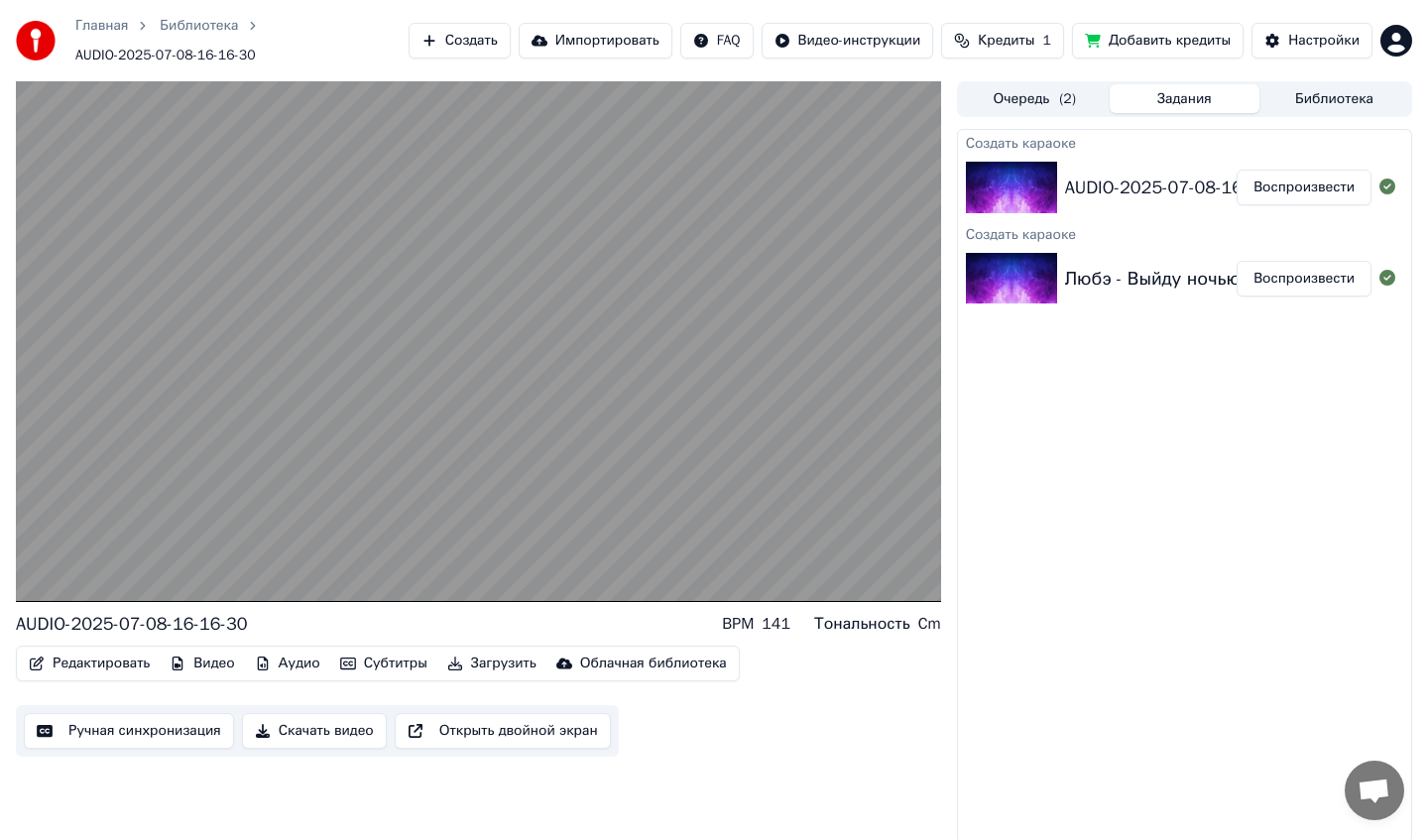 click on "Открыть двойной экран" at bounding box center (503, 731) 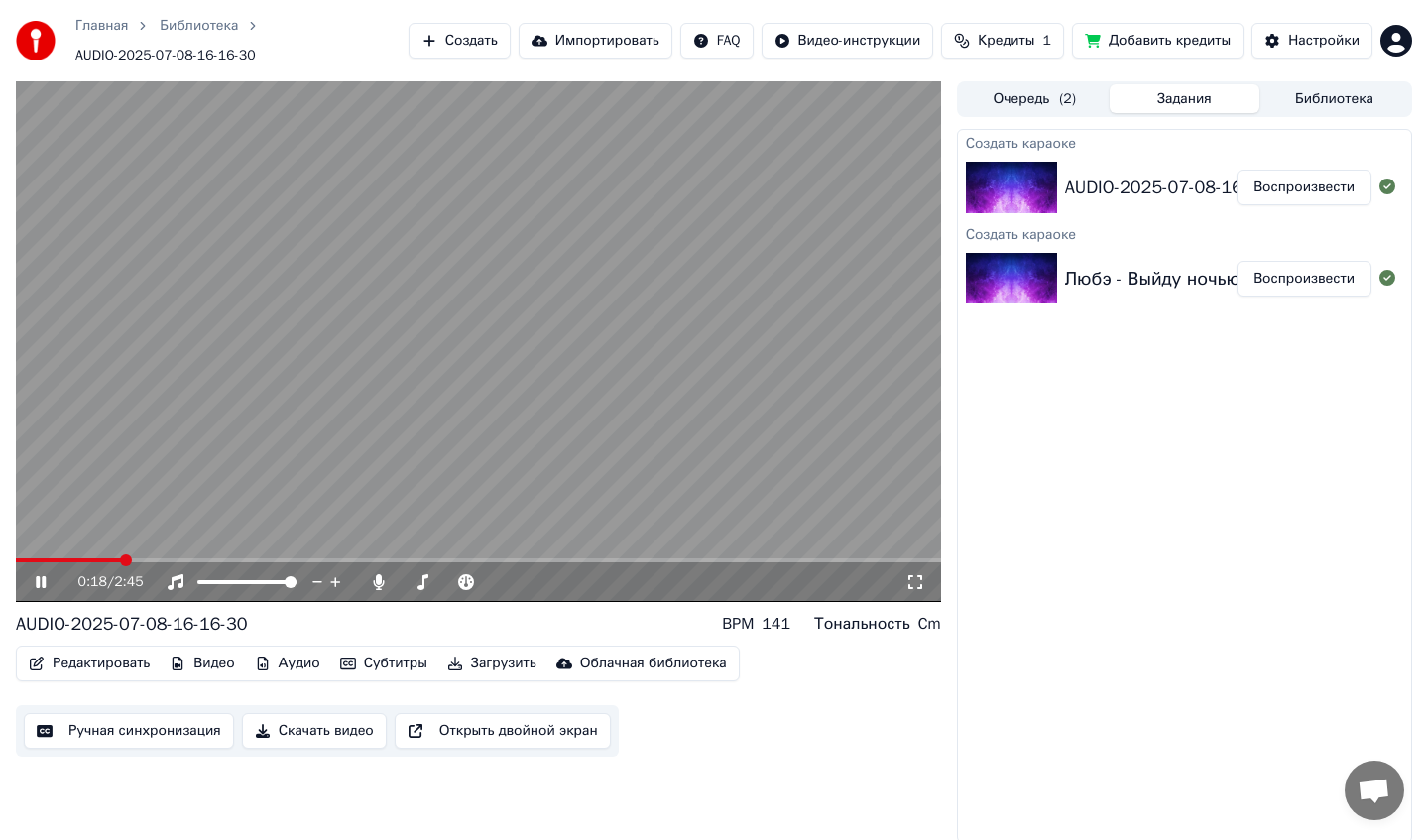 click 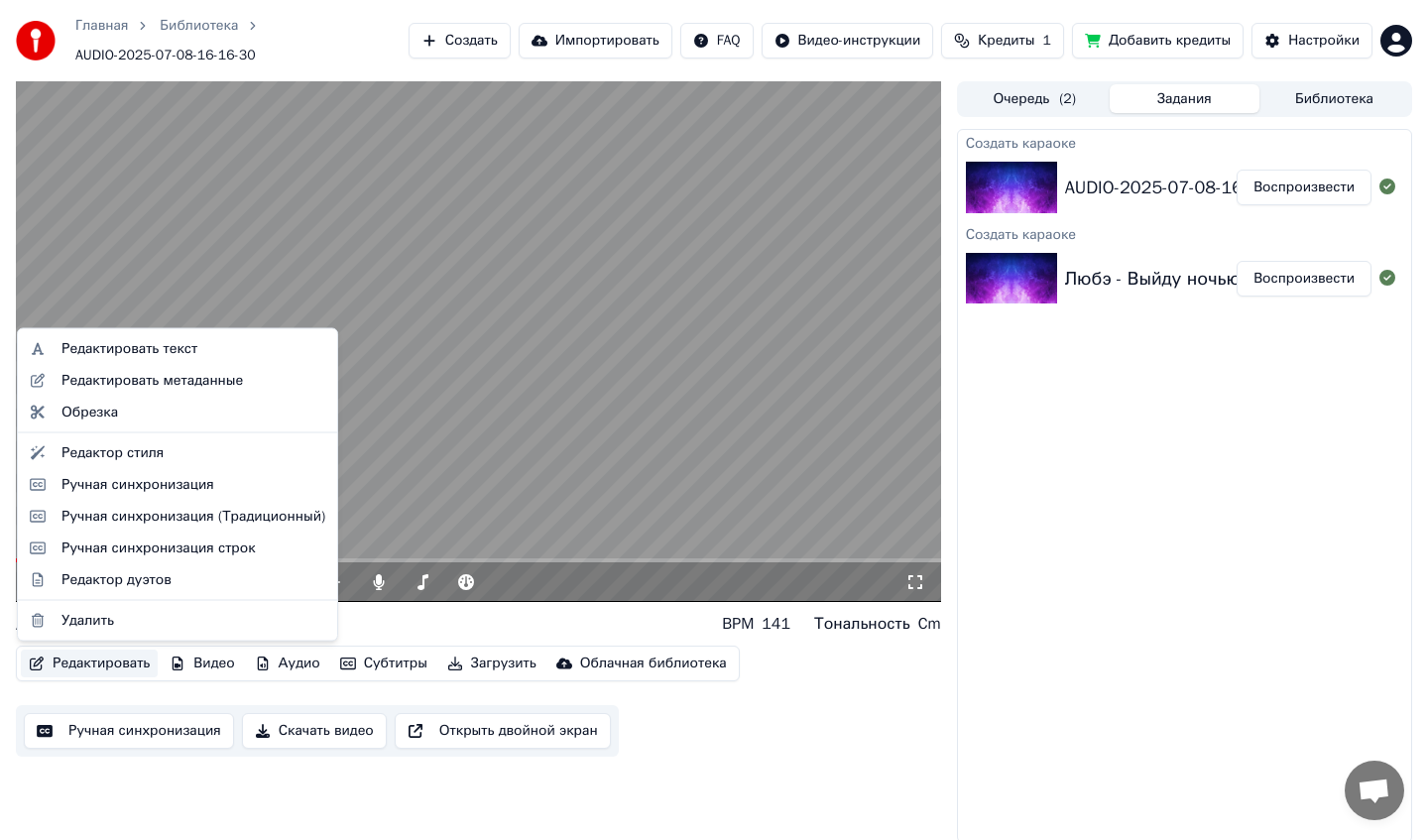 click on "Редактировать" at bounding box center [89, 663] 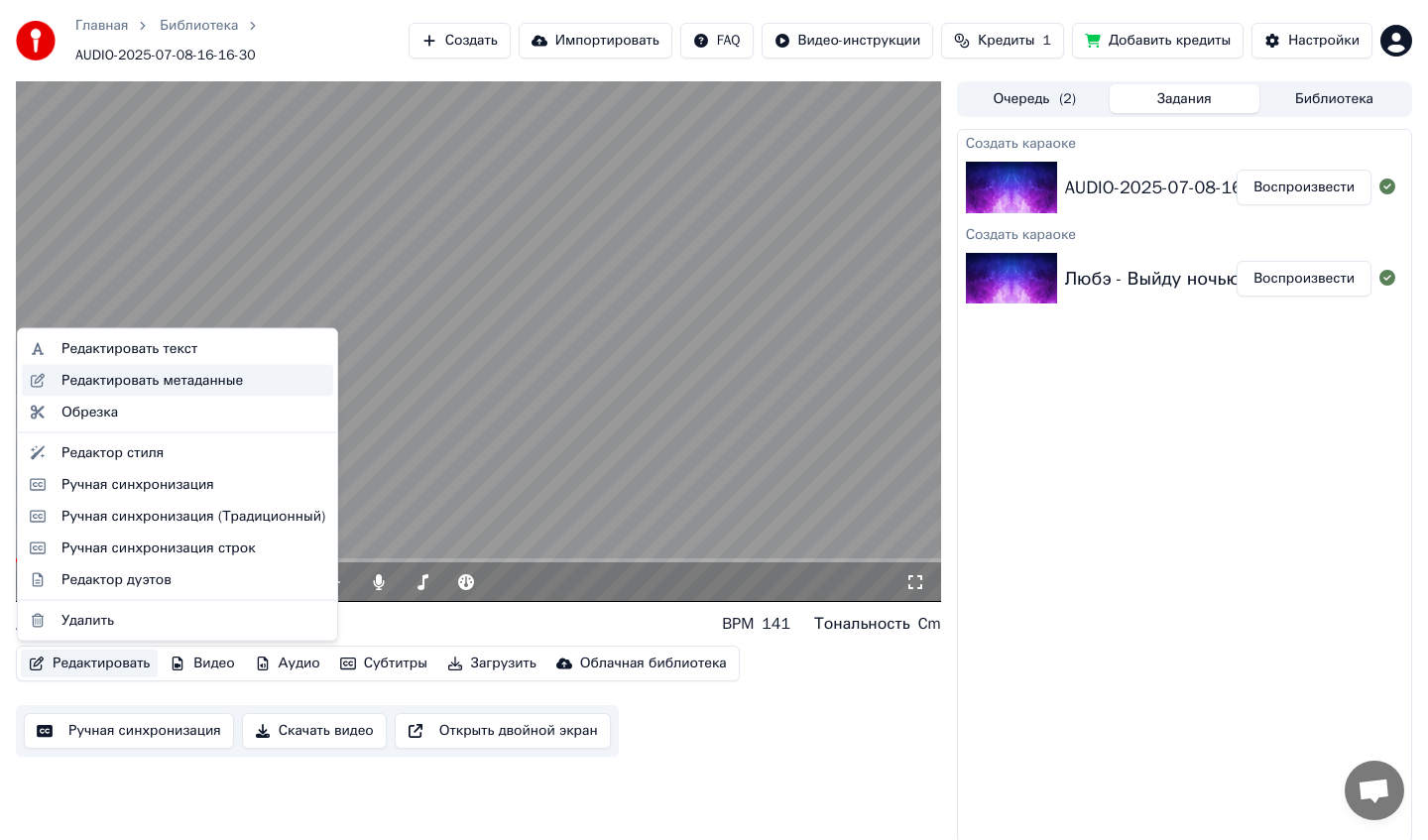 click on "Редактировать метаданные" at bounding box center (152, 380) 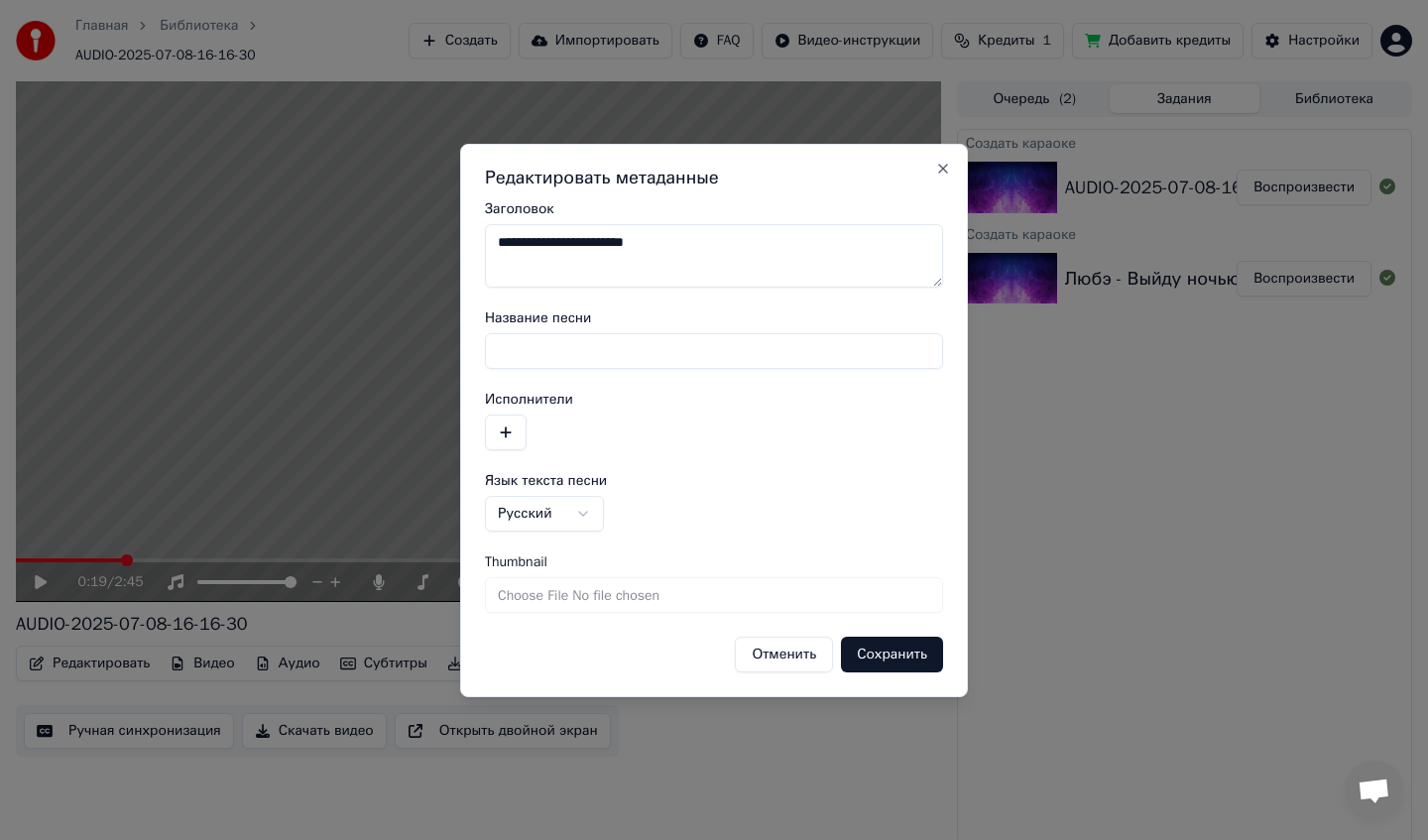 click on "**********" at bounding box center (714, 256) 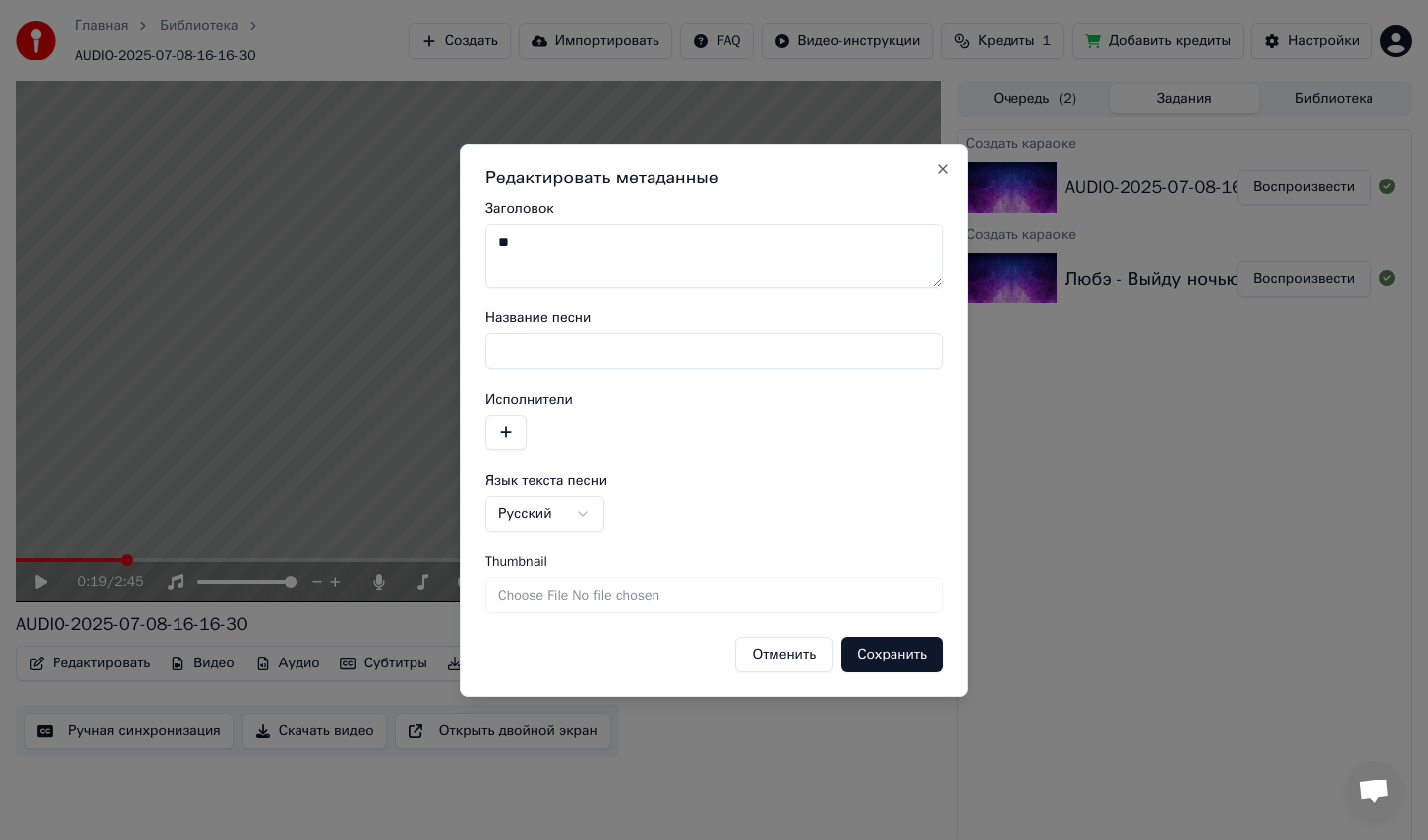 type on "*" 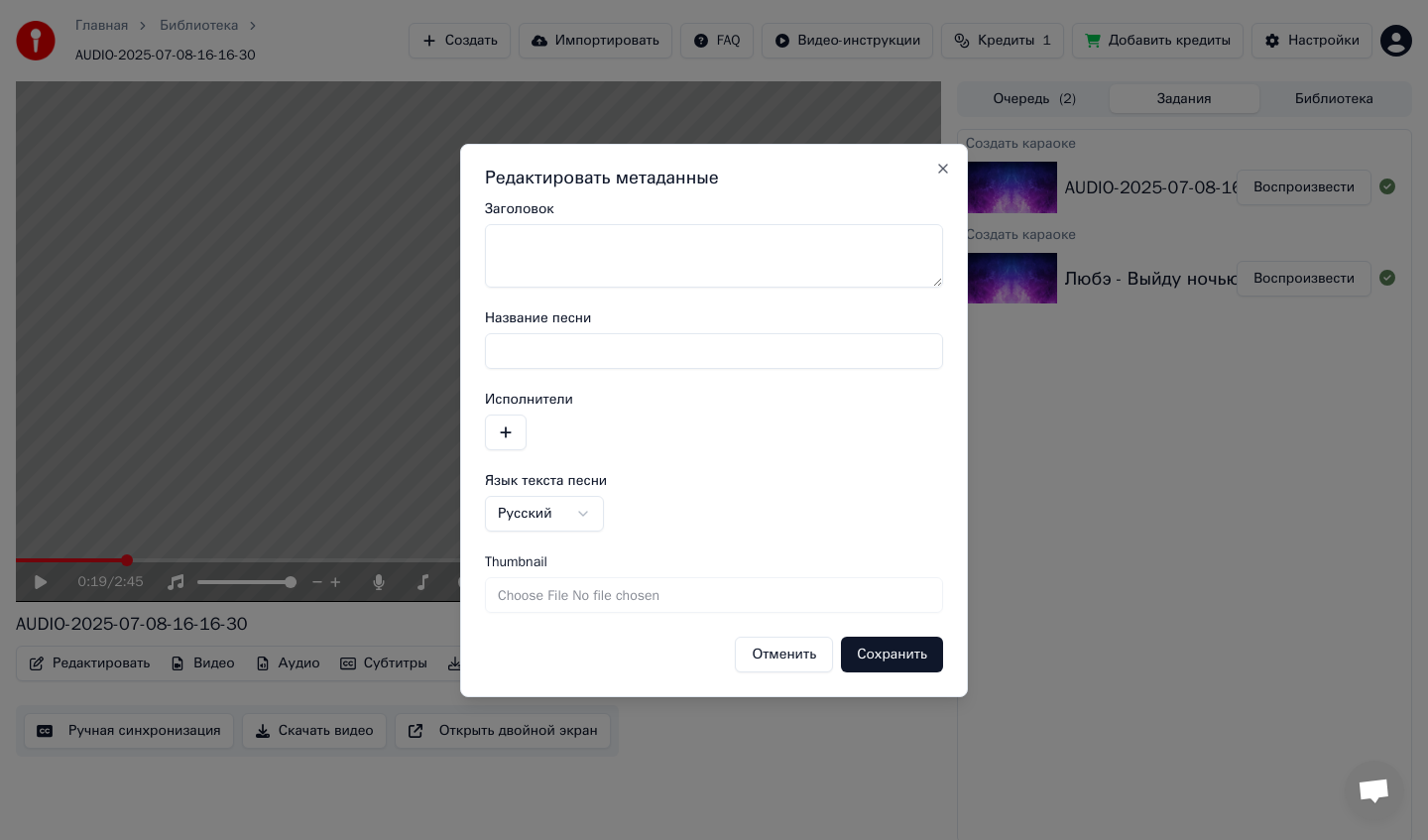 click on "Сохранить" at bounding box center (892, 655) 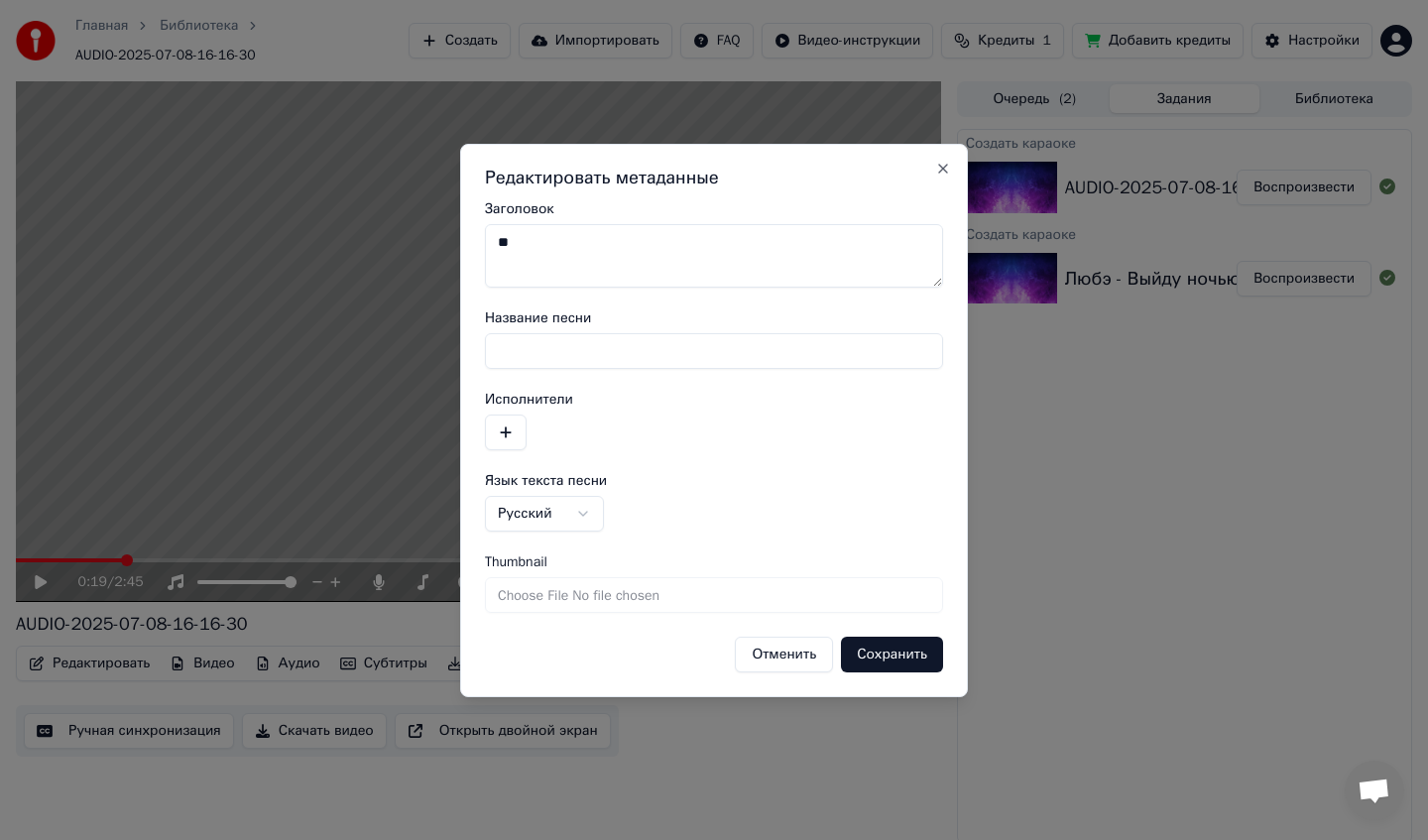 type on "*" 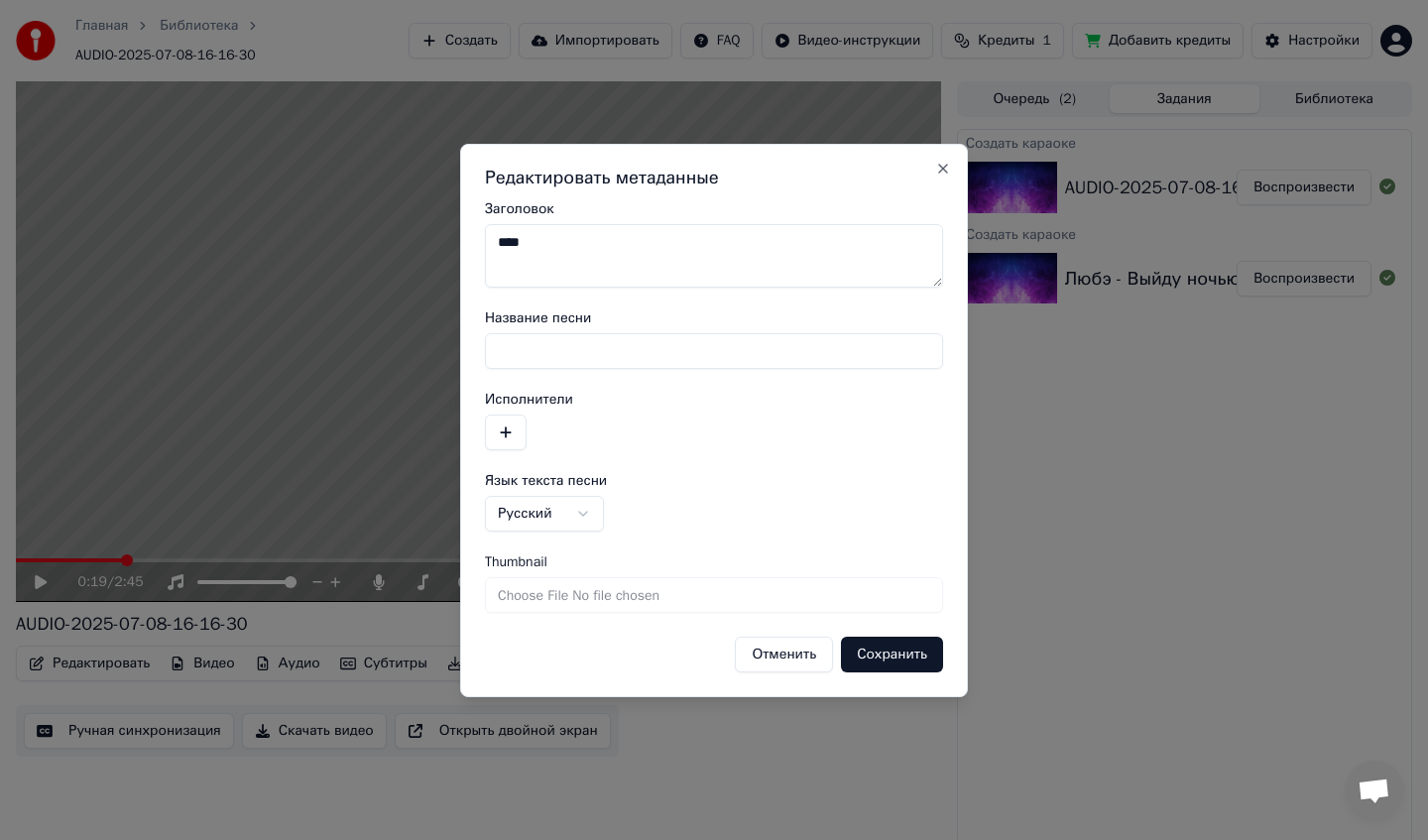 type on "****" 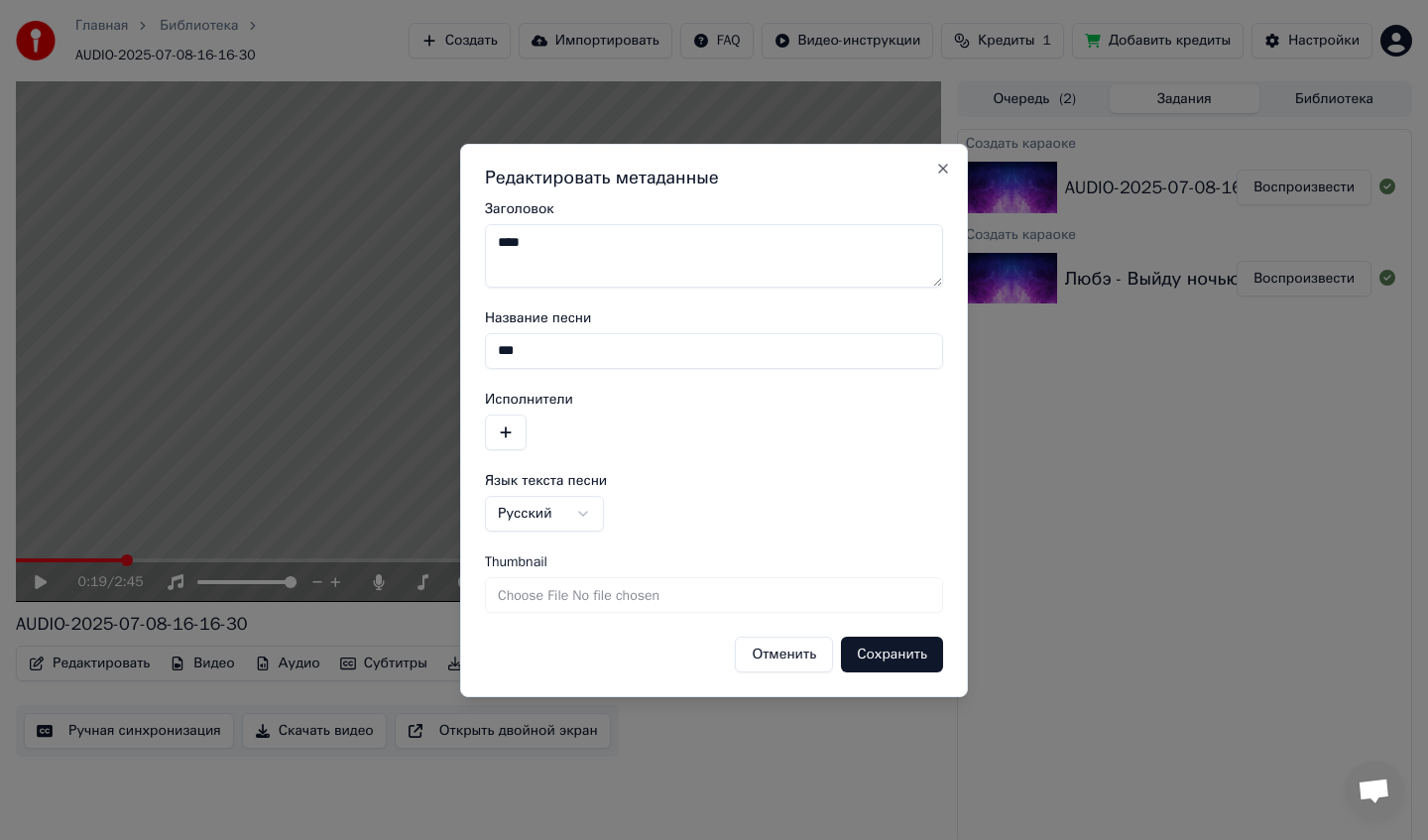 type on "***" 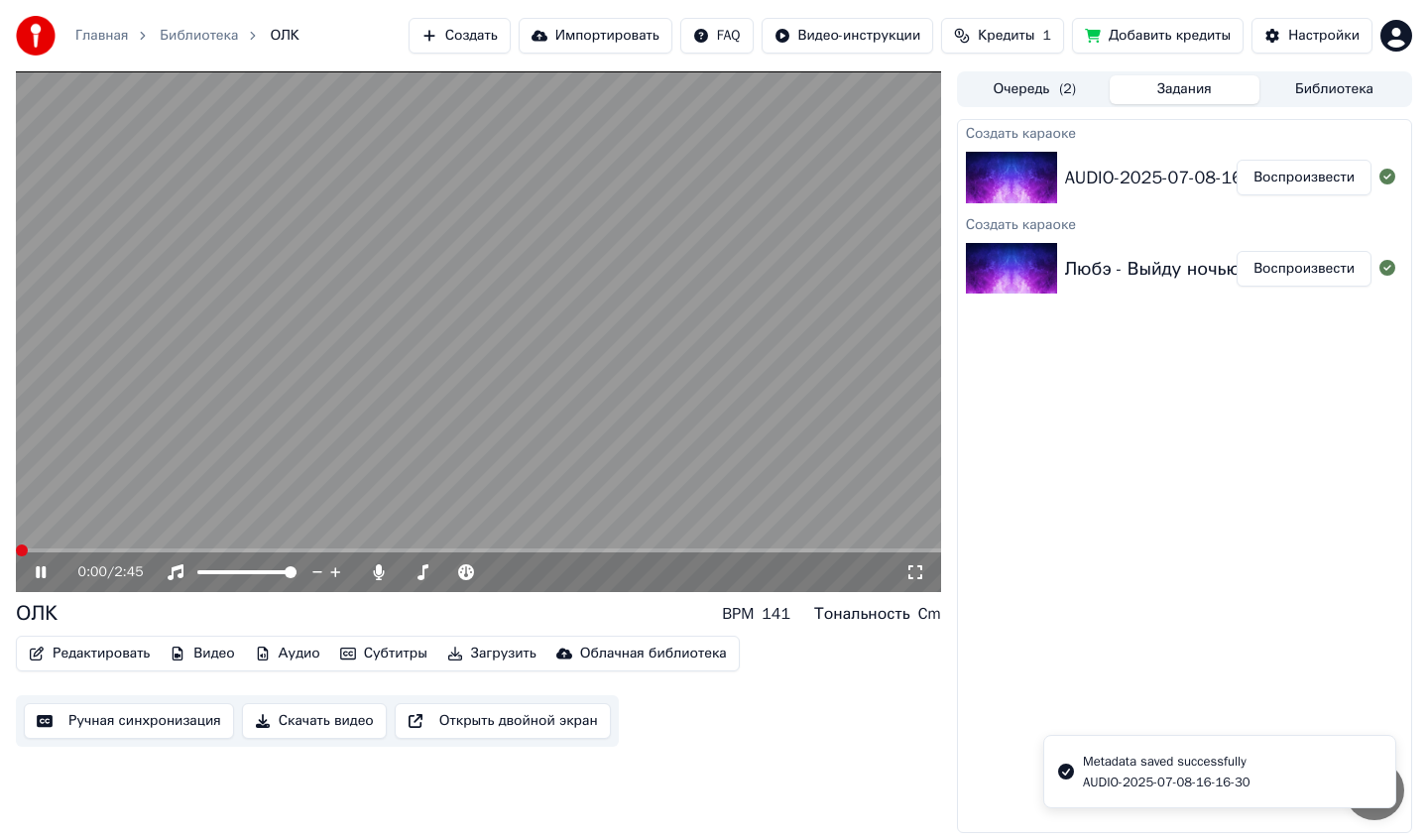 click 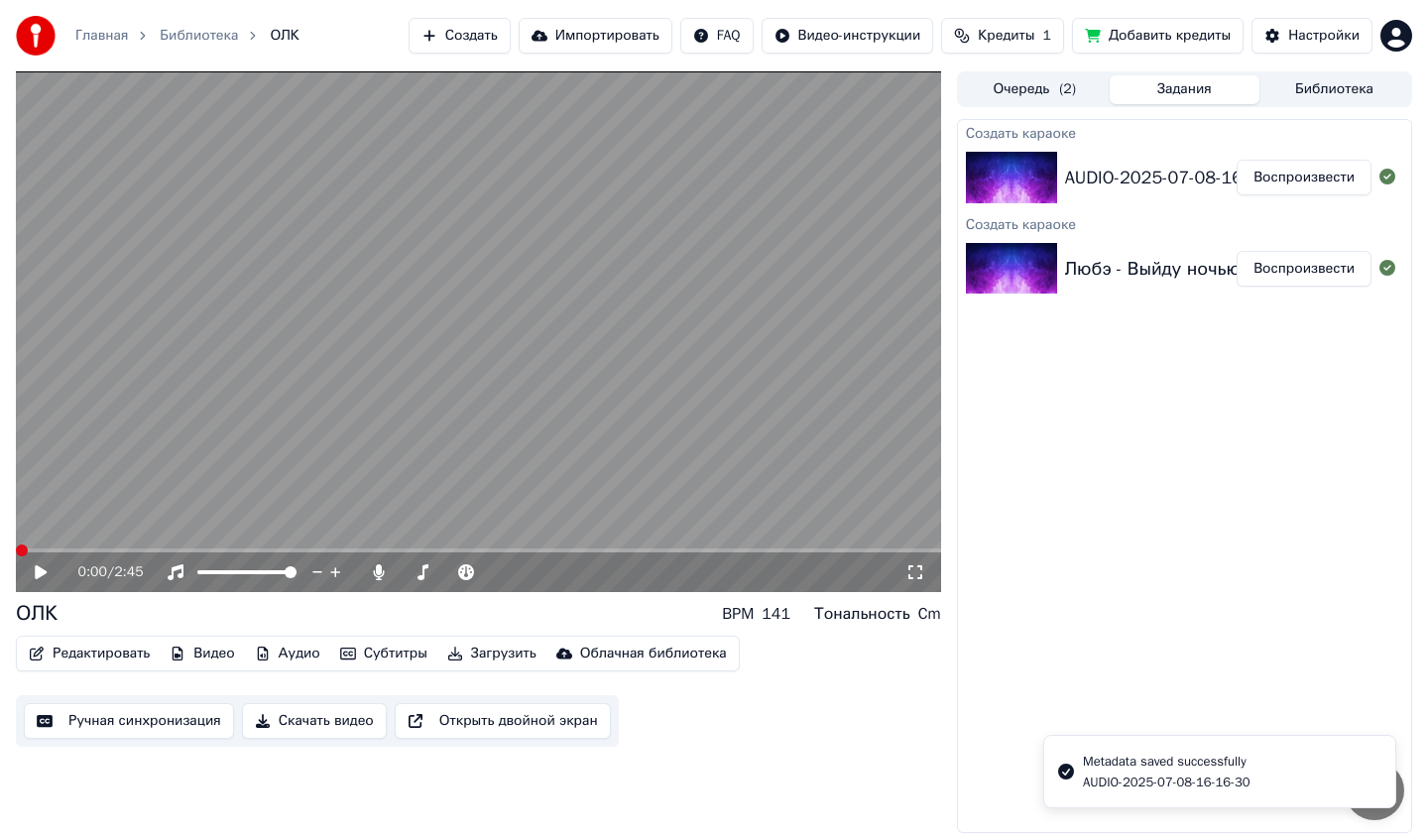 click 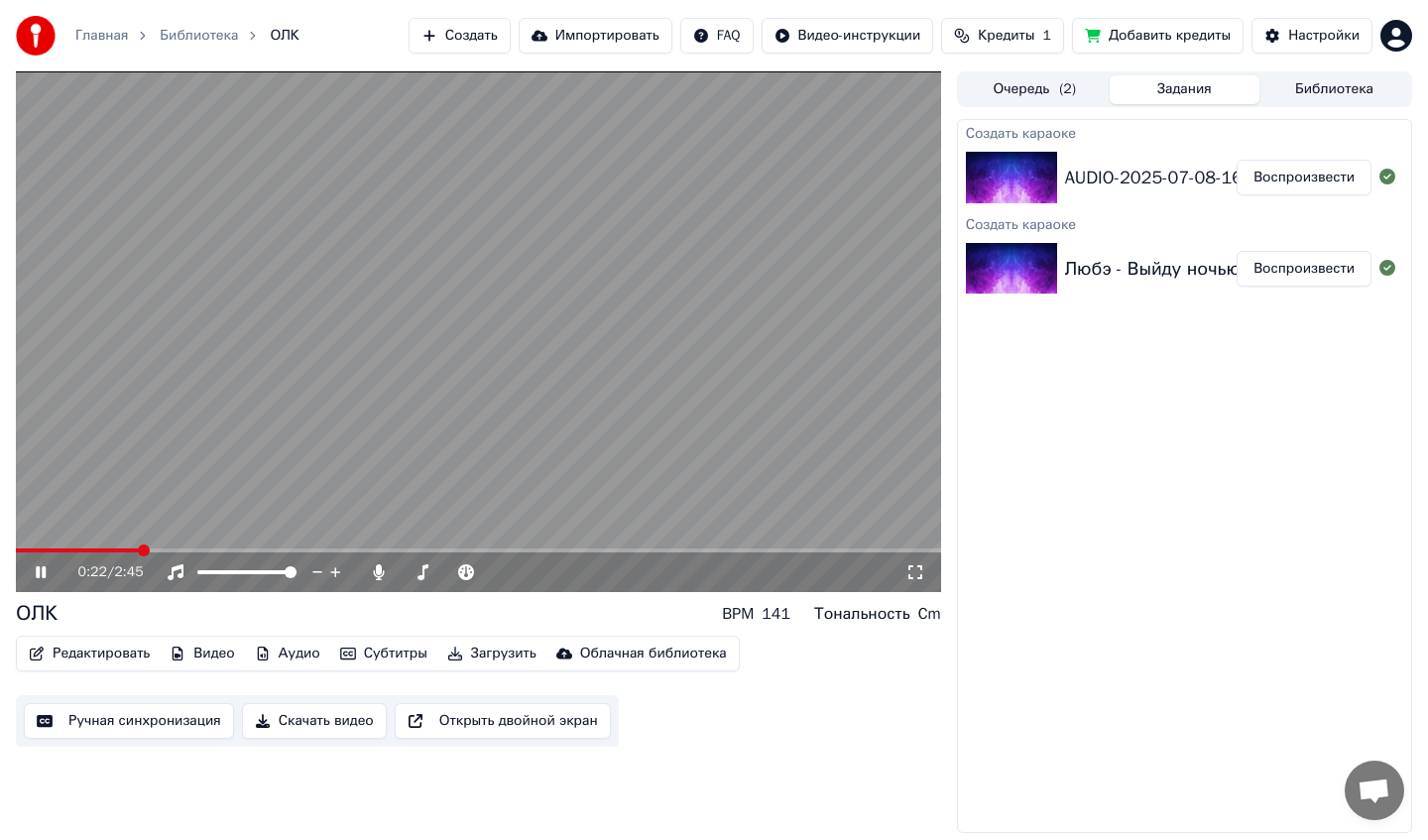 click at bounding box center (478, 331) 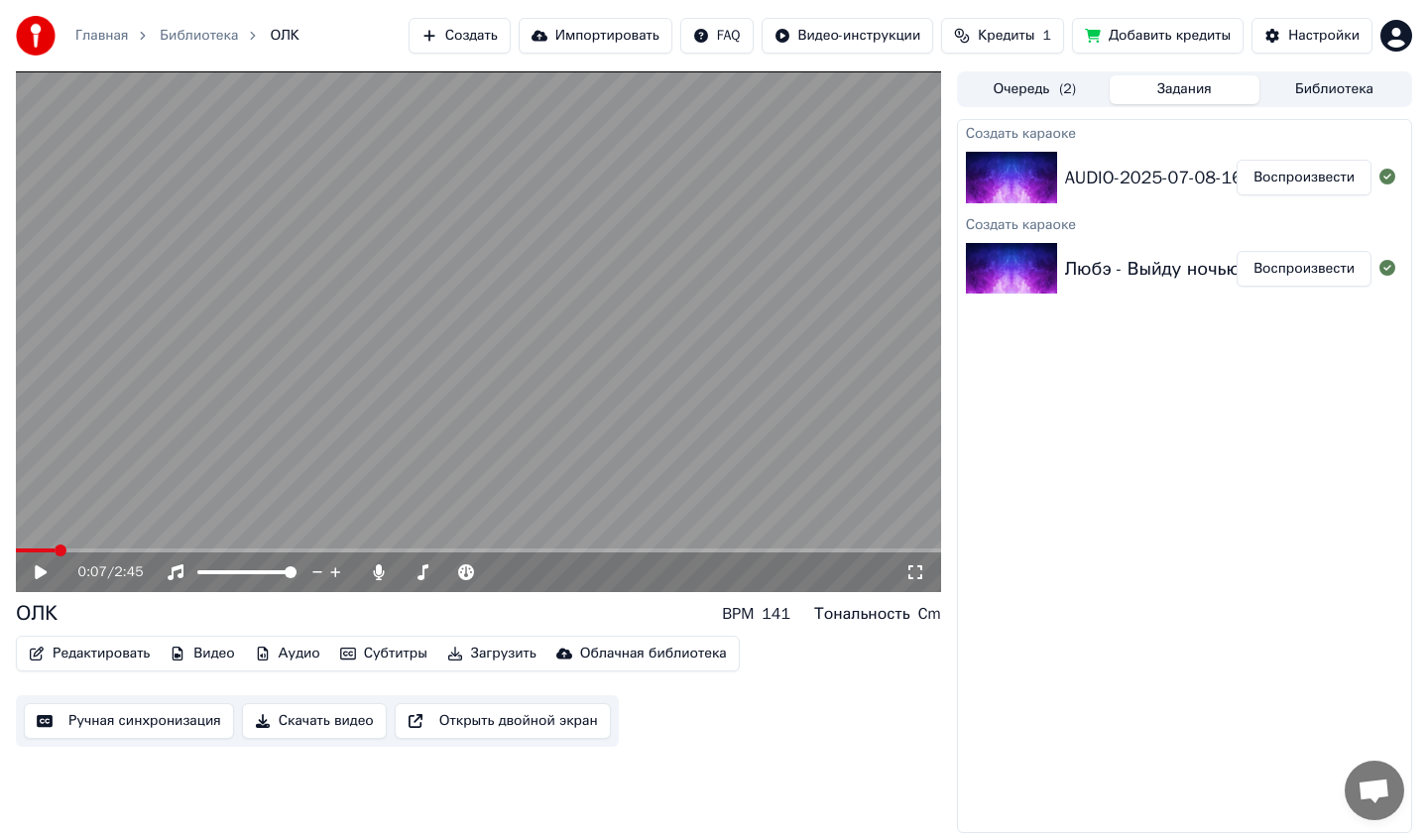 click at bounding box center [35, 550] 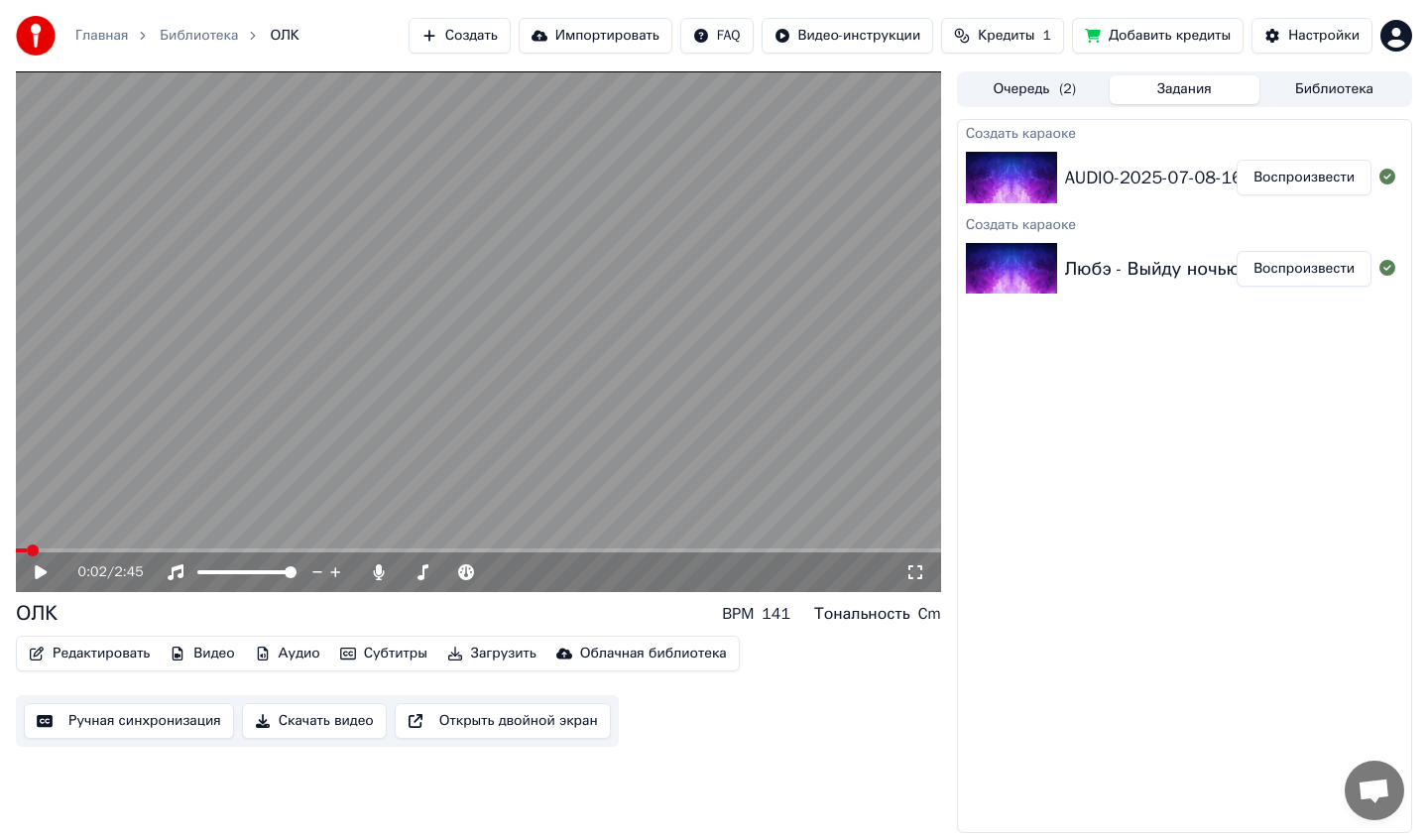 click at bounding box center [21, 550] 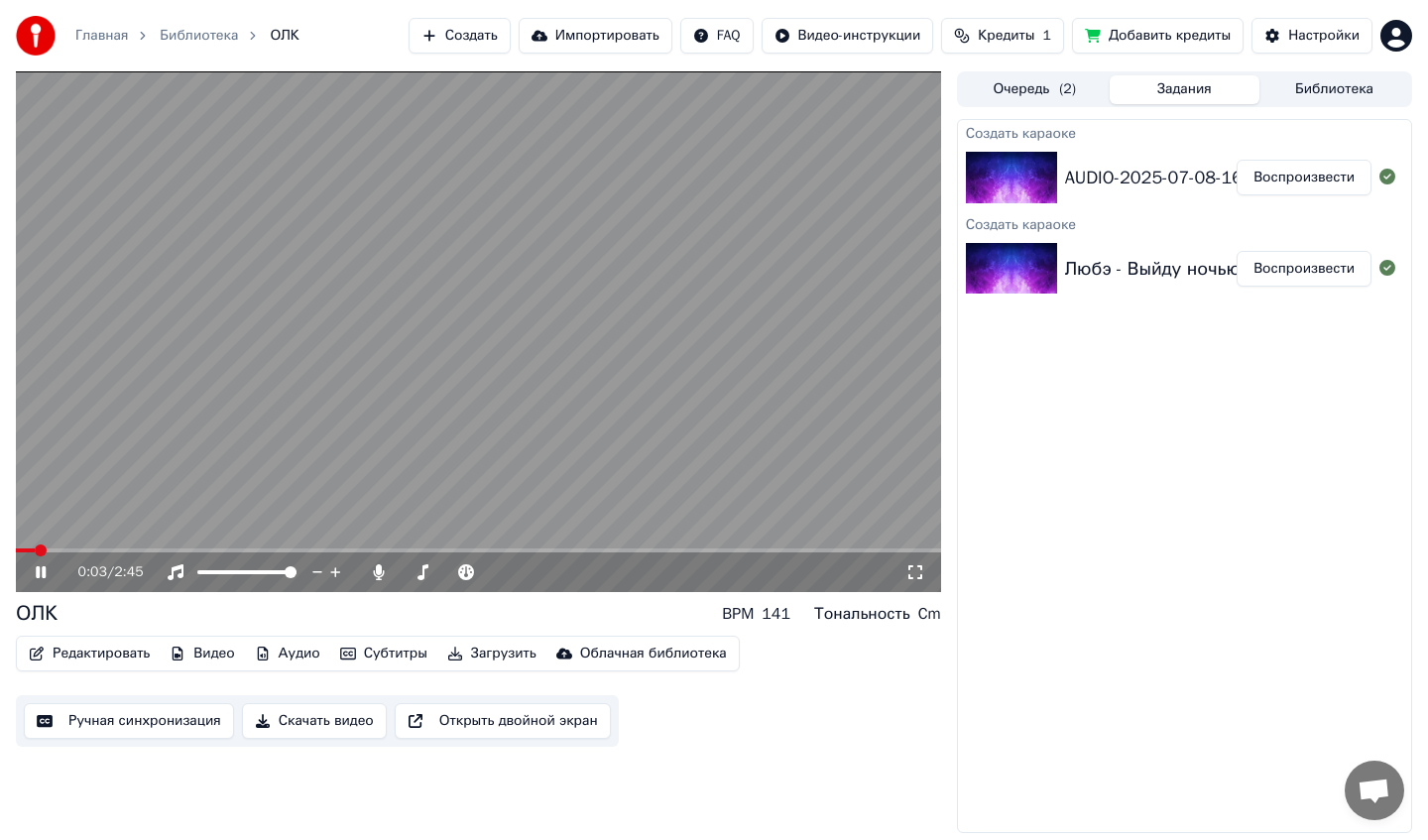 click 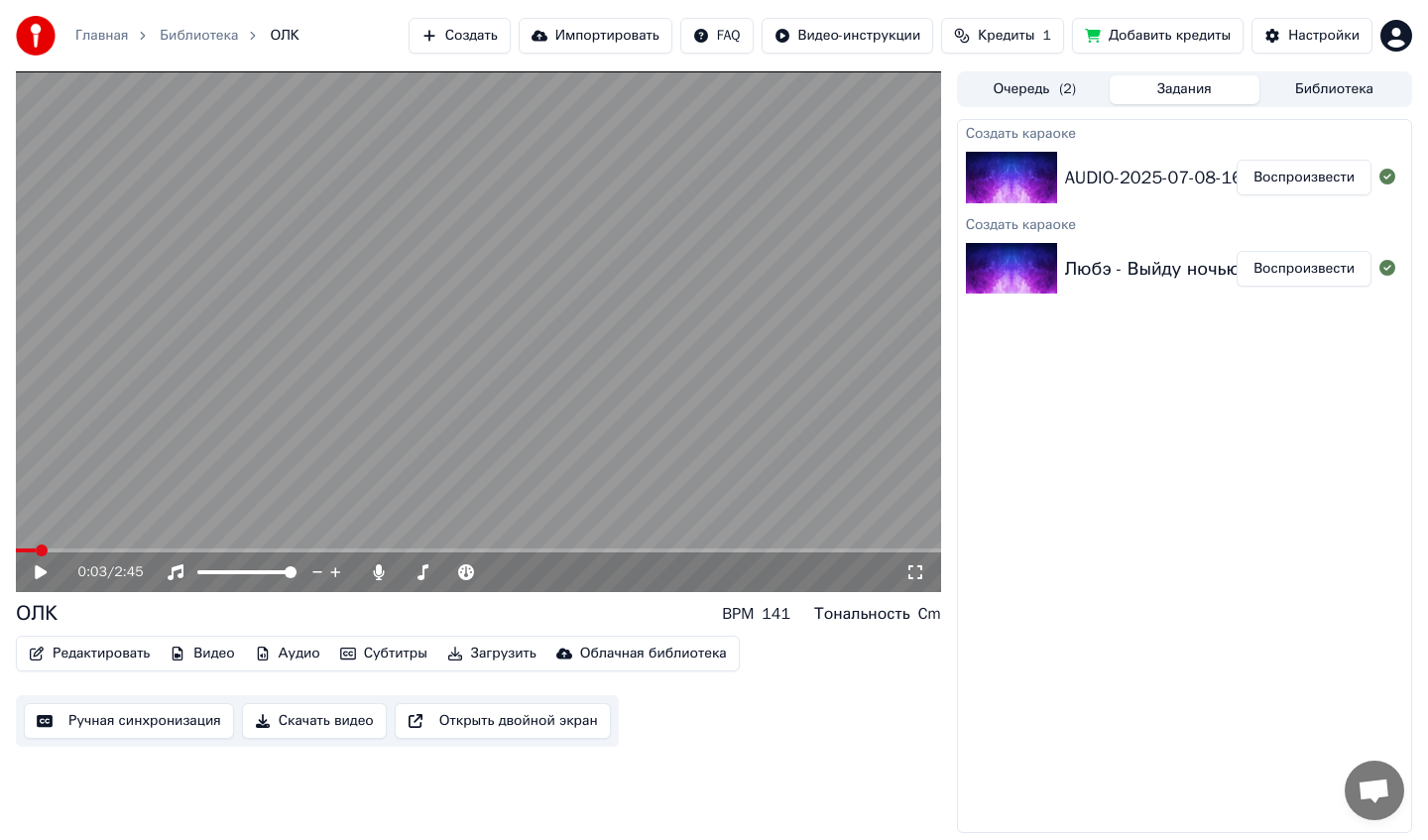 click on "0:03  /  2:45" at bounding box center (478, 572) 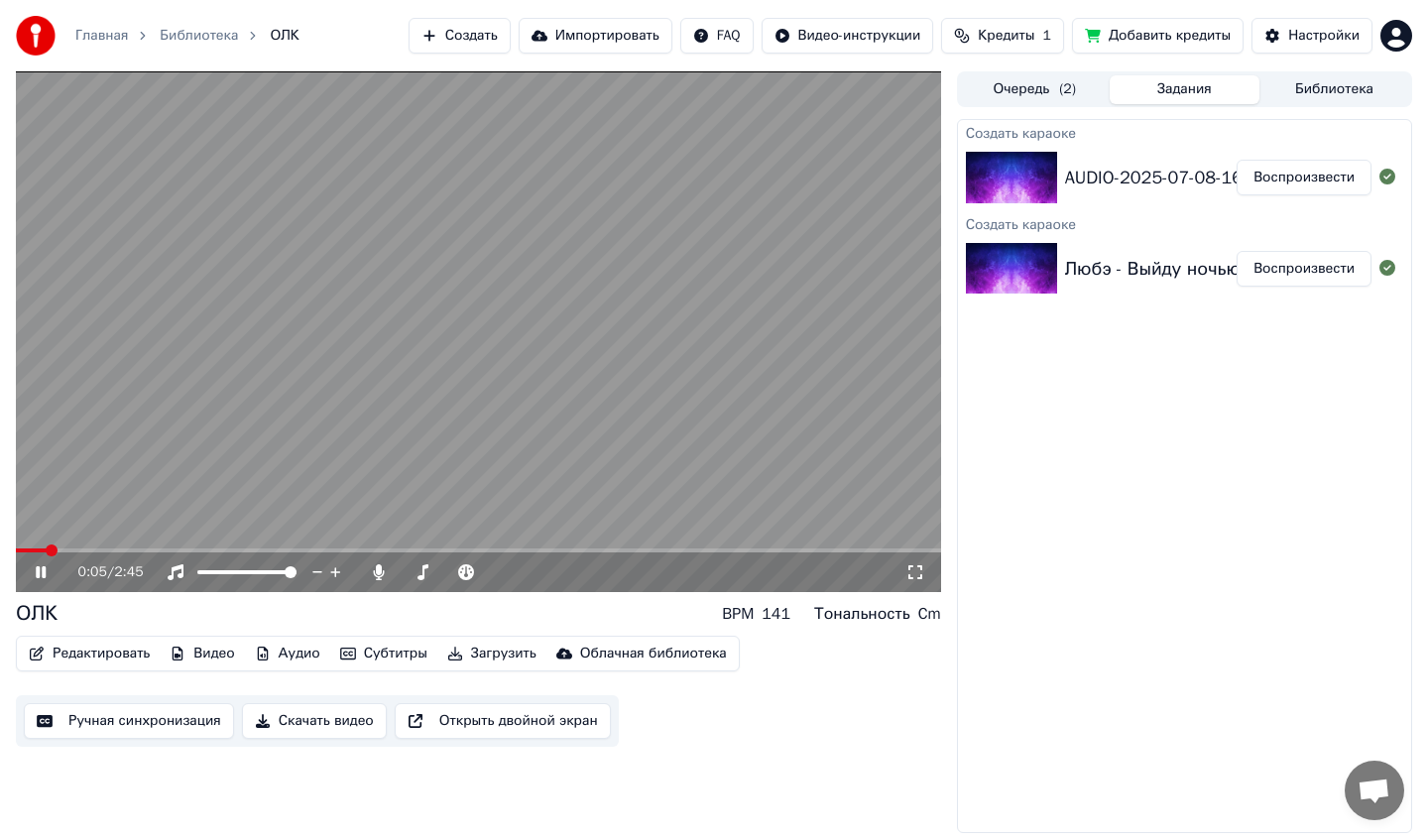 click at bounding box center (31, 550) 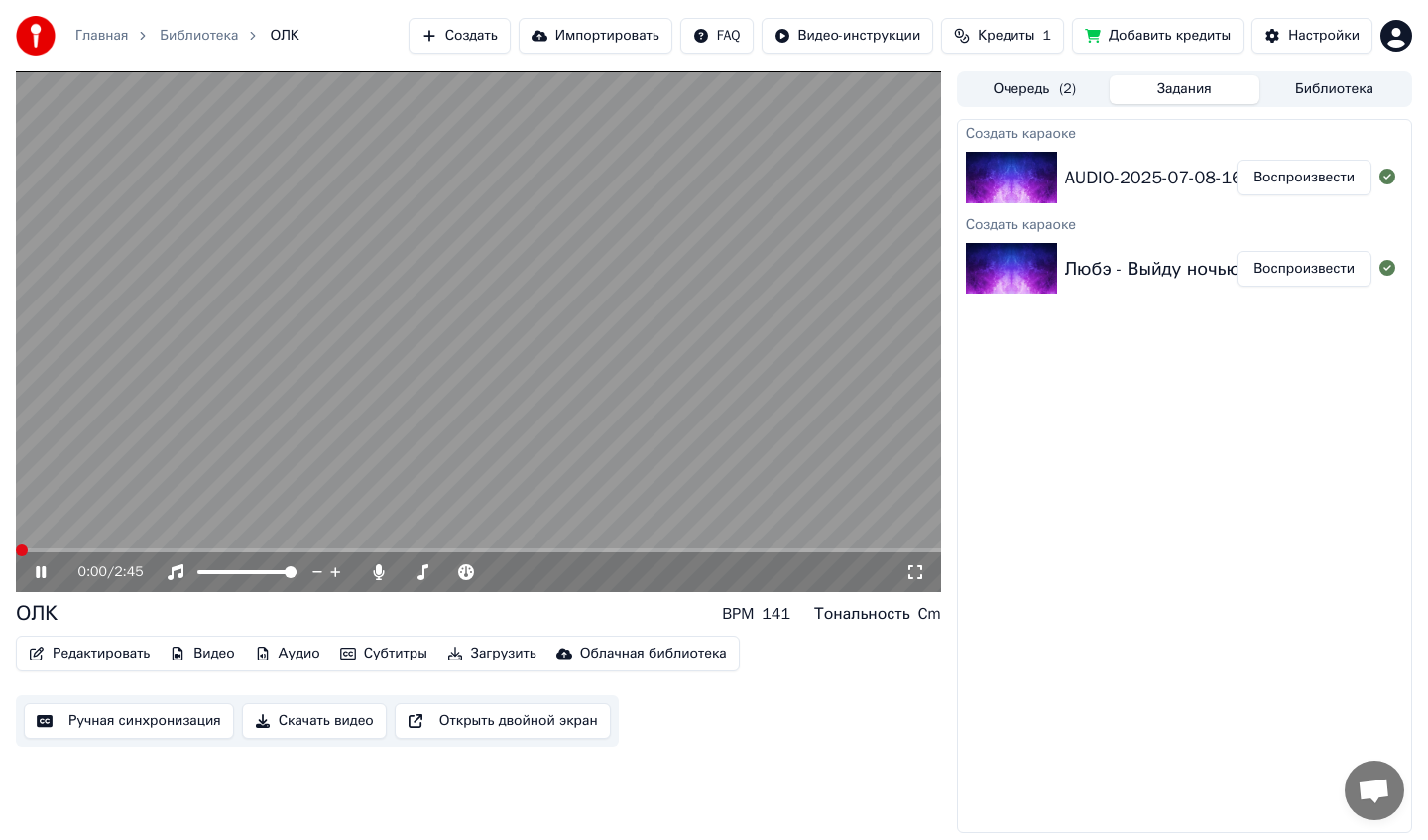 click at bounding box center [22, 550] 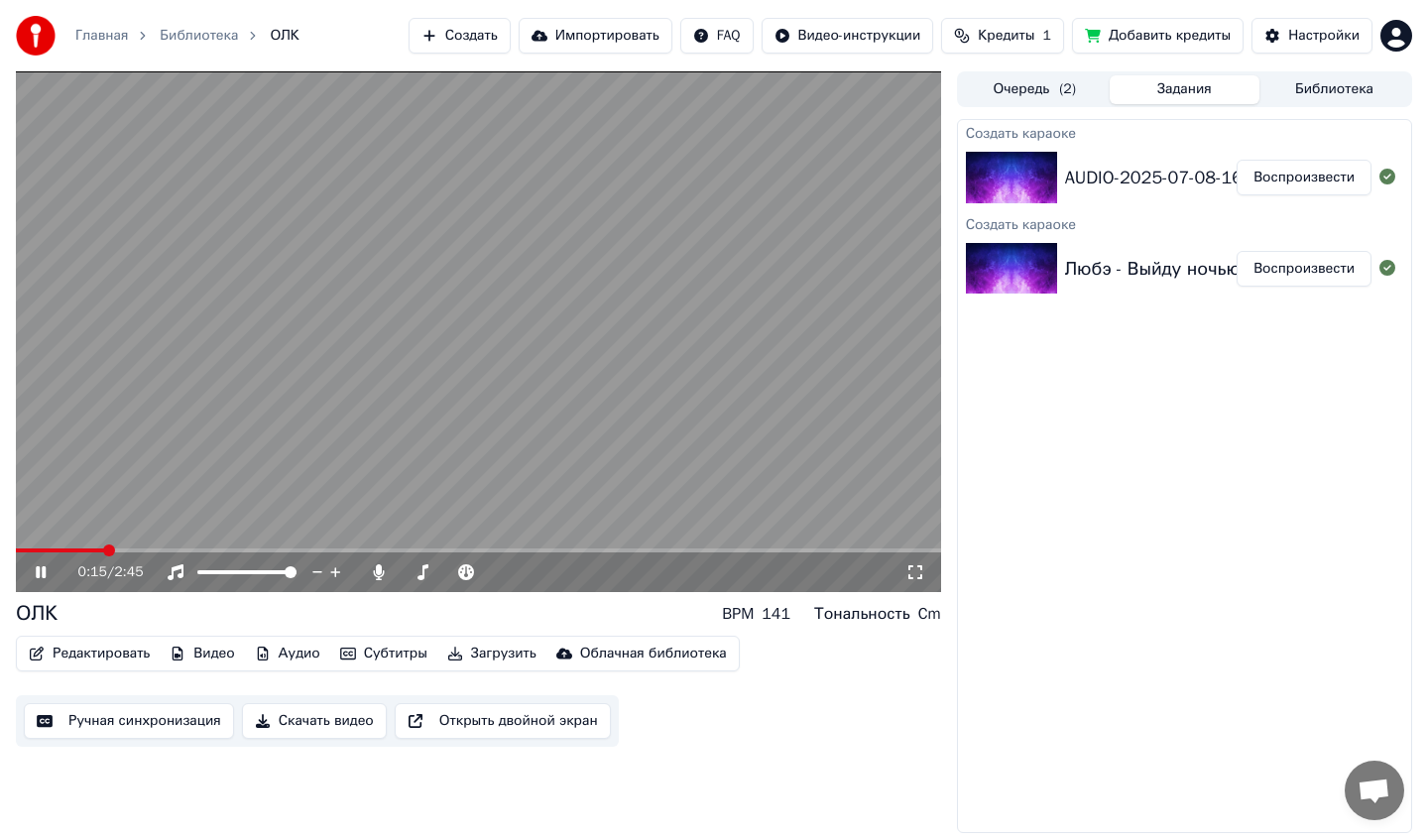 click 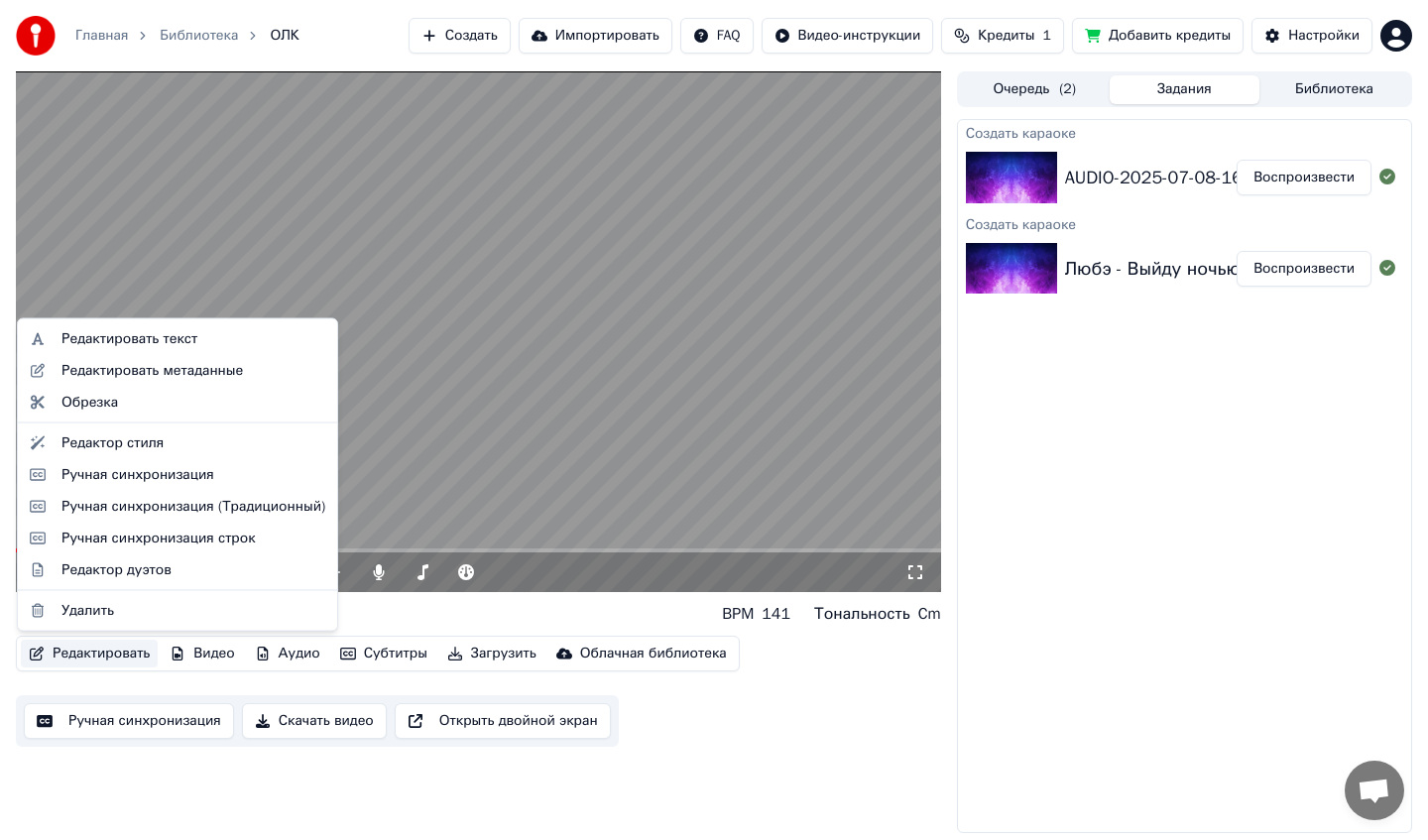 click on "Редактировать" at bounding box center (89, 654) 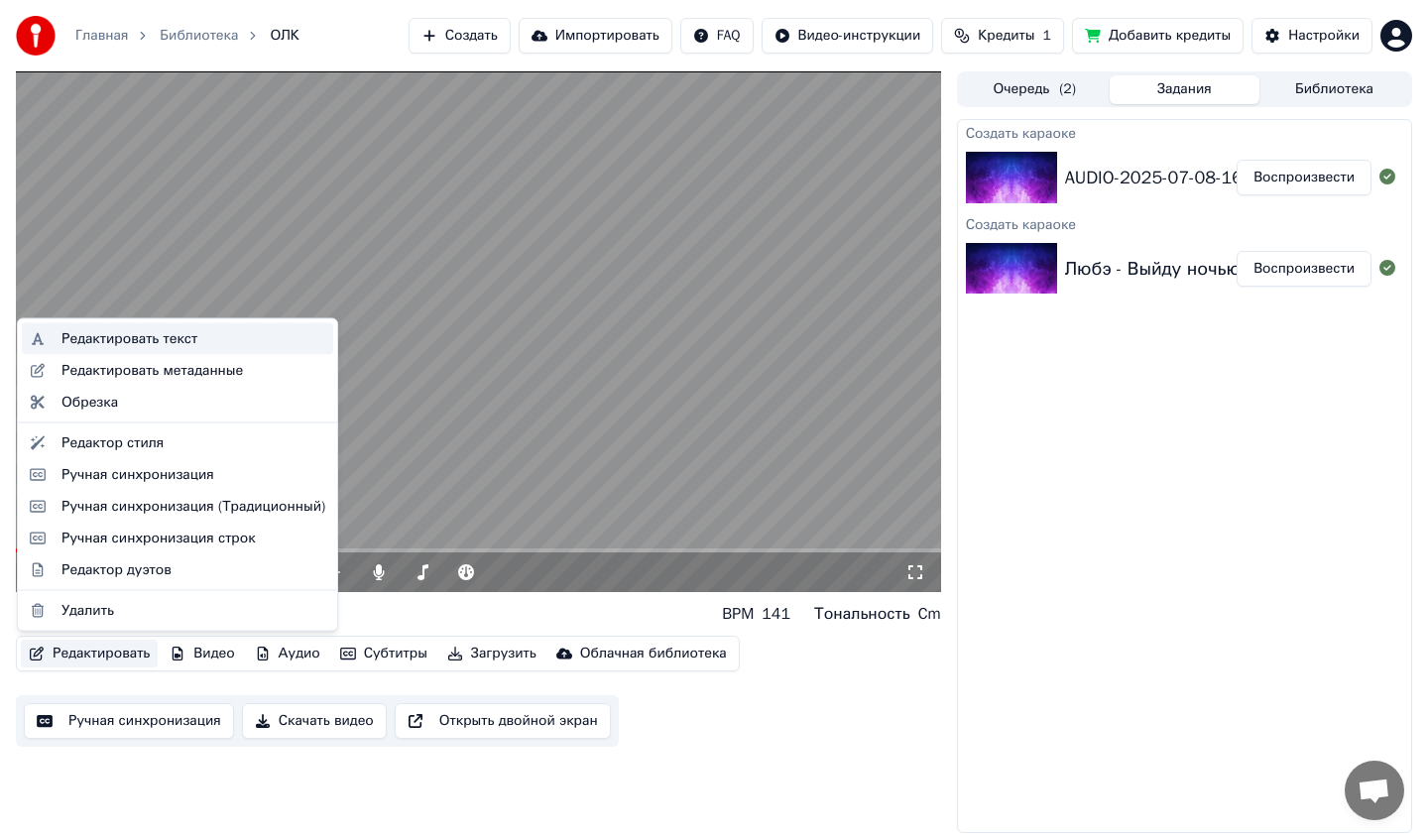 click on "Редактировать текст" at bounding box center [129, 339] 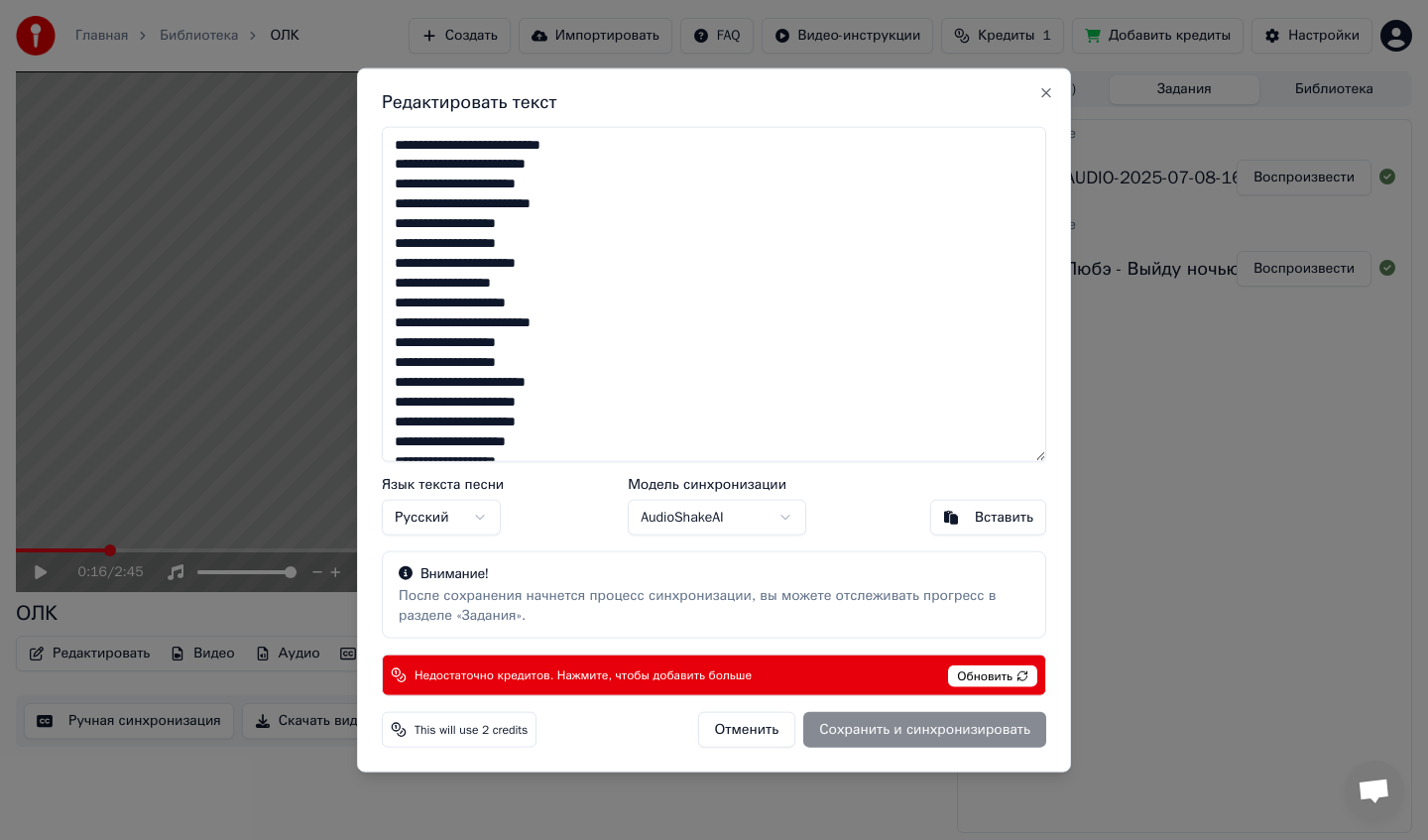 click on "**********" at bounding box center (714, 294) 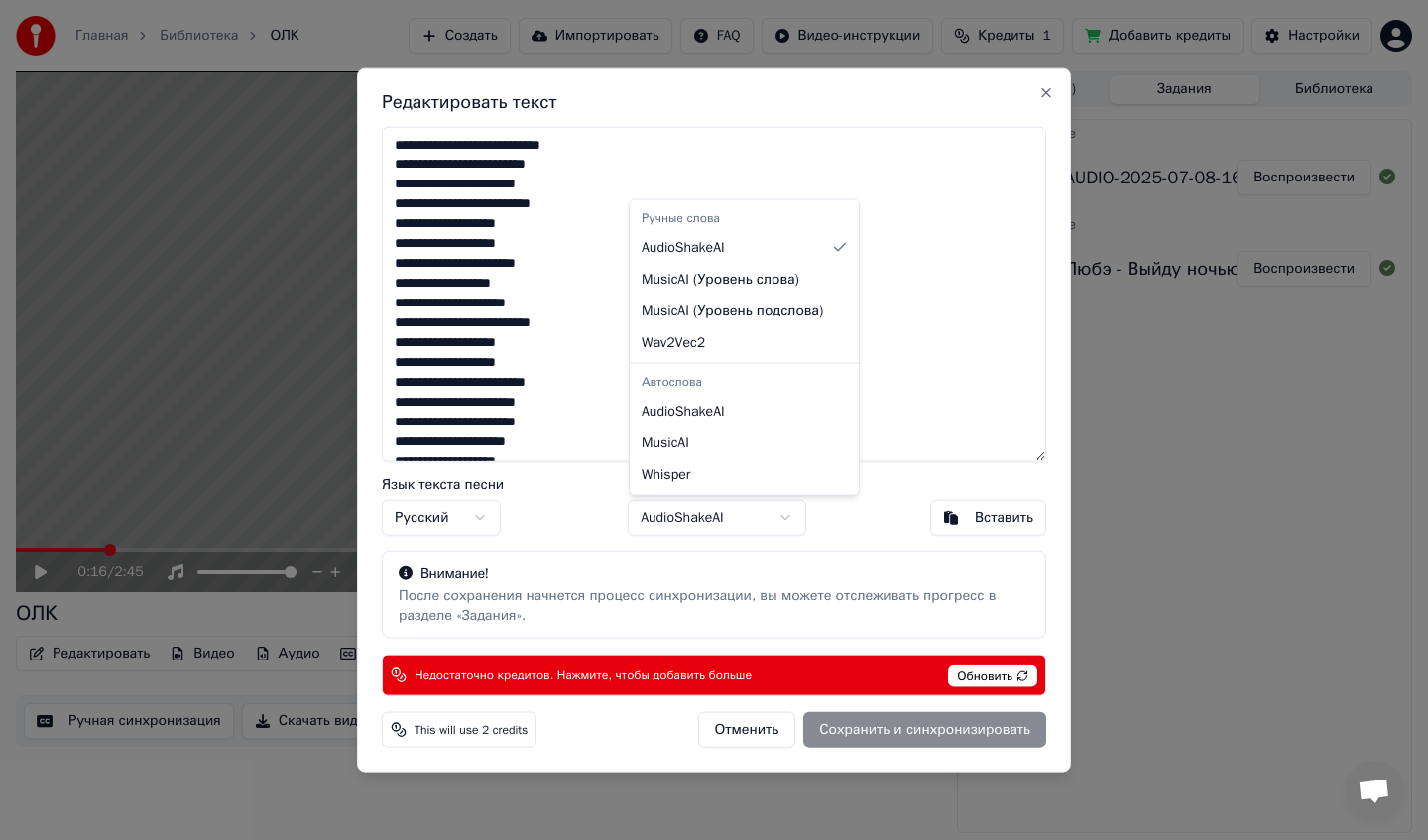 click on "Главная Библиотека ОЛК Создать Импортировать FAQ Видео-инструкции Кредиты 1 Добавить кредиты Настройки 0:16  /  2:45 ОЛК BPM 141 Тональность Cm Редактировать Видео Аудио Субтитры Загрузить Облачная библиотека Ручная синхронизация Скачать видео Открыть двойной экран Очередь ( 2 ) Задания Библиотека Создать караоке AUDIO-2025-07-08-16-16-30 Воспроизвести Создать караоке Любэ - Выйду ночью в поле с конем Воспроизвести Редактировать текст Язык текста песни Русский Модель синхронизации AudioShakeAI Вставить Внимание! Недостаточно кредитов. Нажмите, чтобы добавить больше Обновить )" at bounding box center [714, 420] 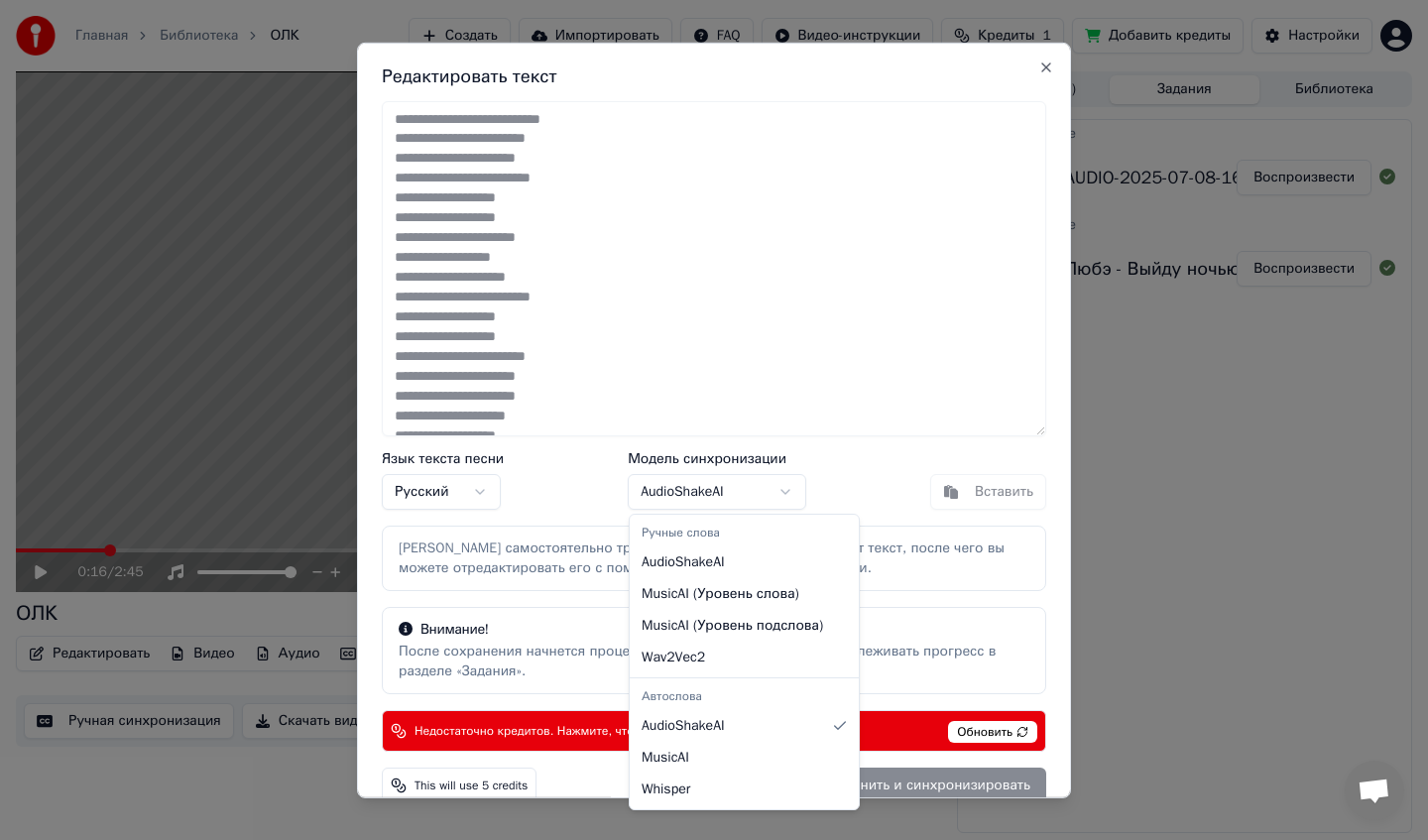 click on "Главная Библиотека ОЛК Создать Импортировать FAQ Видео-инструкции Кредиты 1 Добавить кредиты Настройки 0:16  /  2:45 ОЛК BPM 141 Тональность Cm Редактировать Видео Аудио Субтитры Загрузить Облачная библиотека Ручная синхронизация Скачать видео Открыть двойной экран Очередь ( 2 ) Задания Библиотека Создать караоке AUDIO-2025-07-08-16-16-30 Воспроизвести Создать караоке Любэ - Выйду ночью в поле с конем Воспроизвести Редактировать текст Язык текста песни Русский Модель синхронизации AudioShakeAI Вставить Внимание! Недостаточно кредитов. Нажмите, чтобы добавить больше Обновить )" at bounding box center (714, 420) 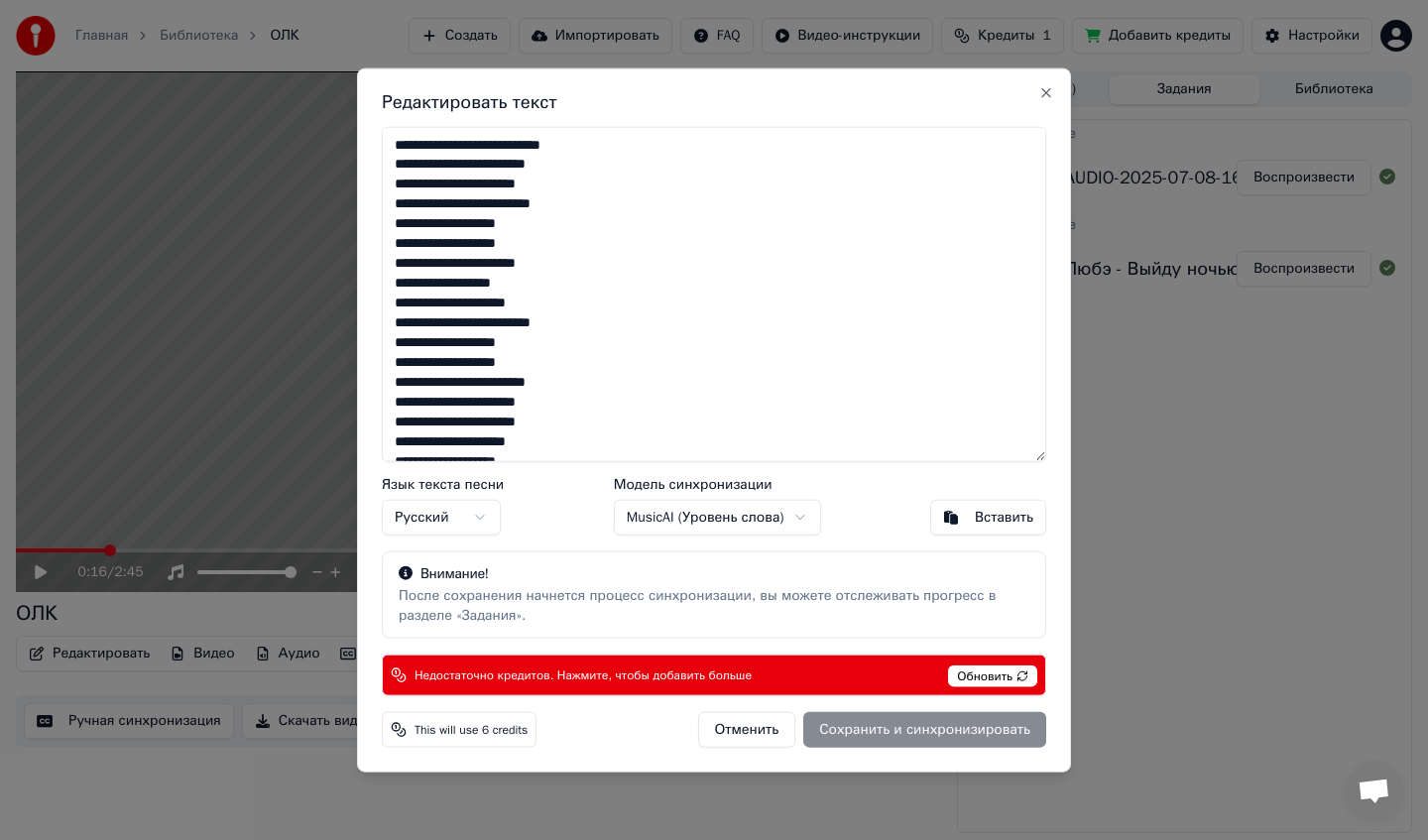 click on "Главная Библиотека ОЛК Создать Импортировать FAQ Видео-инструкции Кредиты 1 Добавить кредиты Настройки 0:16  /  2:45 ОЛК BPM 141 Тональность Cm Редактировать Видео Аудио Субтитры Загрузить Облачная библиотека Ручная синхронизация Скачать видео Открыть двойной экран Очередь ( 2 ) Задания Библиотека Создать караоке AUDIO-2025-07-08-16-16-30 Воспроизвести Создать караоке Любэ - Выйду ночью в поле с конем Воспроизвести Редактировать текст Язык текста песни Русский Модель синхронизации MusicAI ( Уровень слова ) Вставить Внимание! Обновить This will use 6 credits Отменить Close" at bounding box center (714, 420) 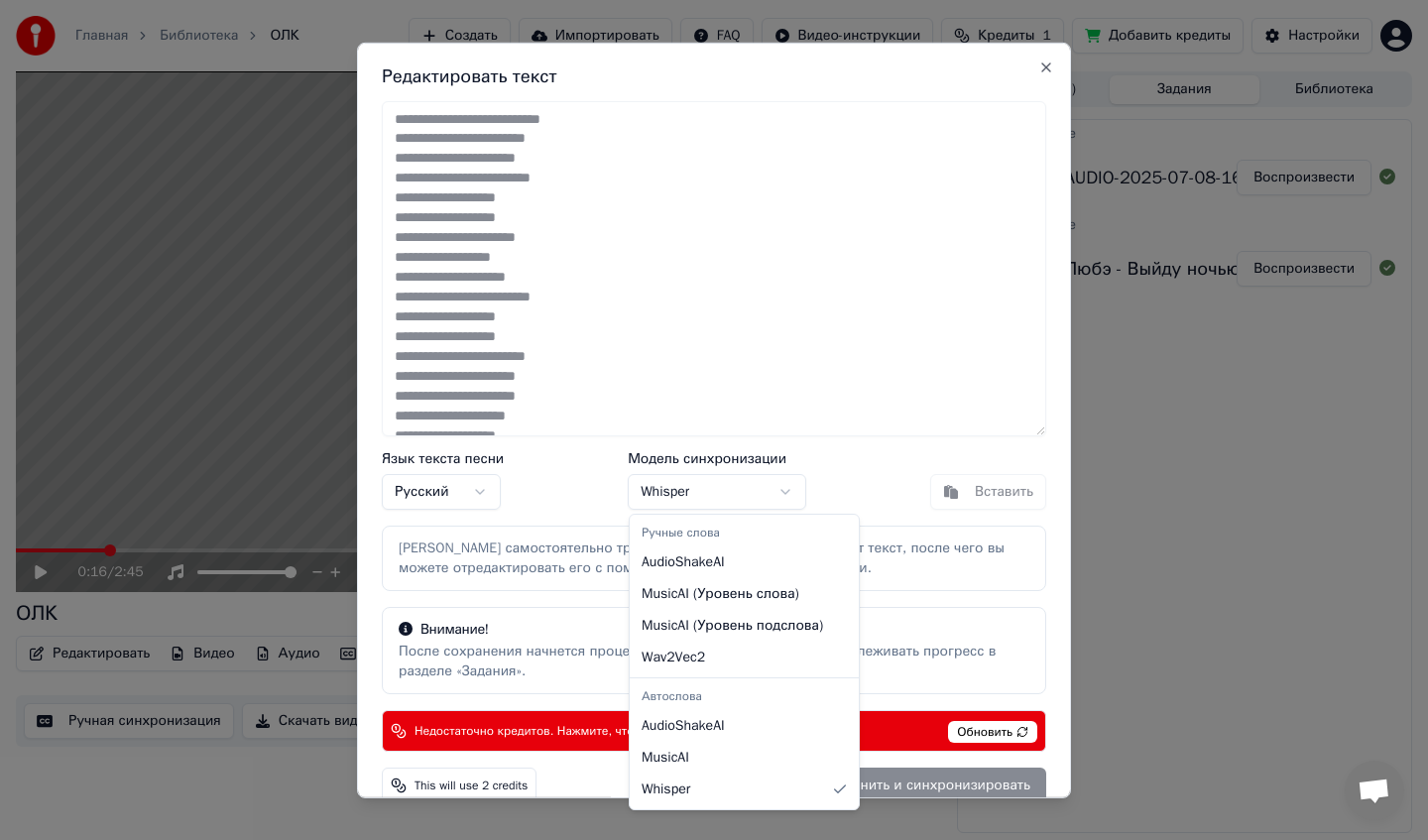 click on "Главная Библиотека ОЛК Создать Импортировать FAQ Видео-инструкции Кредиты 1 Добавить кредиты Настройки 0:16  /  2:45 ОЛК BPM 141 Тональность Cm Редактировать Видео Аудио Субтитры Загрузить Облачная библиотека Ручная синхронизация Скачать видео Открыть двойной экран Очередь ( 2 ) Задания Библиотека Создать караоке AUDIO-2025-07-08-16-16-30 Воспроизвести Создать караоке Любэ - Выйду ночью в поле с конем Воспроизвести Редактировать текст Язык текста песни Русский Модель синхронизации Whisper Вставить Внимание! Недостаточно кредитов. Нажмите, чтобы добавить больше Обновить Close" at bounding box center [714, 420] 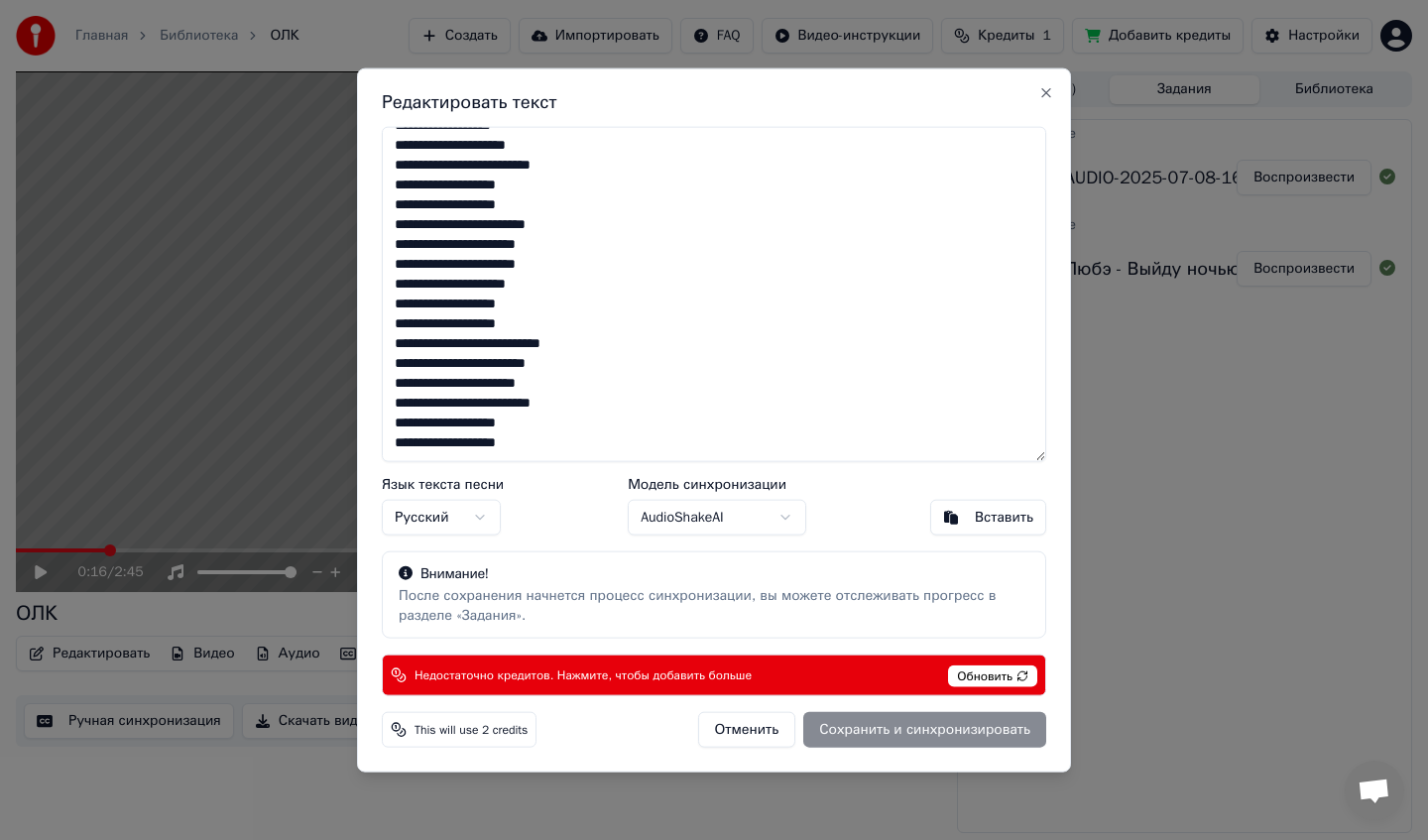 scroll, scrollTop: 0, scrollLeft: 0, axis: both 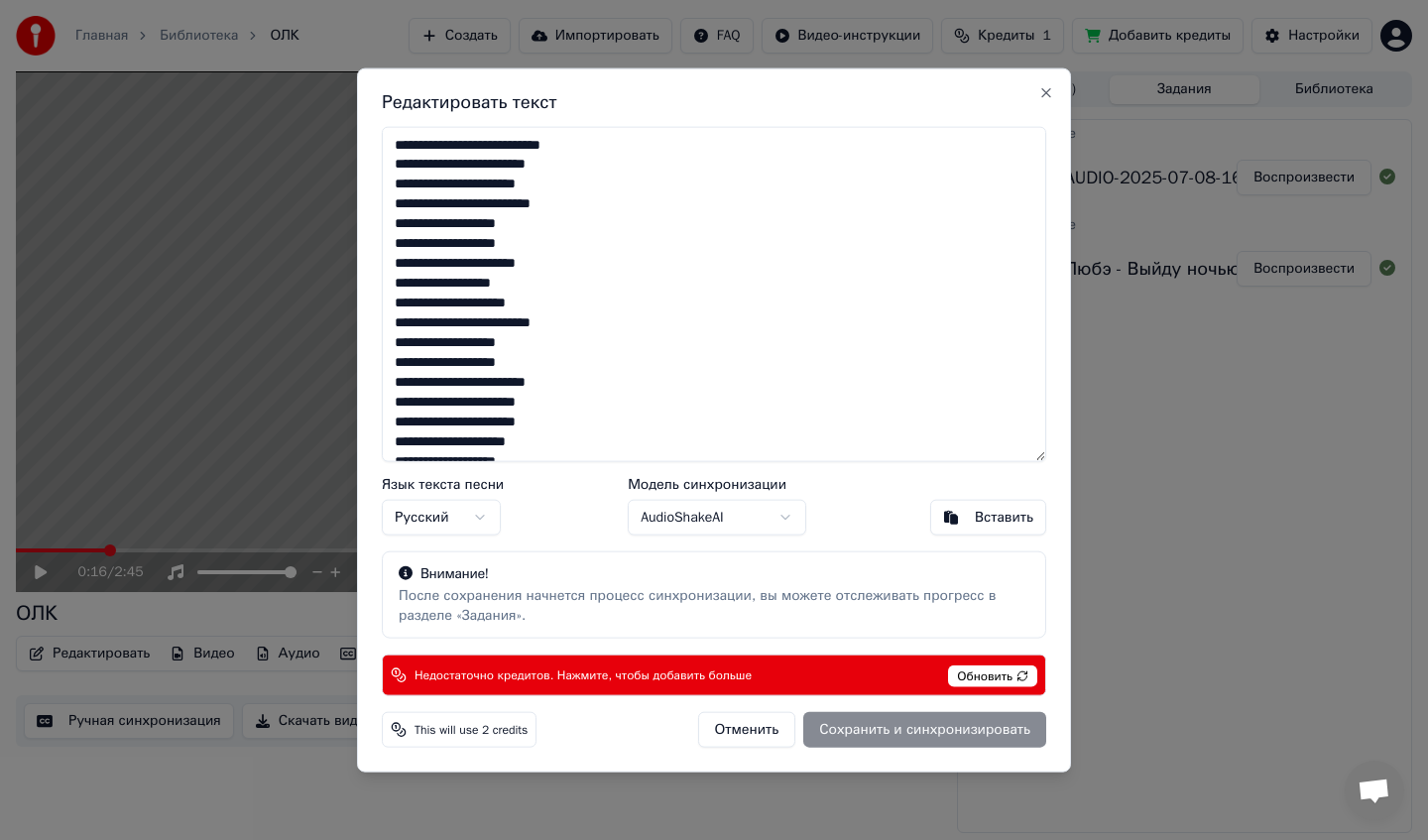drag, startPoint x: 396, startPoint y: 263, endPoint x: 565, endPoint y: 354, distance: 191.9427 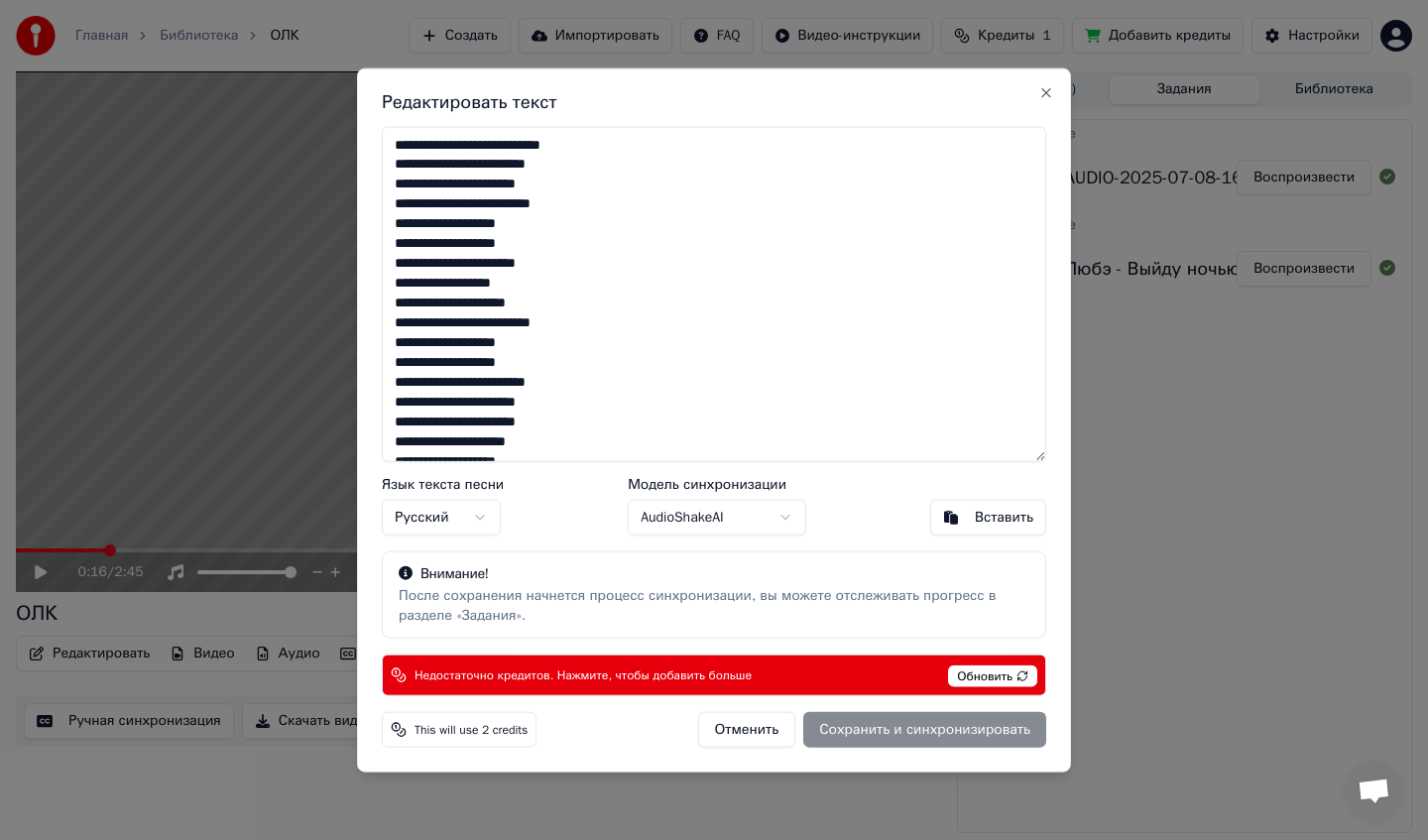 click on "**********" at bounding box center (714, 294) 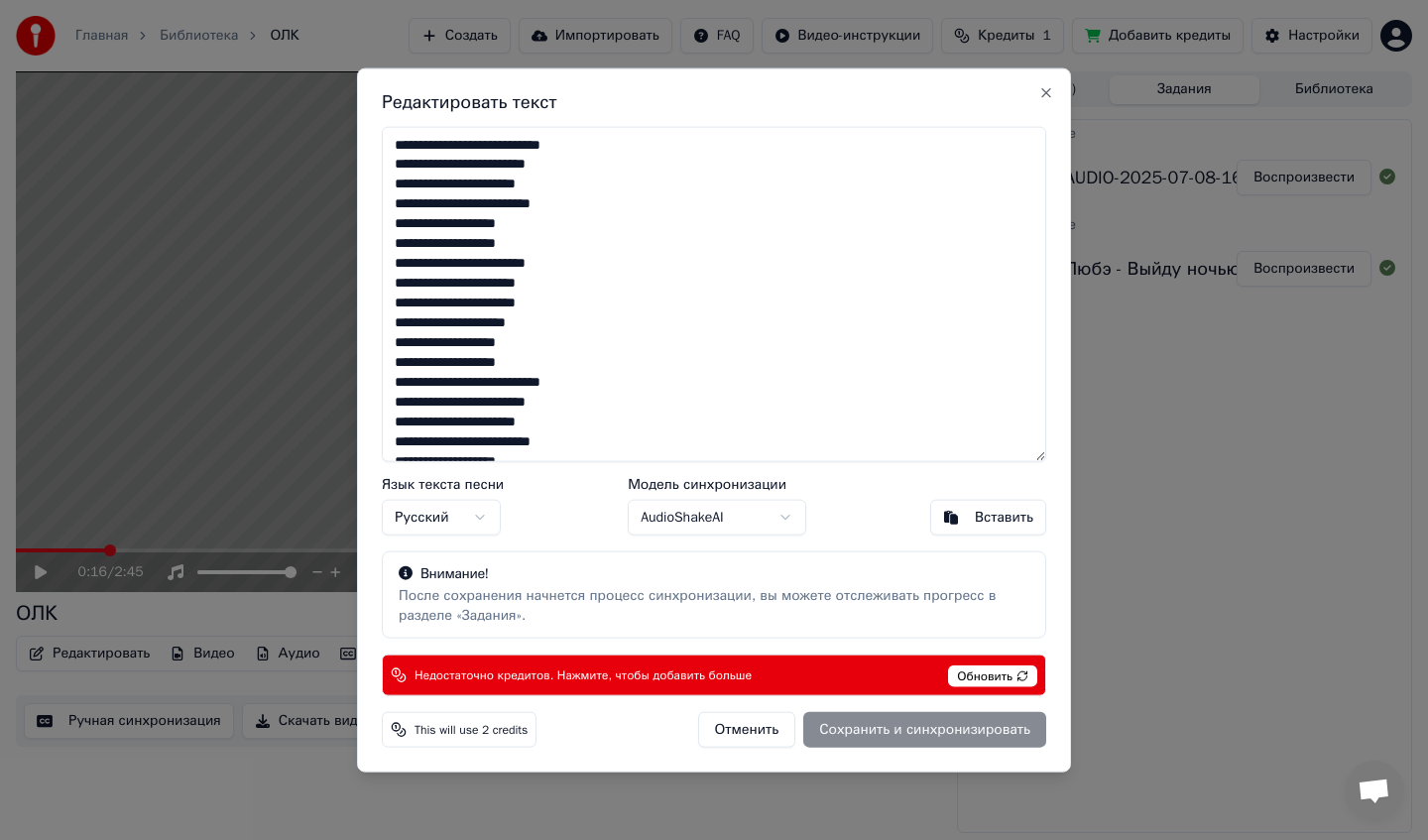 click on "**********" at bounding box center [714, 294] 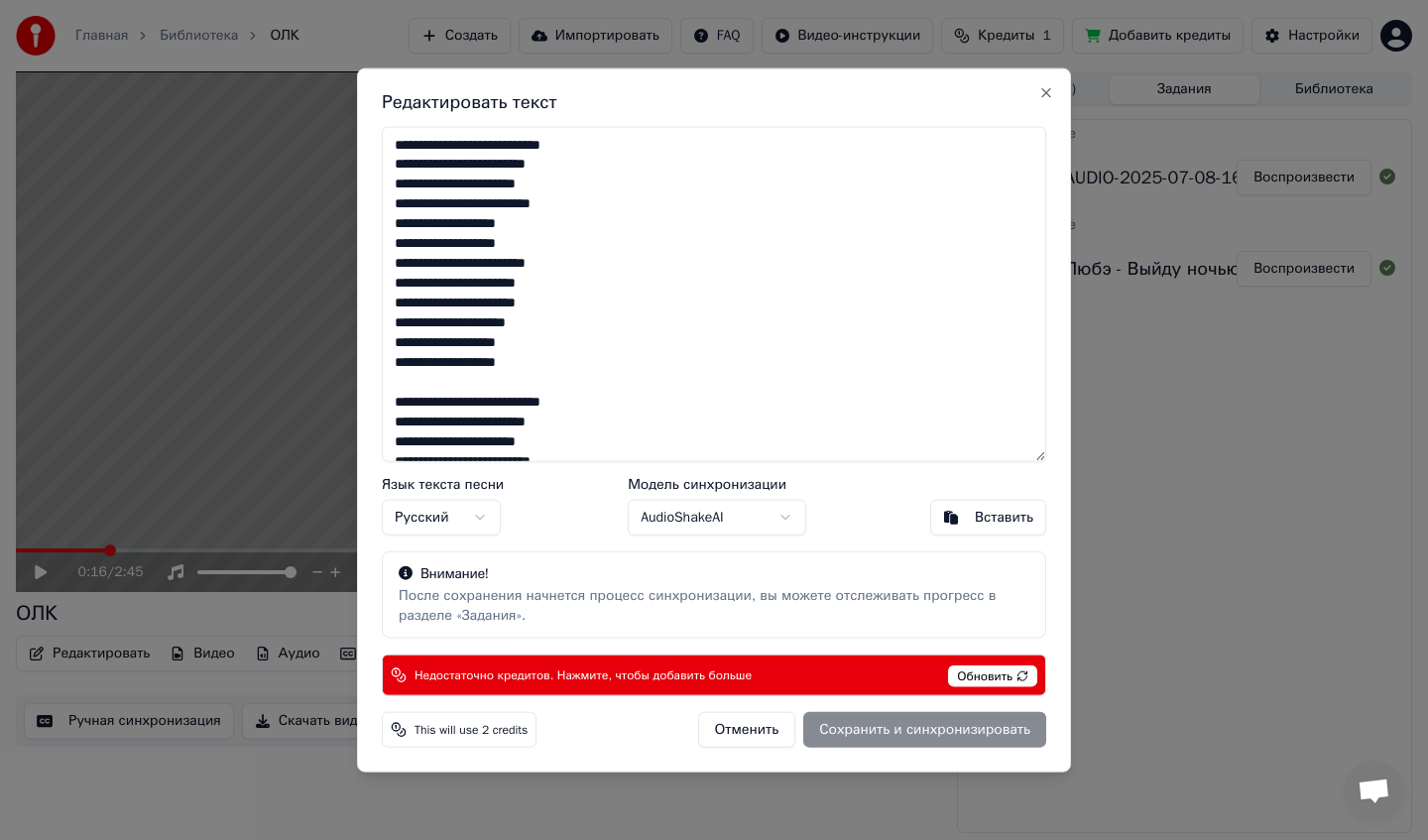 paste on "**********" 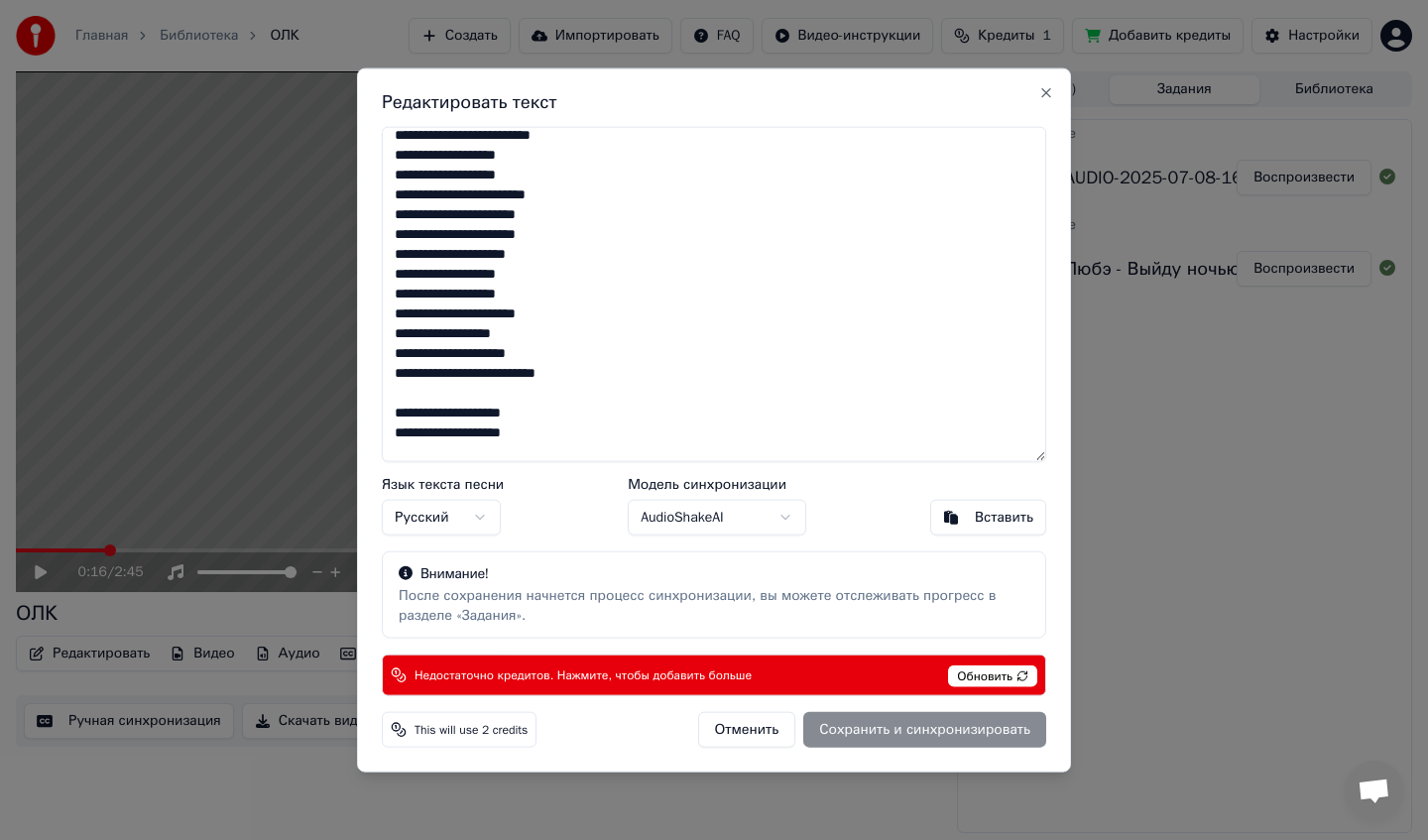 scroll, scrollTop: 0, scrollLeft: 0, axis: both 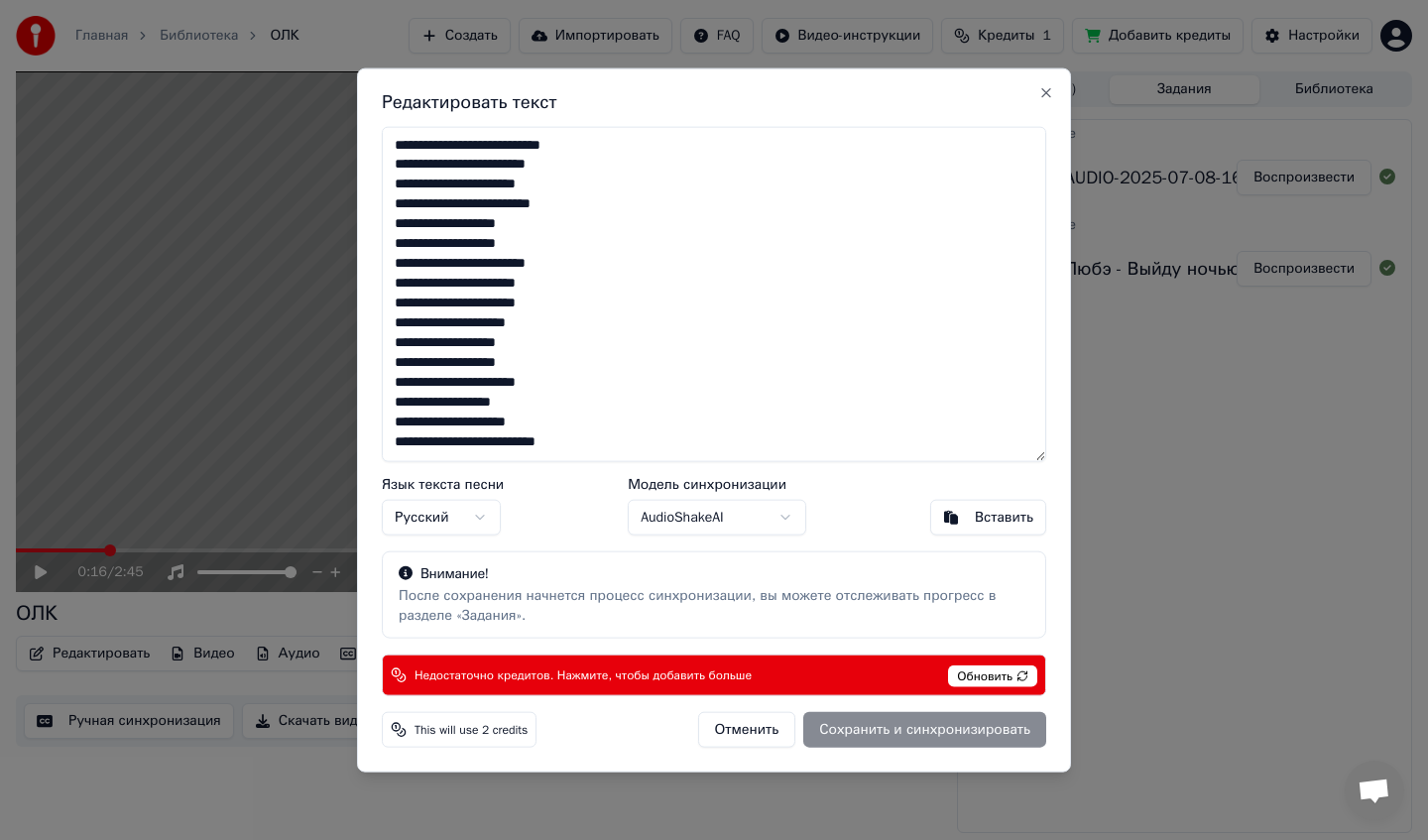 click on "Отменить Сохранить и синхронизировать" at bounding box center [872, 730] 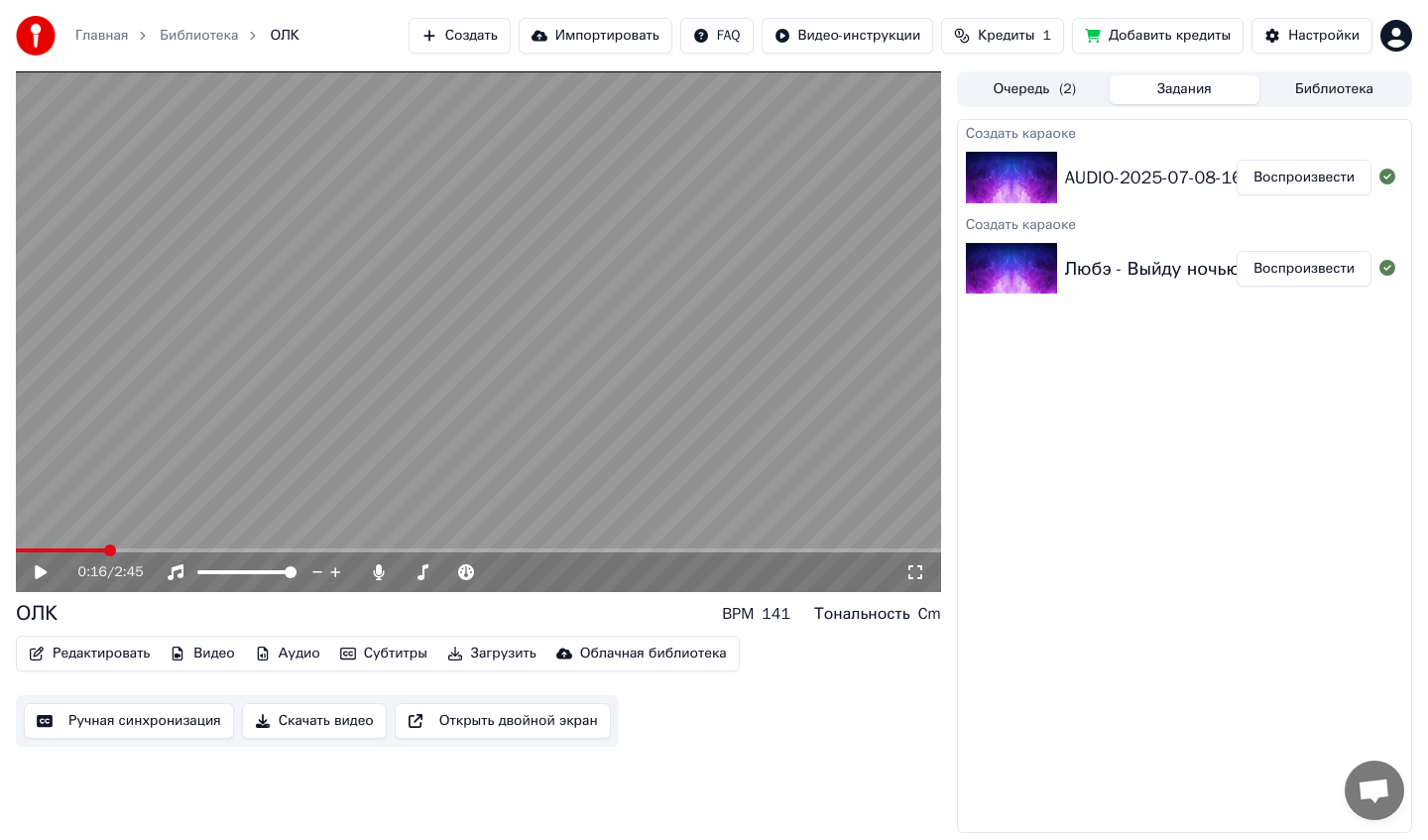 click on "Создать" at bounding box center (459, 36) 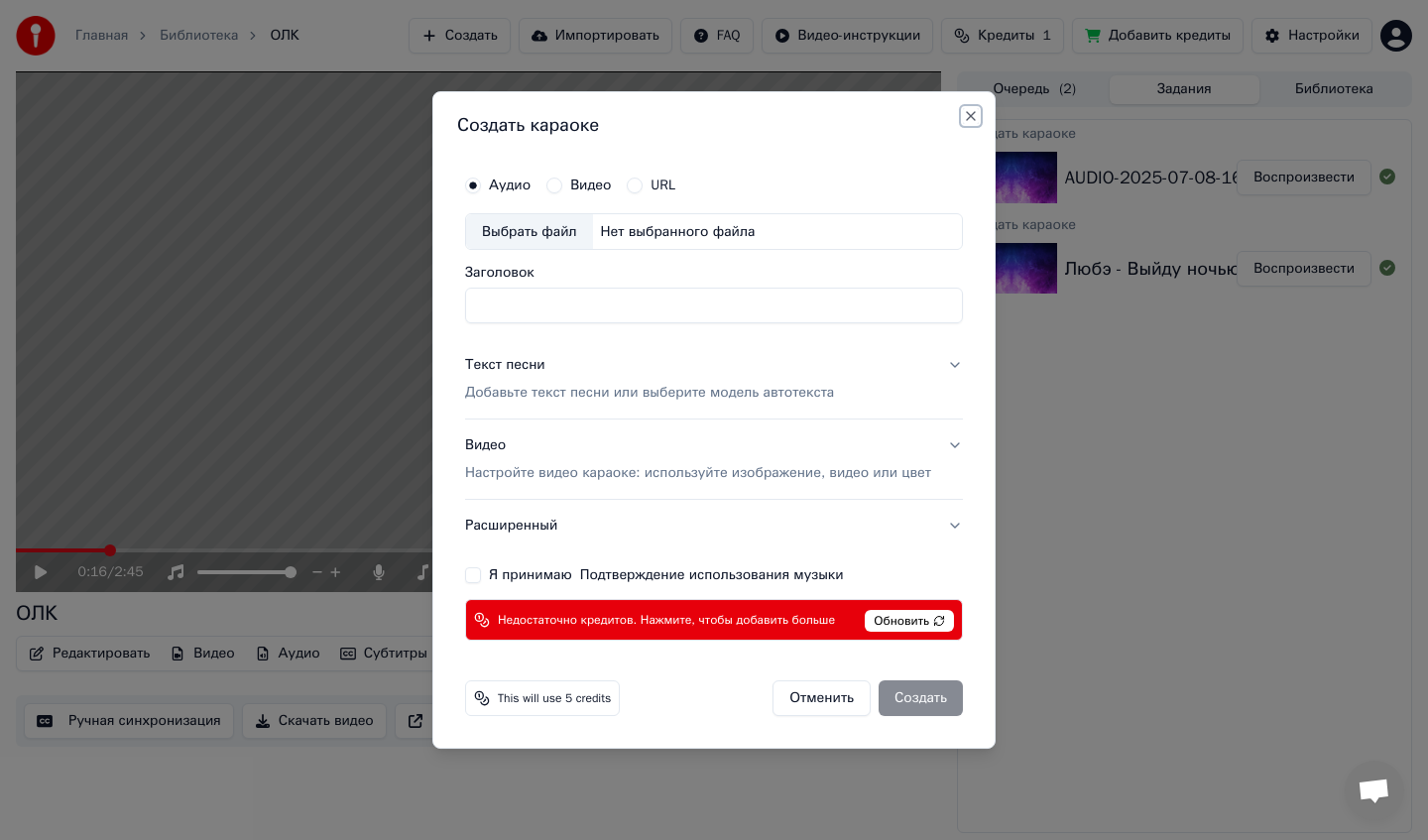 click on "Close" at bounding box center (971, 116) 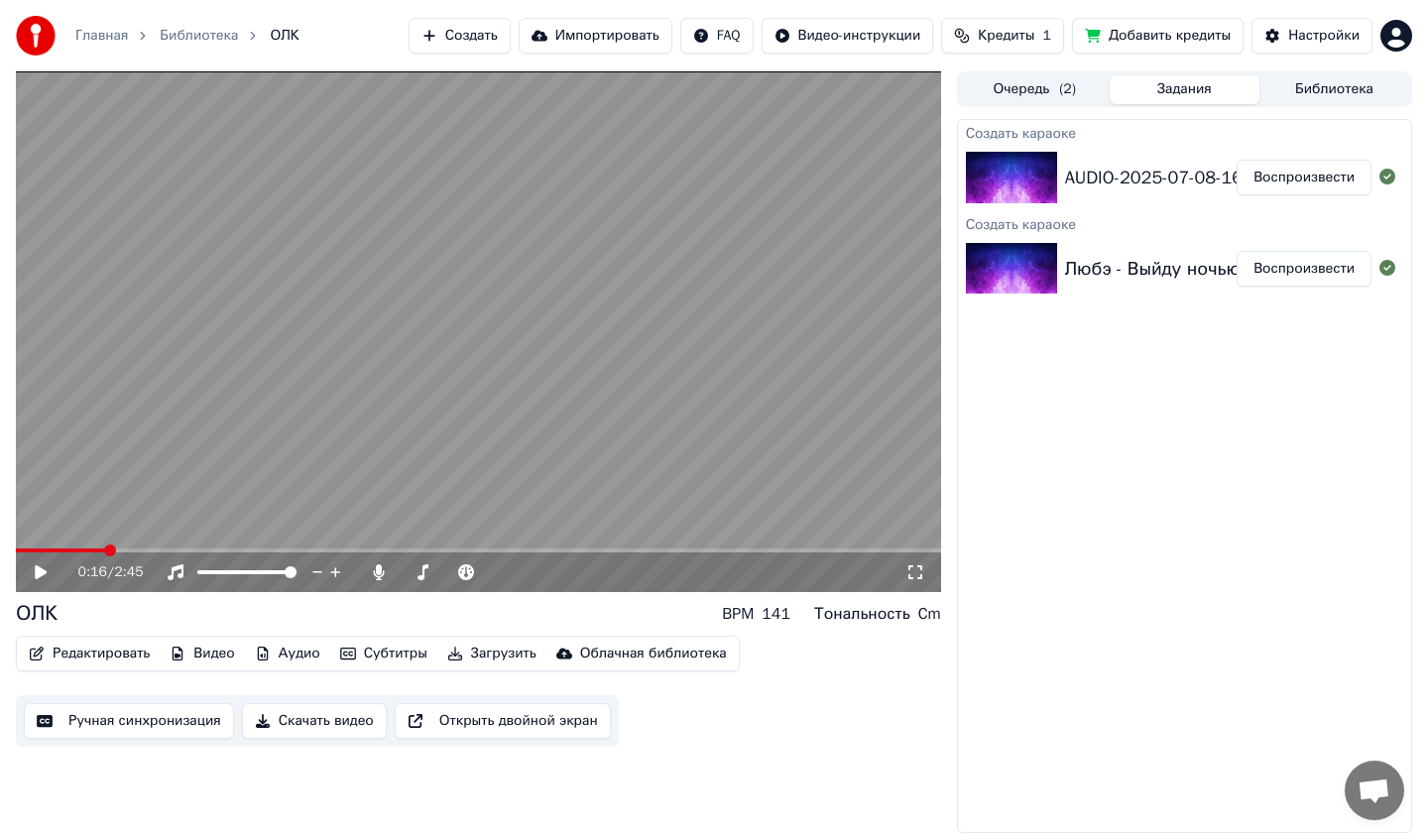 click on "Главная Библиотека ОЛК Создать Импортировать FAQ Видео-инструкции Кредиты 1 Добавить кредиты Настройки 0:16  /  2:45 ОЛК BPM 141 Тональность Cm Редактировать Видео Аудио Субтитры Загрузить Облачная библиотека Ручная синхронизация Скачать видео Открыть двойной экран Очередь ( 2 ) Задания Библиотека Создать караоке AUDIO-2025-07-08-16-16-30 Воспроизвести Создать караоке Любэ - Выйду ночью в поле с конем Воспроизвести" at bounding box center (714, 420) 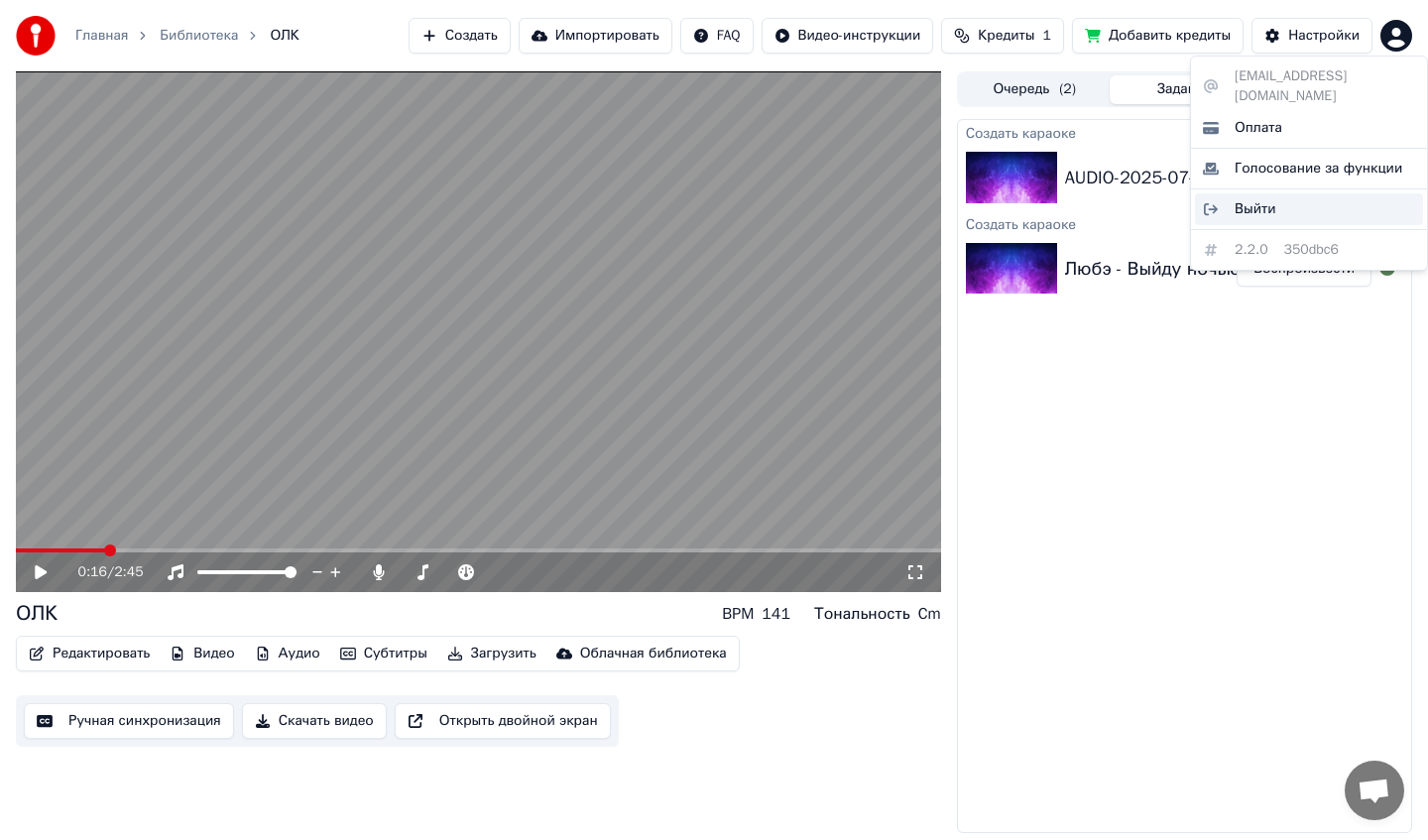 click on "Выйти" at bounding box center (1255, 209) 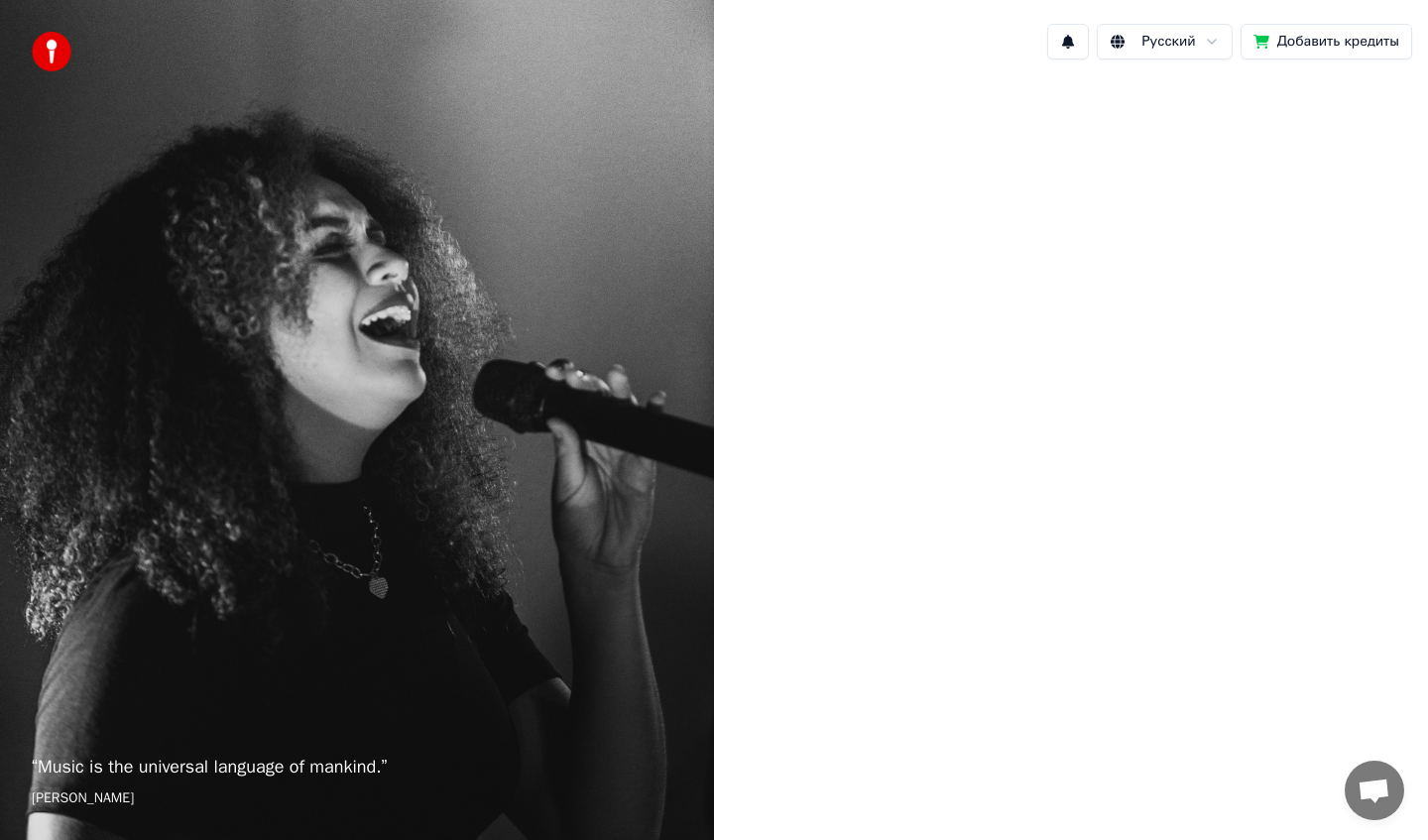 click on "Добавить кредиты" at bounding box center (1326, 42) 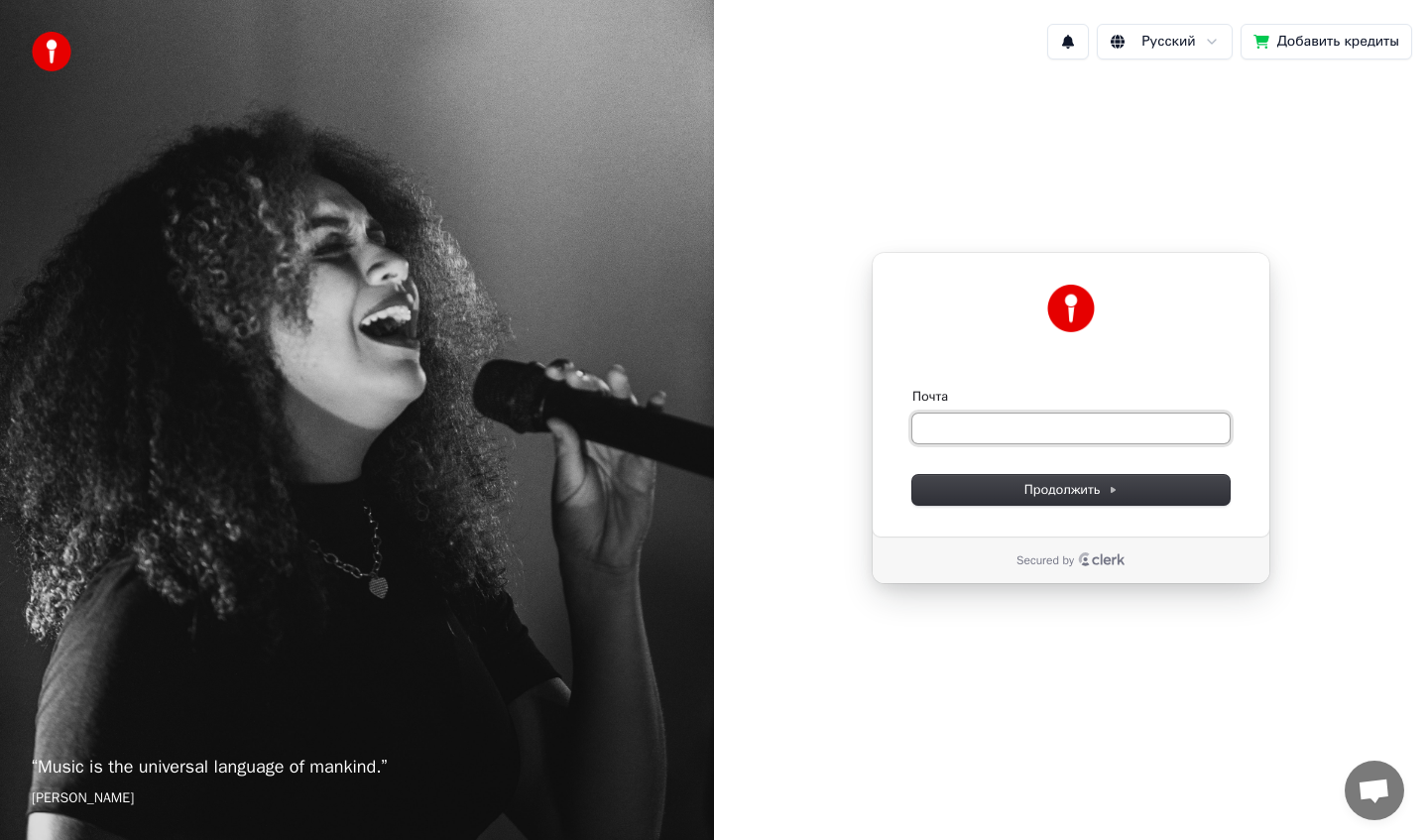 click on "Почта" at bounding box center [1071, 428] 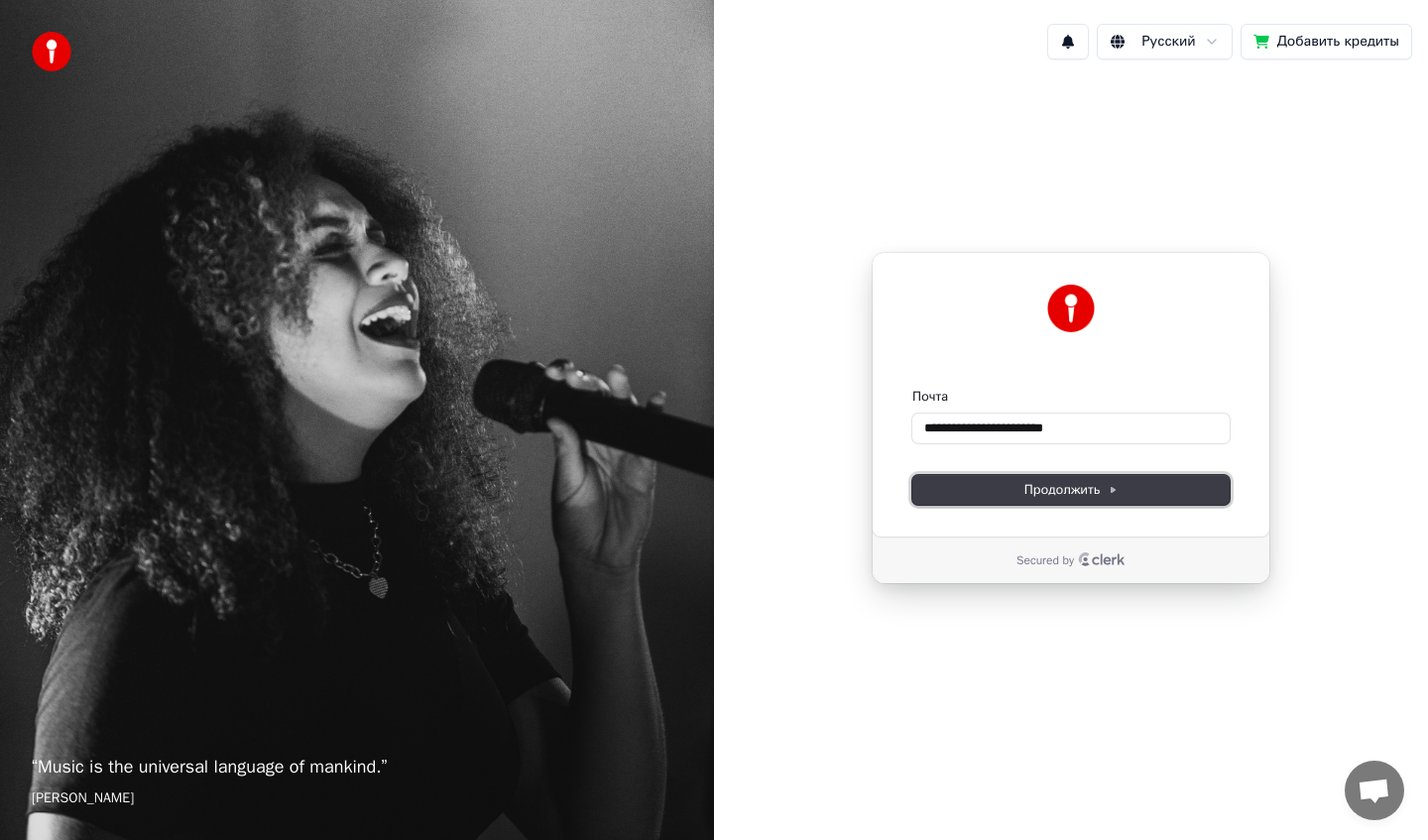 click on "Продолжить" at bounding box center [1071, 490] 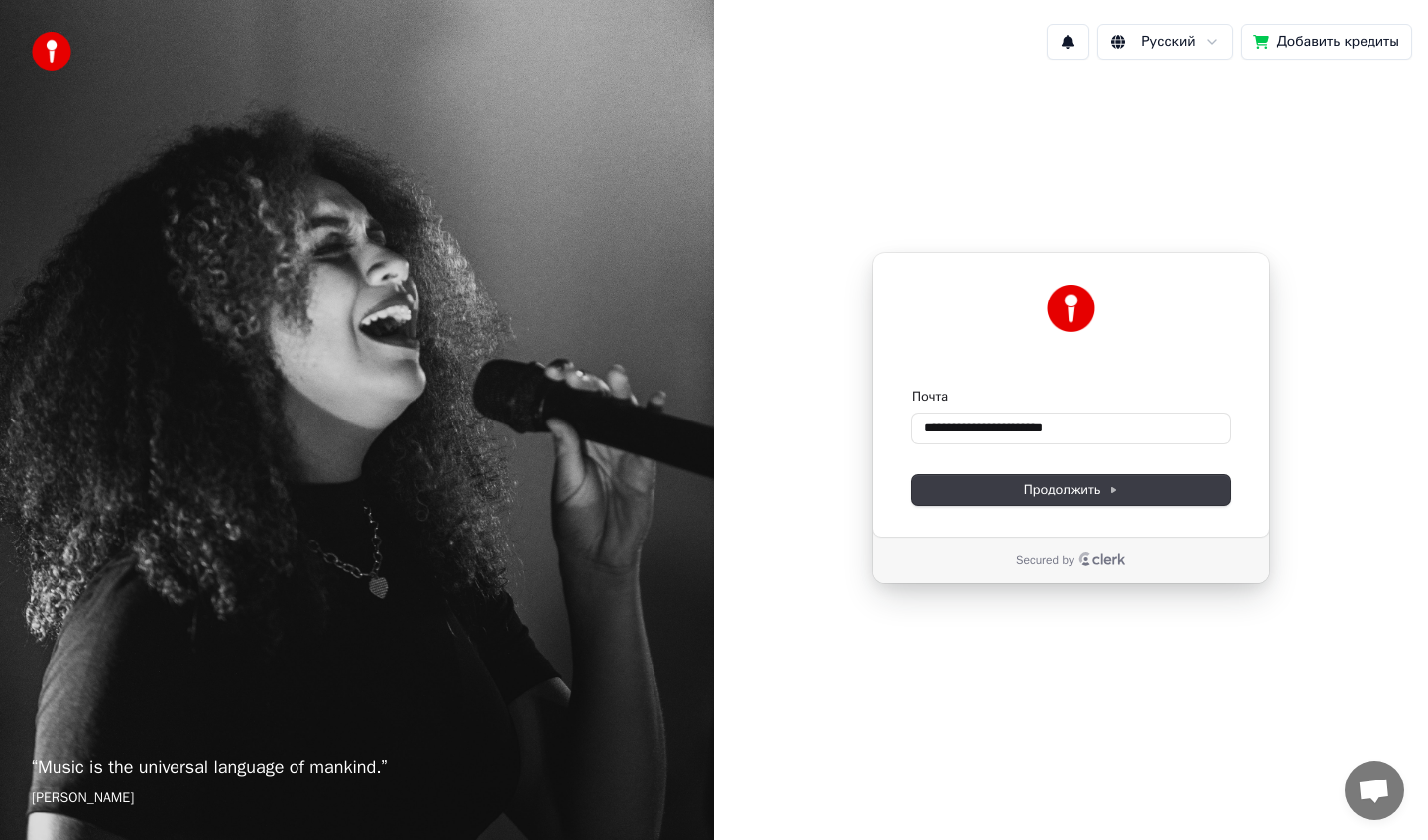 click on "**********" at bounding box center (714, 420) 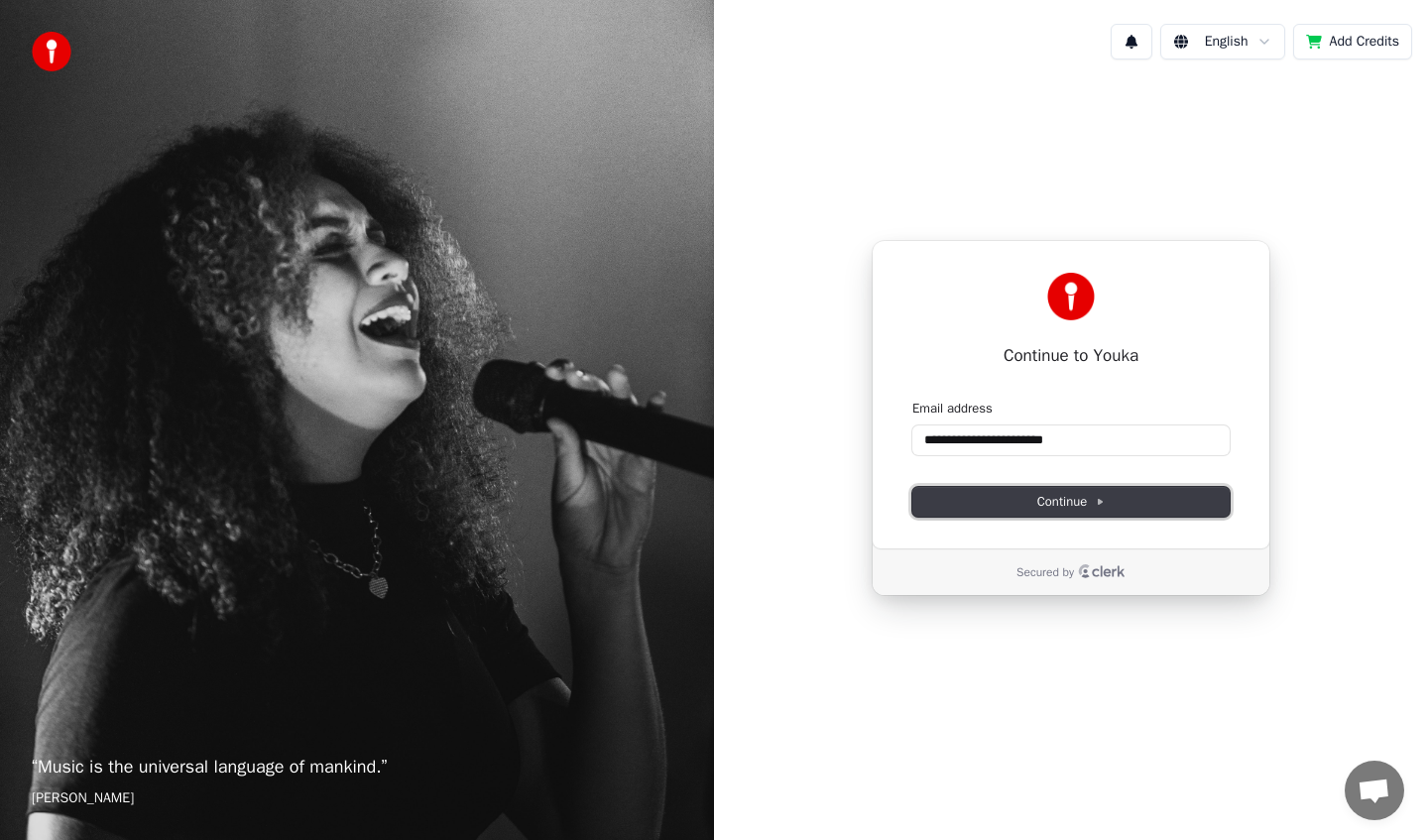 click on "Continue" at bounding box center (1071, 502) 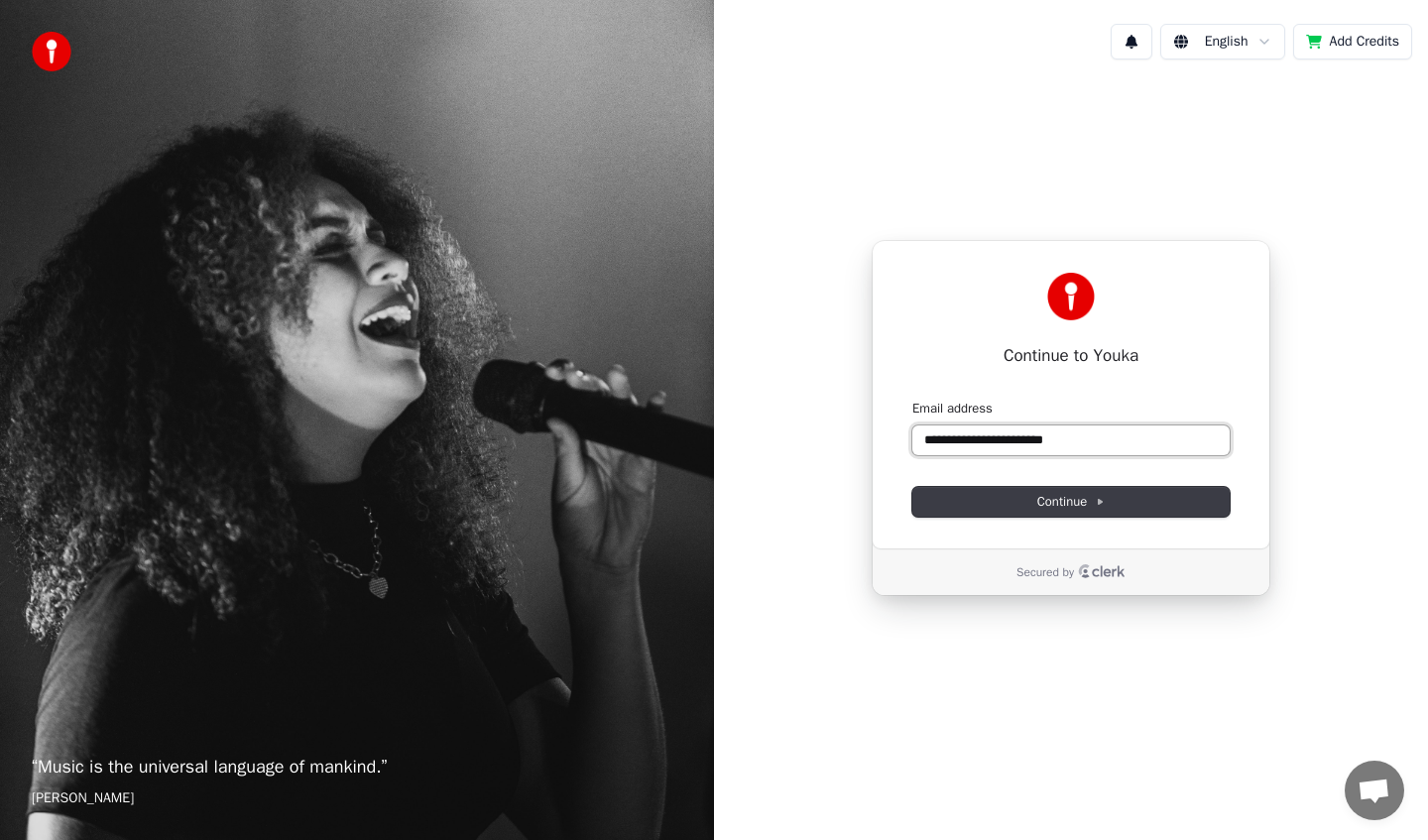type on "**********" 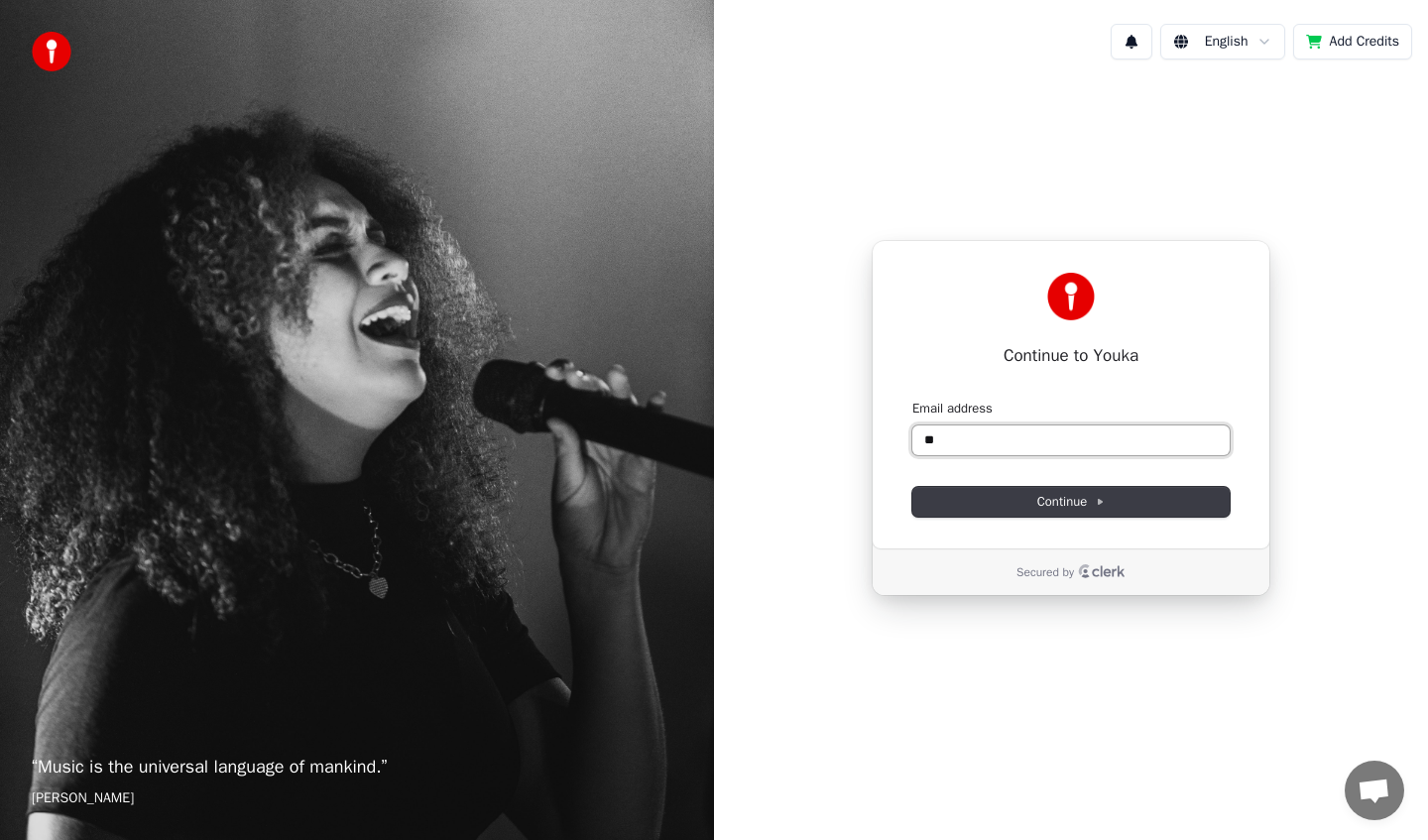 type on "*" 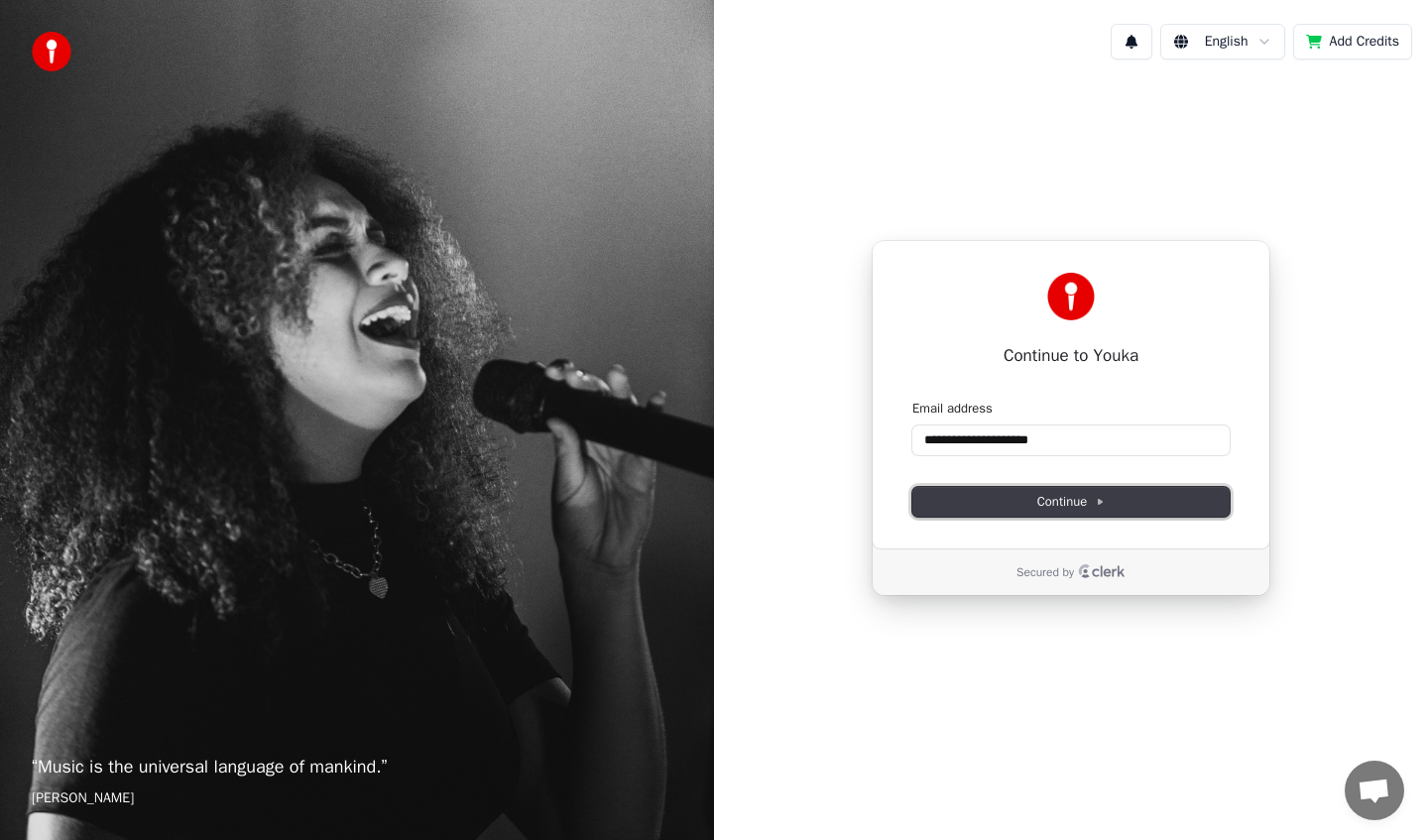 click on "Continue" at bounding box center (1071, 502) 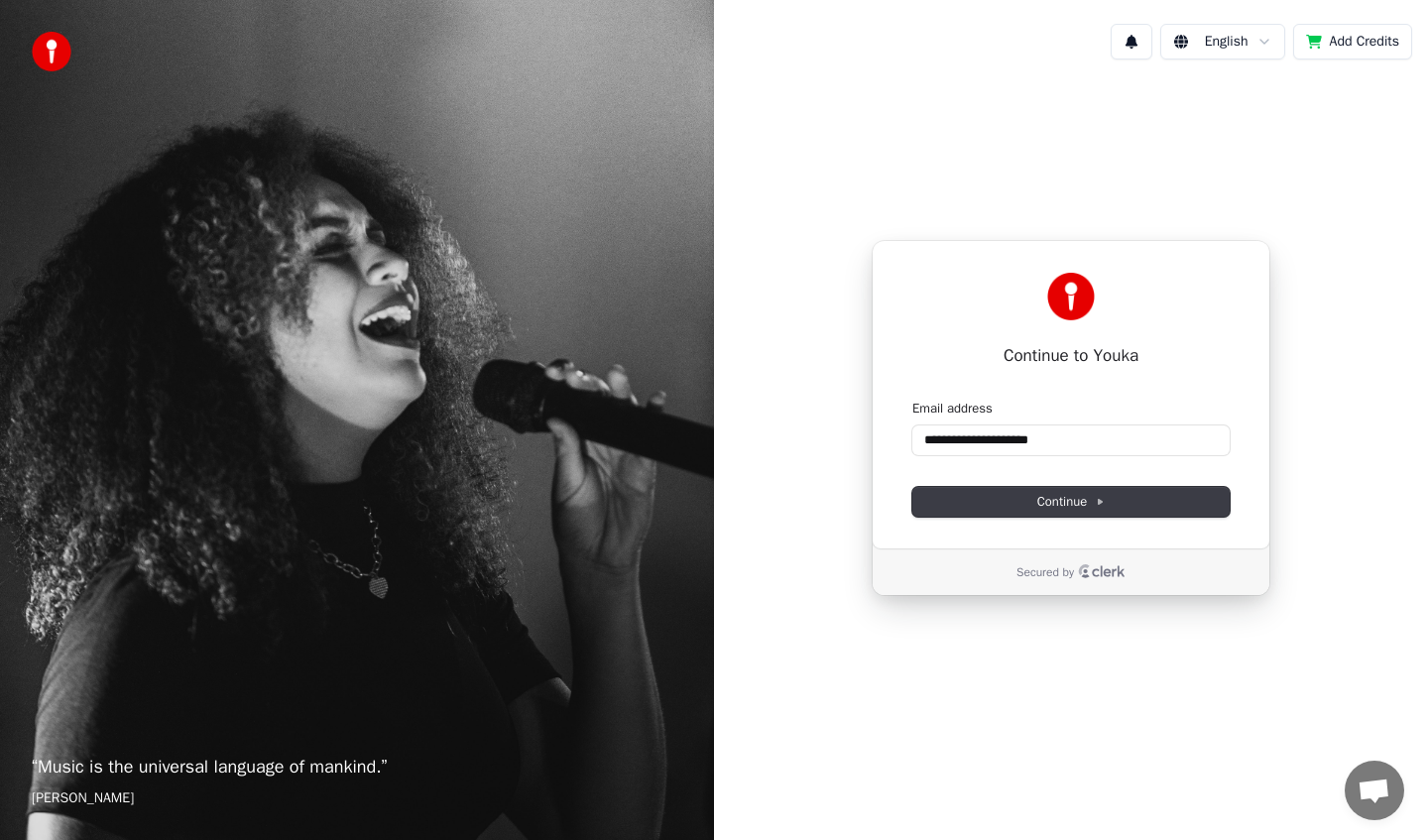 type on "**********" 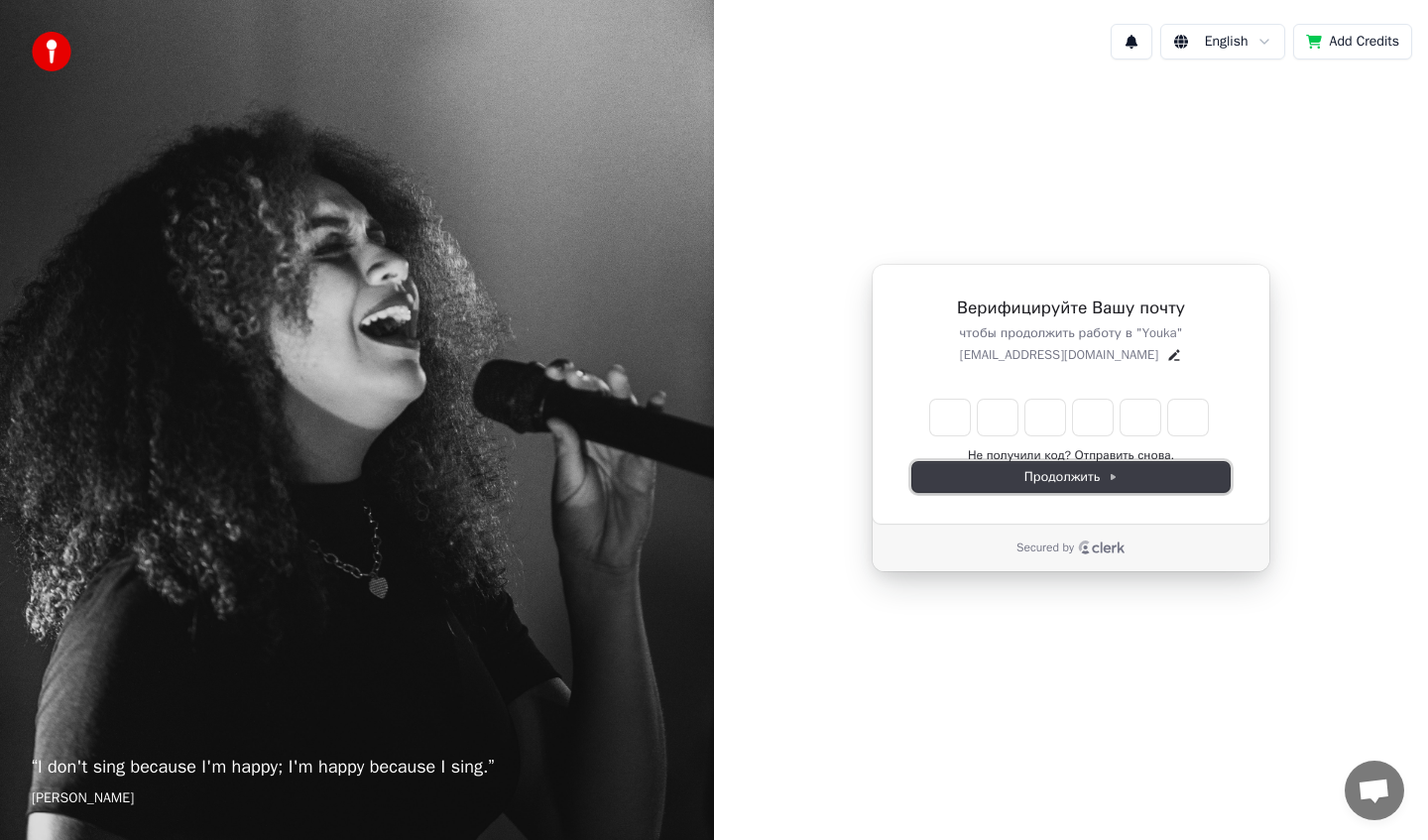 click 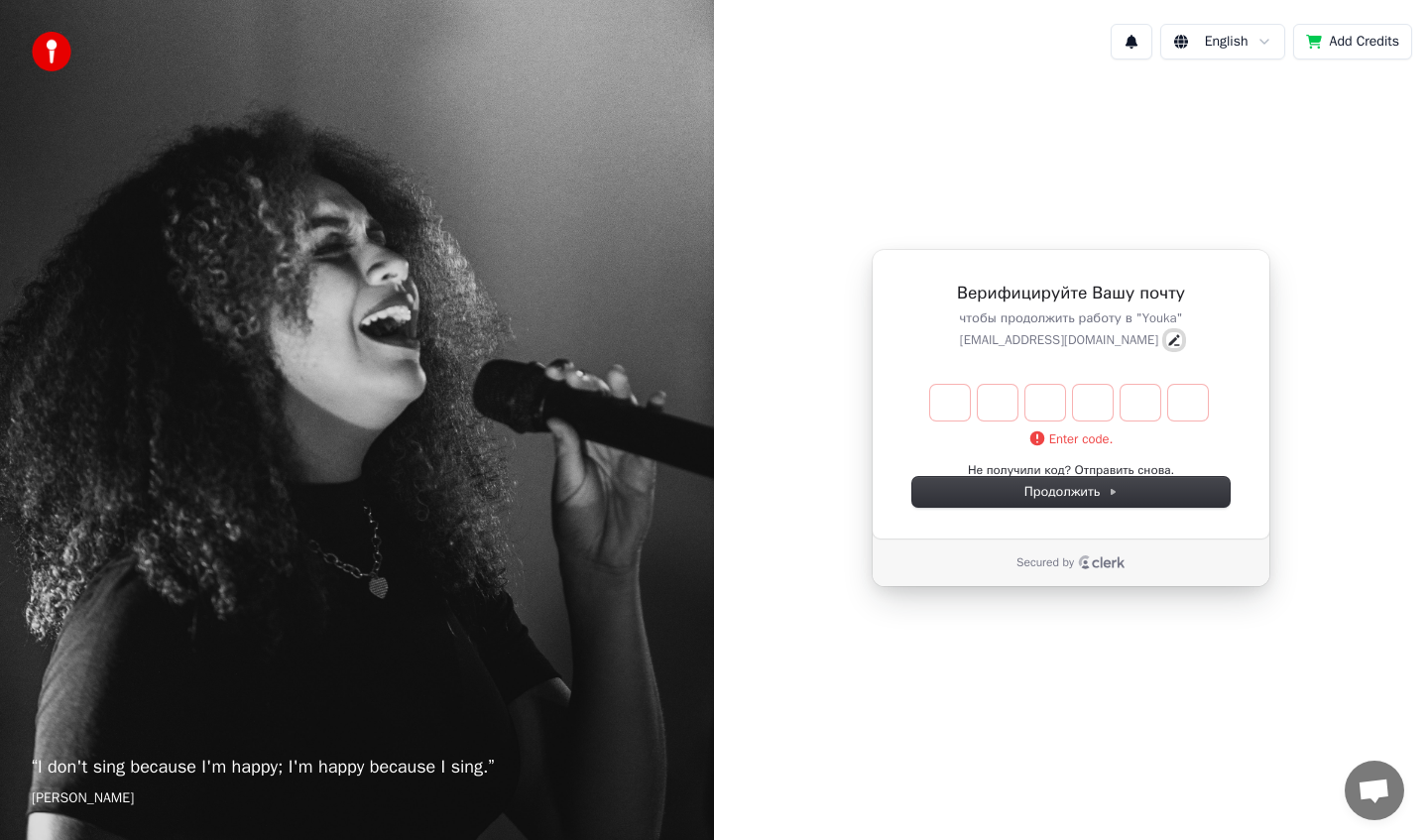 click 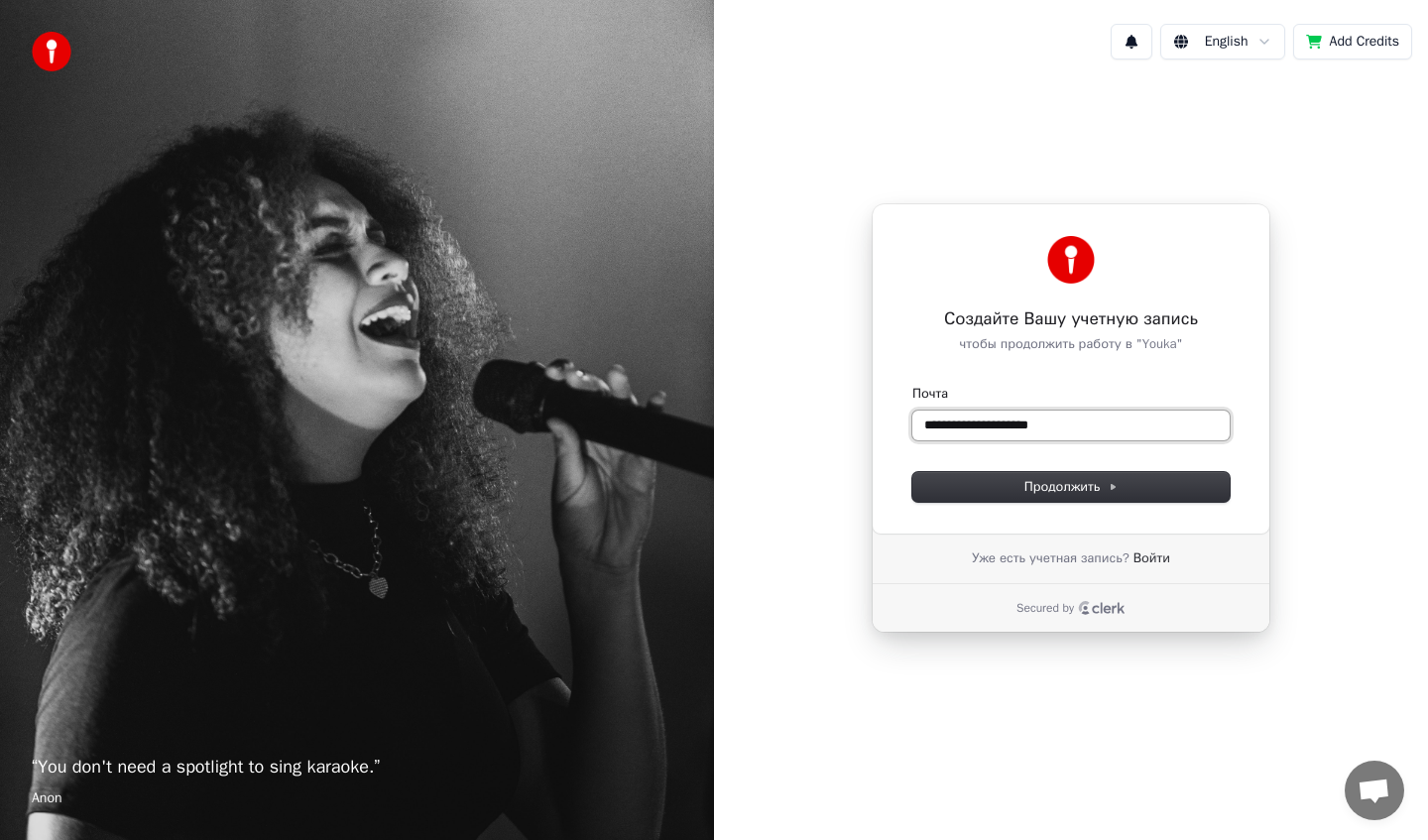 click on "**********" at bounding box center [1071, 425] 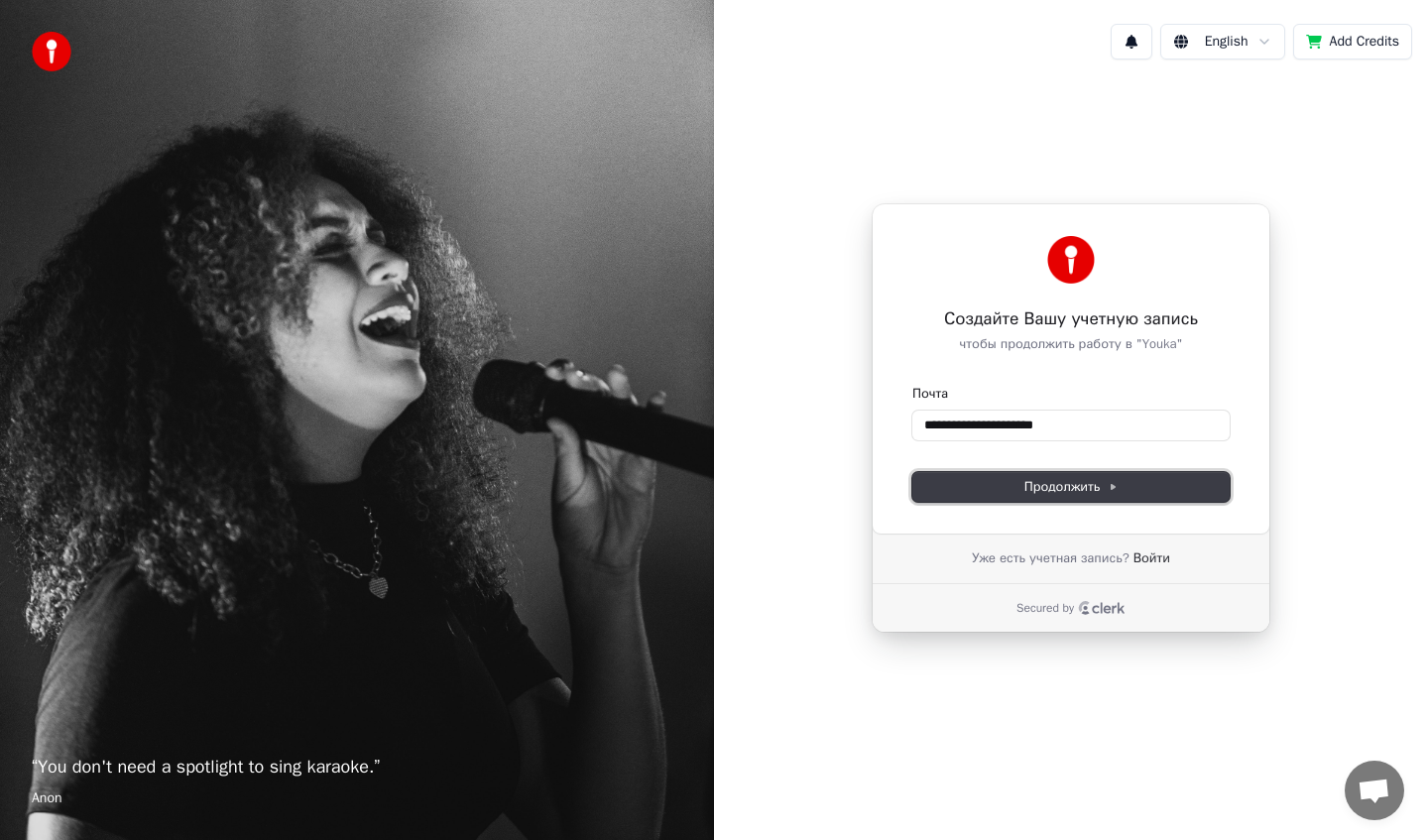 click on "Продолжить" at bounding box center [1071, 487] 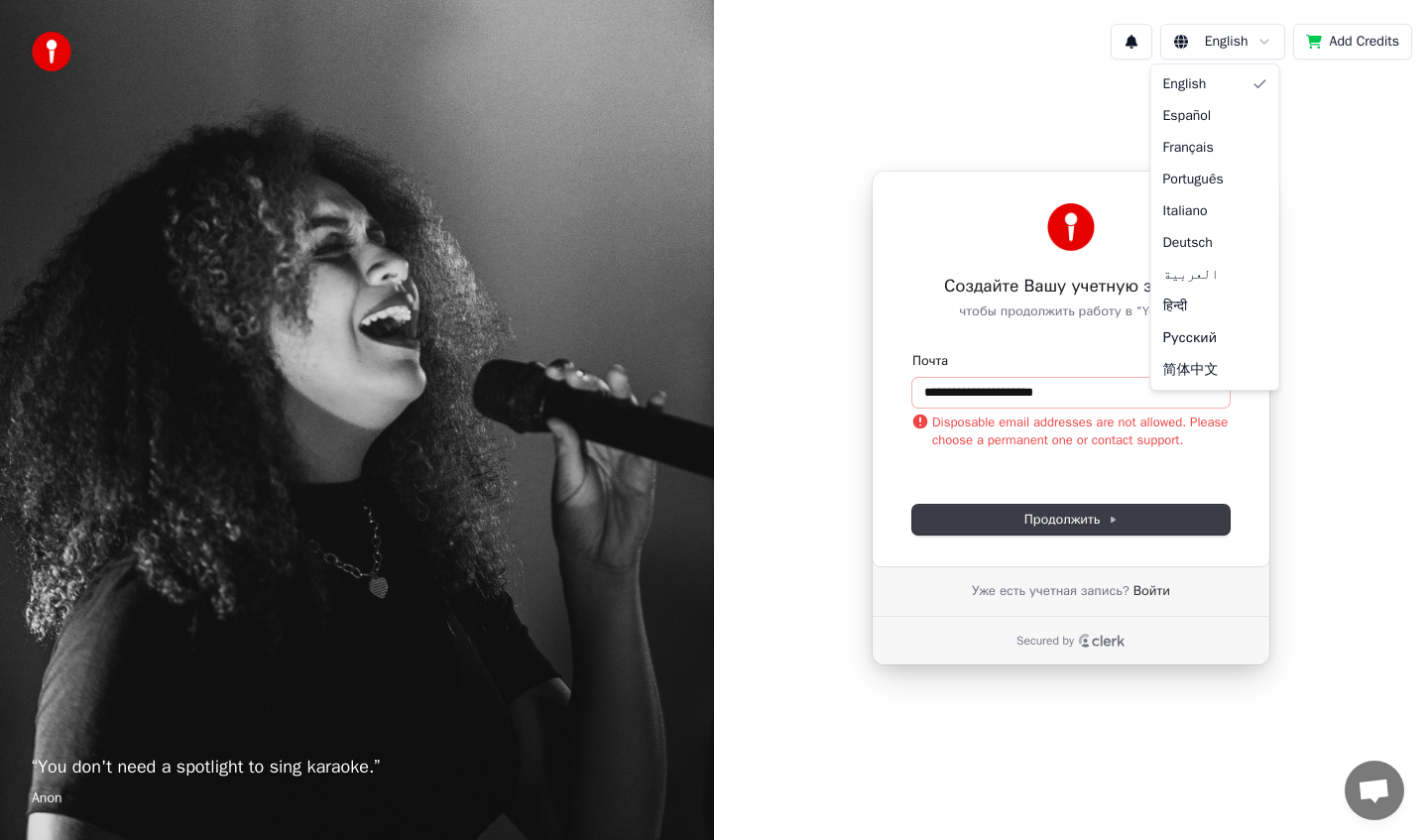 click on "**********" at bounding box center [714, 420] 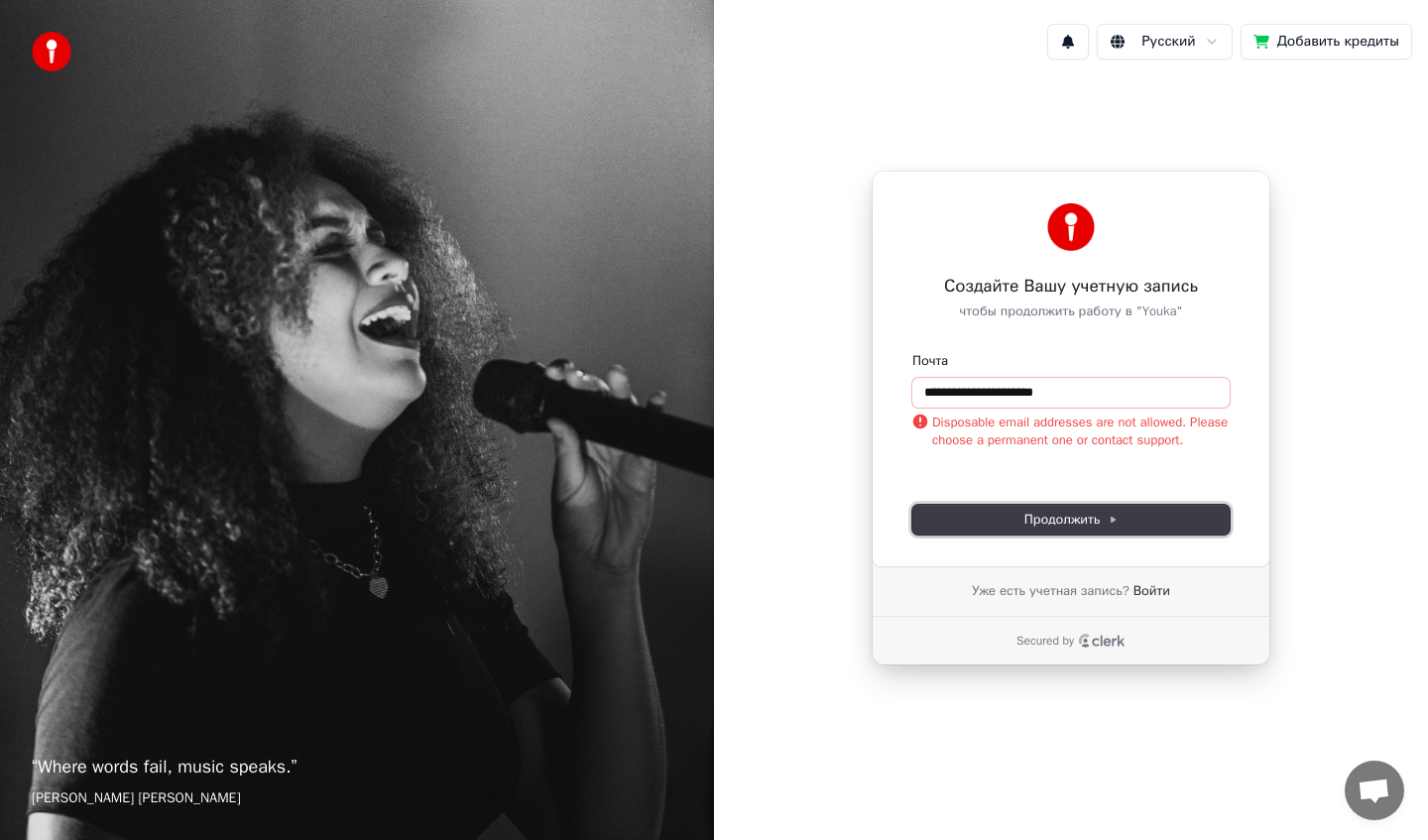 click on "Продолжить" at bounding box center (1071, 520) 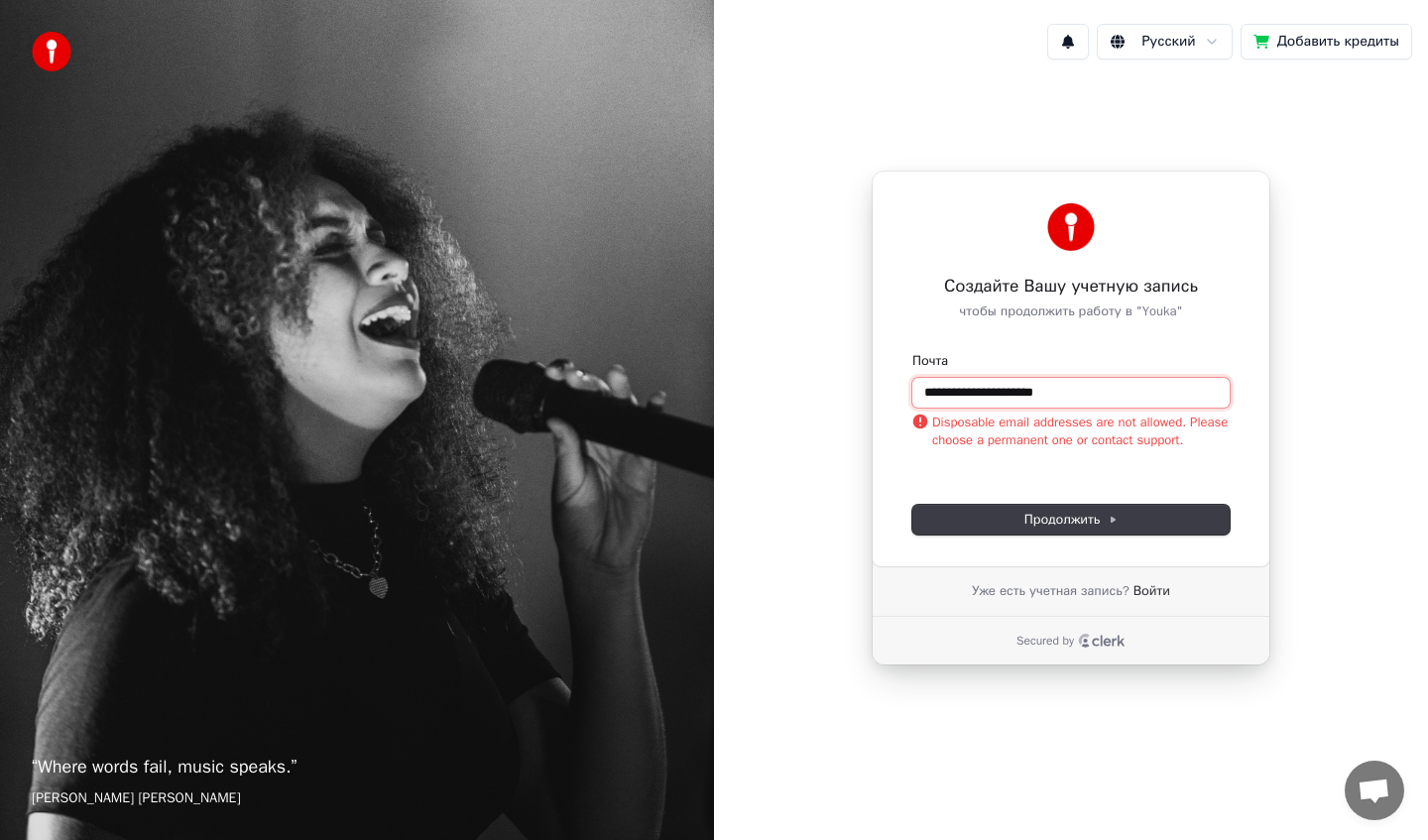 click on "**********" at bounding box center [1071, 393] 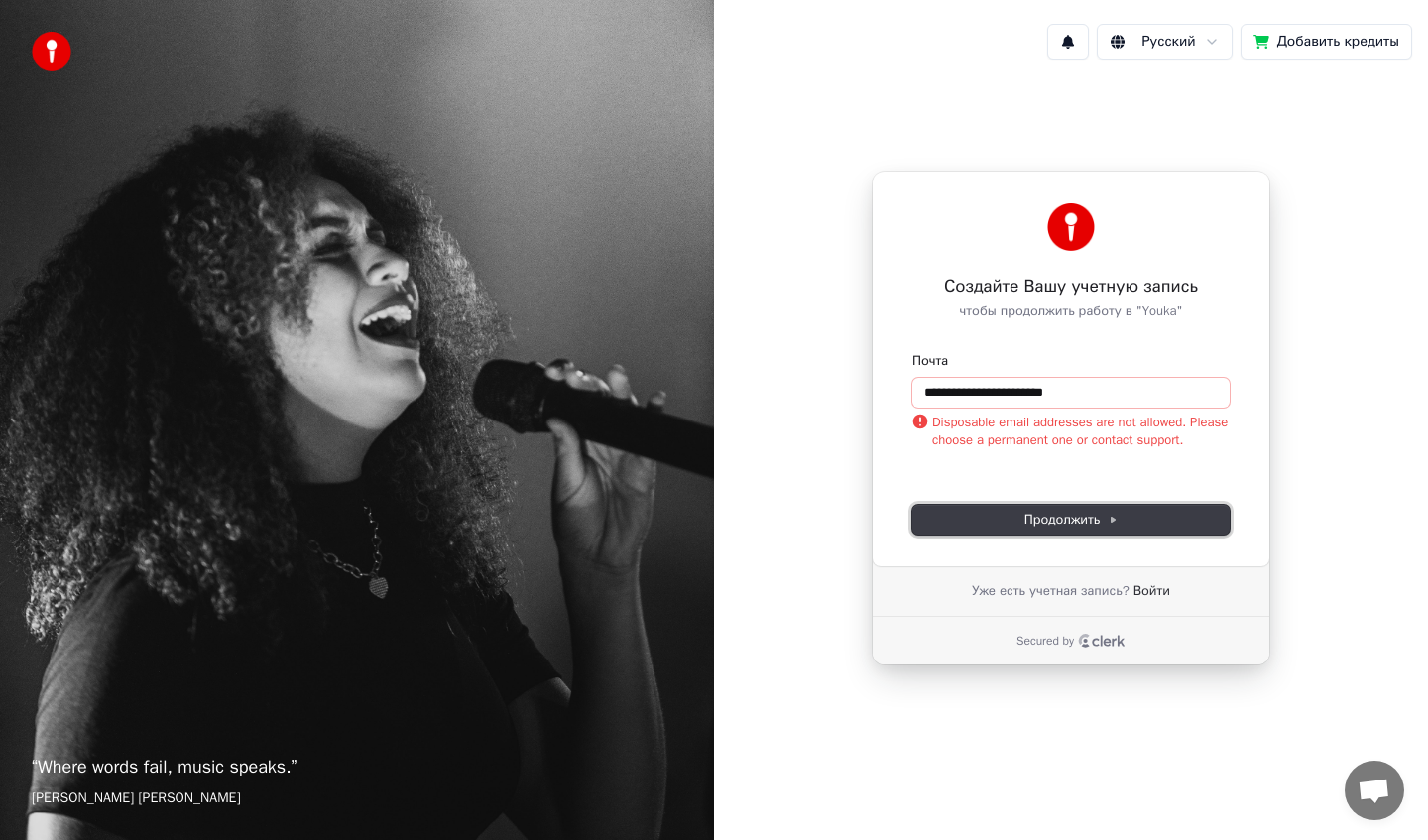 click on "Продолжить" at bounding box center [1071, 520] 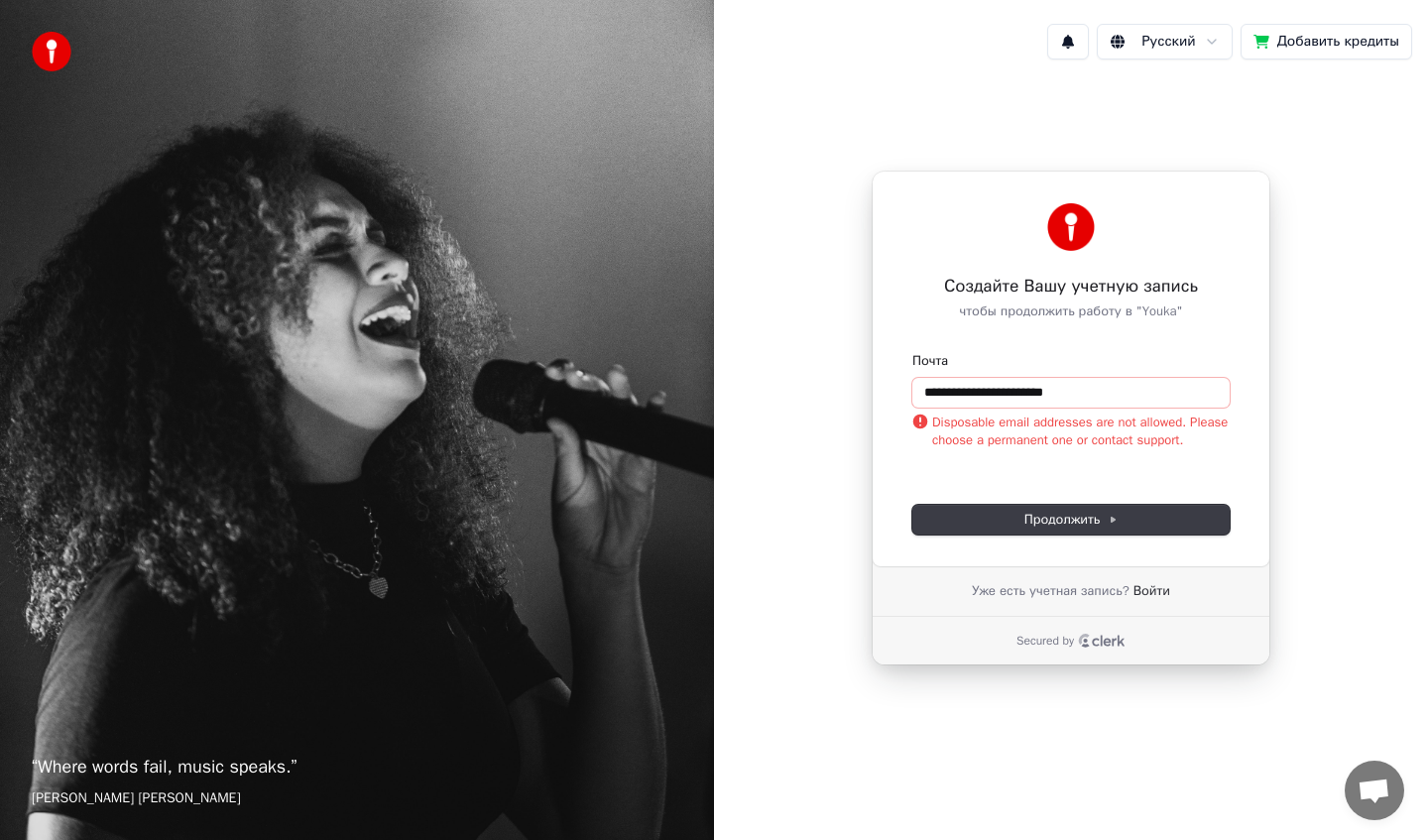 type on "**********" 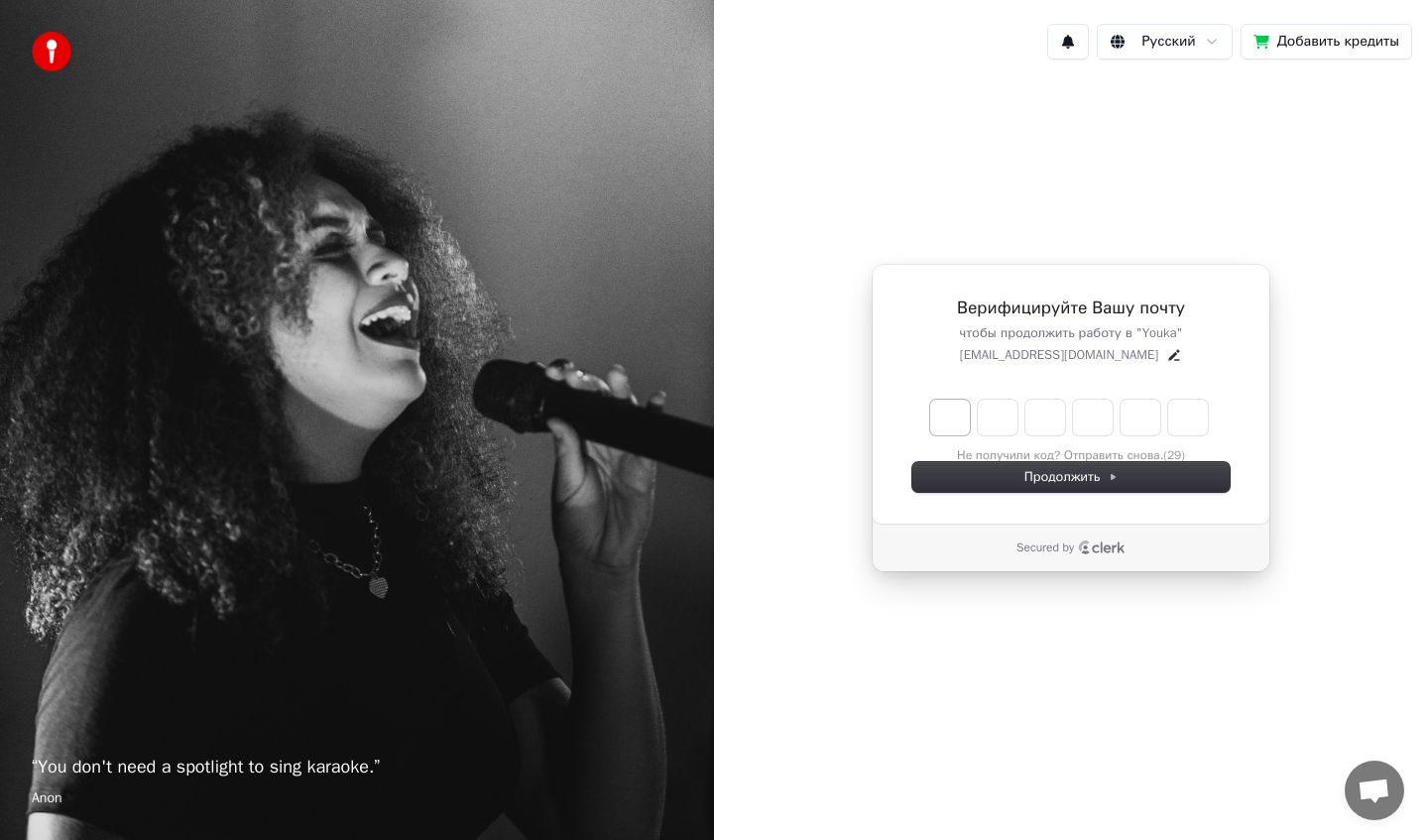click at bounding box center [950, 418] 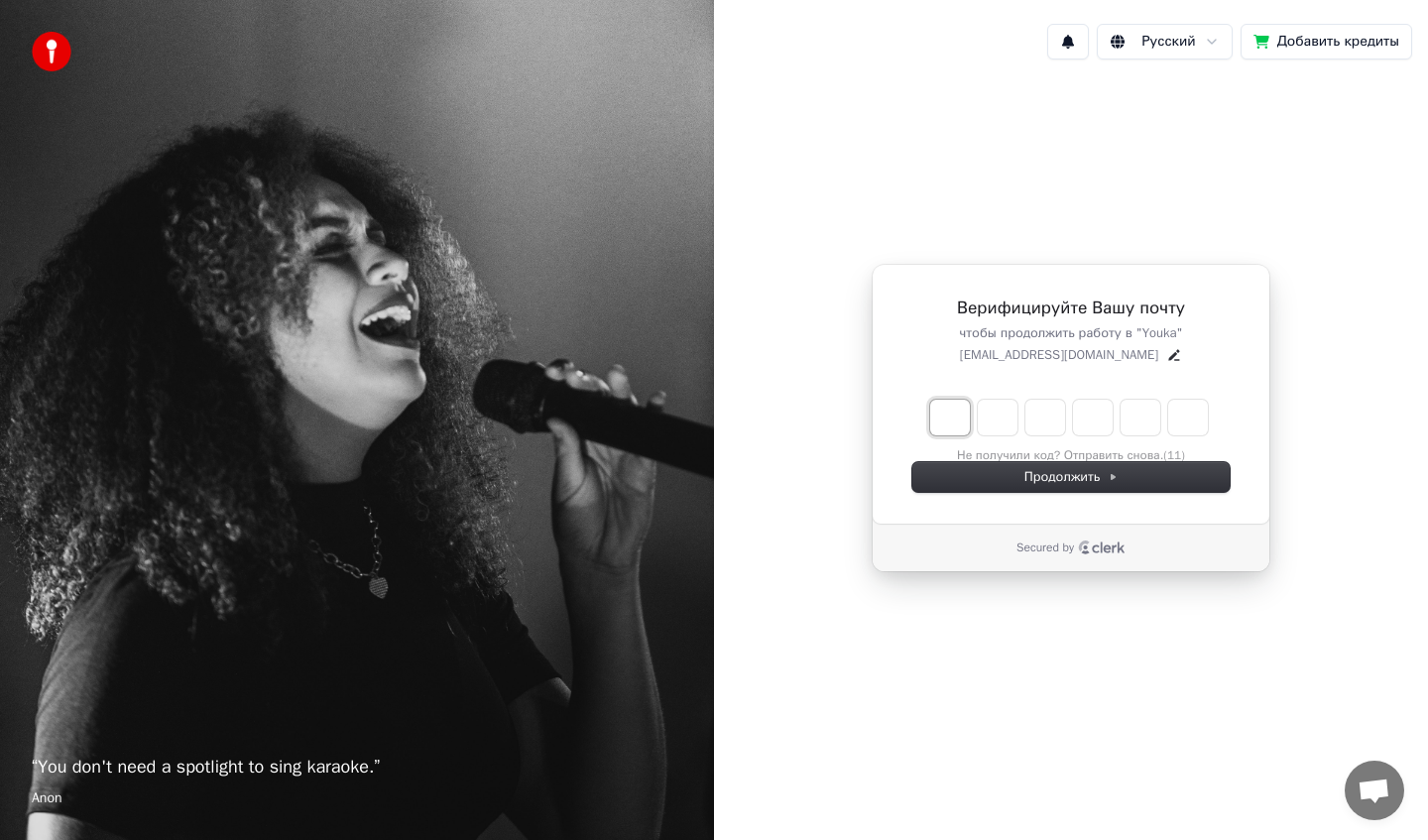 type on "*" 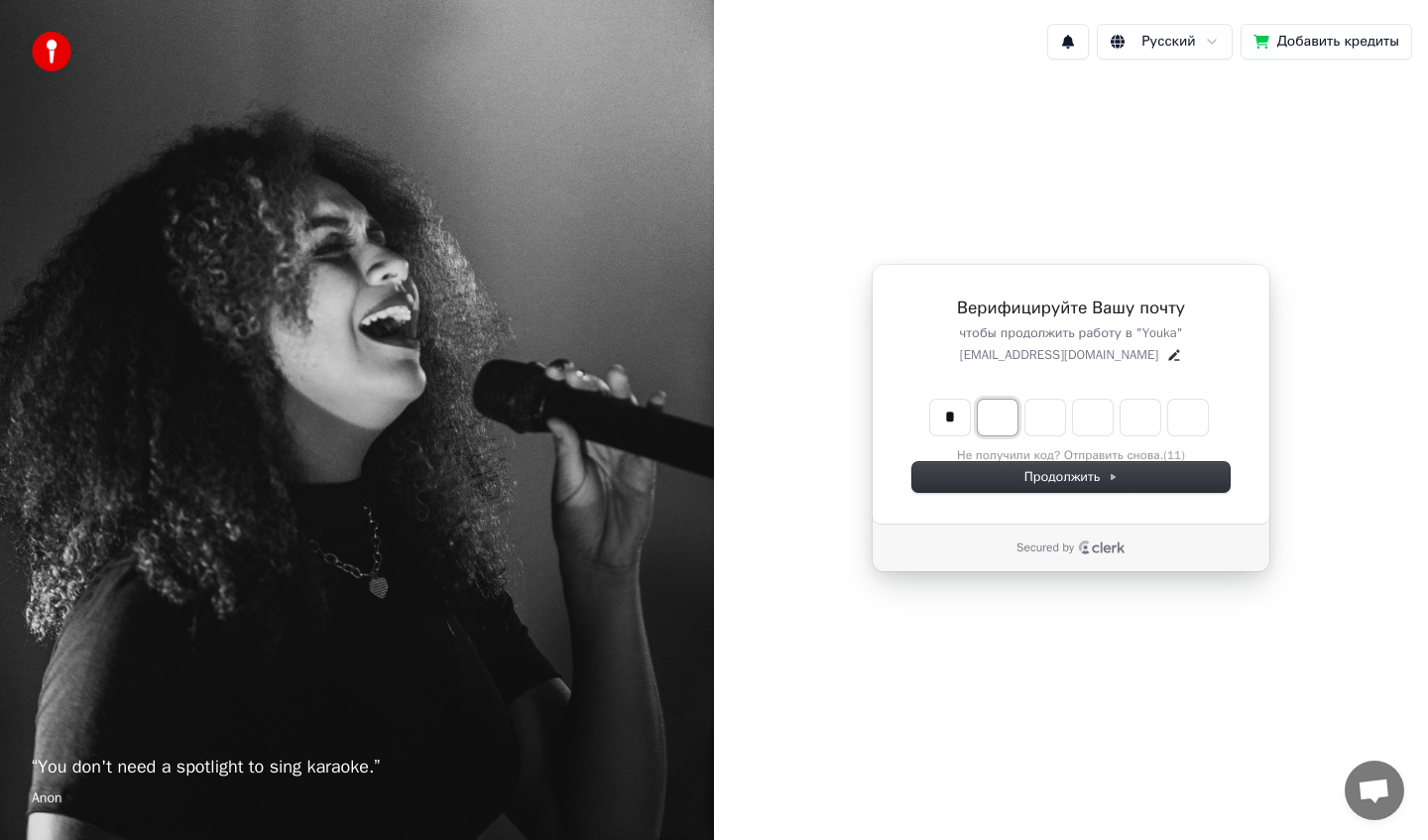 type on "*" 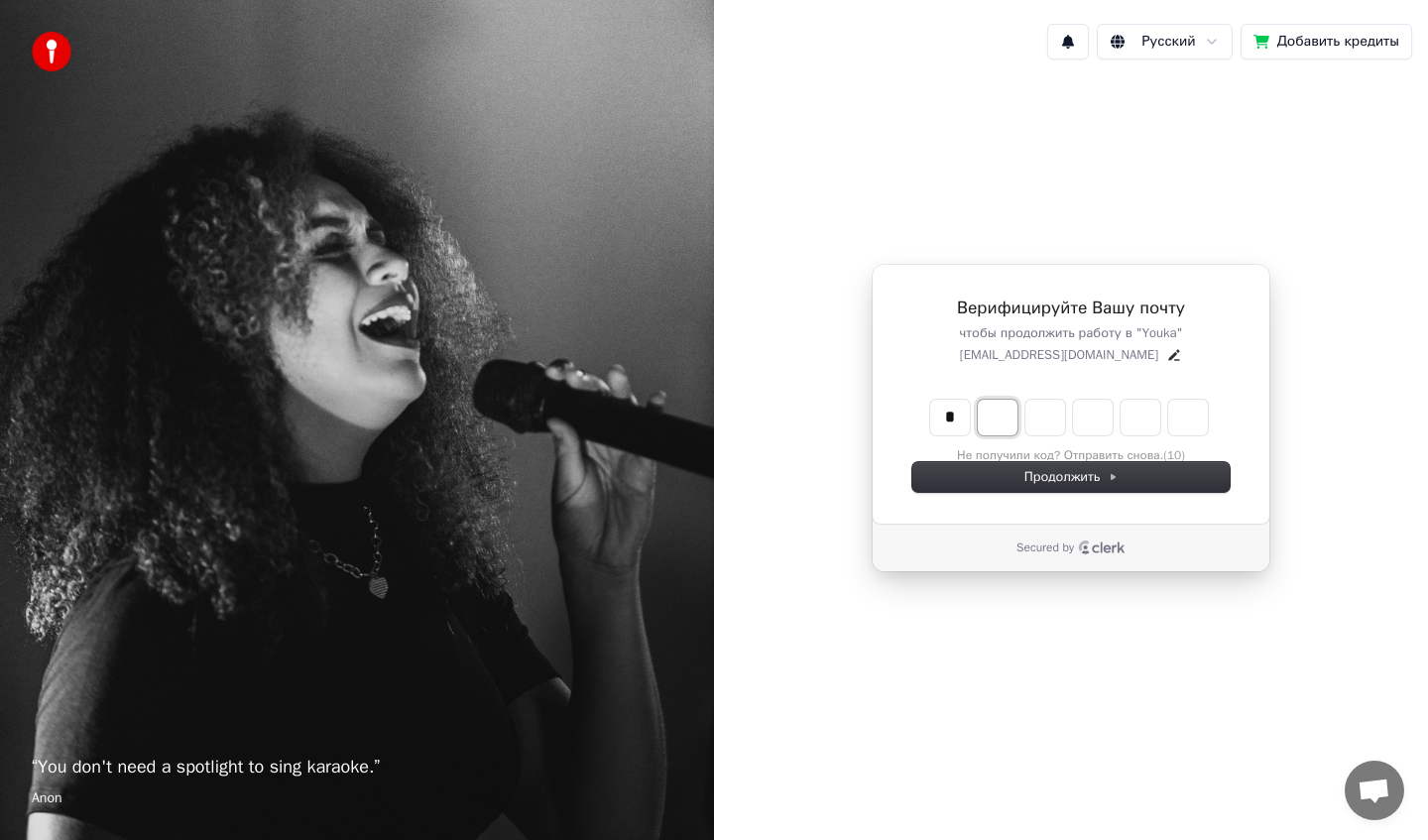 type on "*" 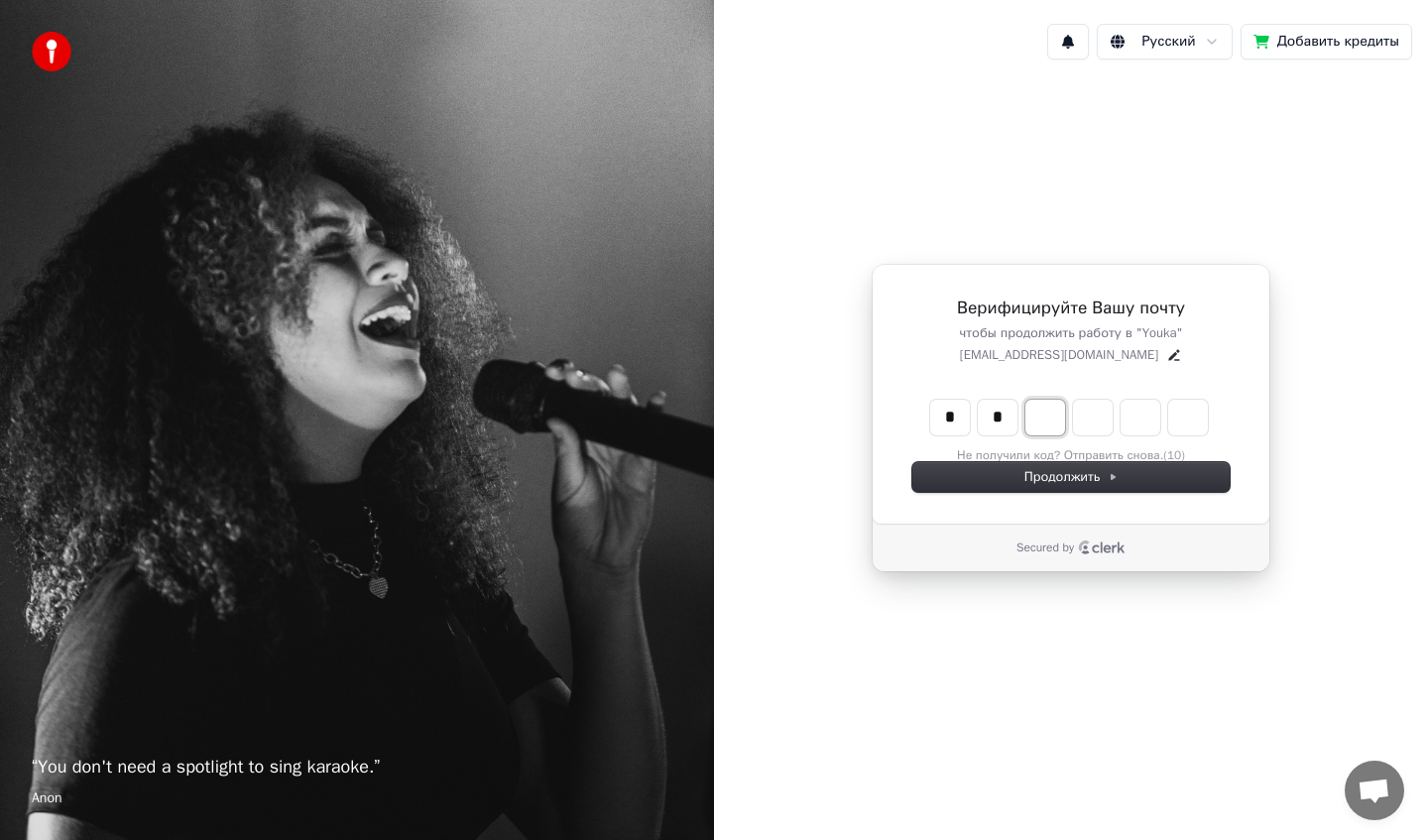 type on "**" 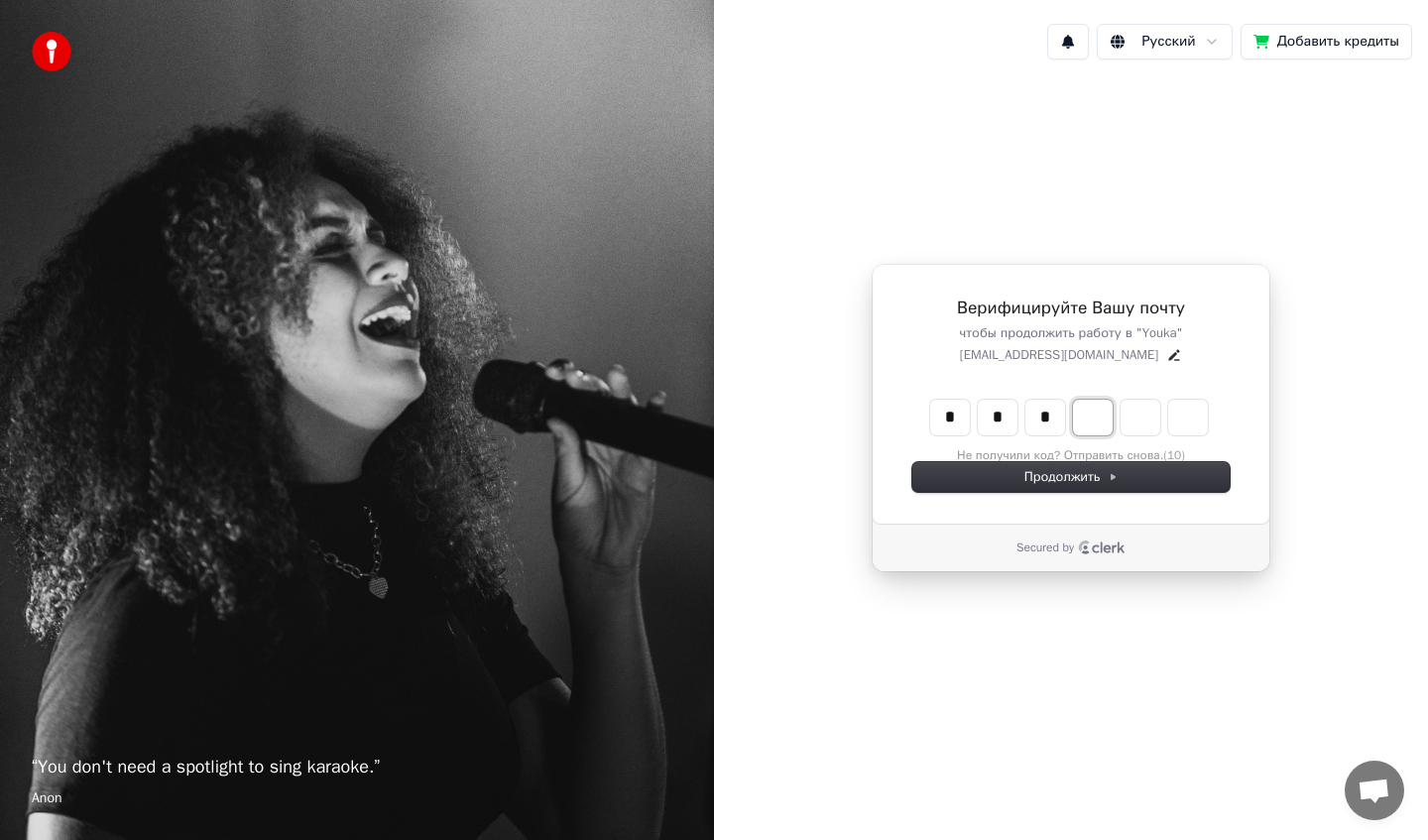 type on "***" 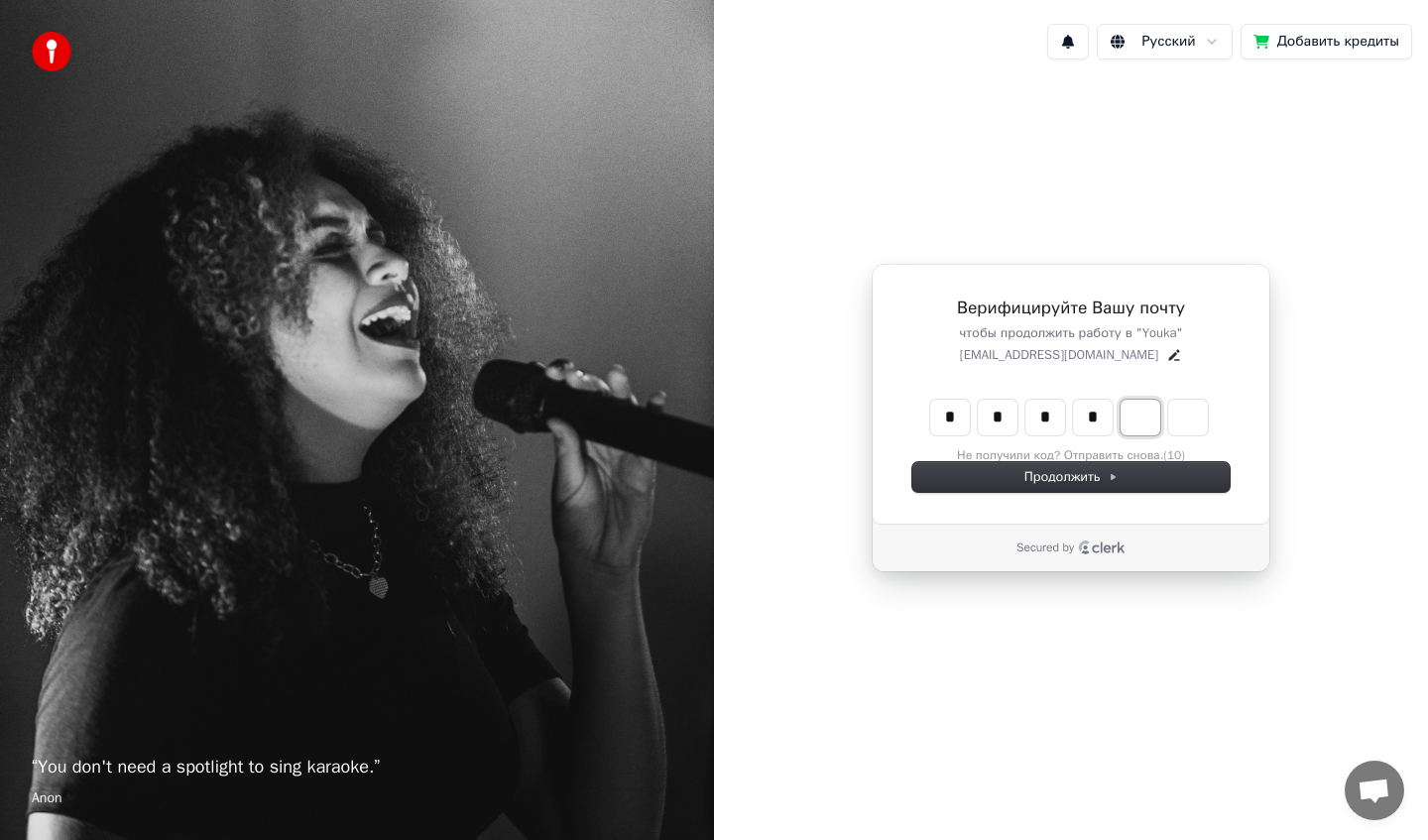 type on "****" 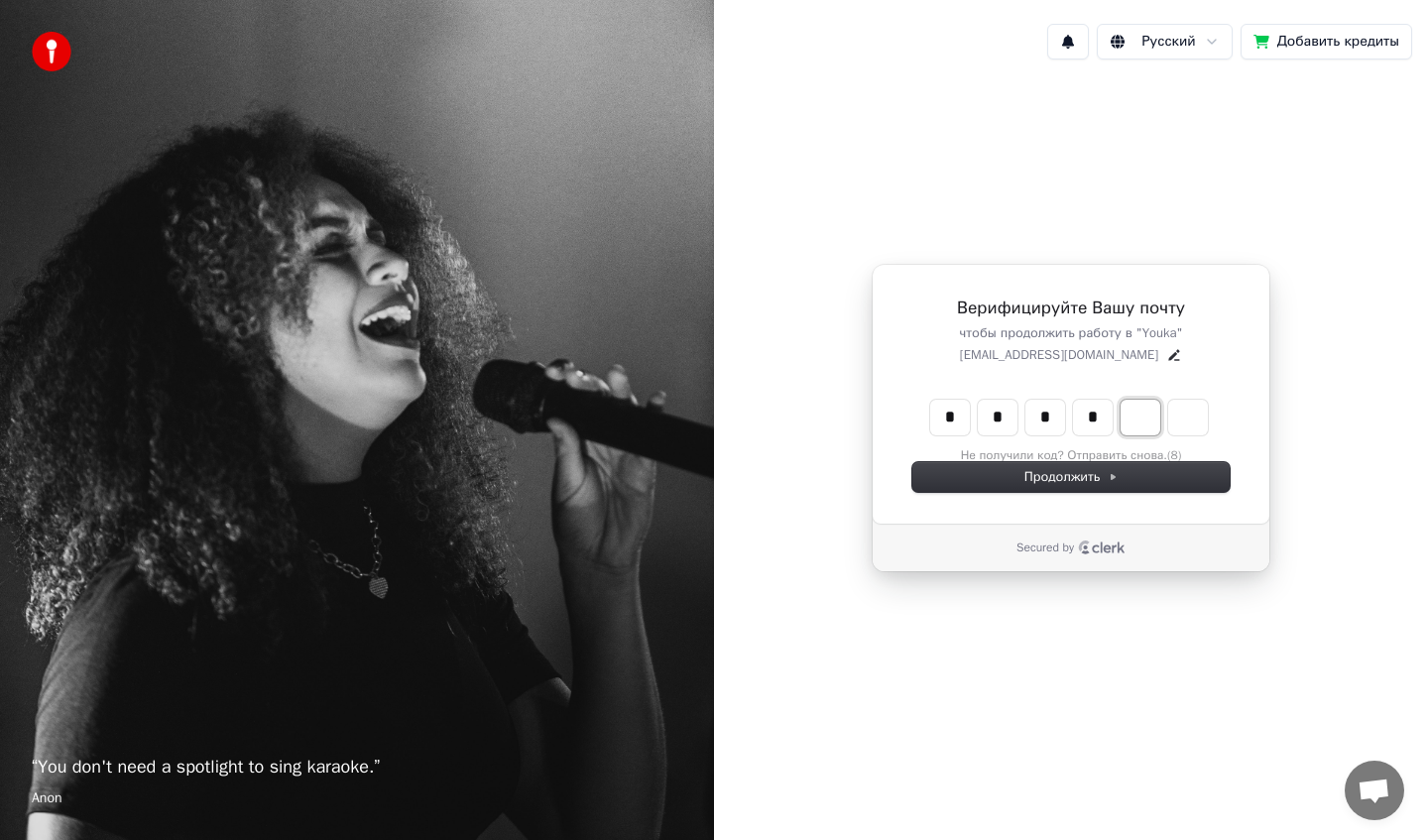 type on "*" 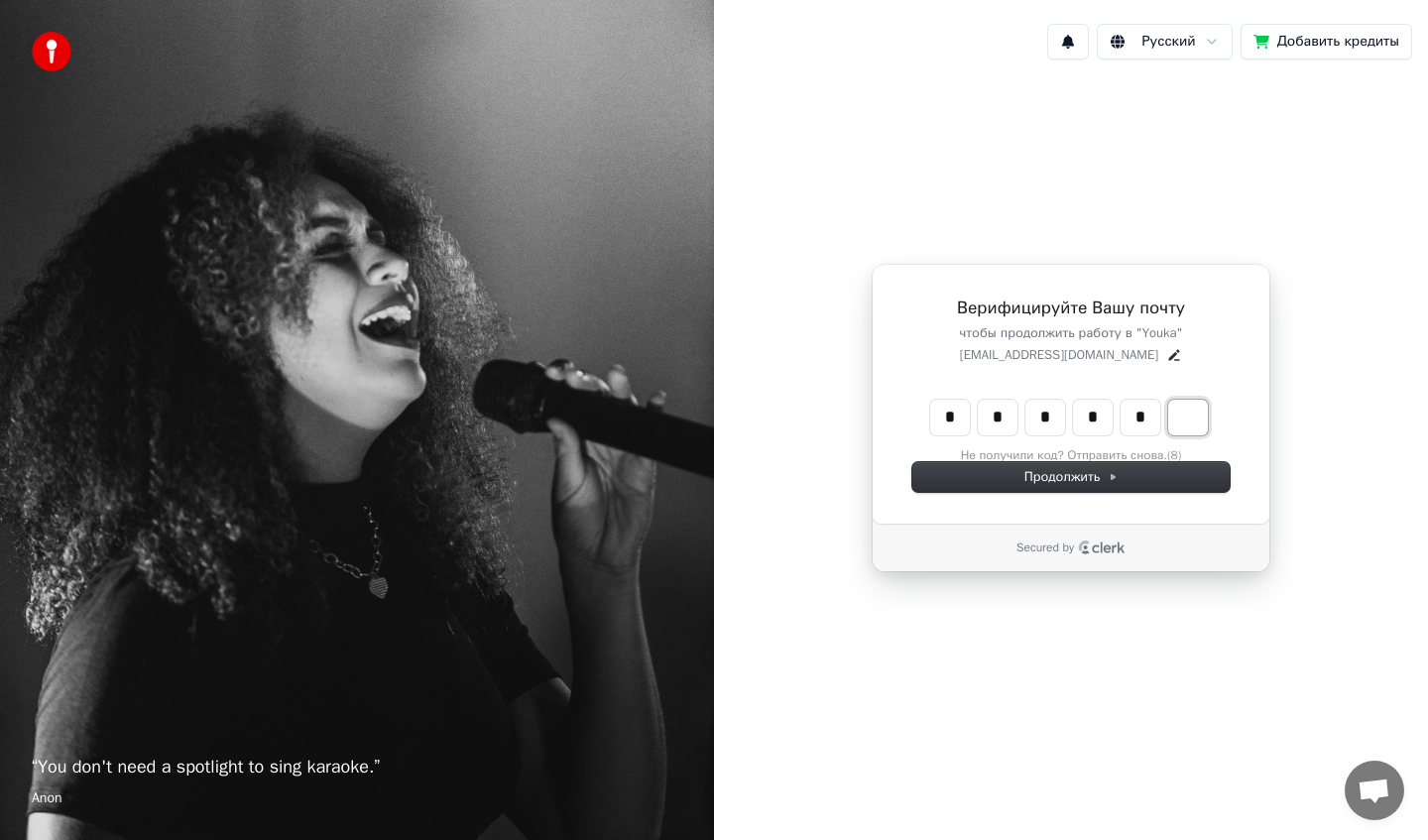 type on "******" 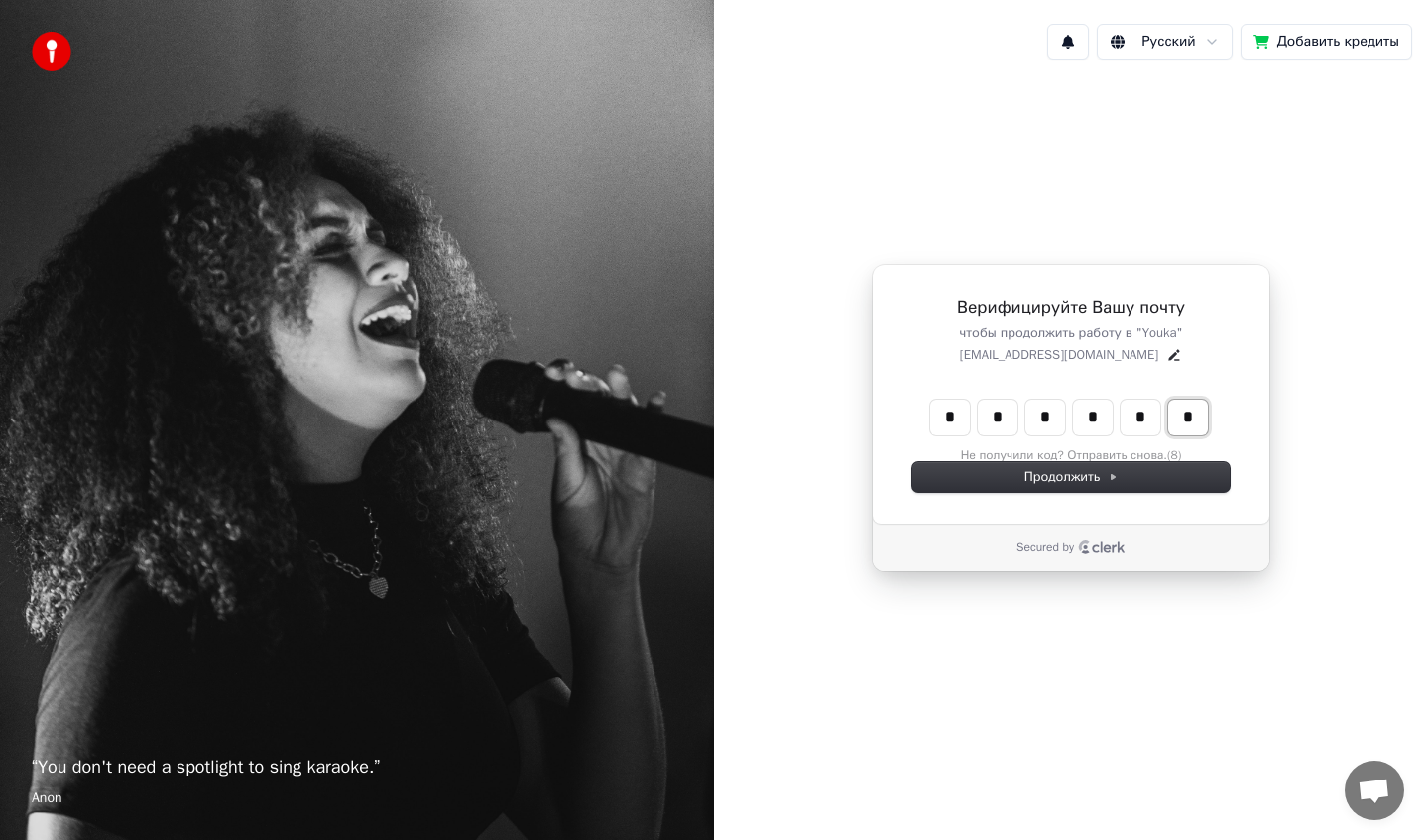 type on "*" 